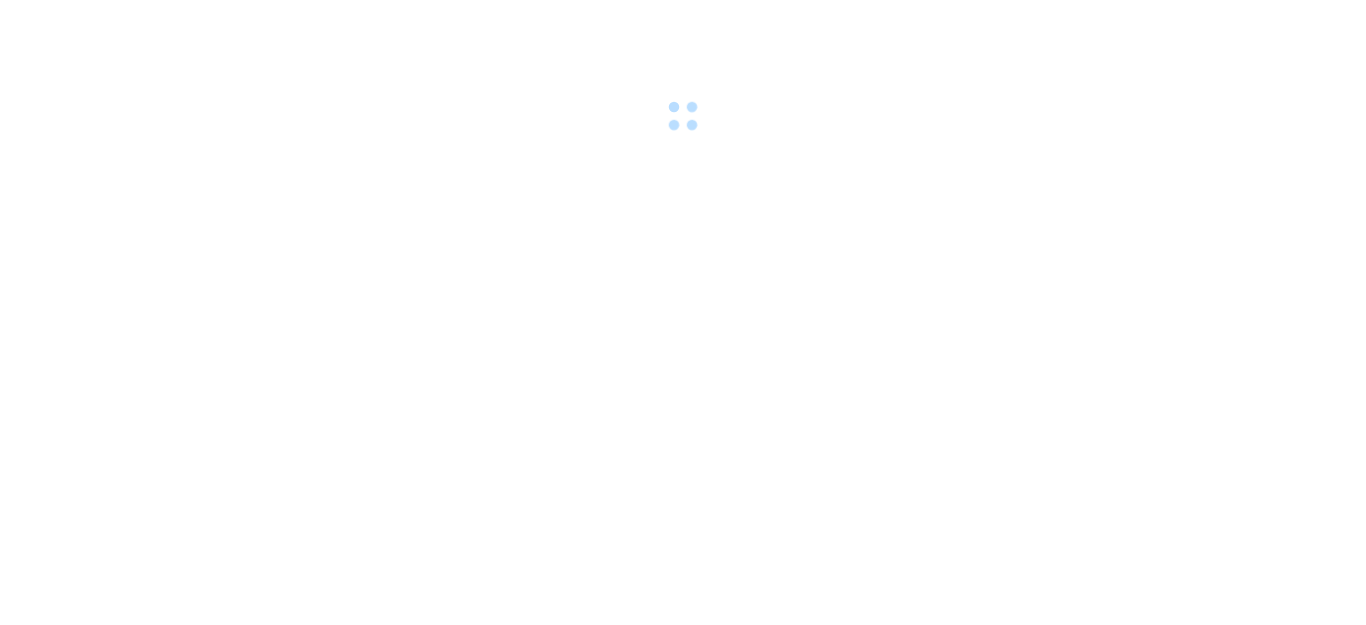 scroll, scrollTop: 0, scrollLeft: 0, axis: both 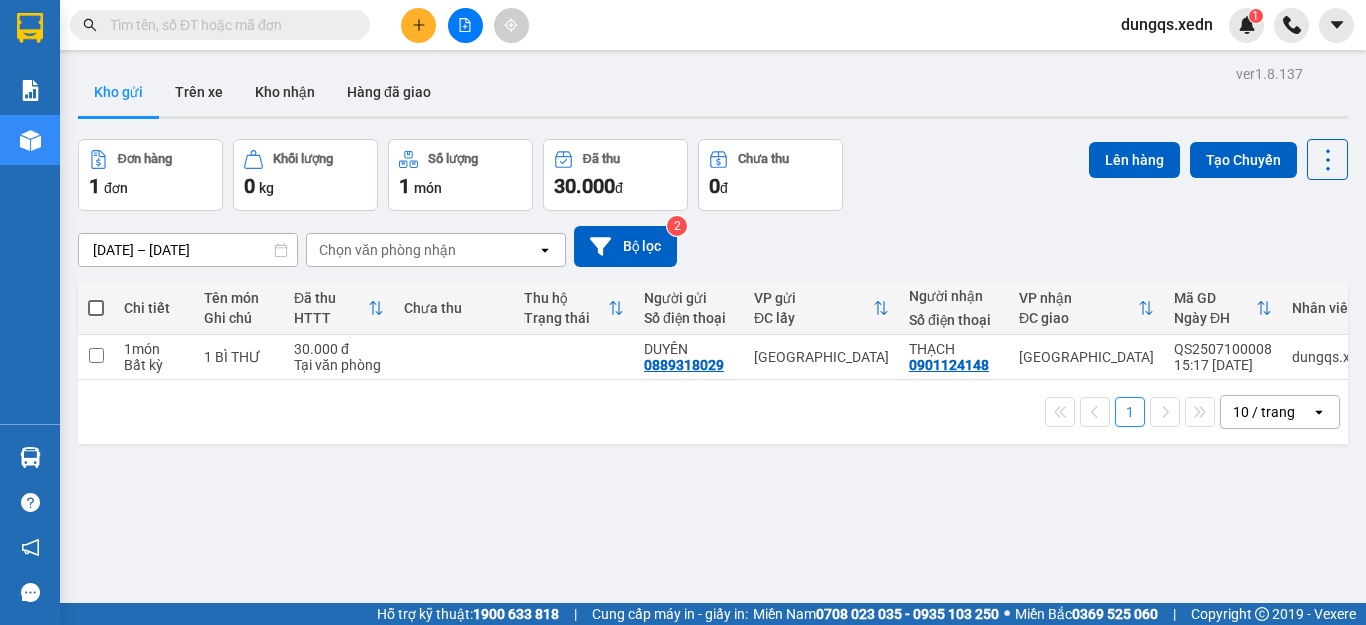 click at bounding box center [228, 25] 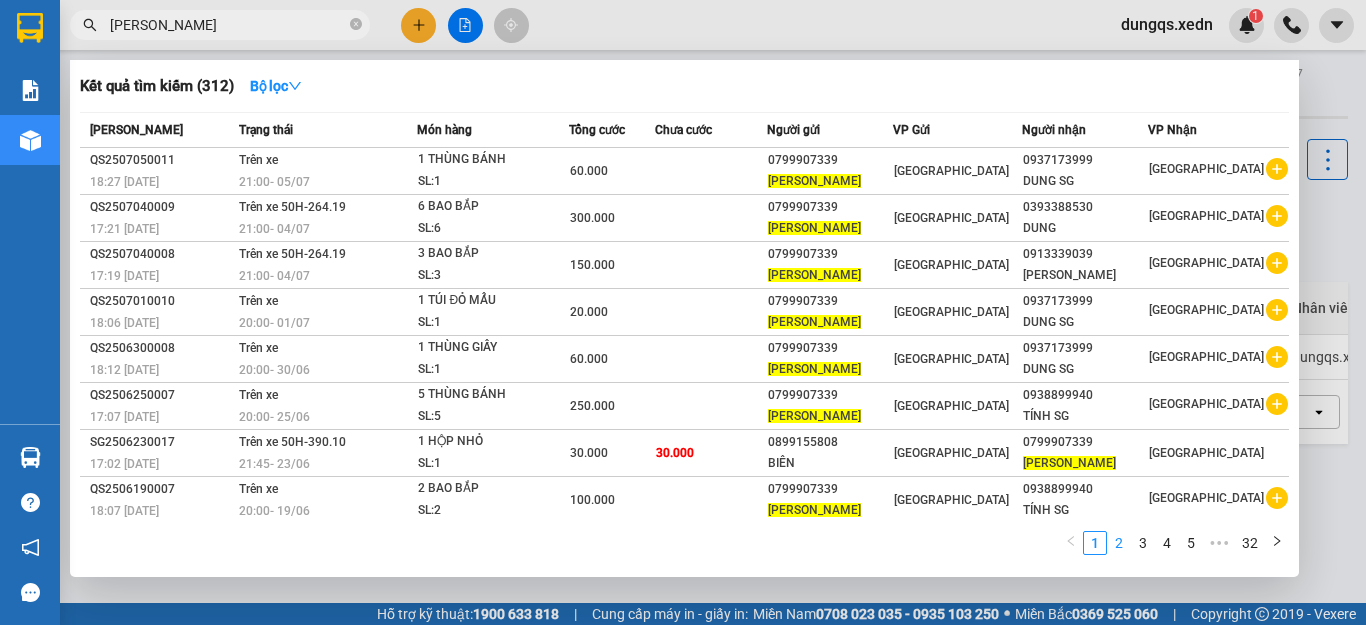 type on "[PERSON_NAME]" 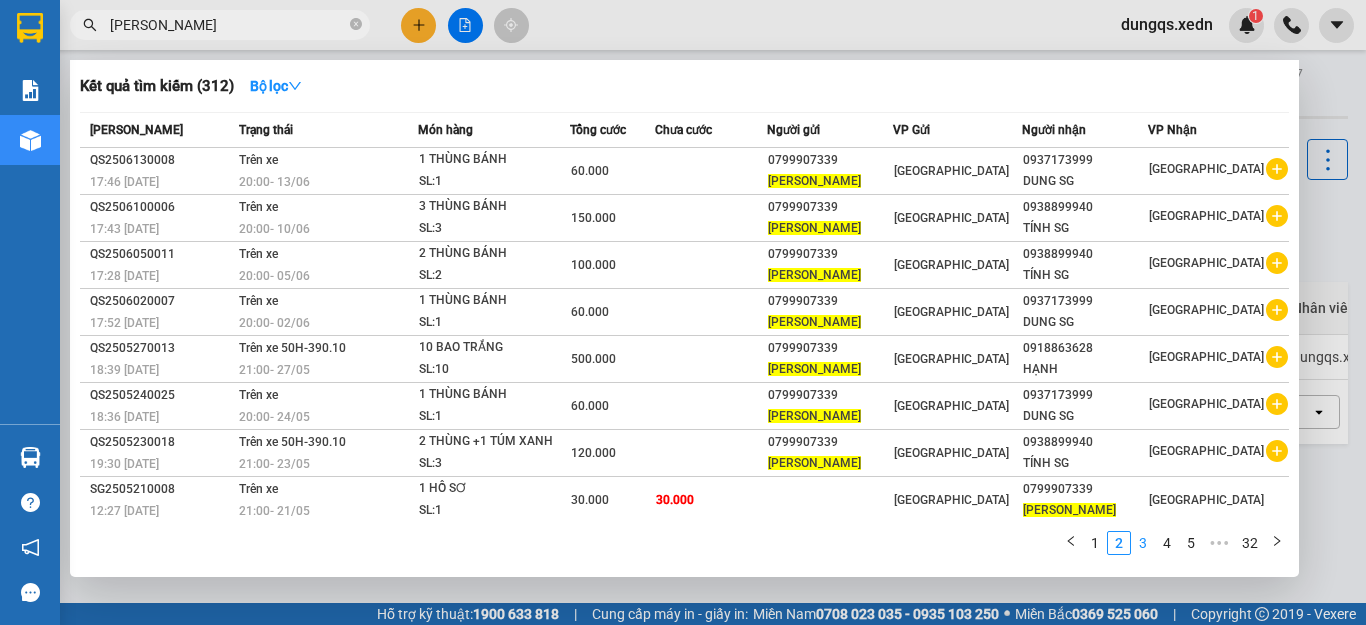 click on "3" at bounding box center (1143, 543) 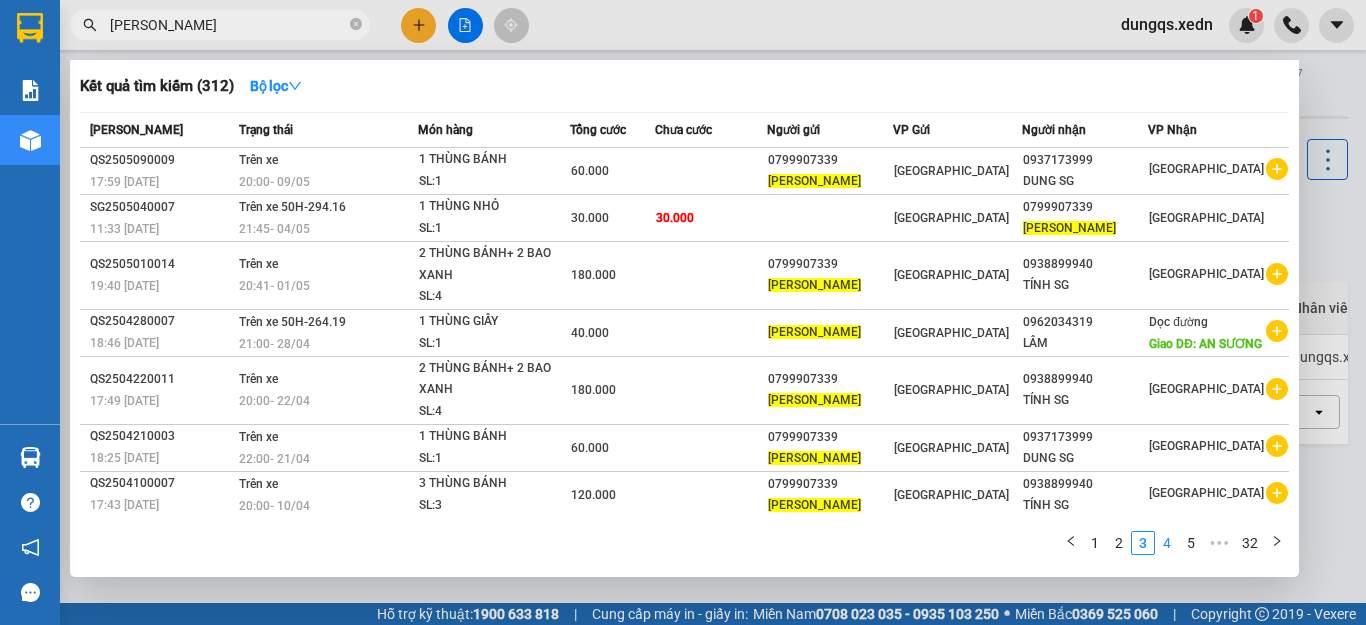 click on "4" at bounding box center (1167, 543) 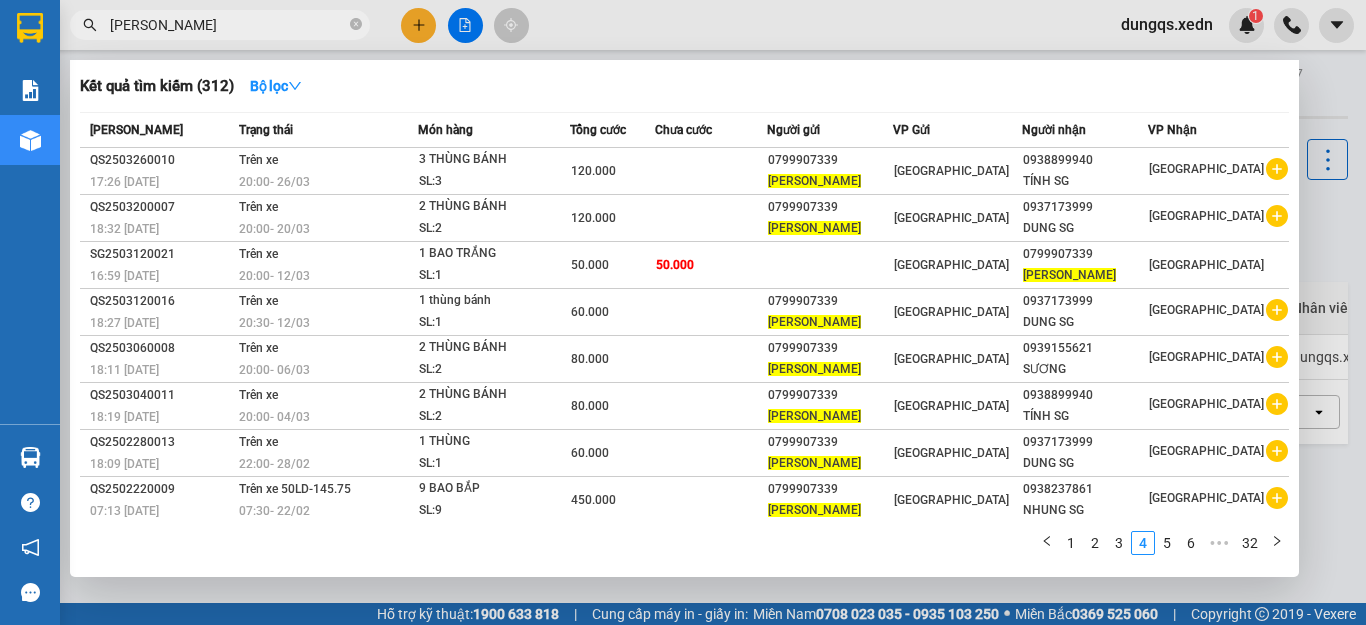 type 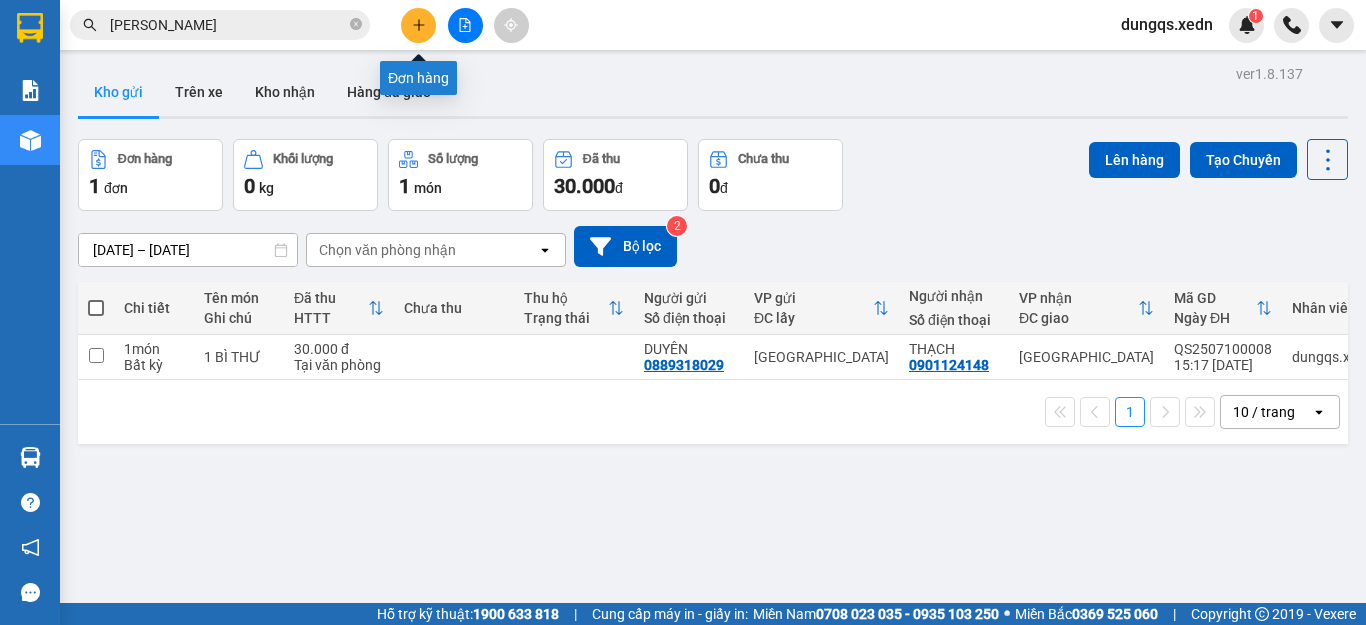 click 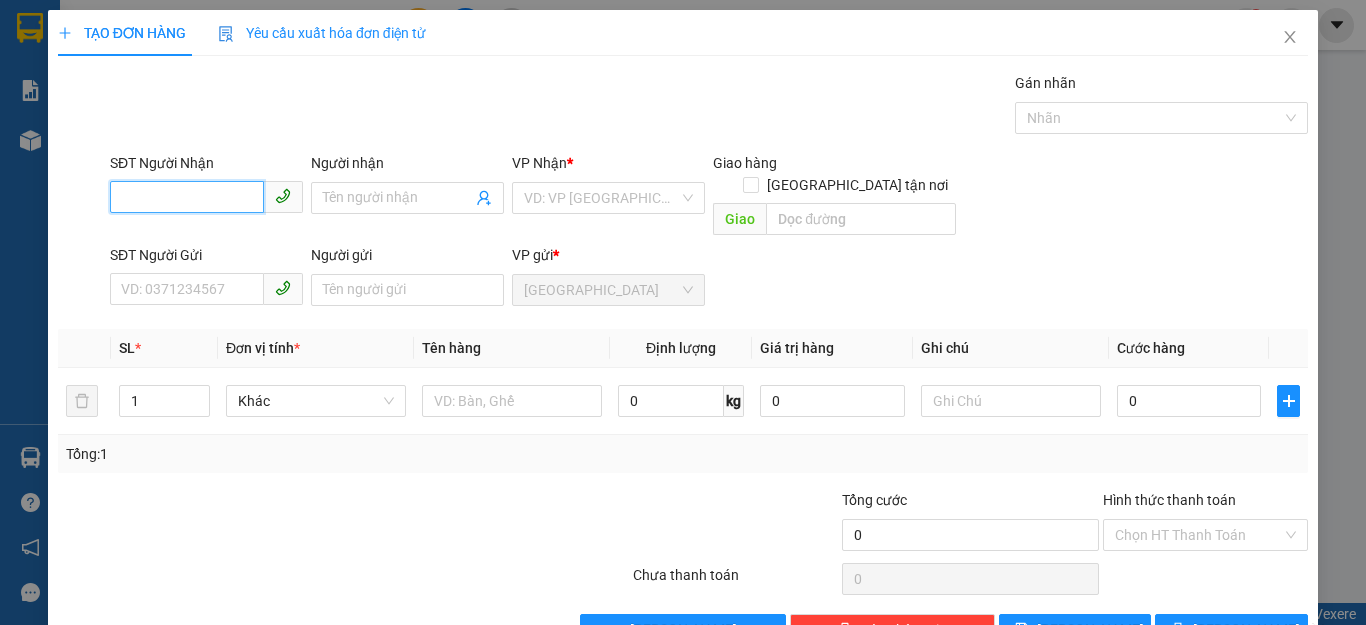 click on "SĐT Người Nhận" at bounding box center (187, 197) 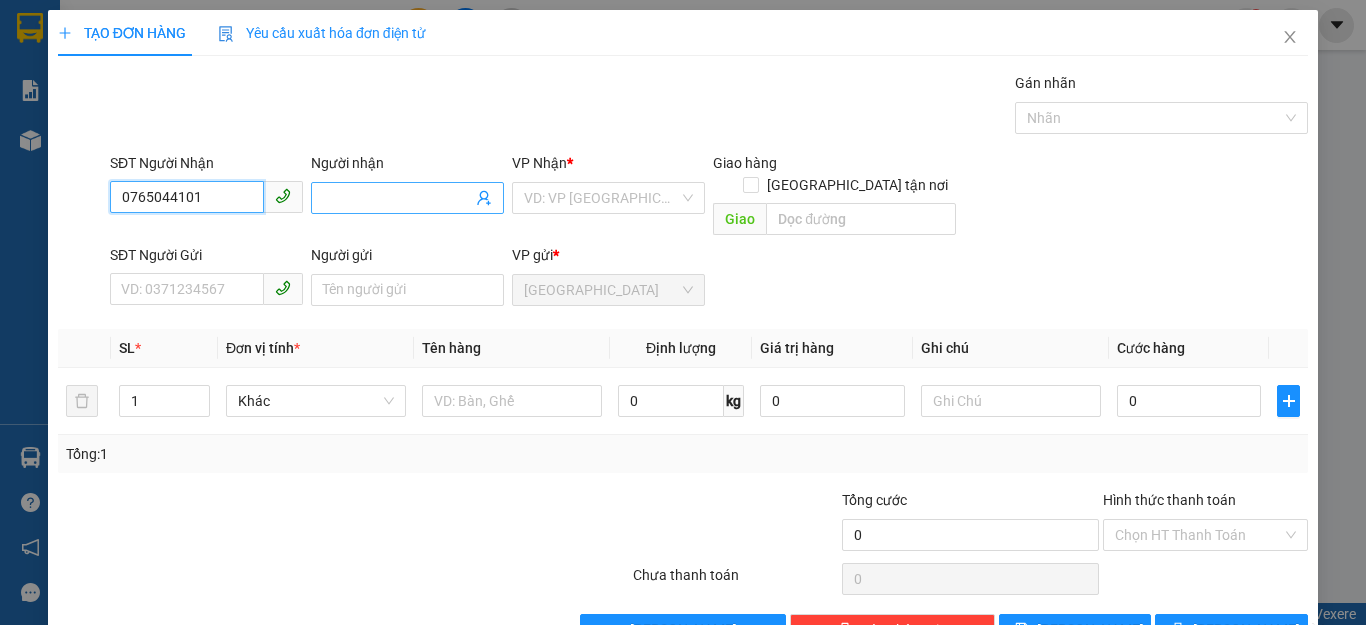 type on "0765044101" 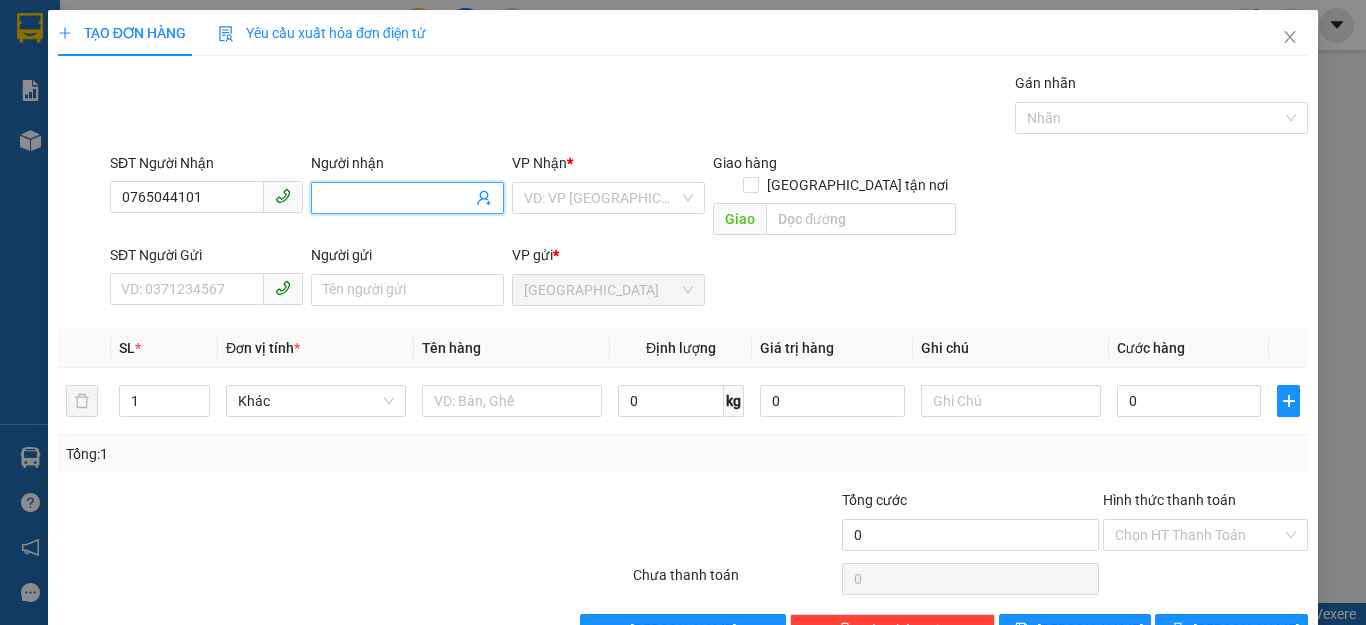 click on "Người nhận" at bounding box center [397, 198] 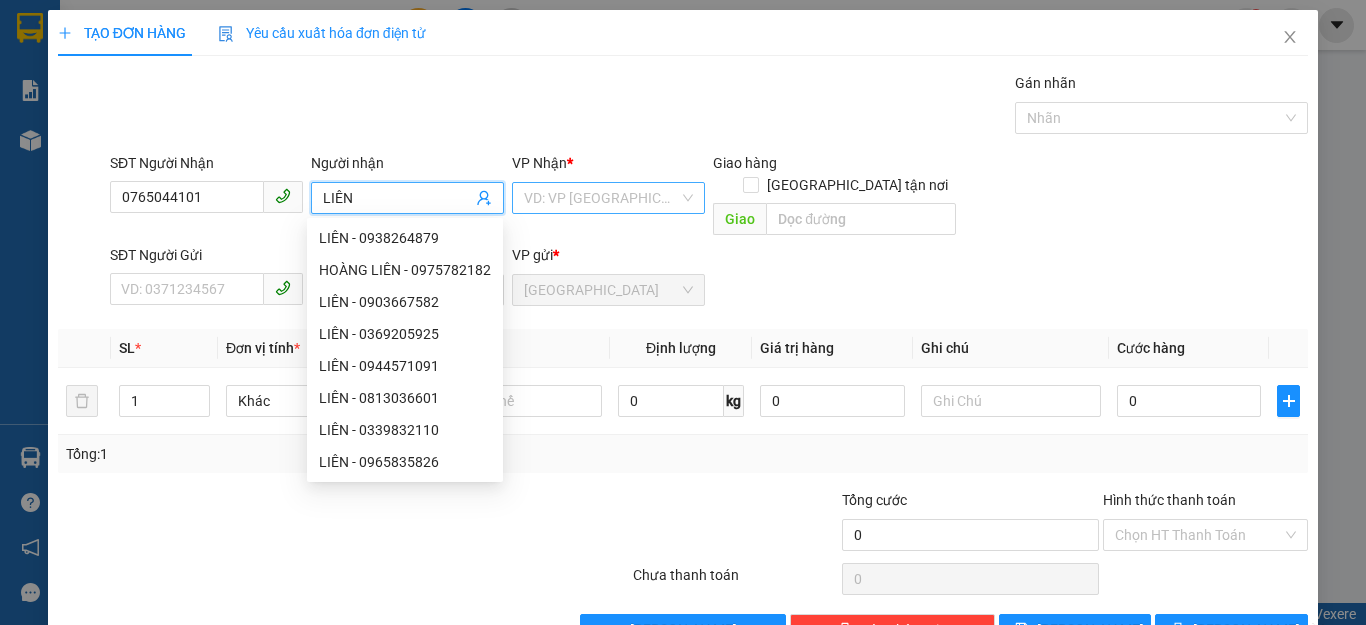 type on "LIÊN" 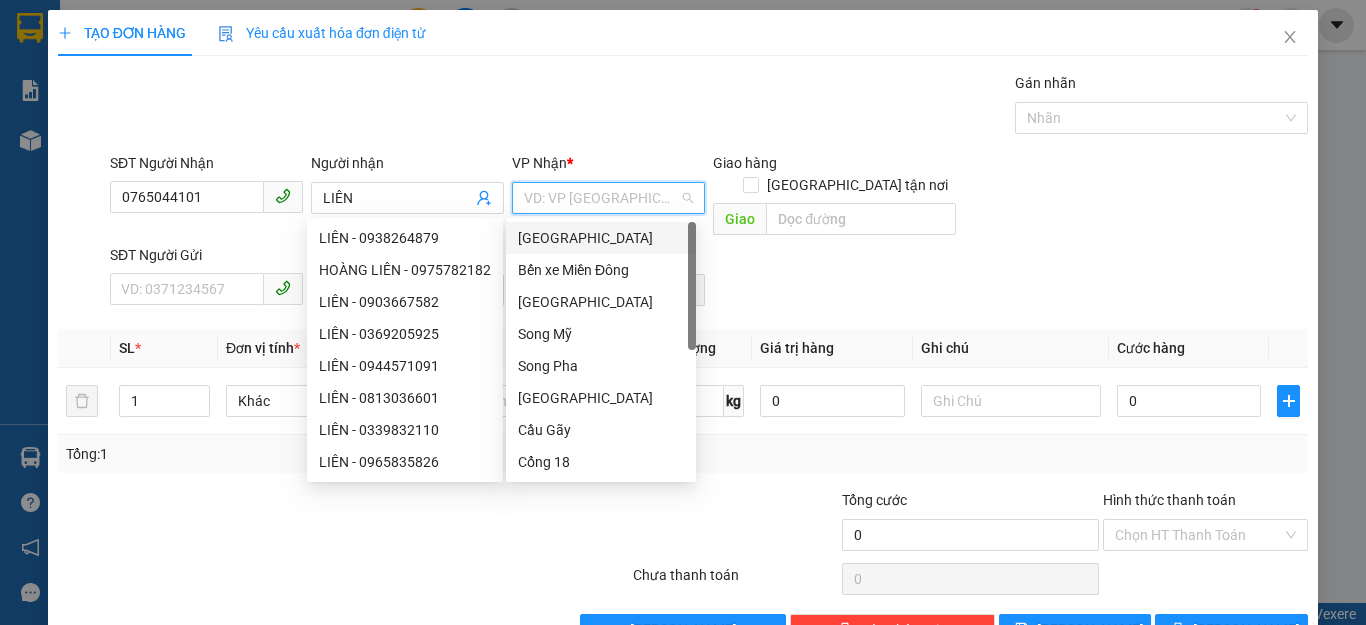 click at bounding box center [601, 198] 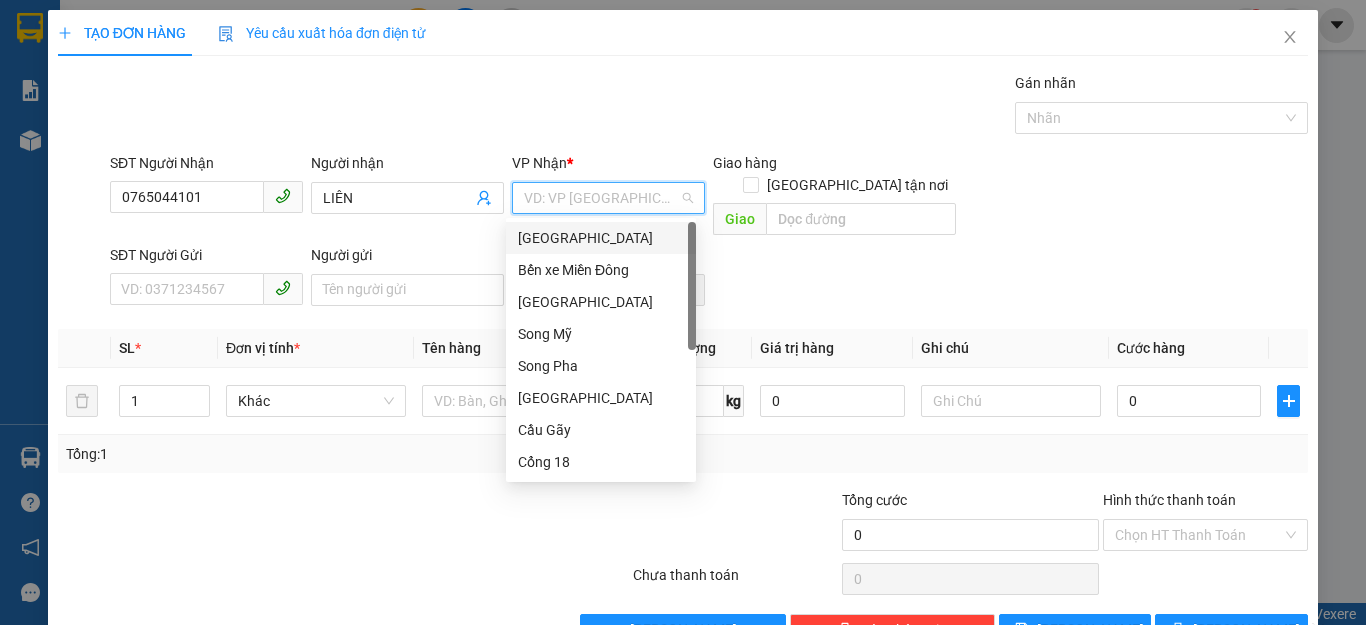 click on "[GEOGRAPHIC_DATA]" at bounding box center (601, 238) 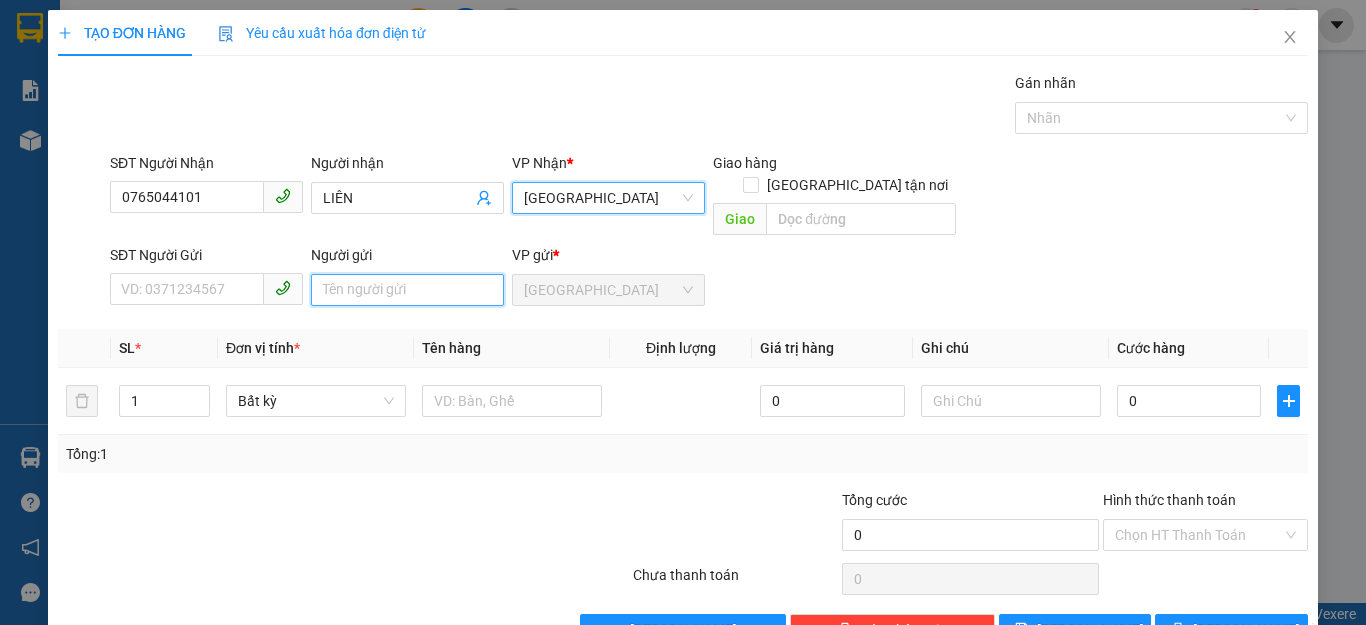 click on "Người gửi" at bounding box center (407, 290) 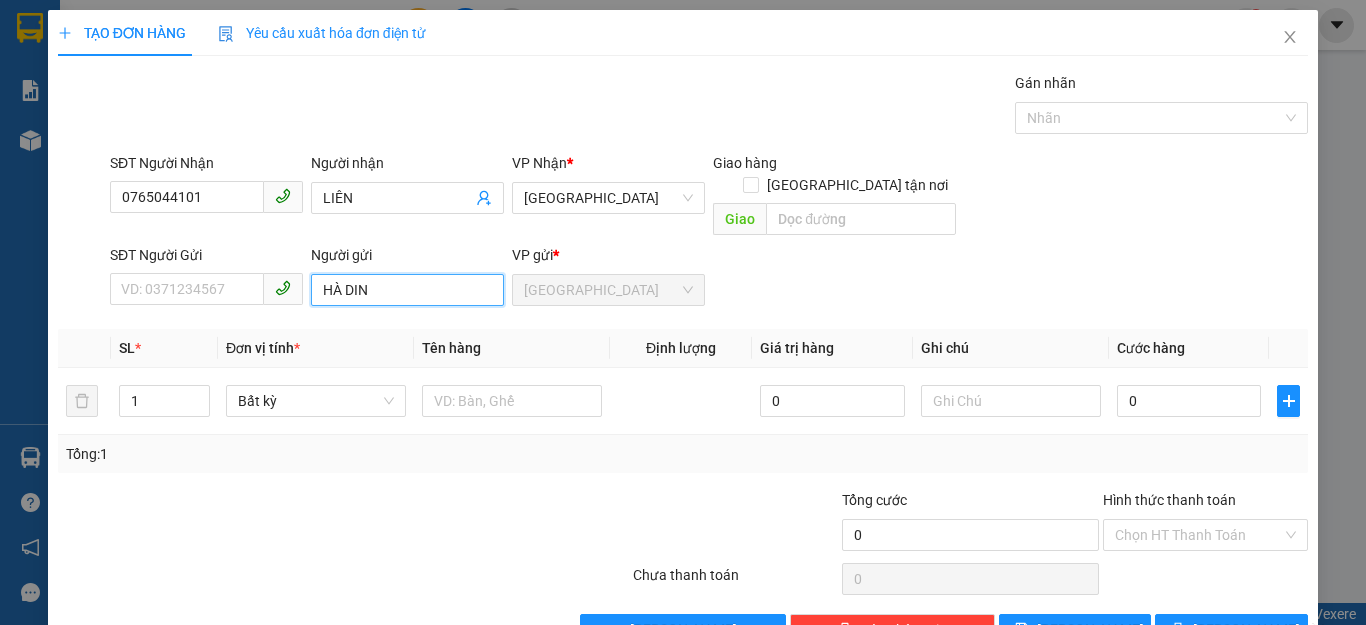 type on "[PERSON_NAME]" 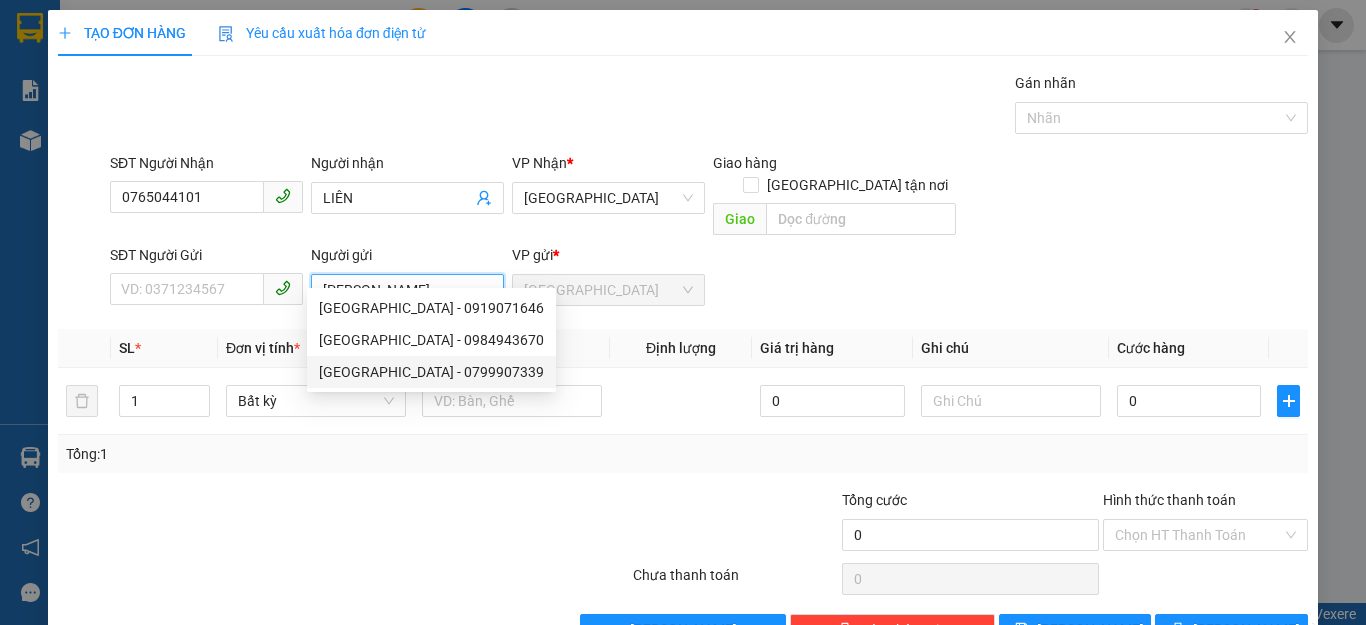 click on "[GEOGRAPHIC_DATA] - 0799907339" at bounding box center [431, 372] 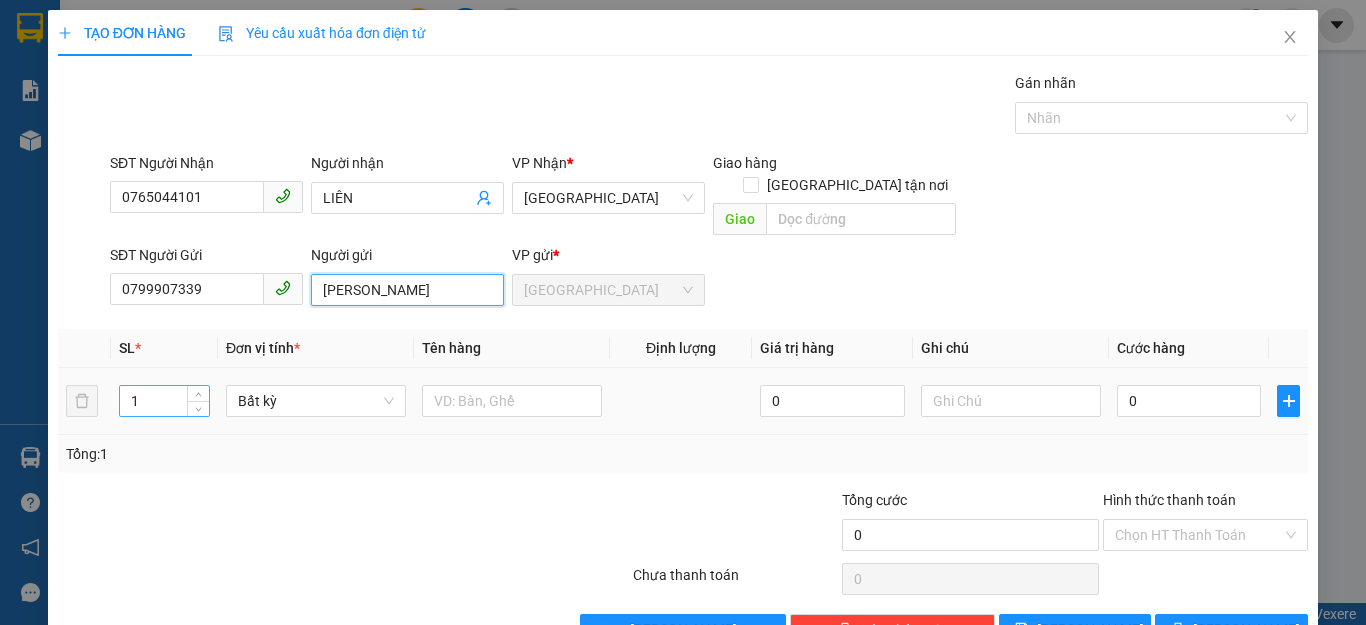 type on "[PERSON_NAME]" 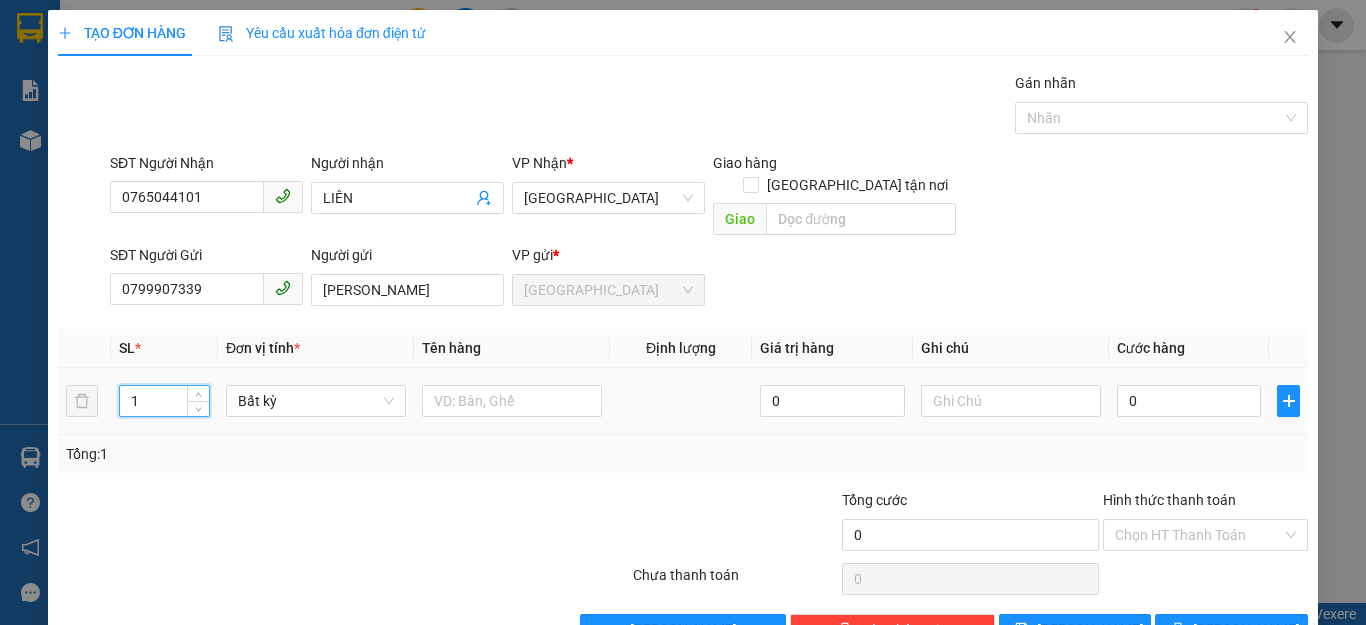 click on "1" at bounding box center (164, 401) 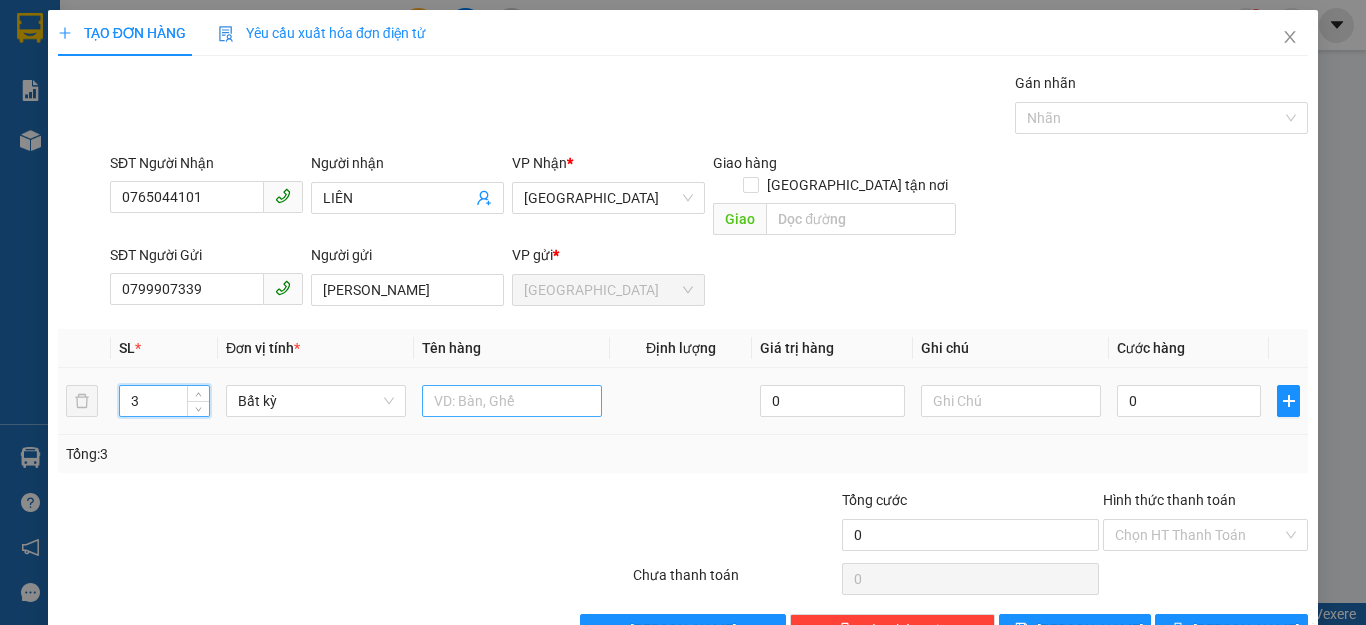 type on "3" 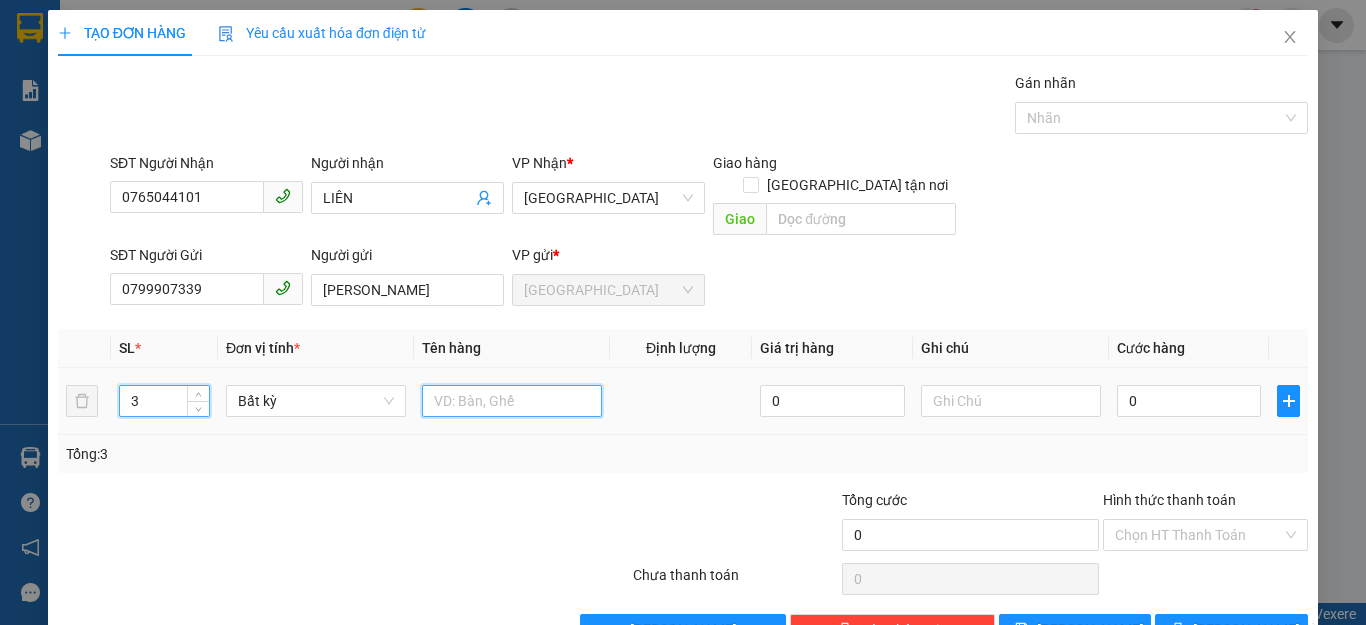 click at bounding box center (512, 401) 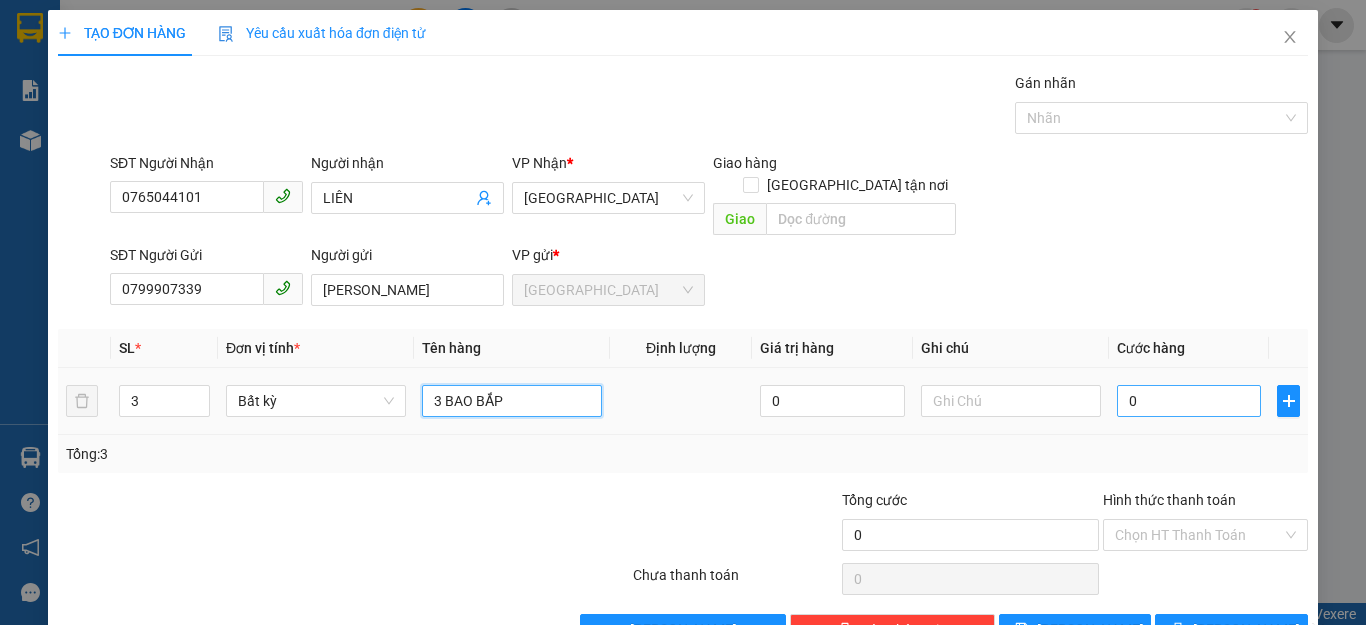 type on "3 BAO BẮP" 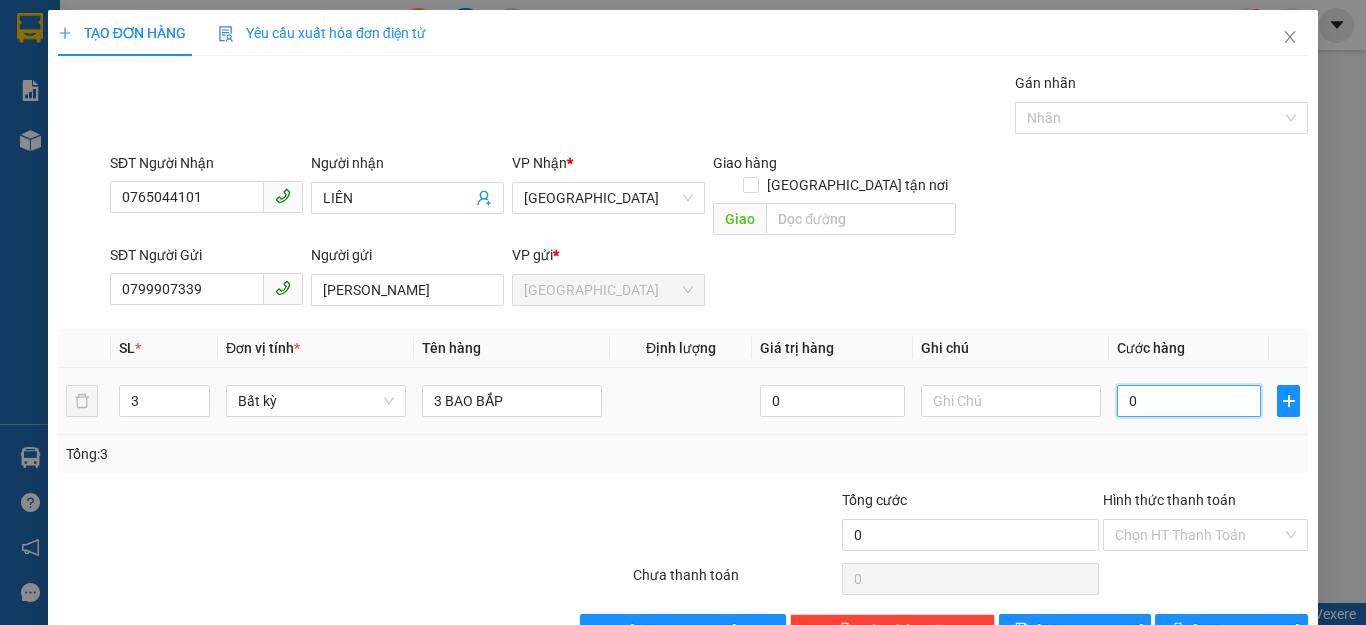 click on "0" at bounding box center [1189, 401] 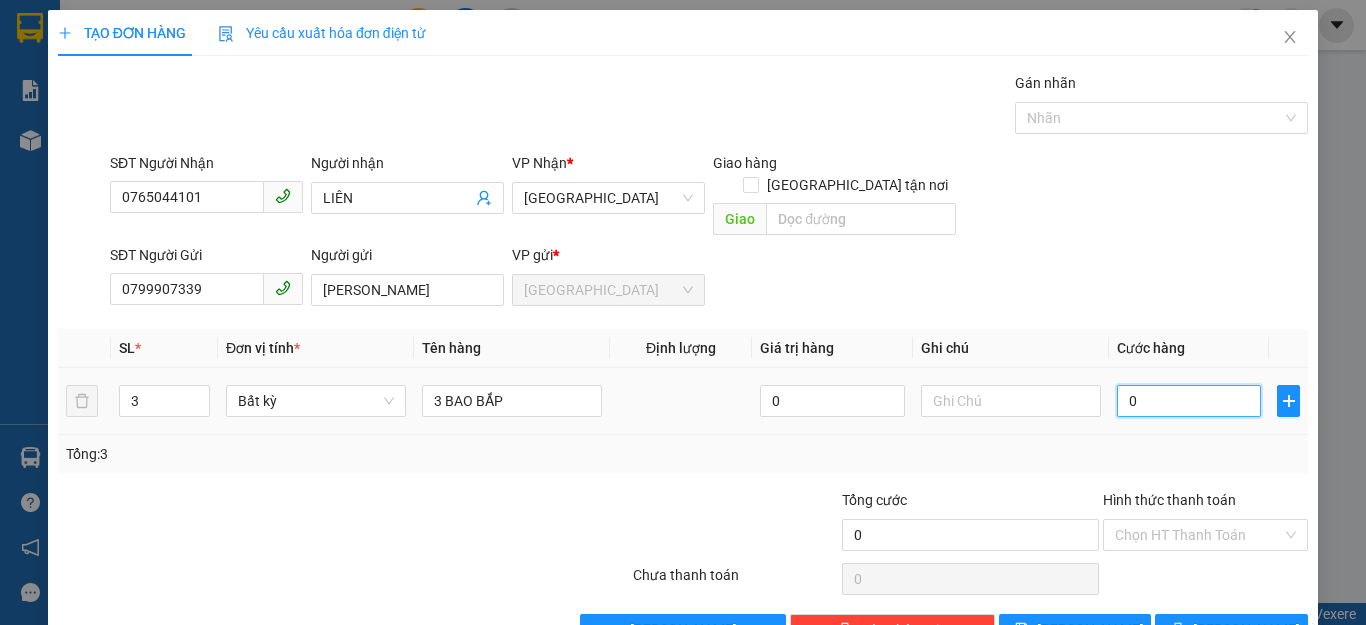 type on "1" 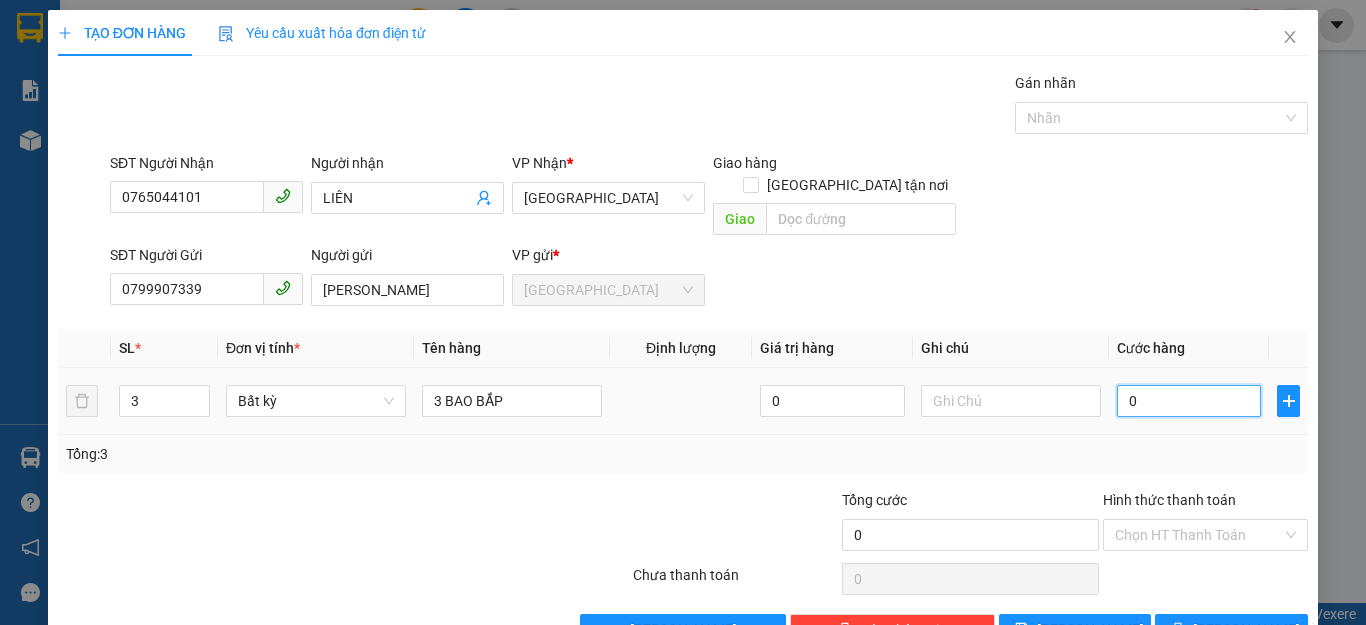 type on "1" 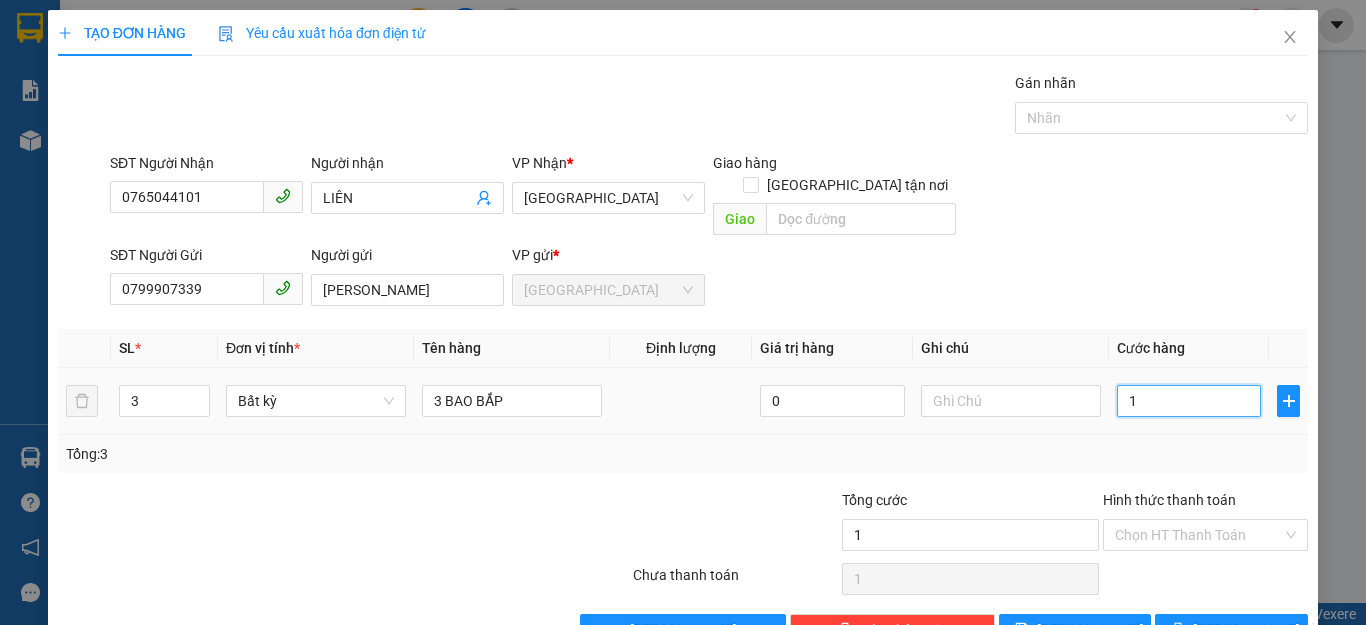 type on "15" 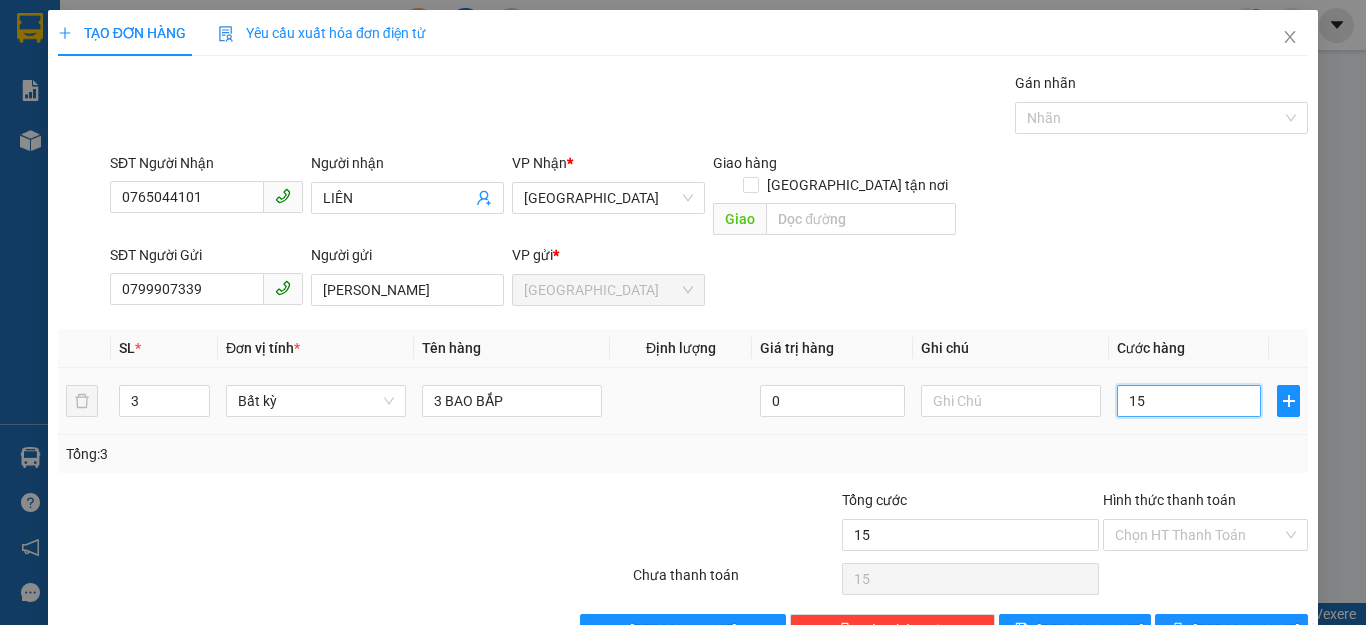 type on "150" 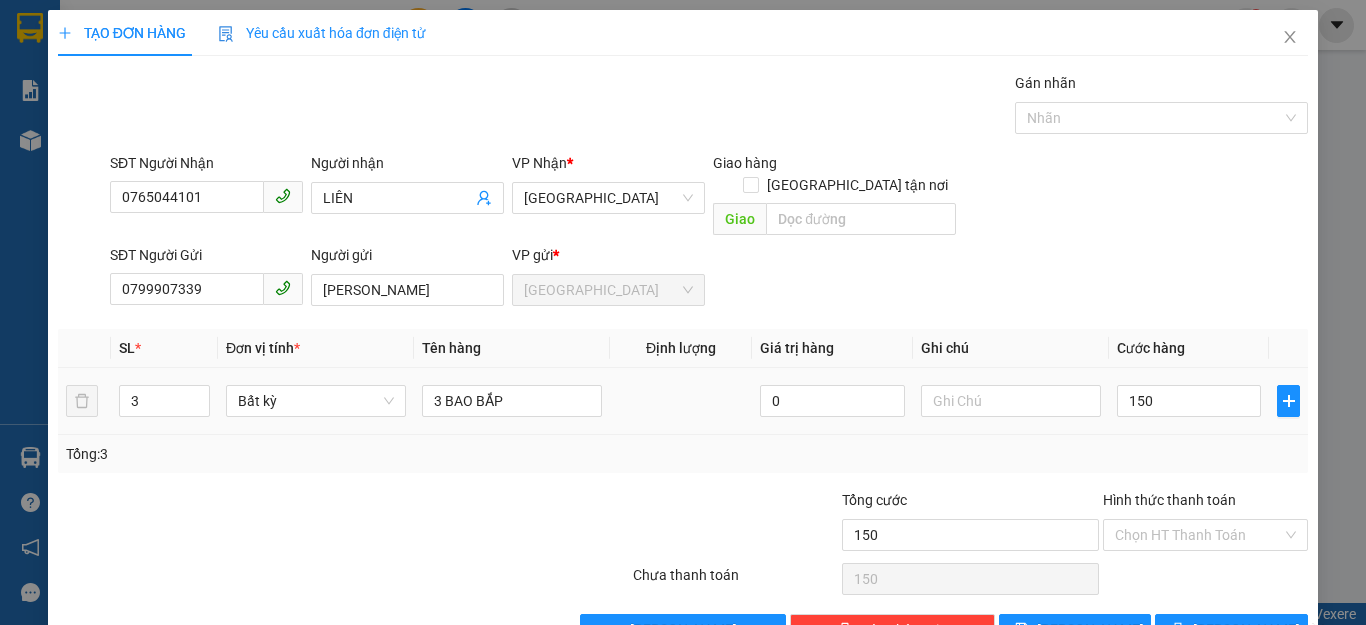 type on "150.000" 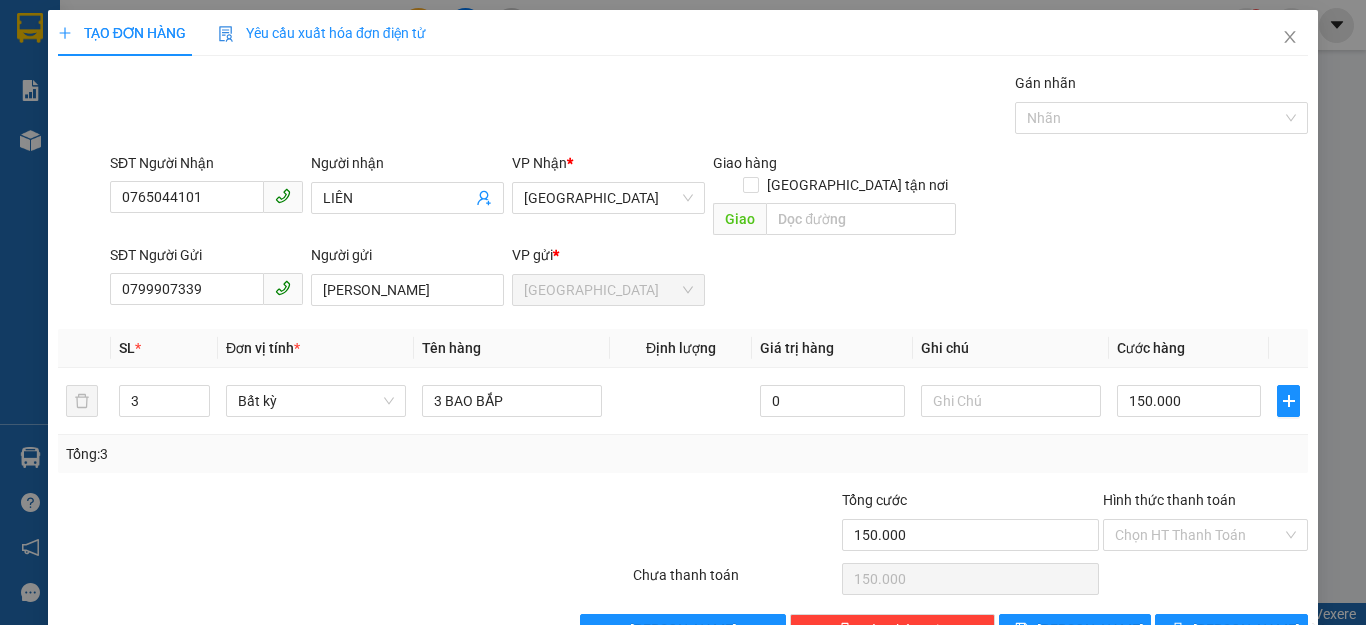 click on "Tổng:  3" at bounding box center (683, 454) 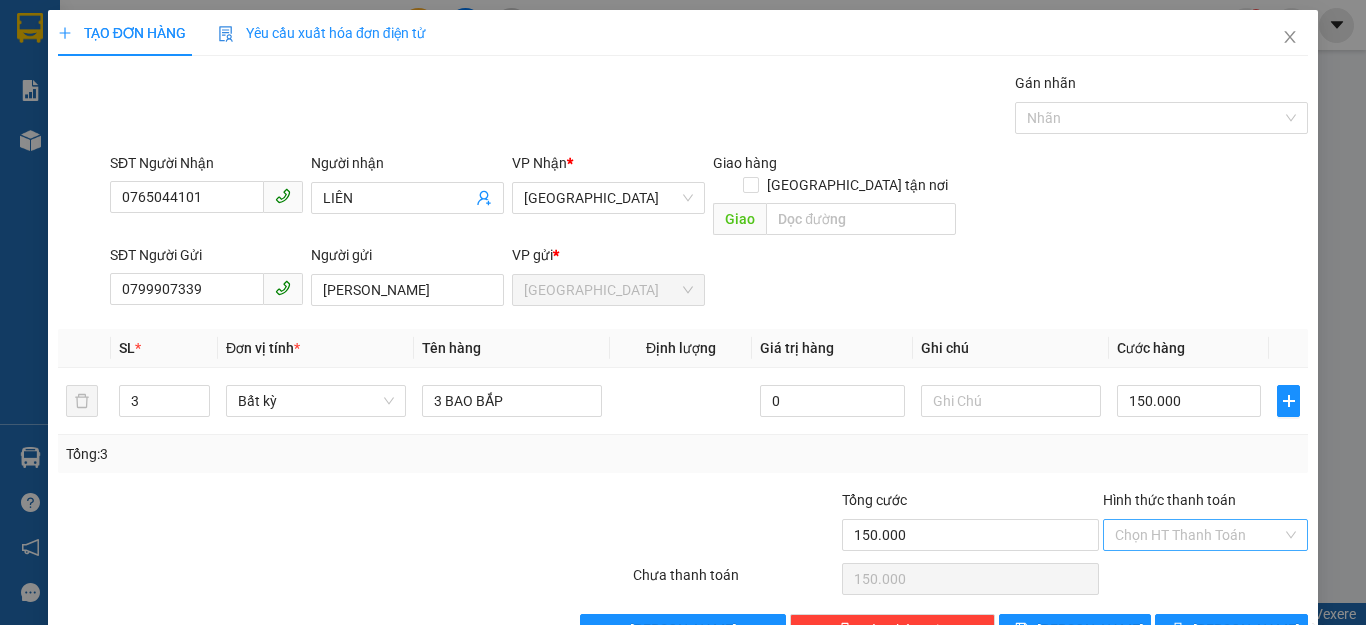 click on "Hình thức thanh toán" at bounding box center [1198, 535] 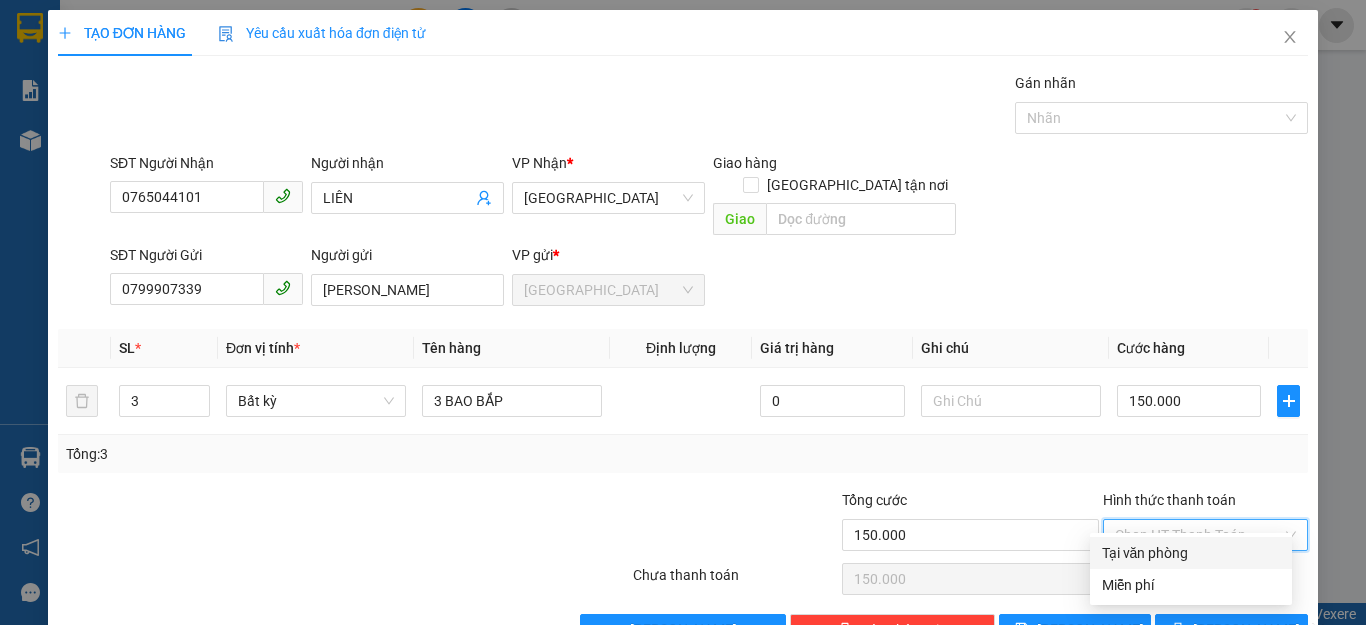 click on "Tại văn phòng" at bounding box center [1191, 553] 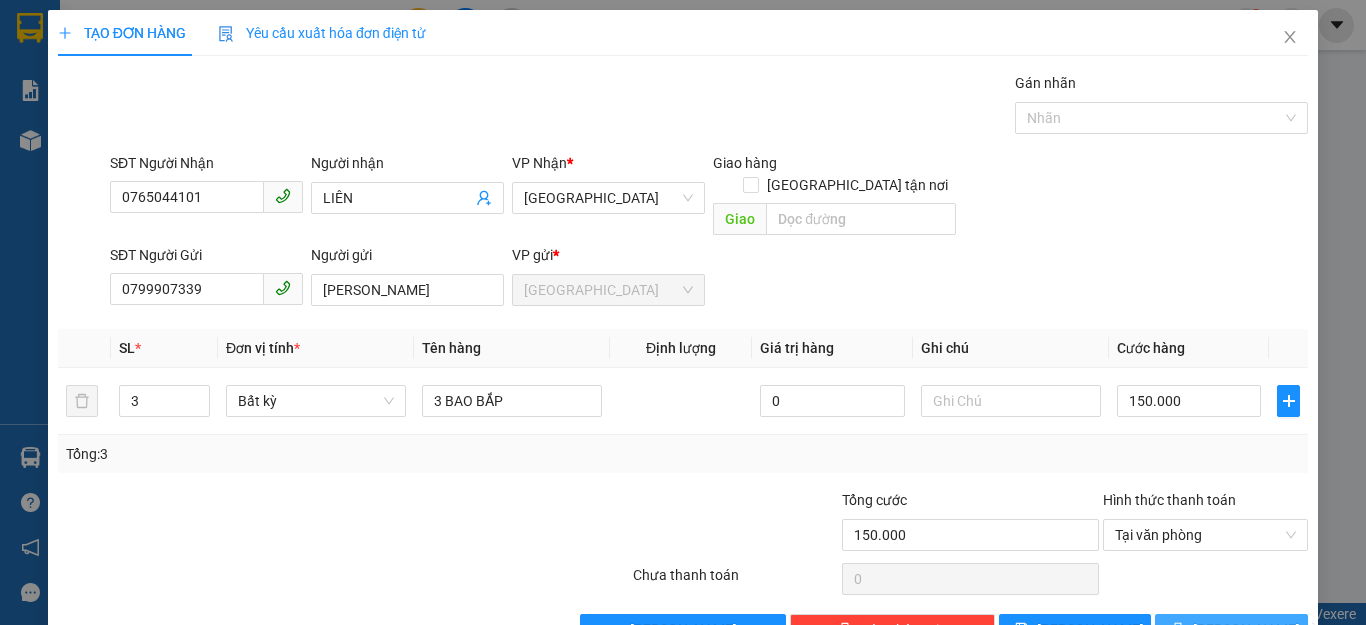 click 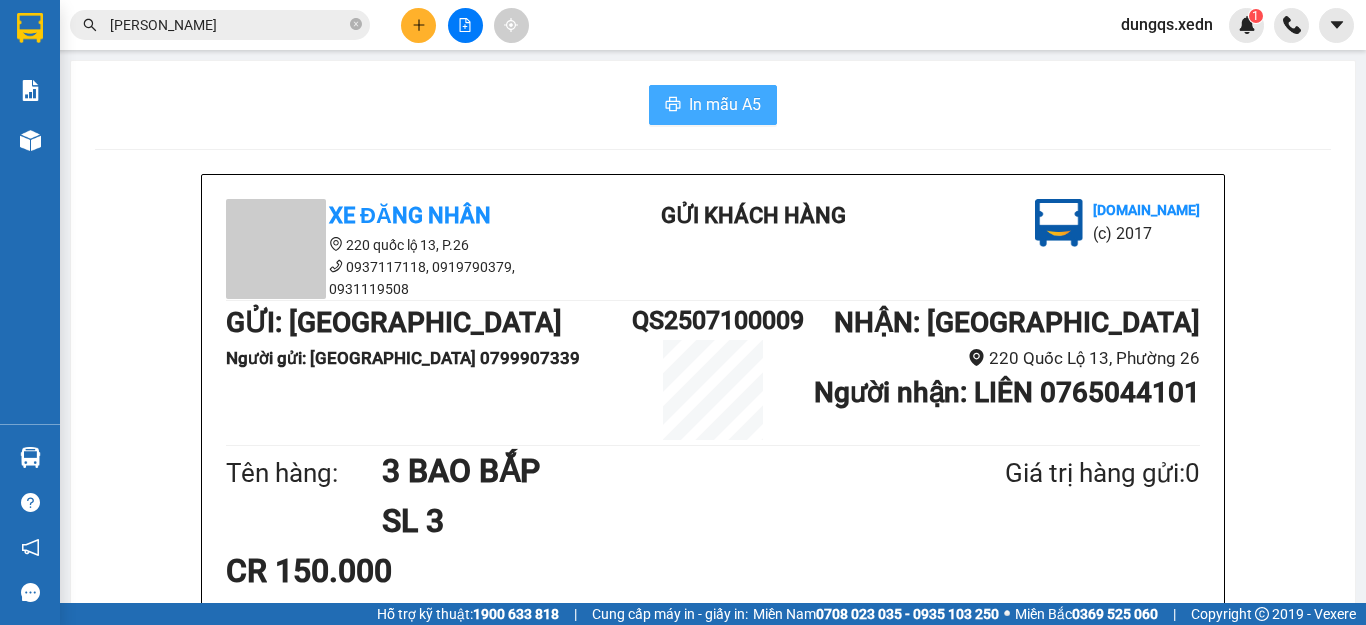click on "In mẫu A5" at bounding box center [725, 104] 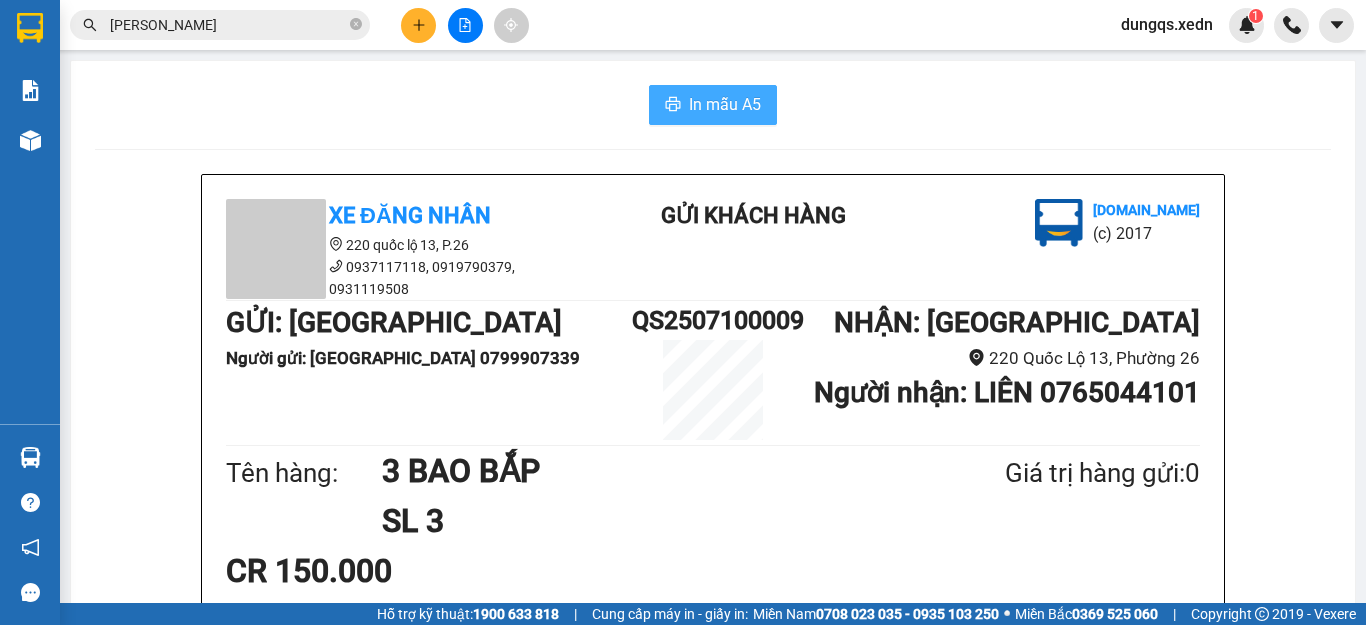 scroll, scrollTop: 0, scrollLeft: 0, axis: both 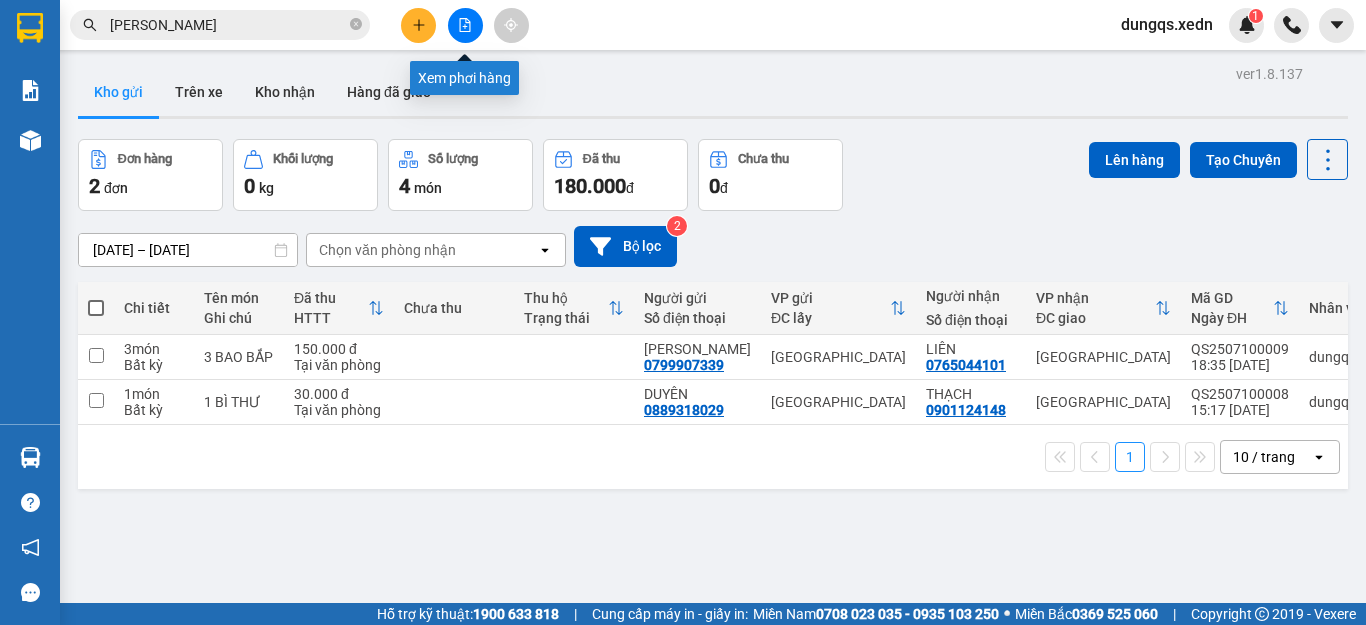 click 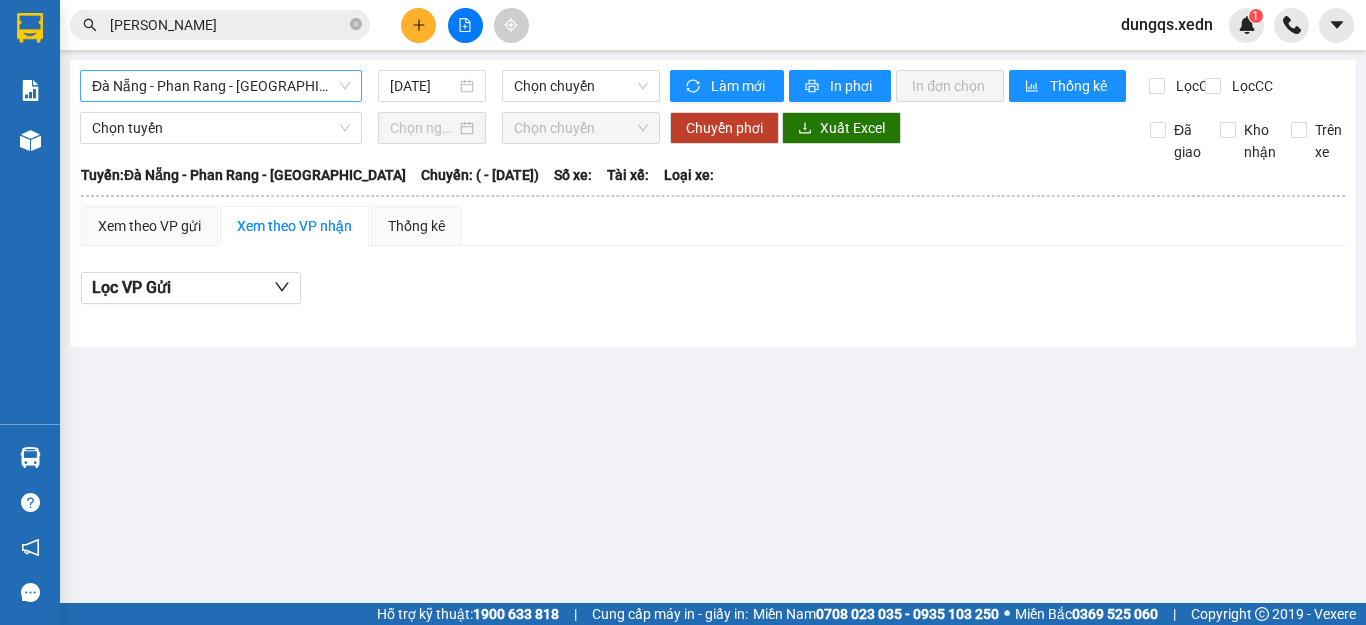 click on "Đà Nẵng - Phan Rang - [GEOGRAPHIC_DATA]" at bounding box center [221, 86] 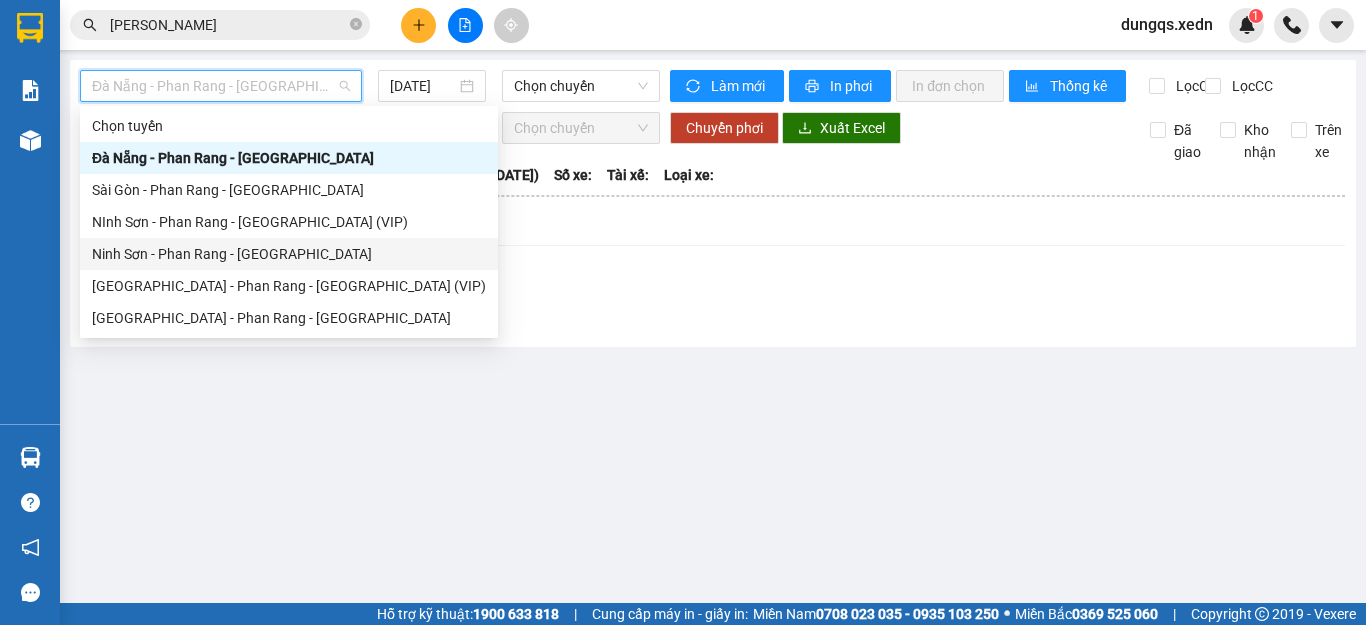 click on "Ninh Sơn - Phan Rang - [GEOGRAPHIC_DATA]" at bounding box center [289, 254] 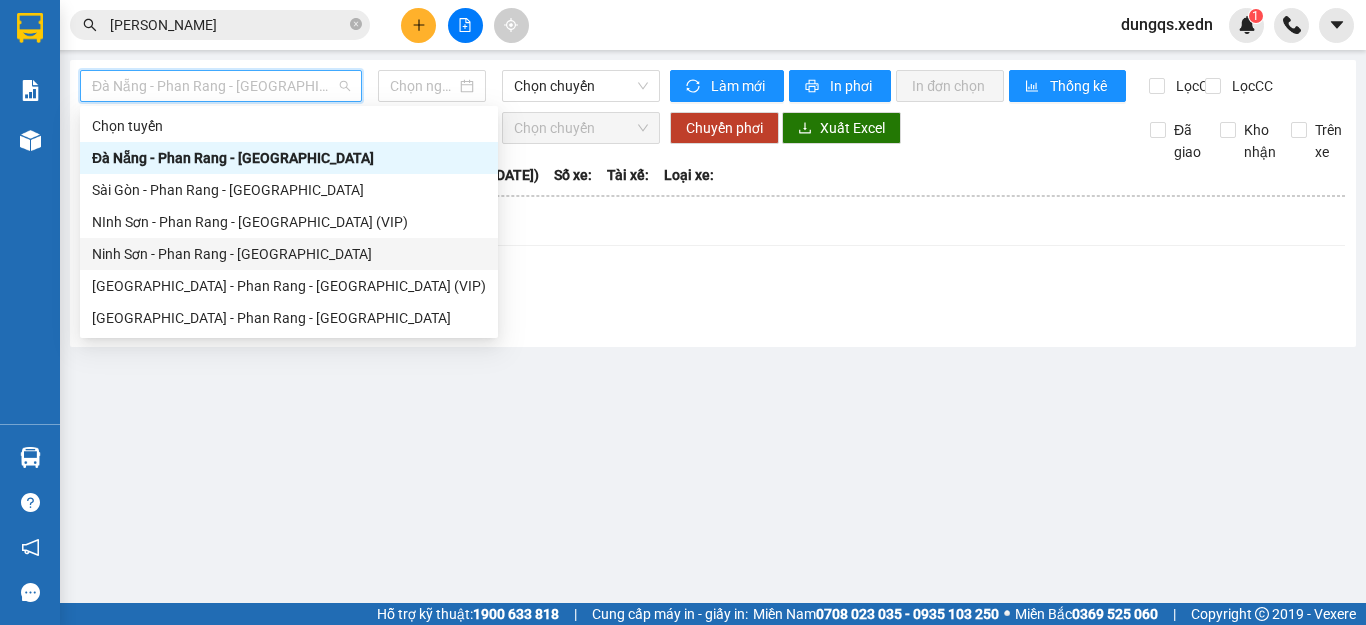 type on "[DATE]" 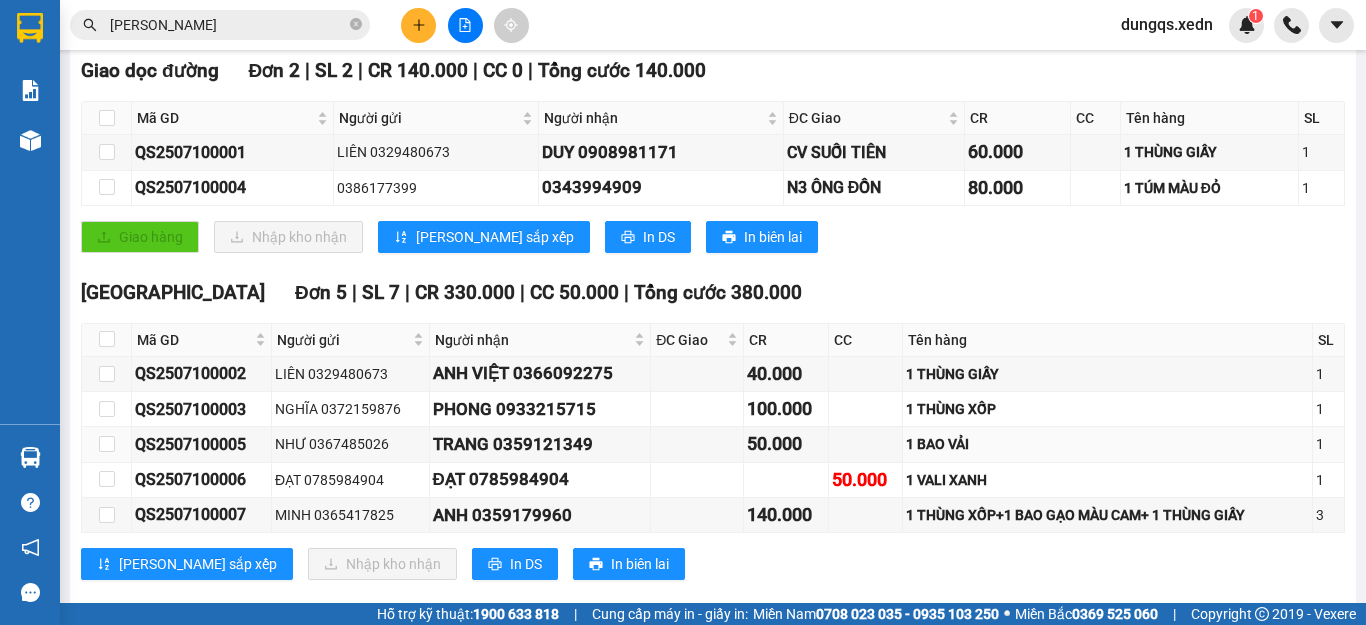 scroll, scrollTop: 100, scrollLeft: 0, axis: vertical 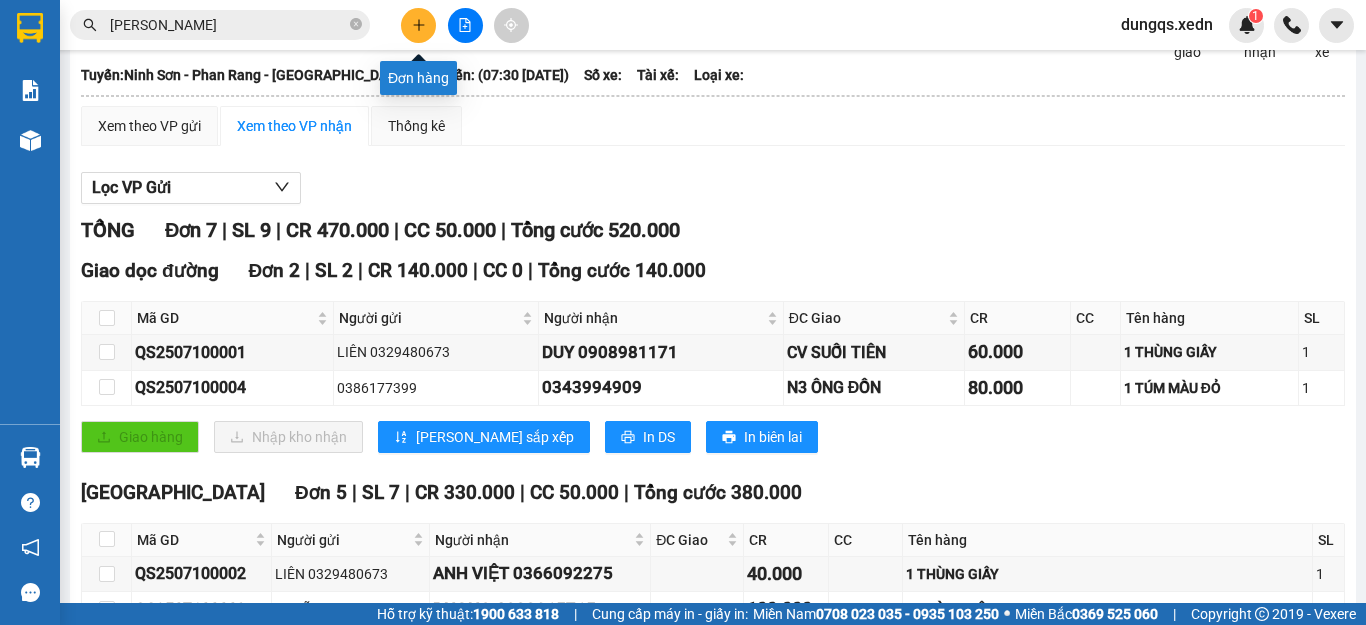 click 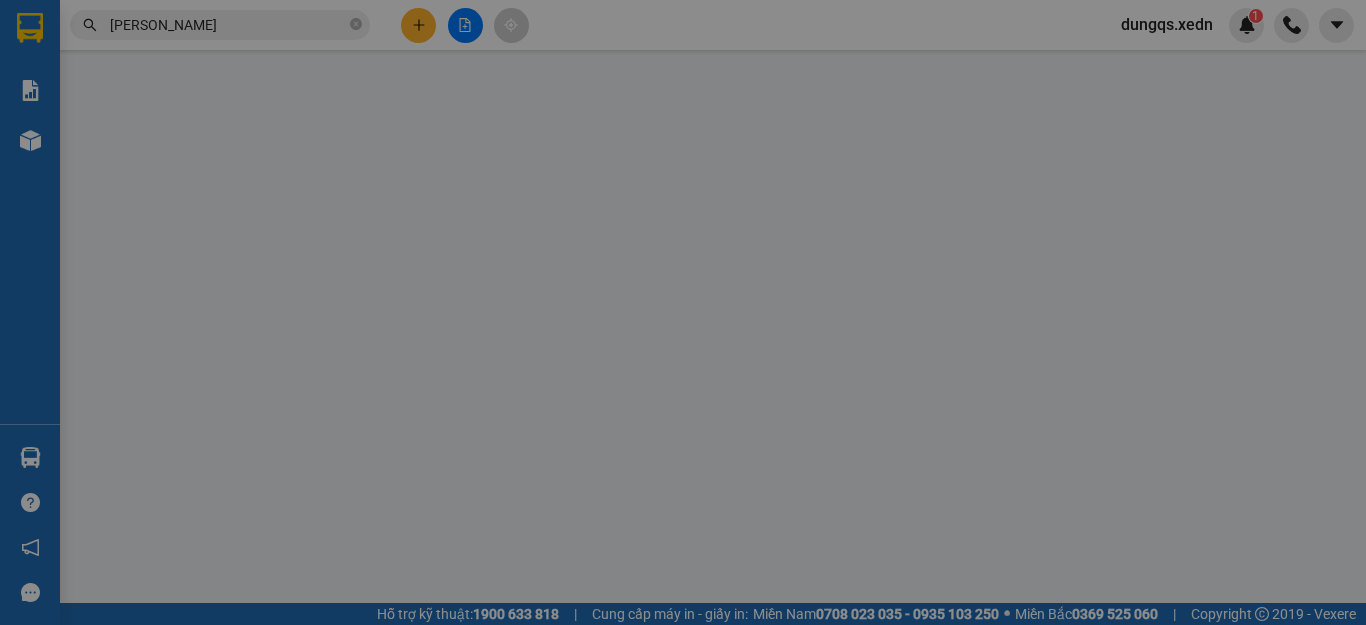 scroll, scrollTop: 0, scrollLeft: 0, axis: both 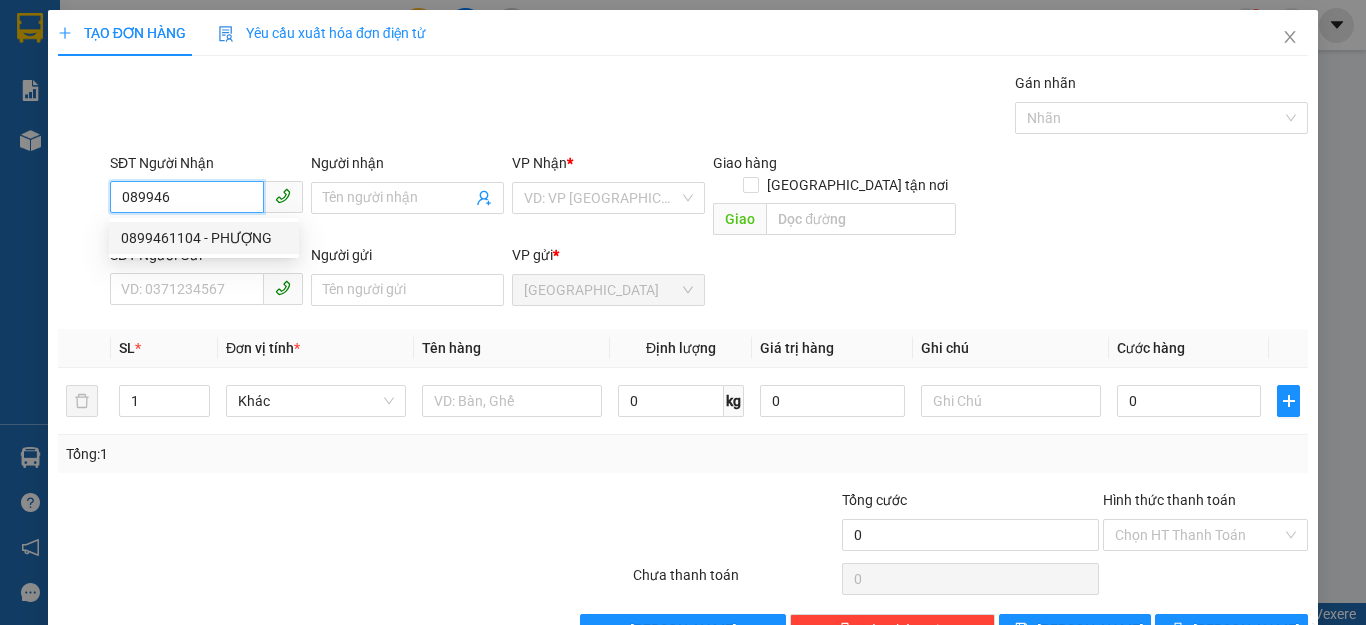 click on "0899461104 - PHƯỢNG" at bounding box center [204, 238] 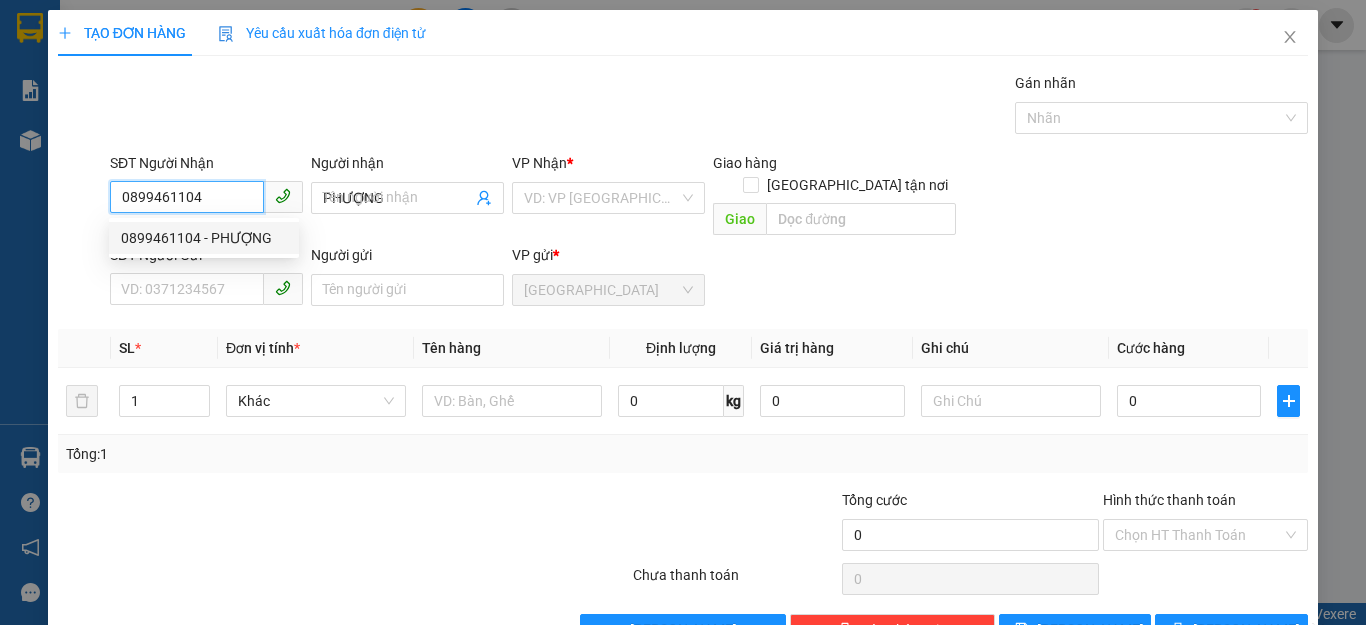 type on "110.000" 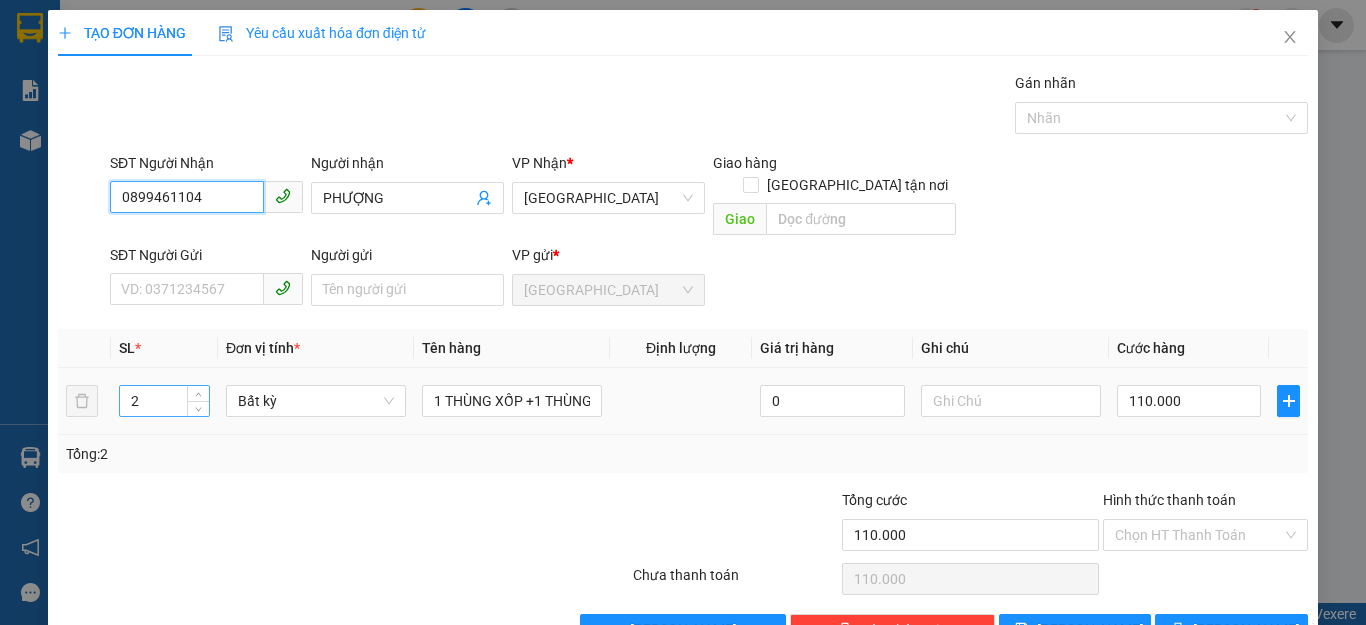 type on "0899461104" 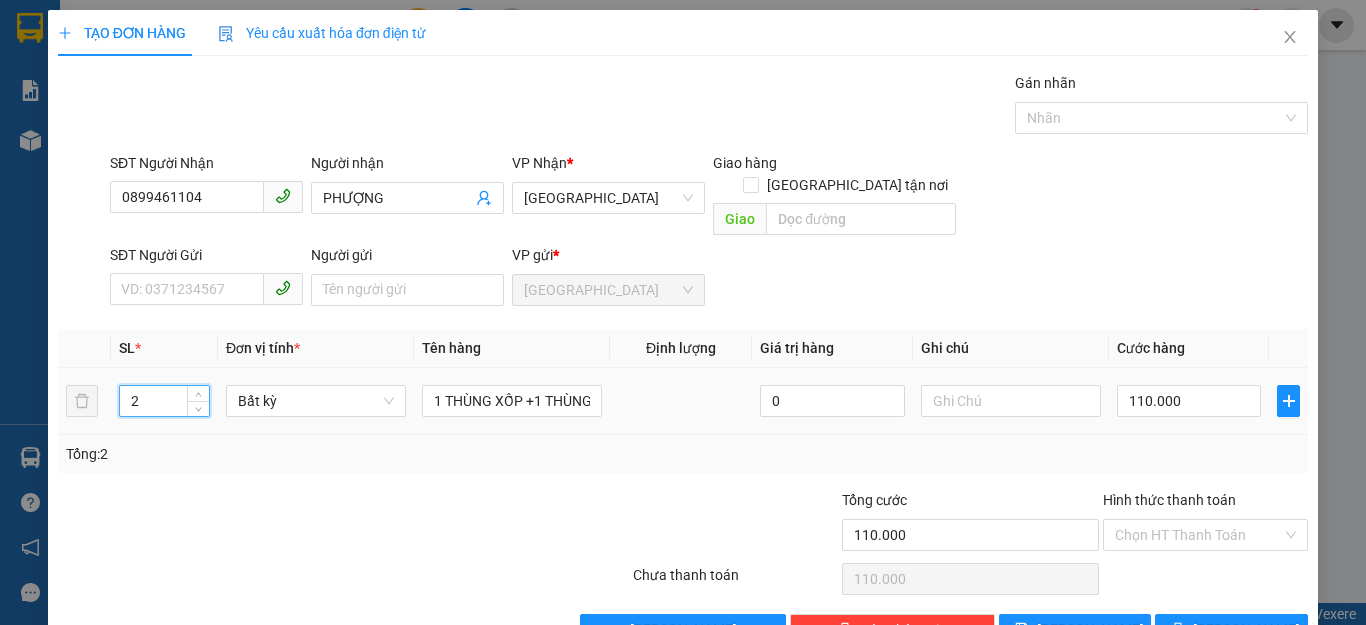 click on "2" at bounding box center (164, 401) 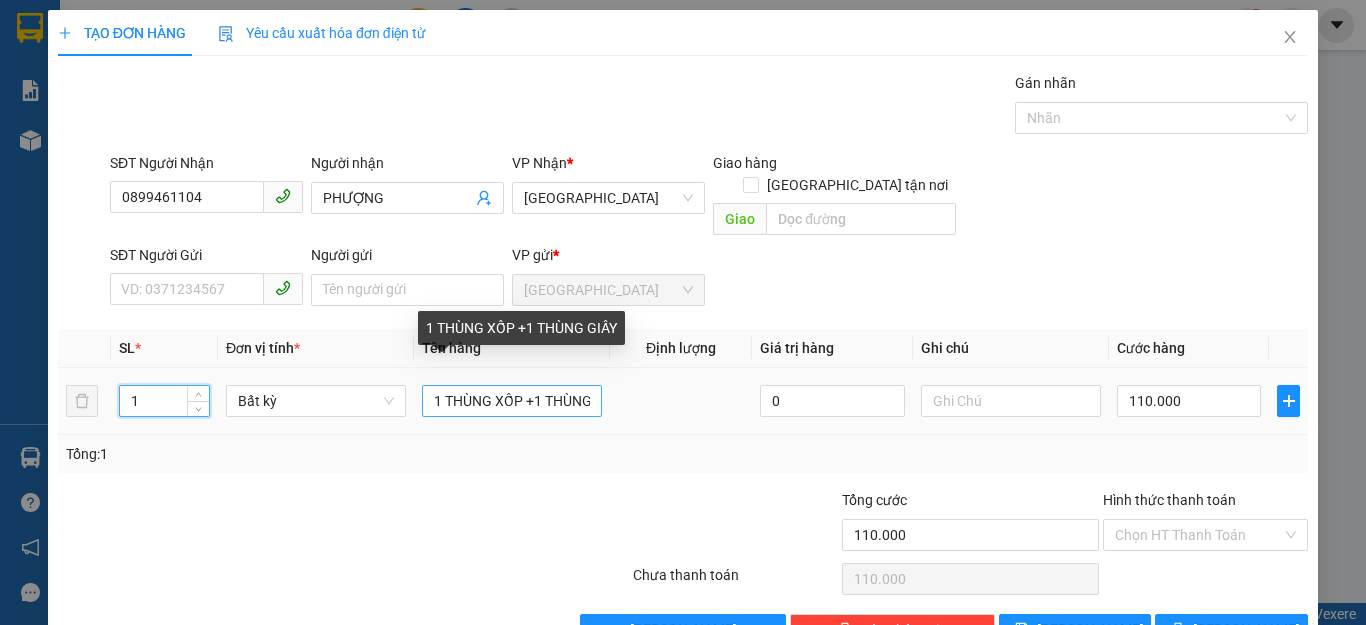 type on "1" 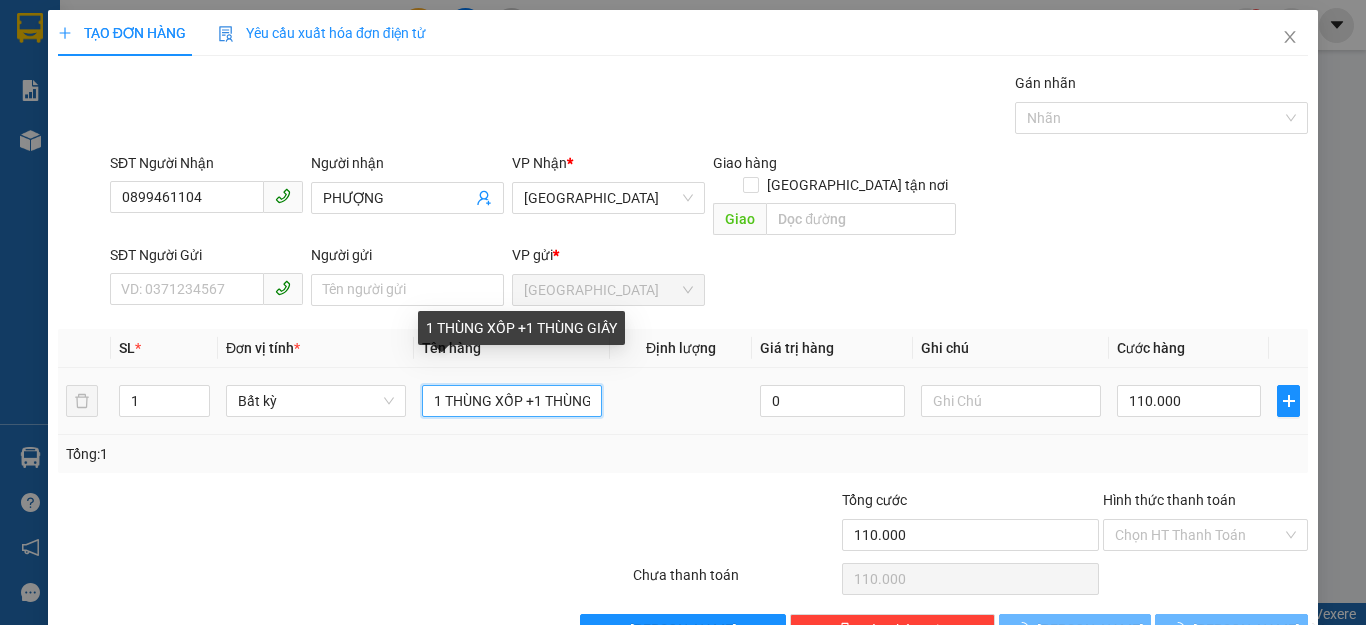 click on "1 THÙNG XỐP +1 THÙNG GIẤY" at bounding box center [512, 401] 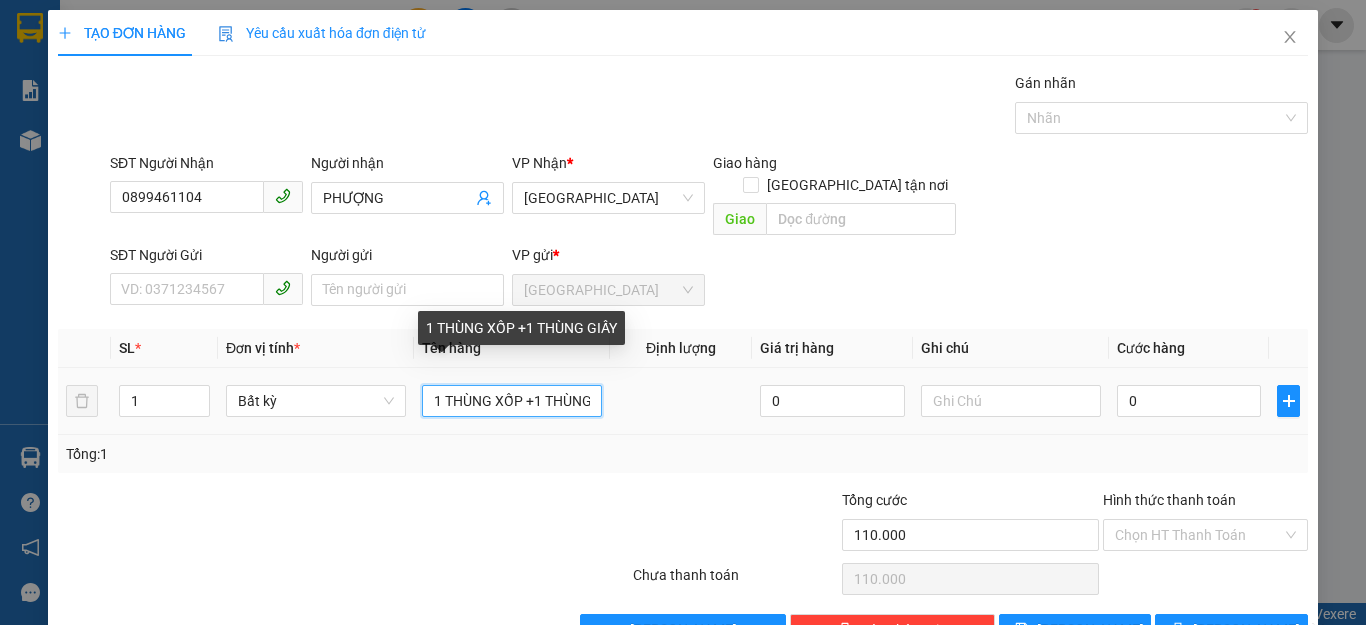 type on "0" 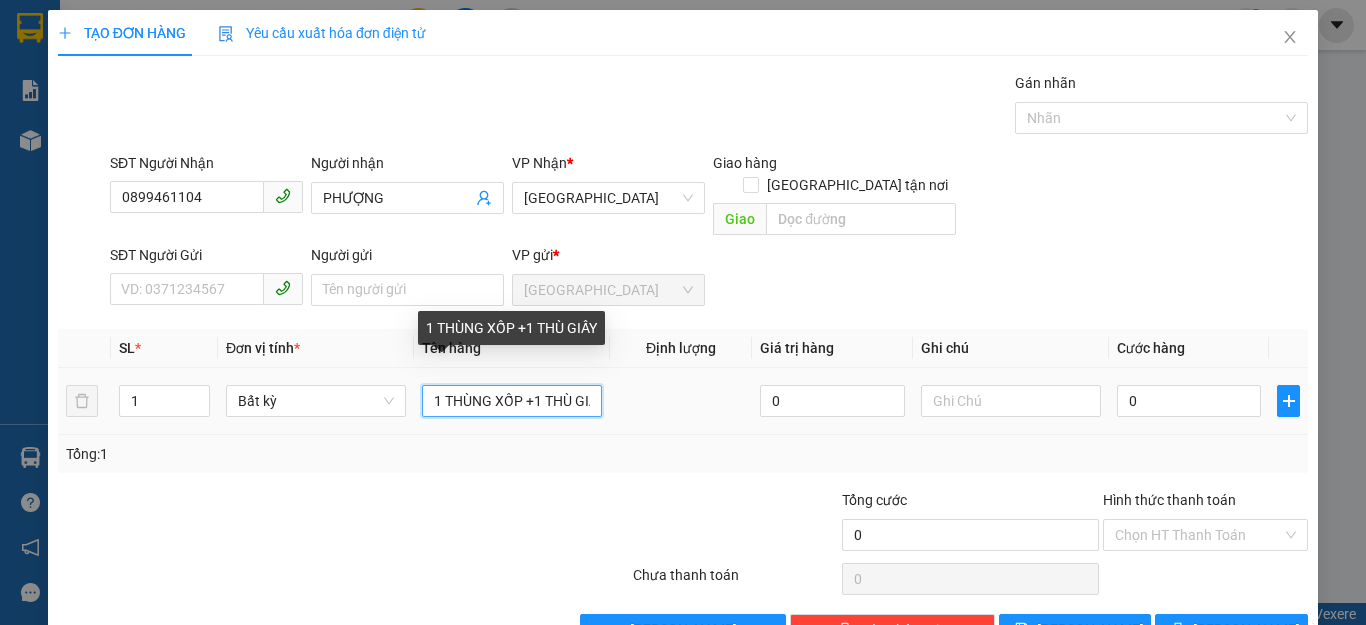 drag, startPoint x: 560, startPoint y: 374, endPoint x: 578, endPoint y: 376, distance: 18.110771 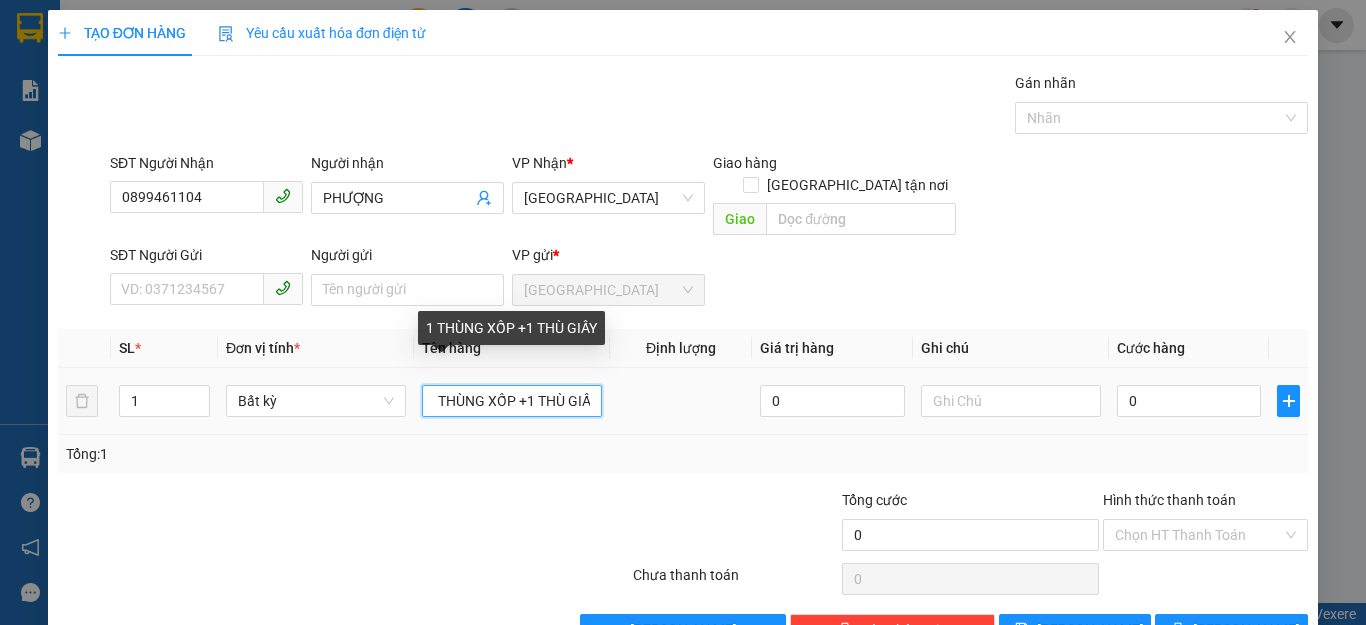 click on "1 THÙNG XỐP +1 THÙ GIẤY" at bounding box center [512, 401] 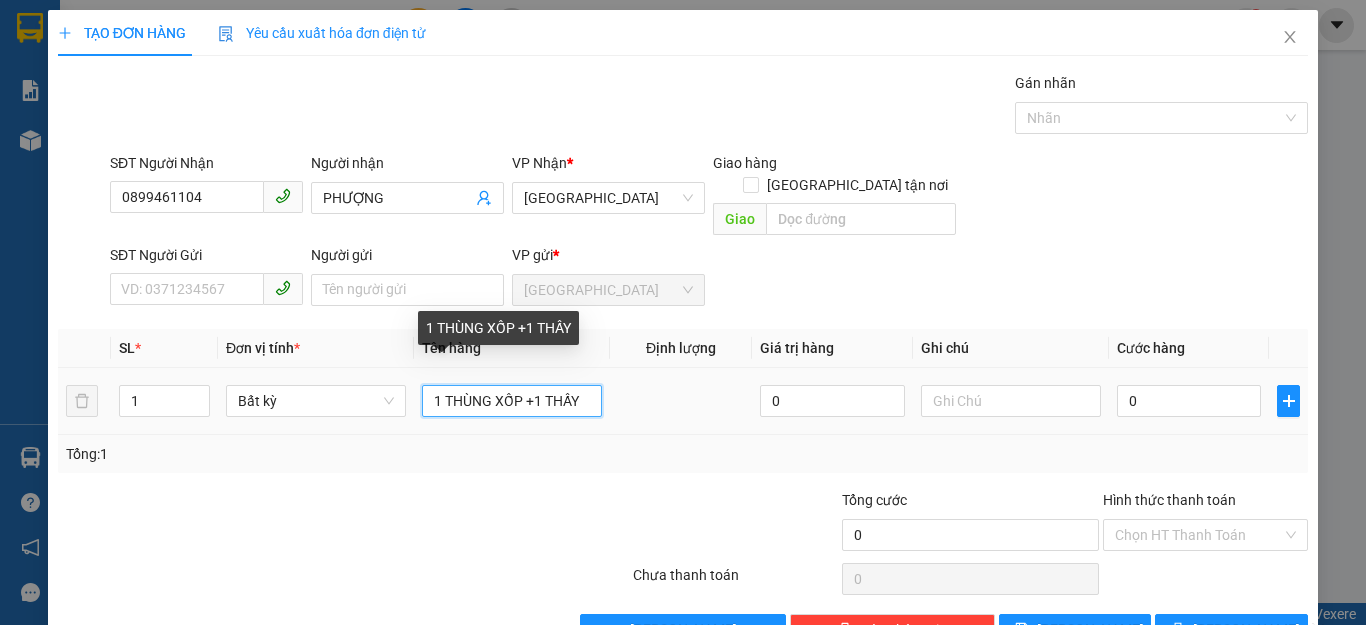 scroll, scrollTop: 0, scrollLeft: 0, axis: both 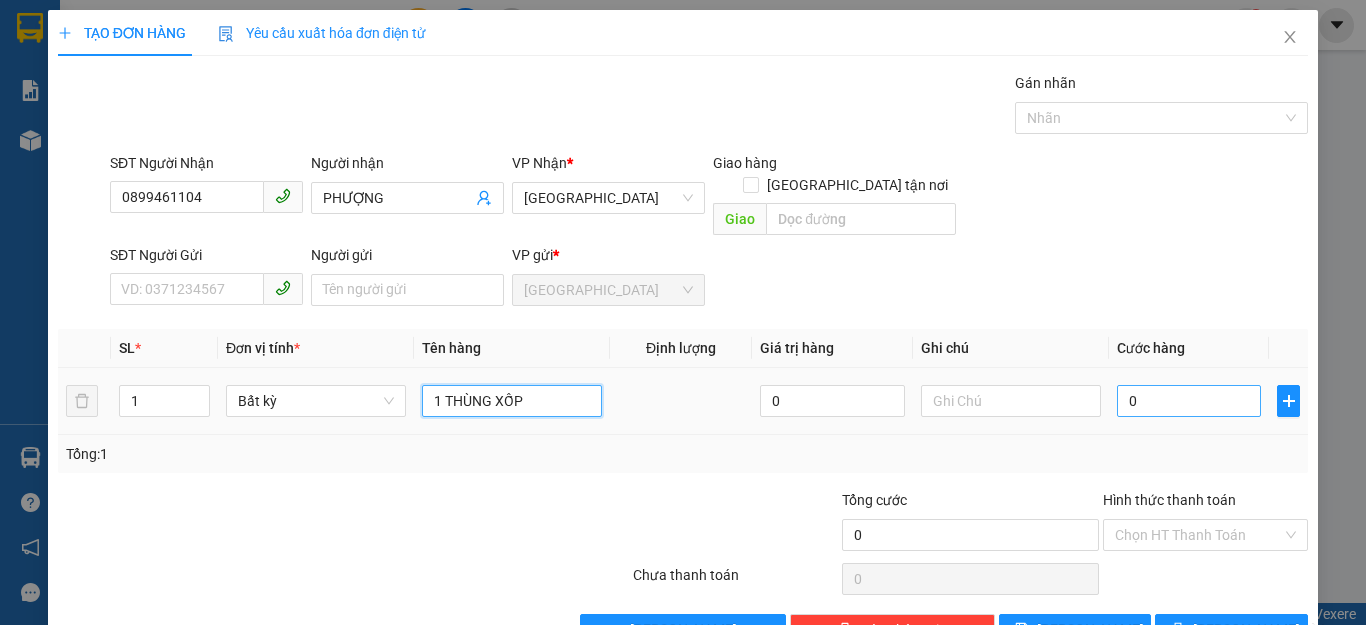 type on "1 THÙNG XỐP" 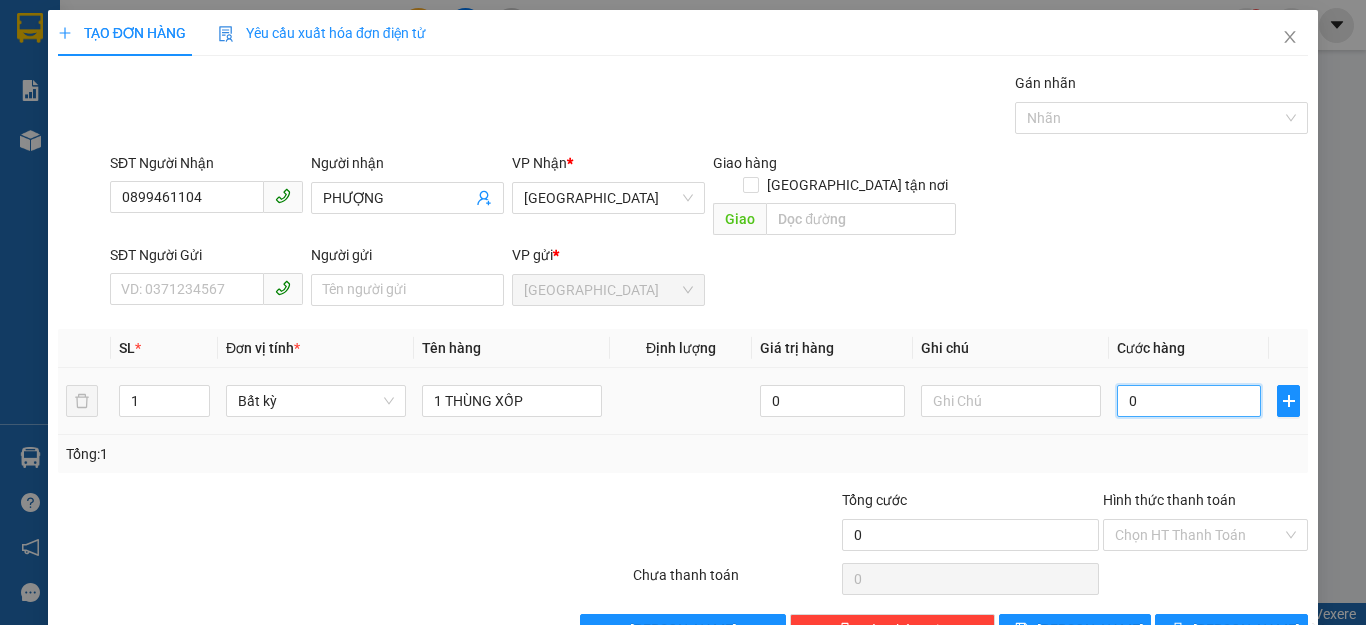drag, startPoint x: 1153, startPoint y: 385, endPoint x: 1124, endPoint y: 354, distance: 42.44997 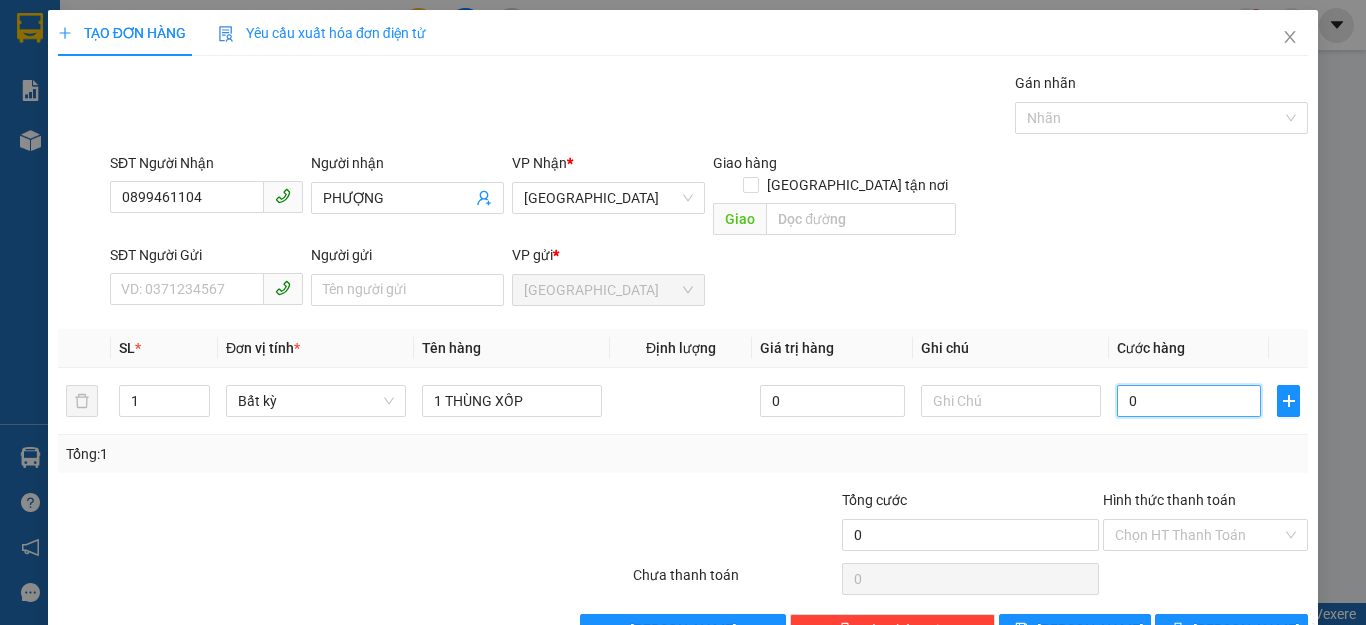 type on "5" 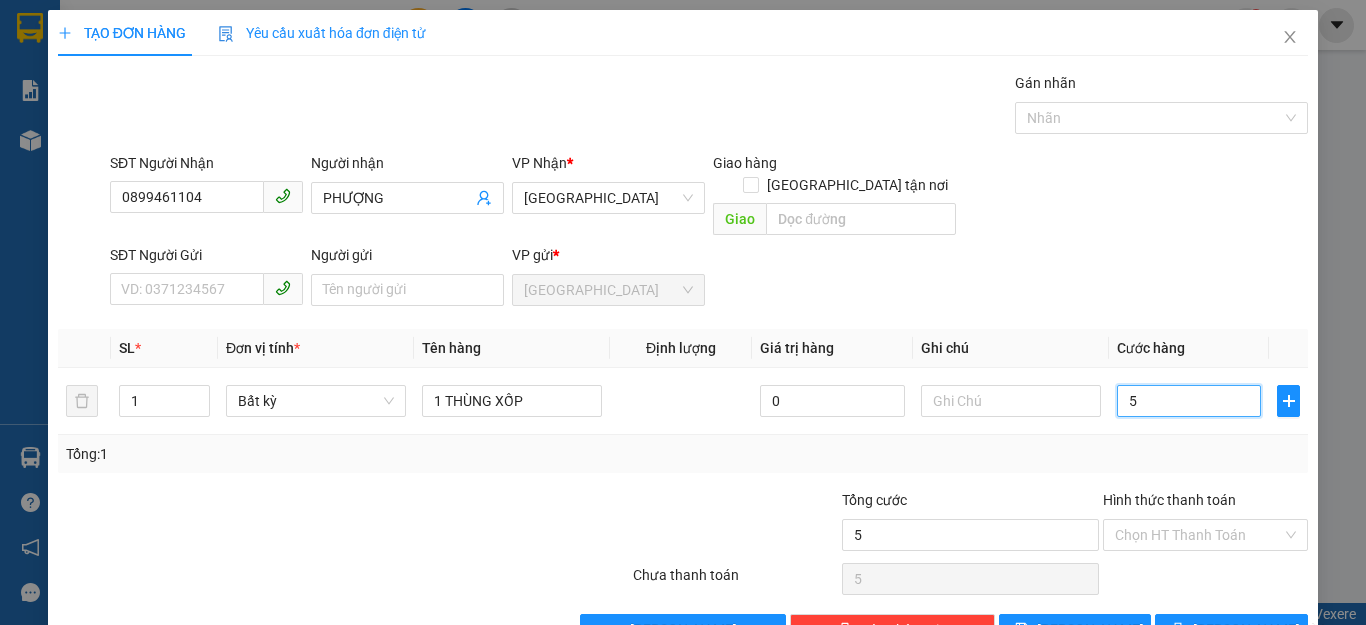 type on "50" 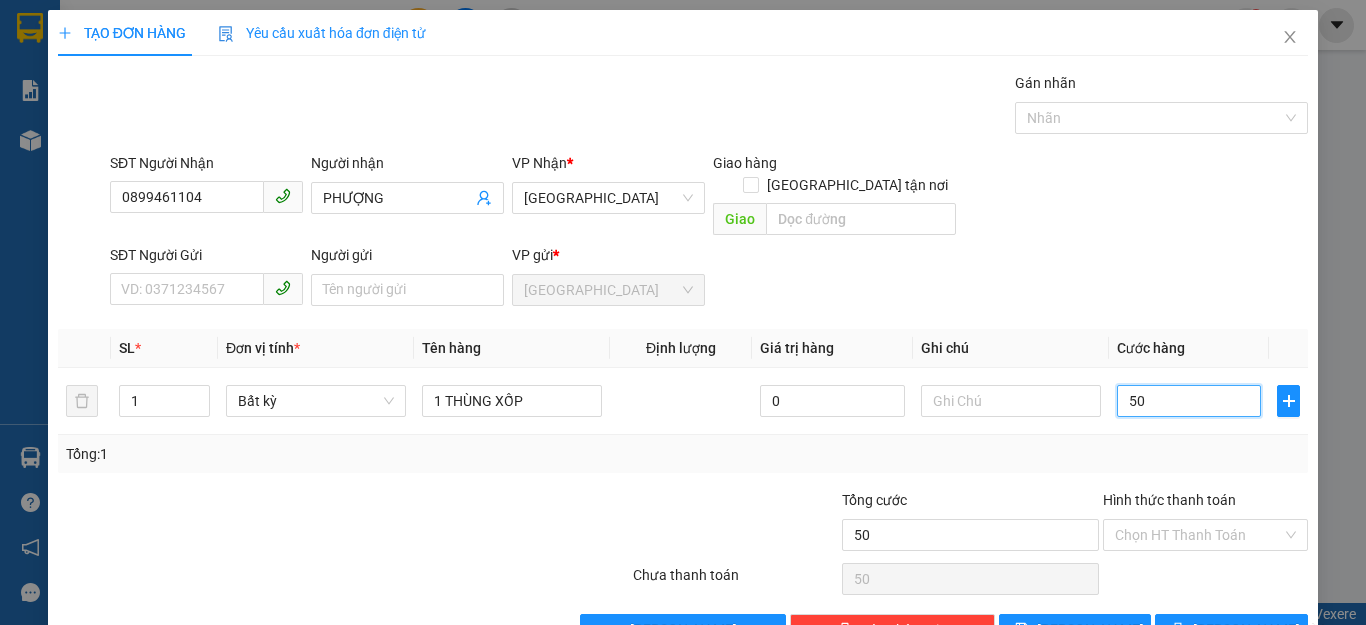 type on "50" 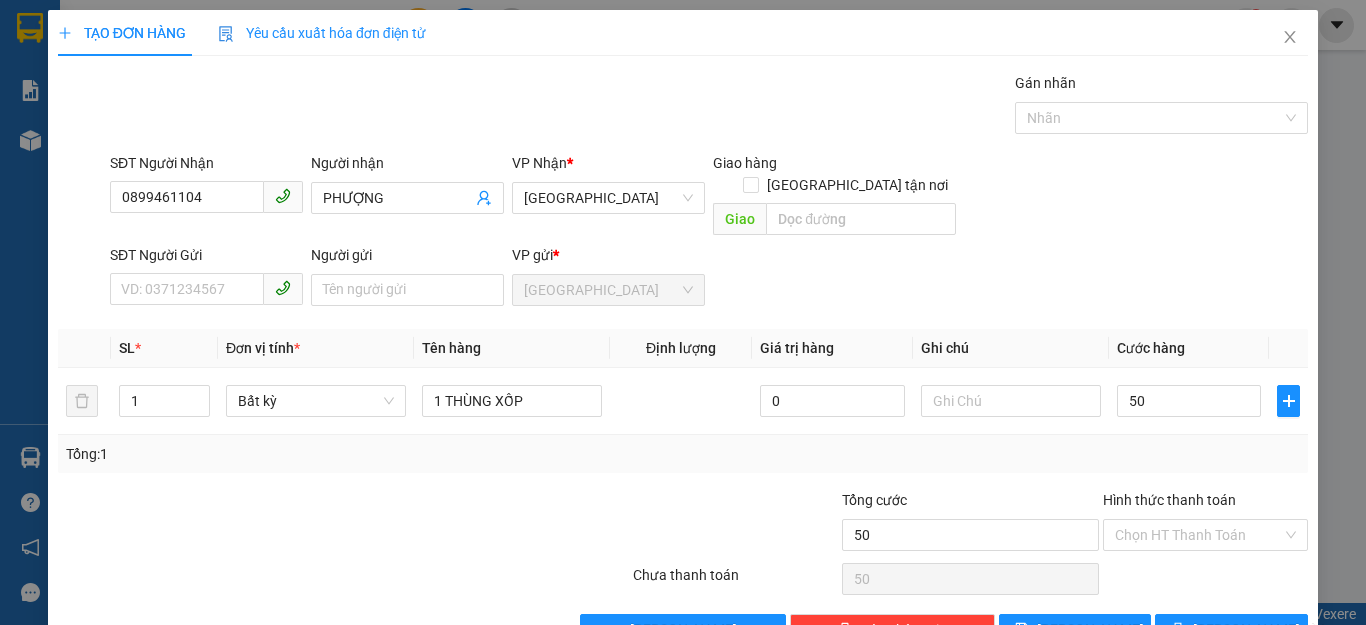 type on "50.000" 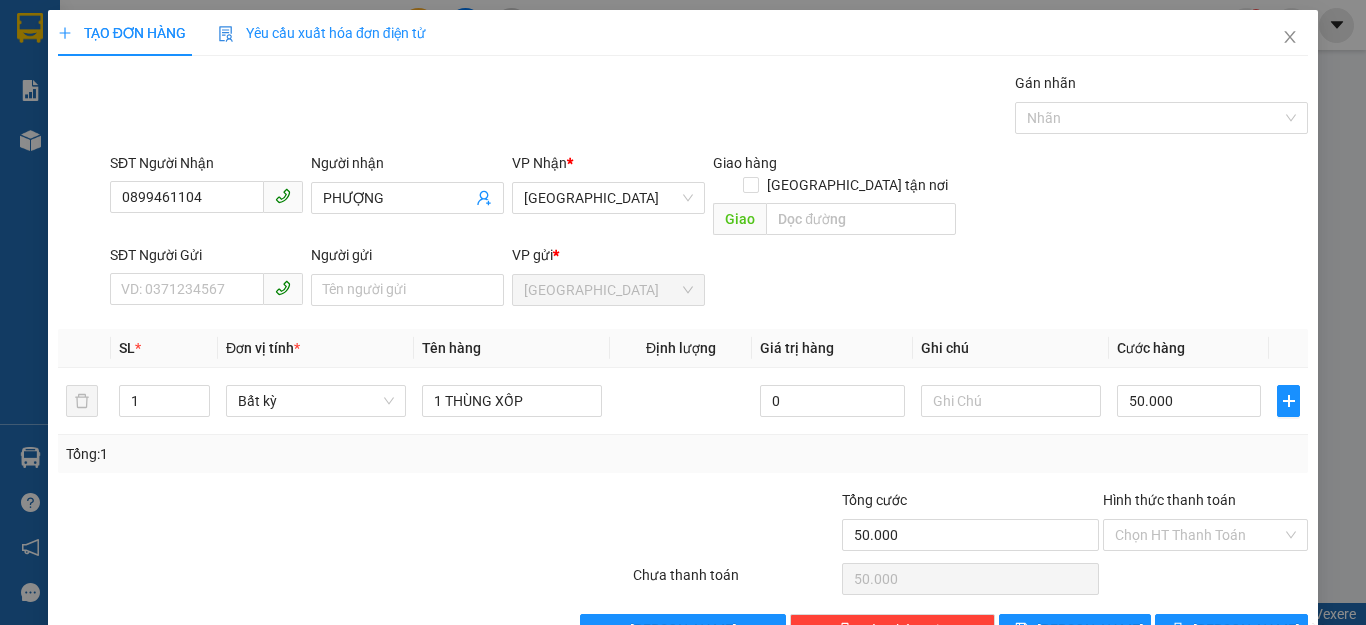 click on "Tổng:  1" at bounding box center [683, 454] 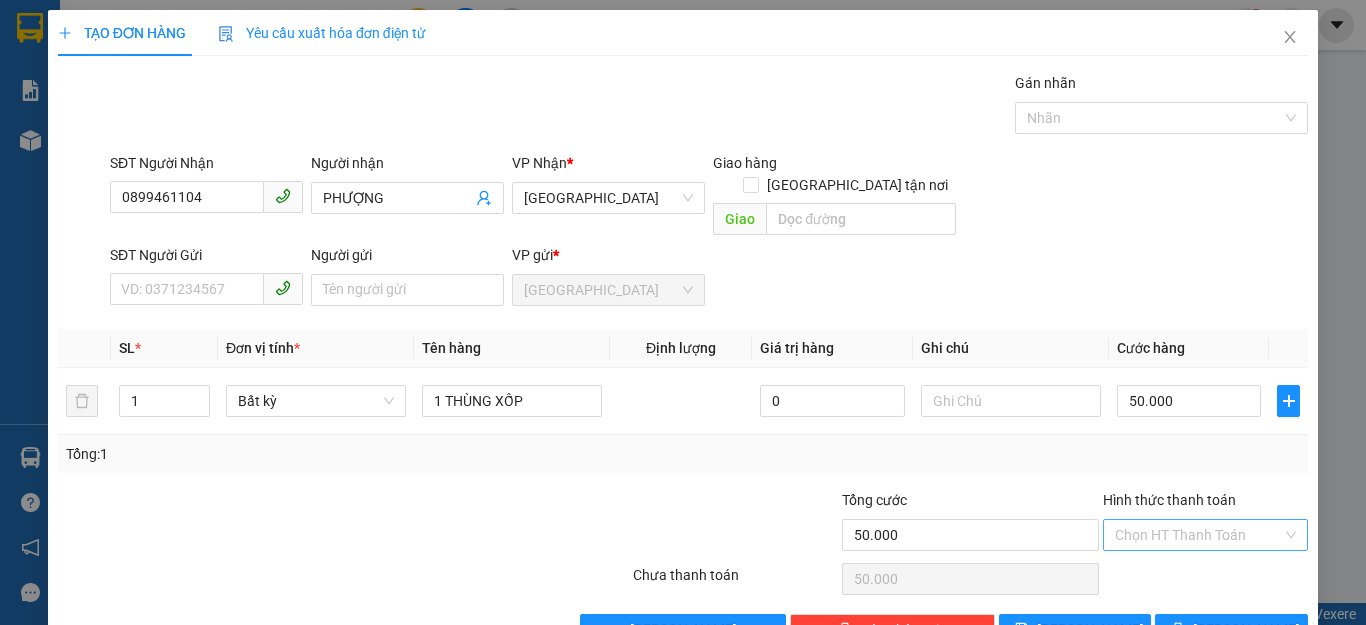 click on "Hình thức thanh toán" at bounding box center (1198, 535) 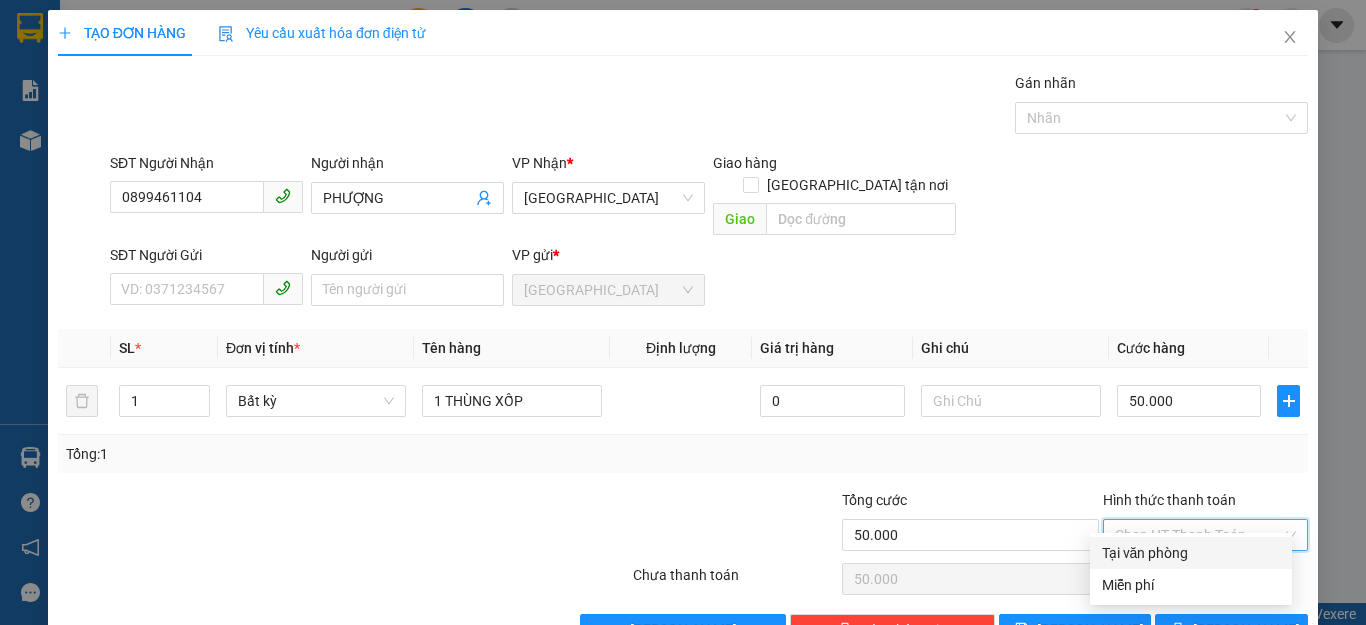 click on "Tại văn phòng" at bounding box center [1191, 553] 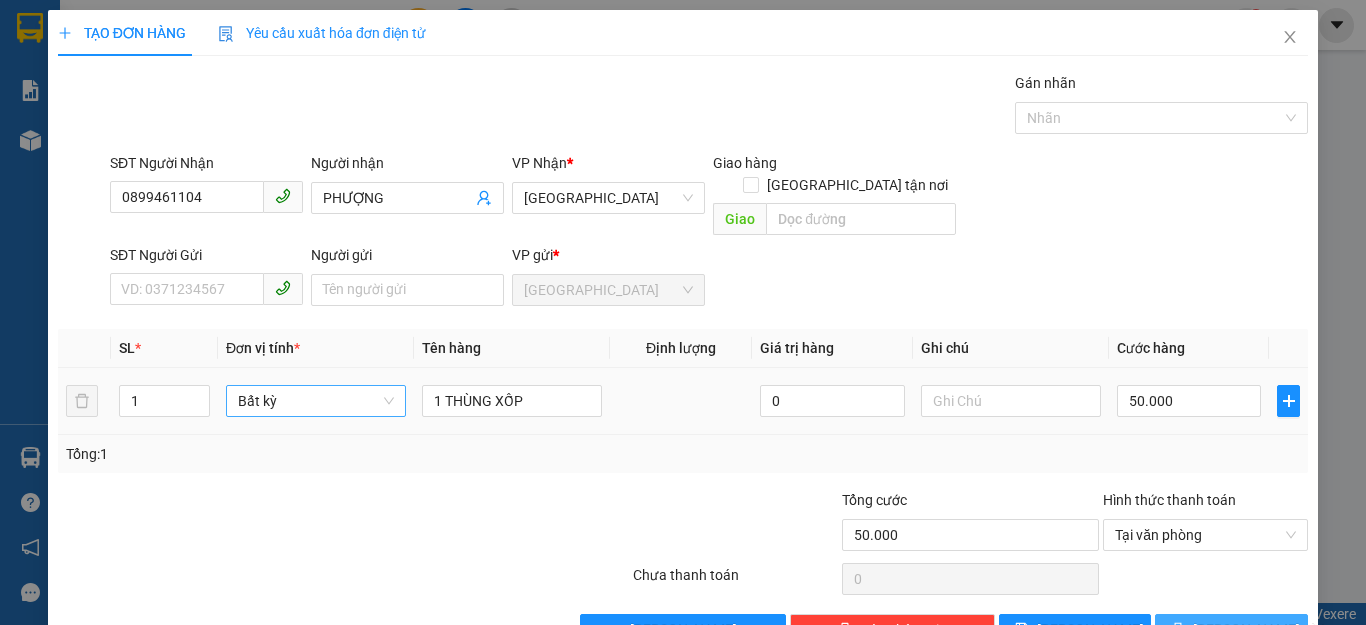 drag, startPoint x: 1195, startPoint y: 604, endPoint x: 317, endPoint y: 389, distance: 903.9408 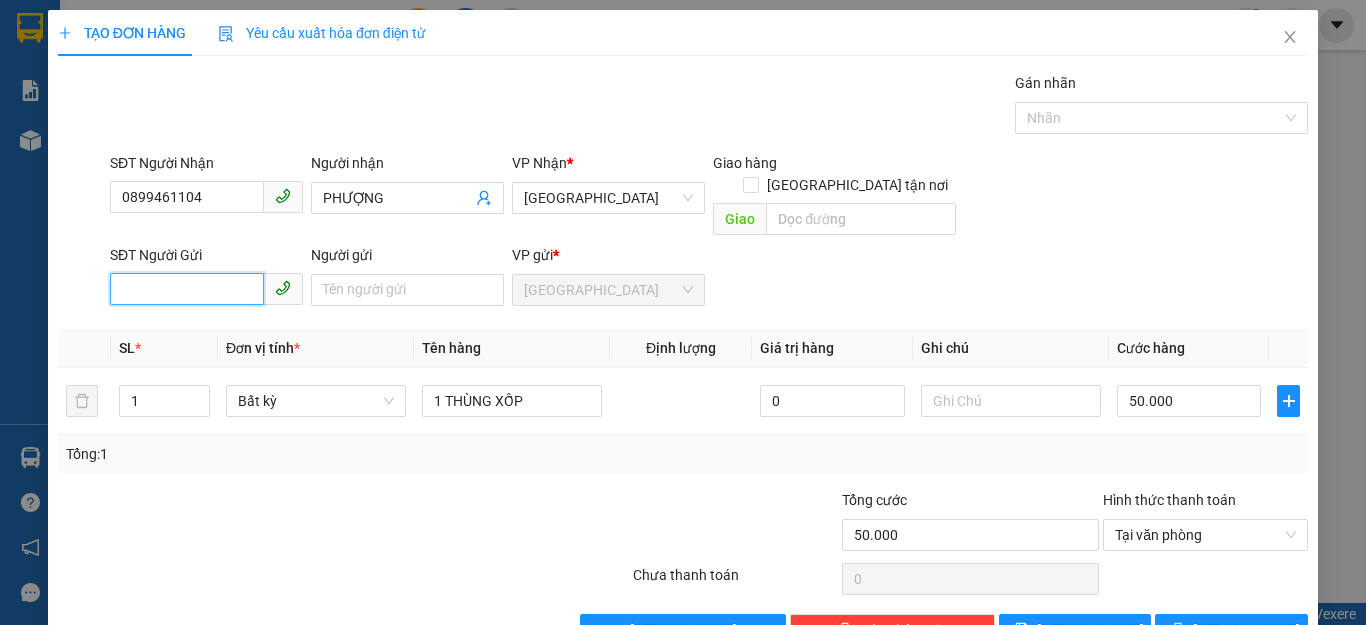 click on "SĐT Người Gửi" at bounding box center (187, 289) 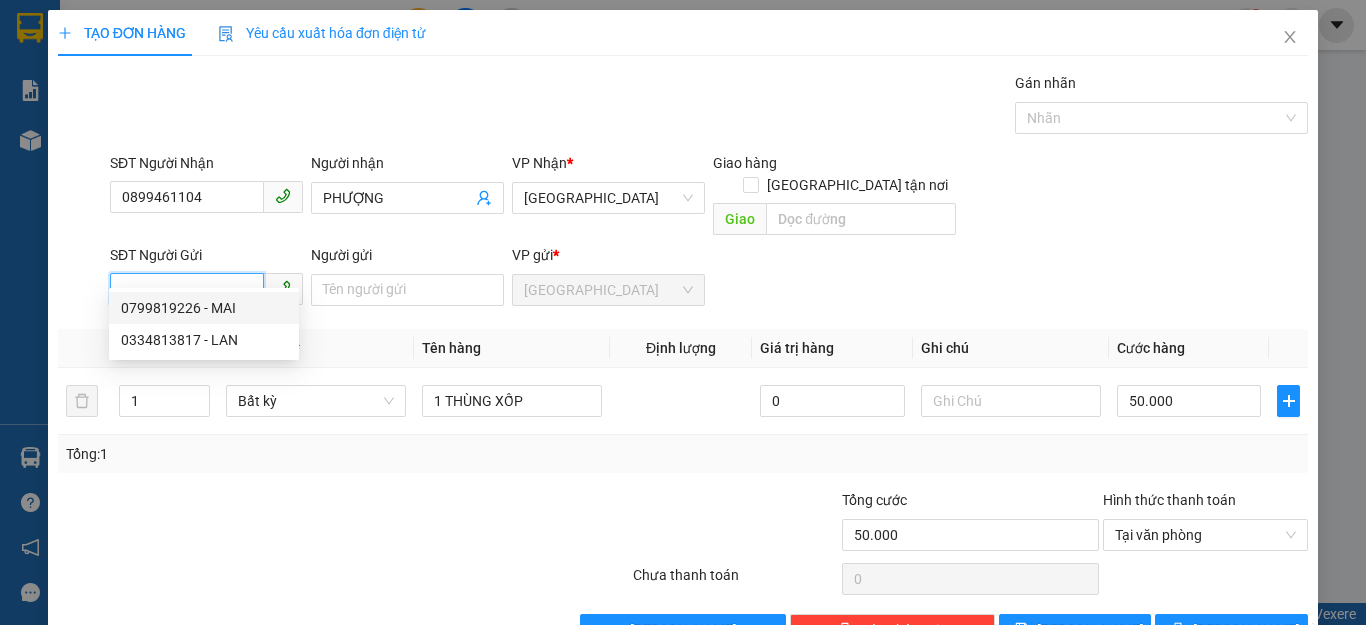 click on "0799819226 - MAI" at bounding box center (204, 308) 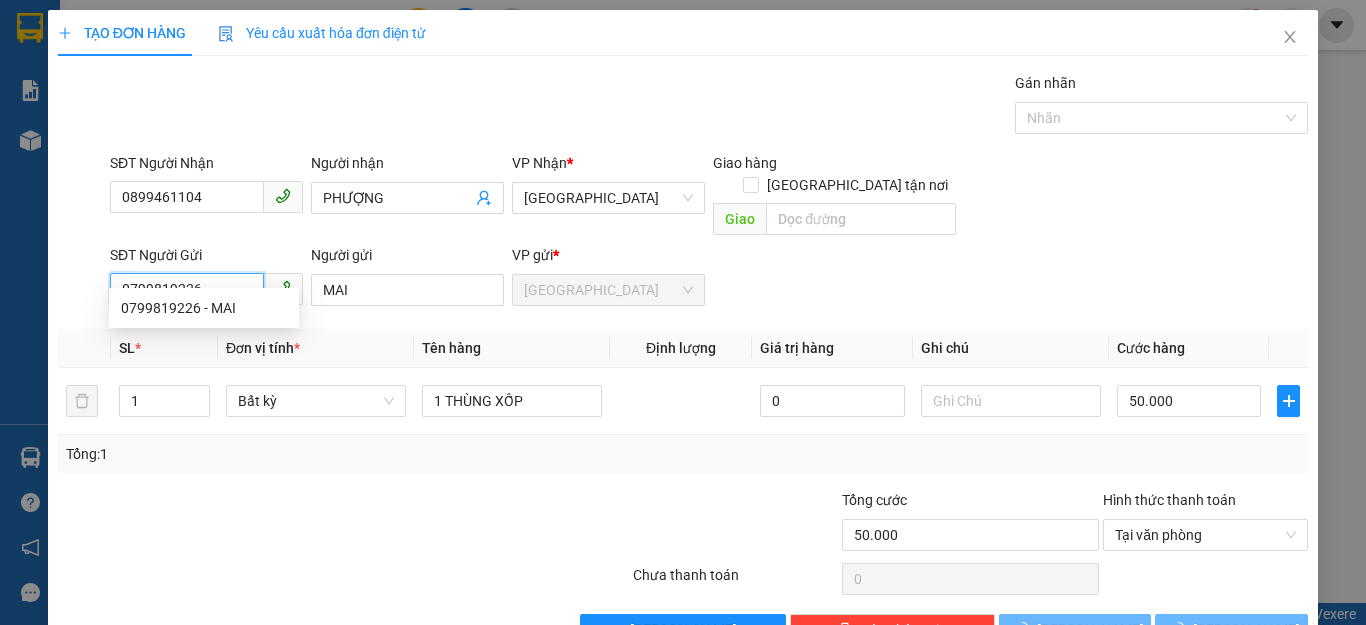 type on "110.000" 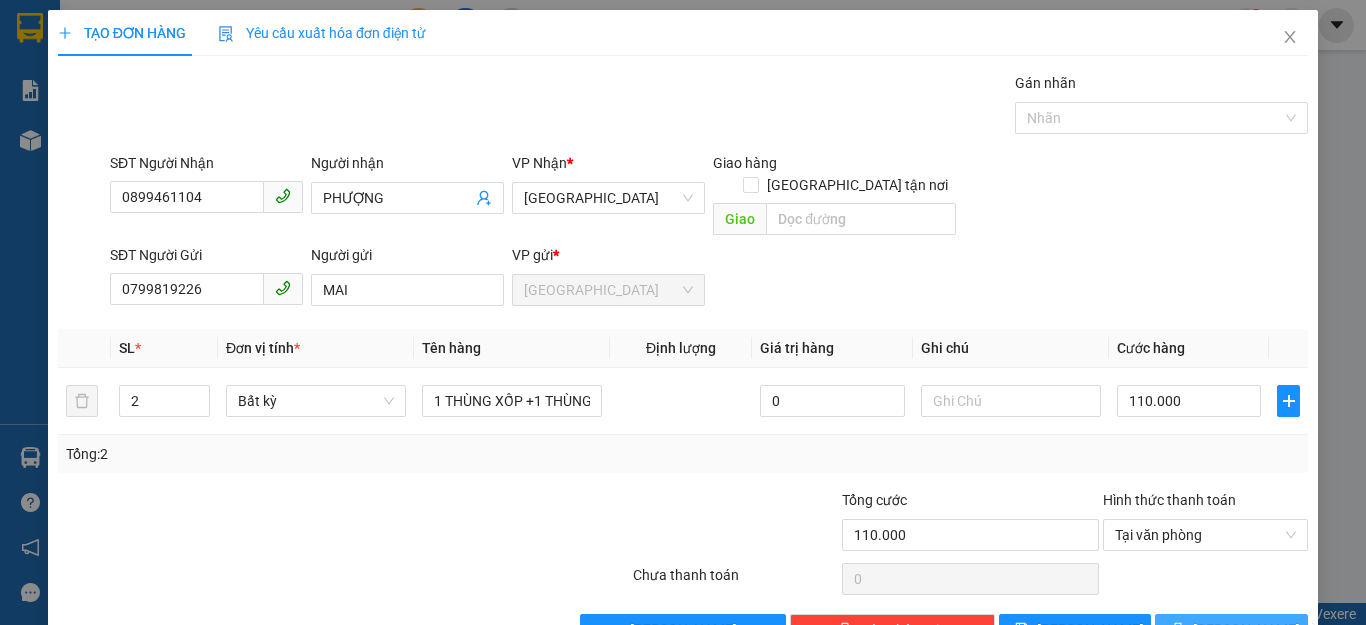 click 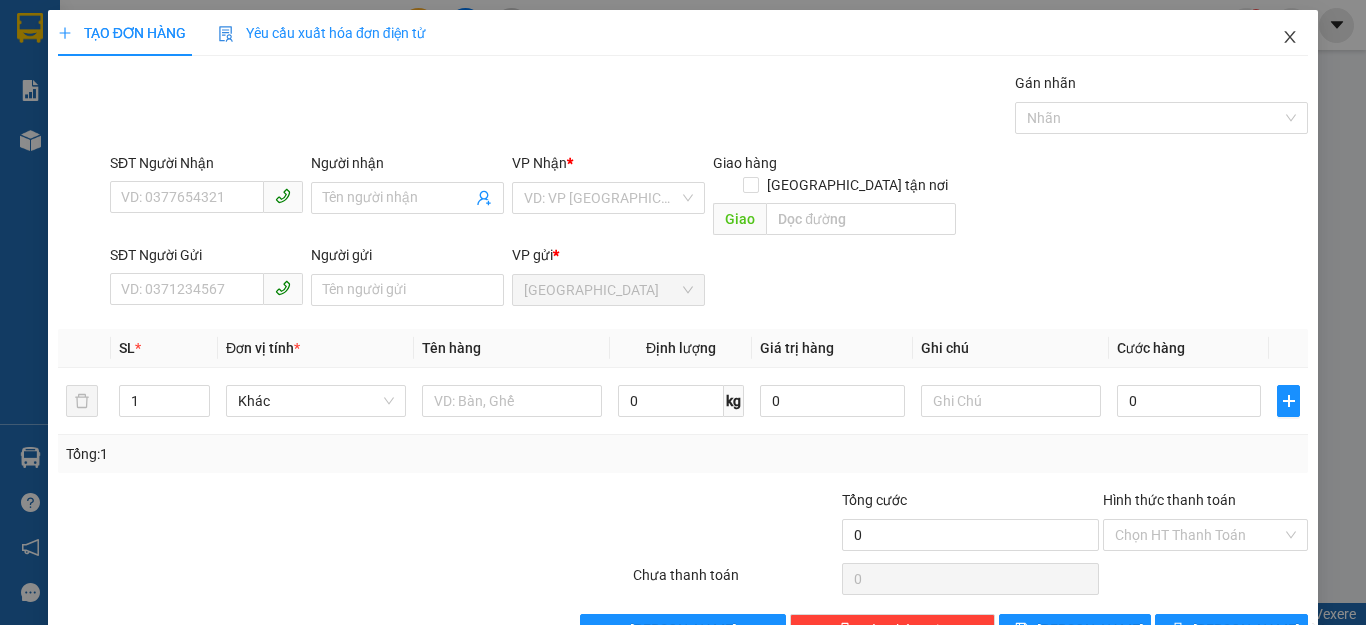 click 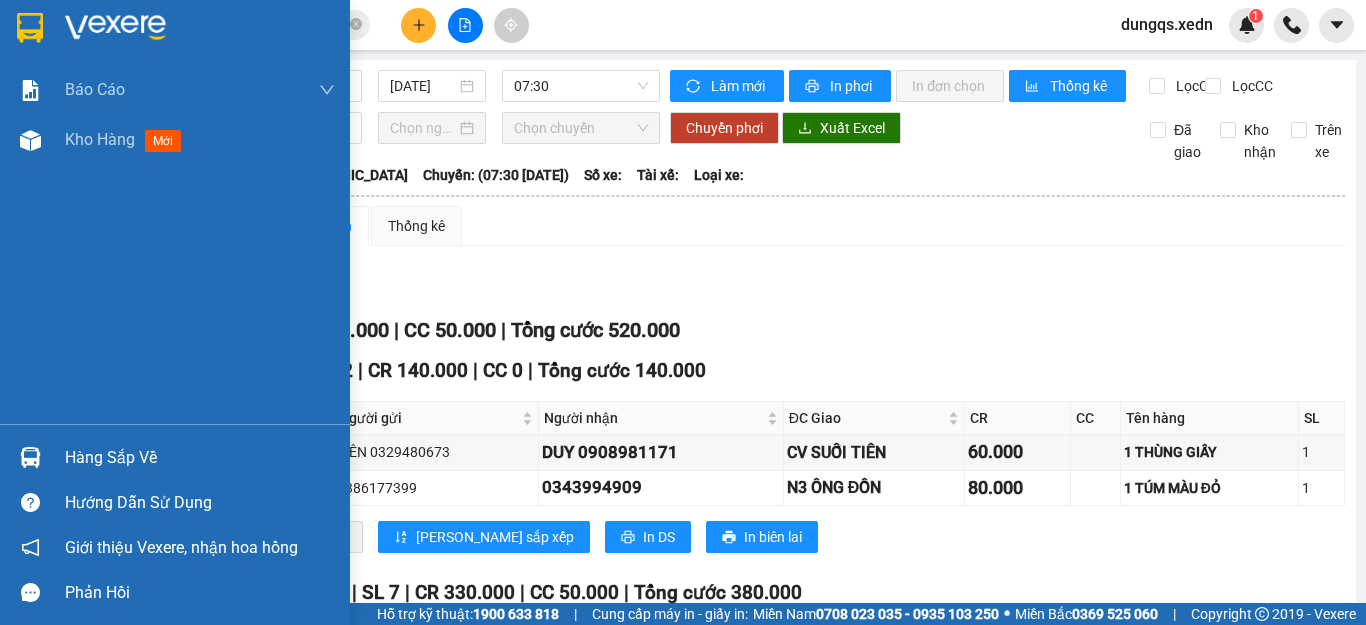 click at bounding box center (30, 28) 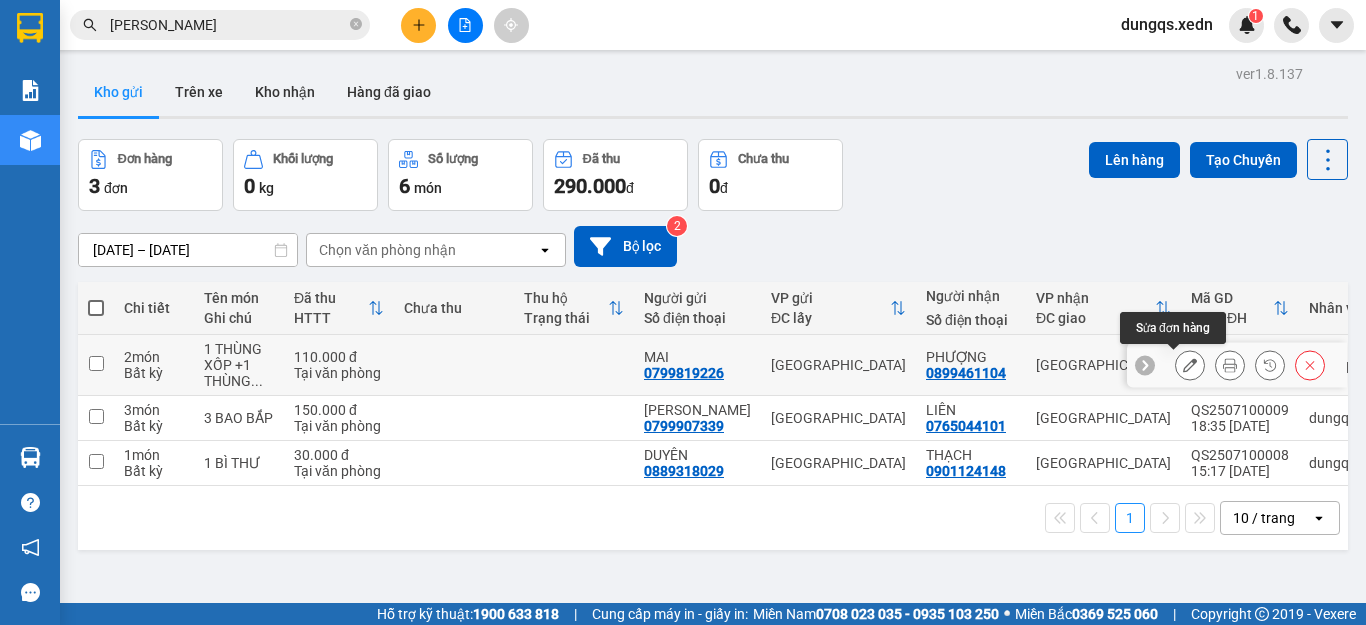 click 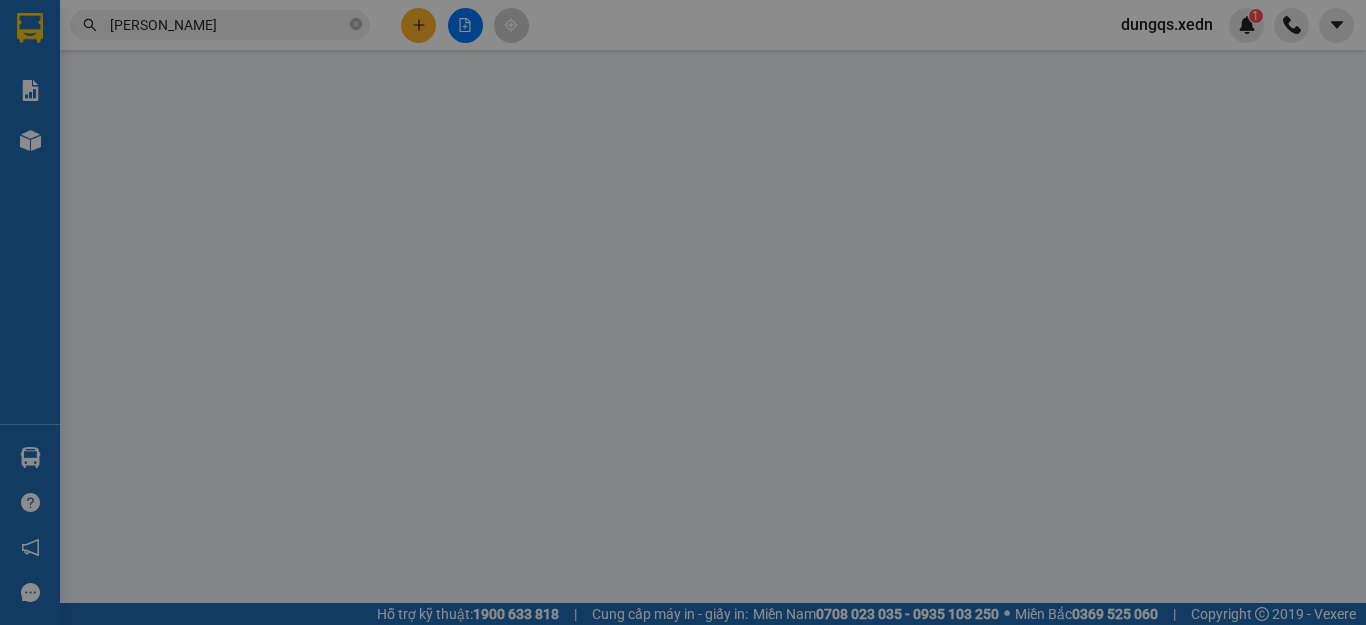 type on "0899461104" 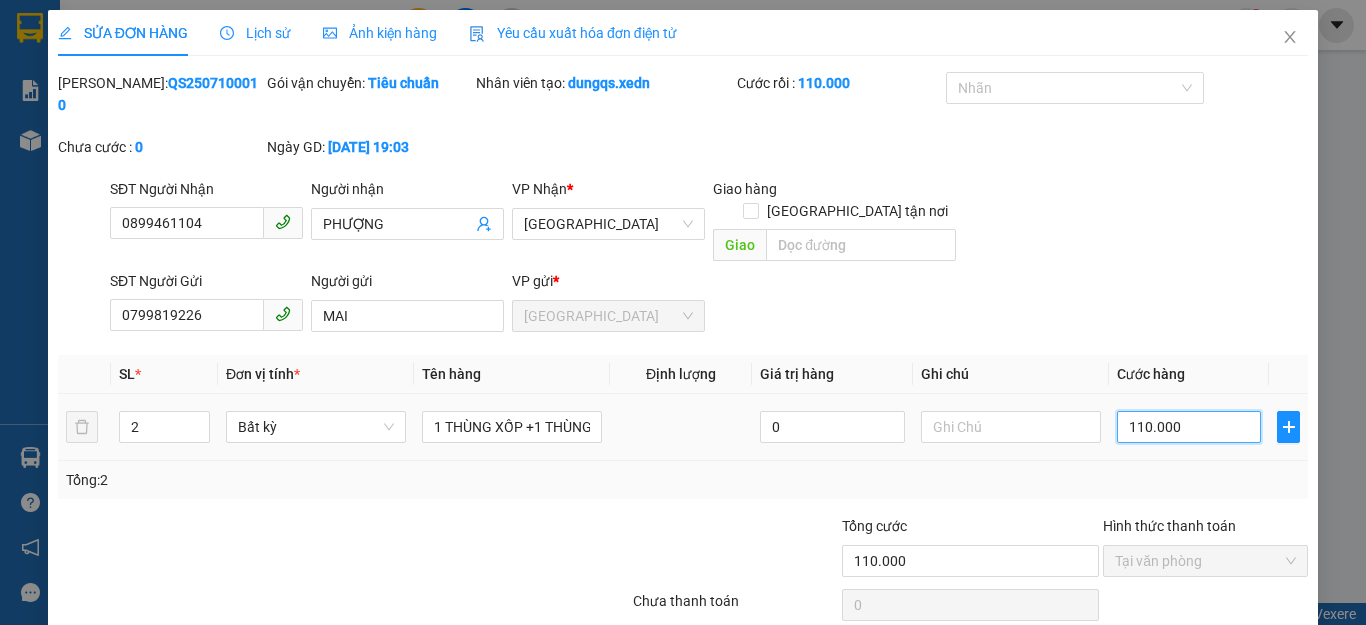 click on "110.000" at bounding box center (1189, 427) 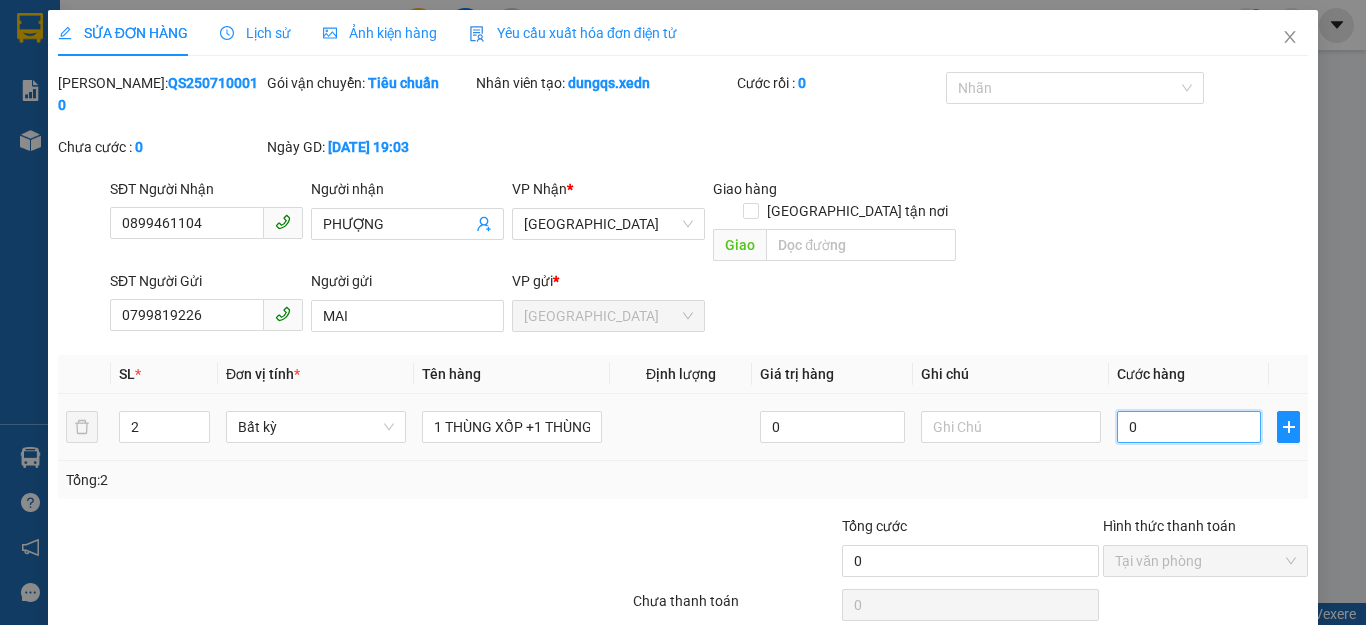 type on "5" 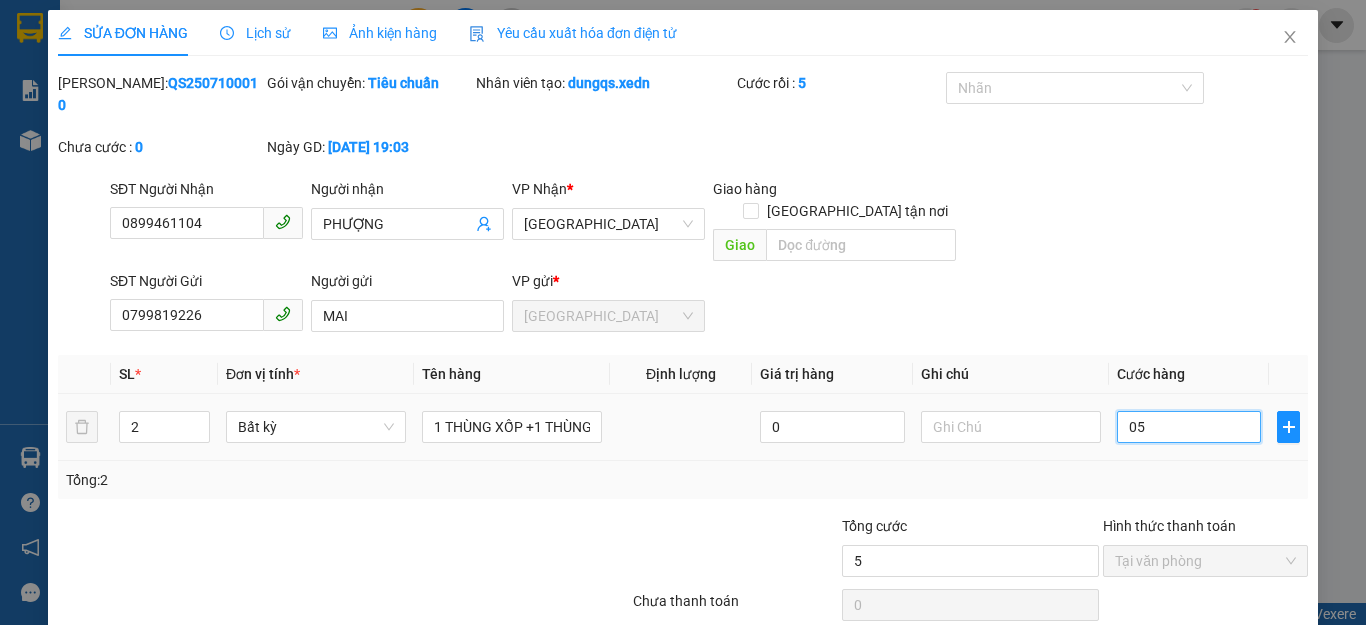 type on "50" 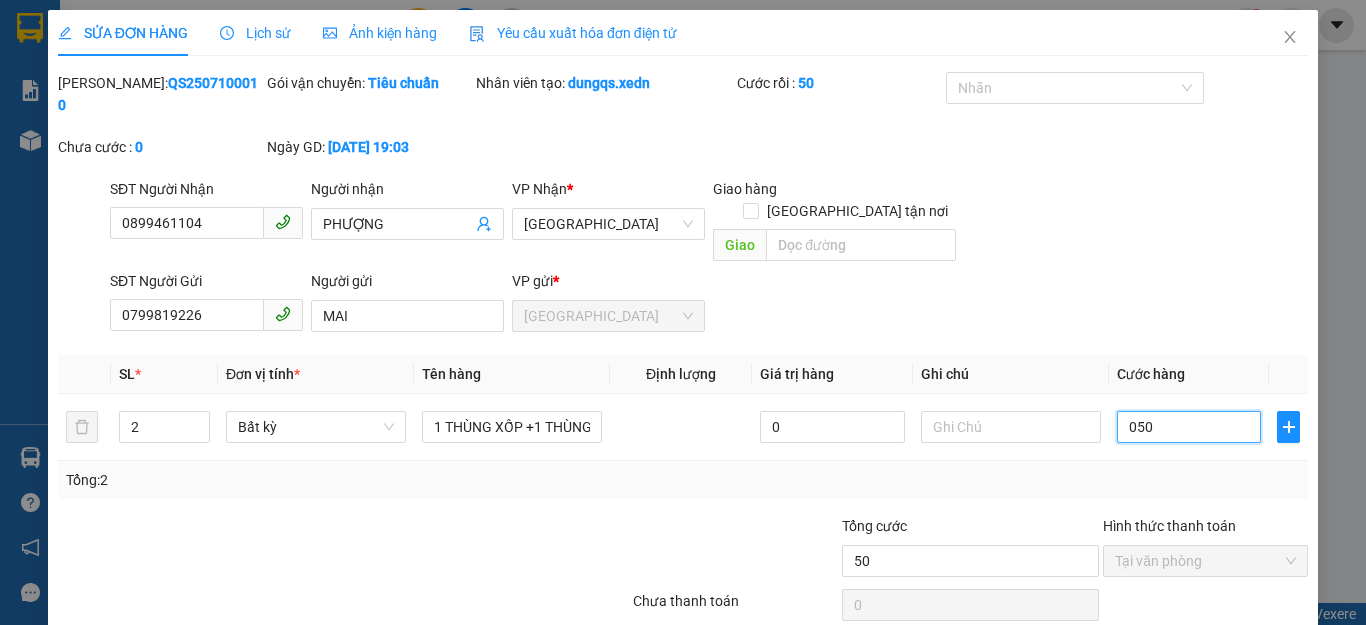 type on "050" 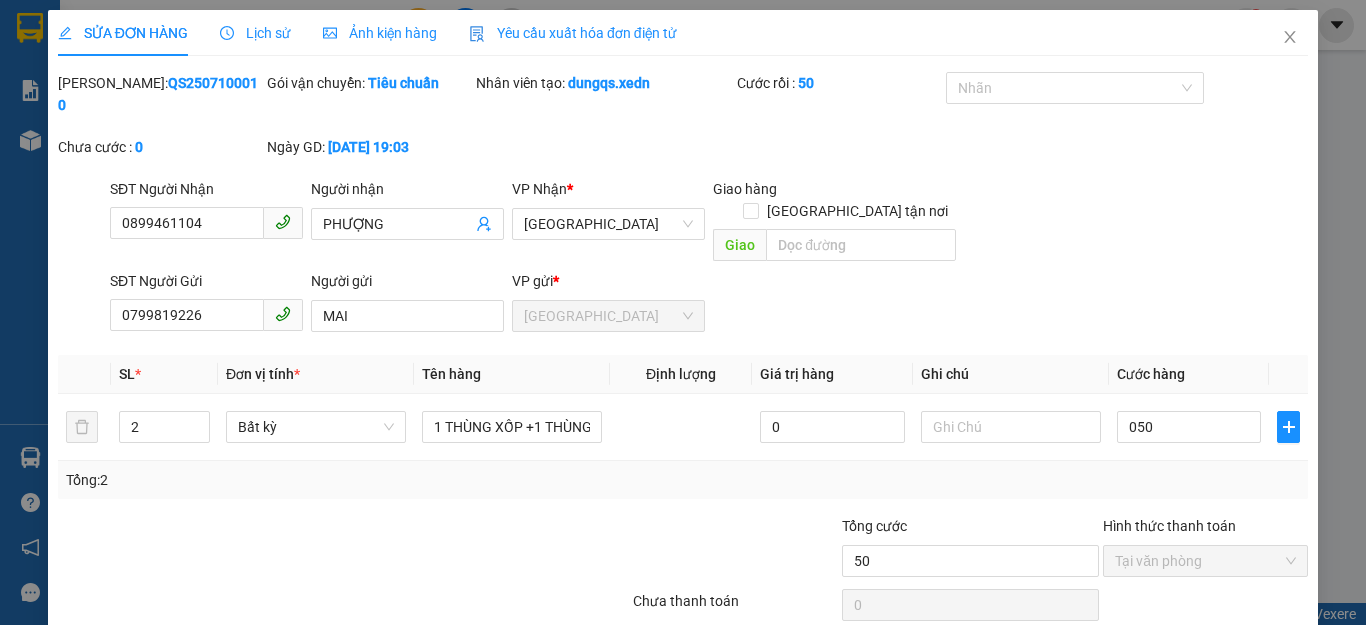 drag, startPoint x: 1149, startPoint y: 435, endPoint x: 1075, endPoint y: 425, distance: 74.672615 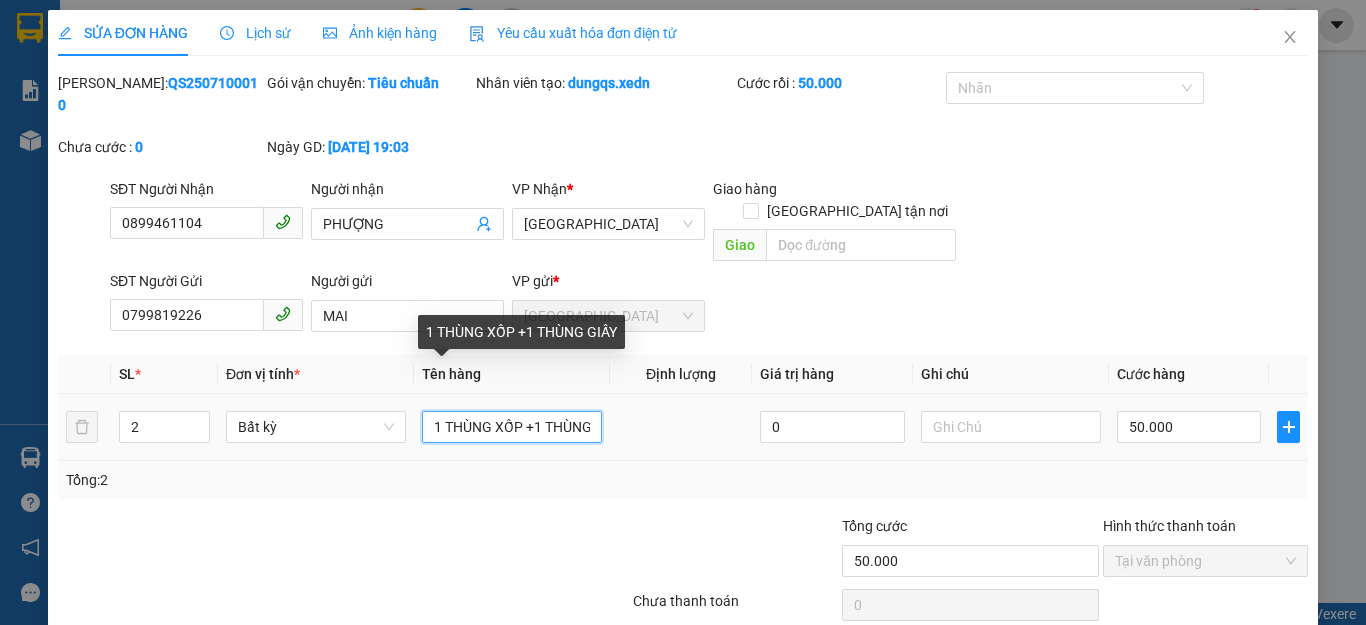 click on "1 THÙNG XỐP +1 THÙNG GIẤY" at bounding box center (512, 427) 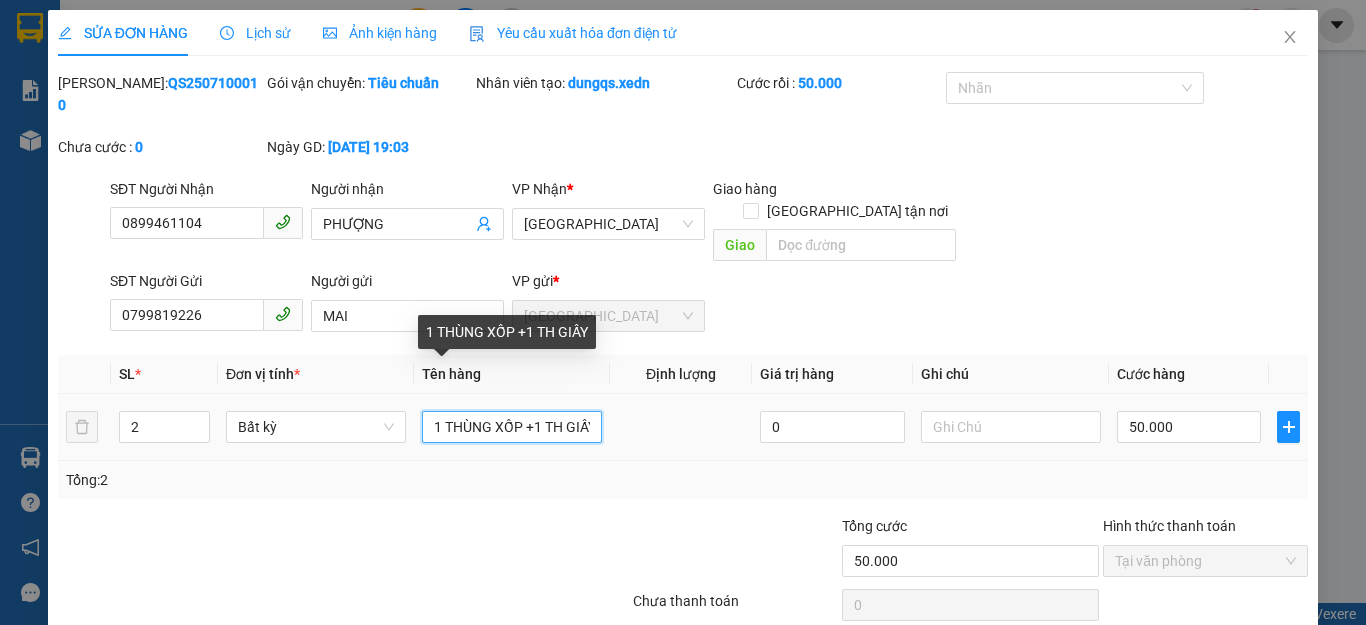 click on "1 THÙNG XỐP +1 TH GIẤY" at bounding box center (512, 427) 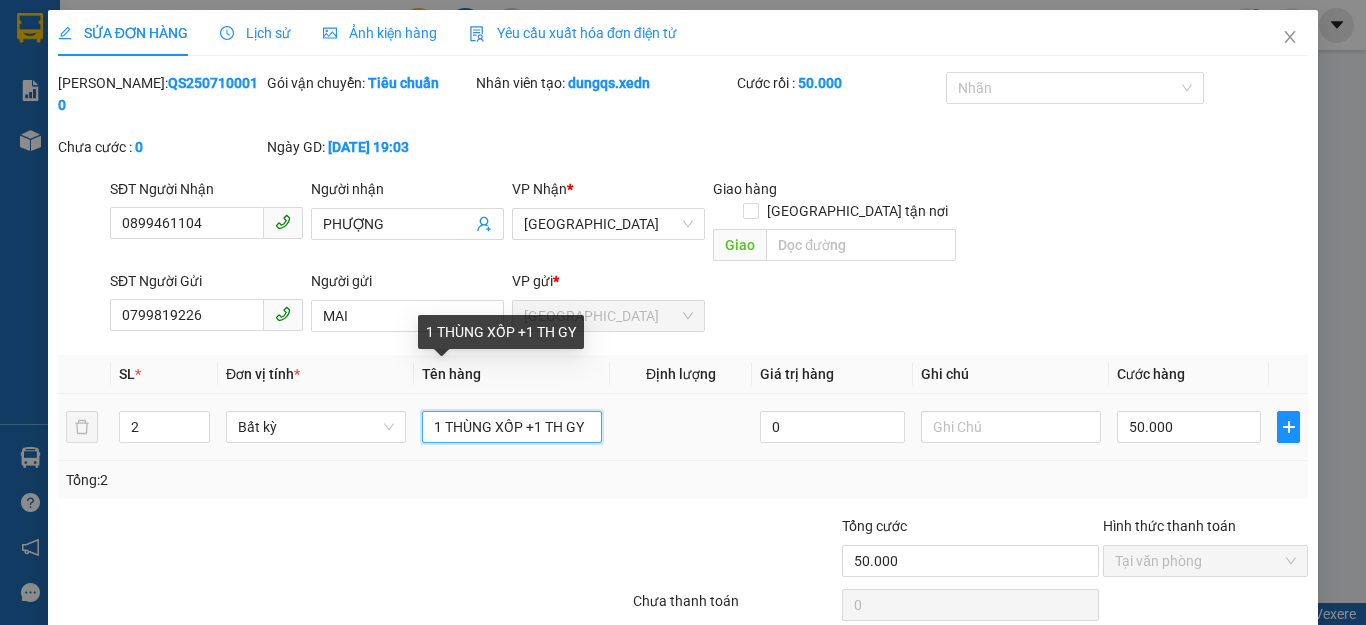 click on "1 THÙNG XỐP +1 TH GY" at bounding box center [512, 427] 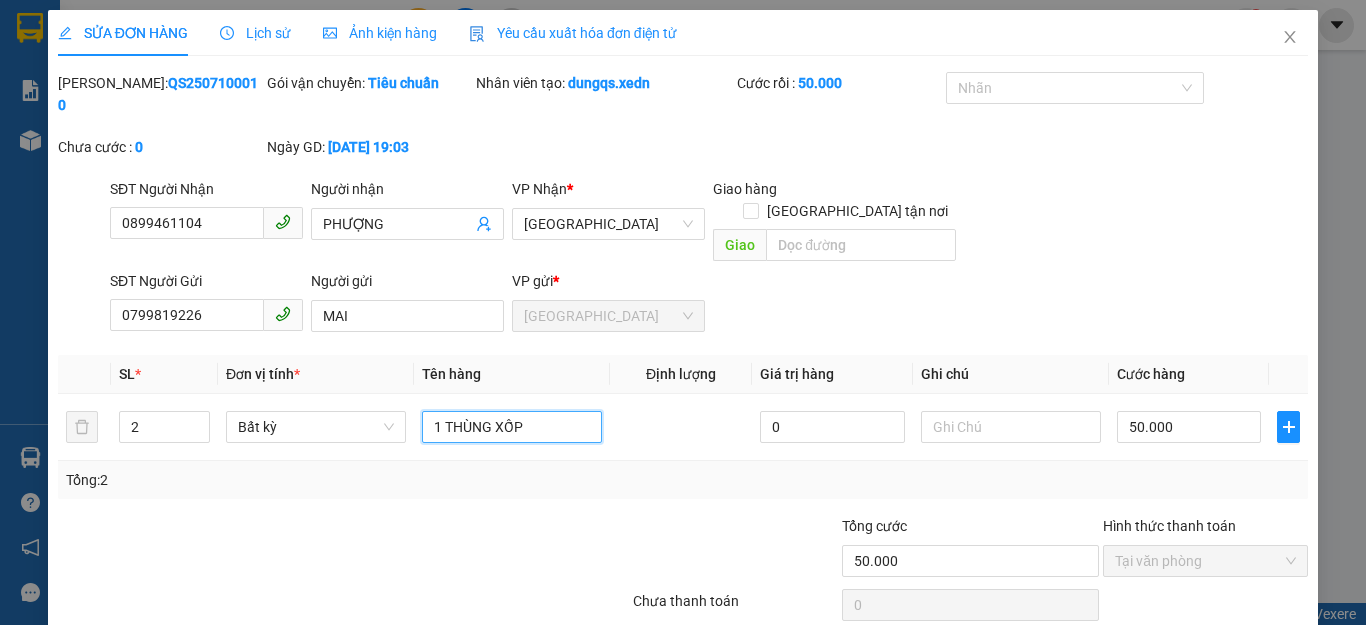 scroll, scrollTop: 42, scrollLeft: 0, axis: vertical 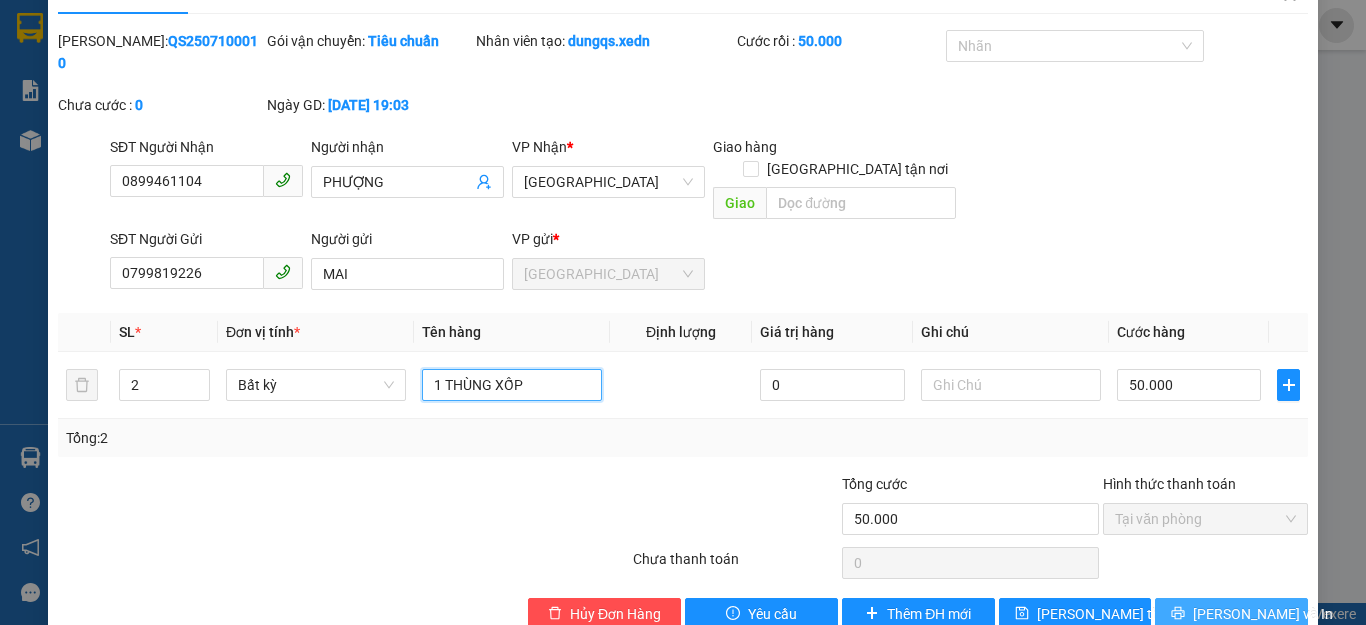 type on "1 THÙNG XỐP" 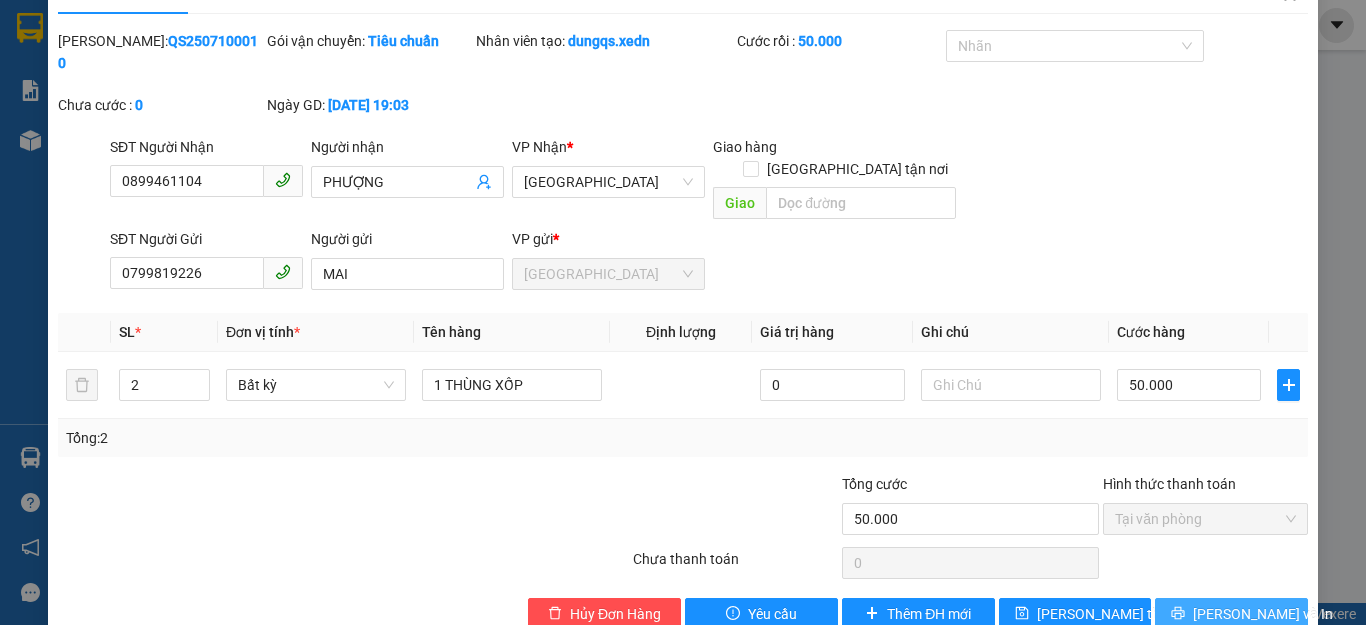 click 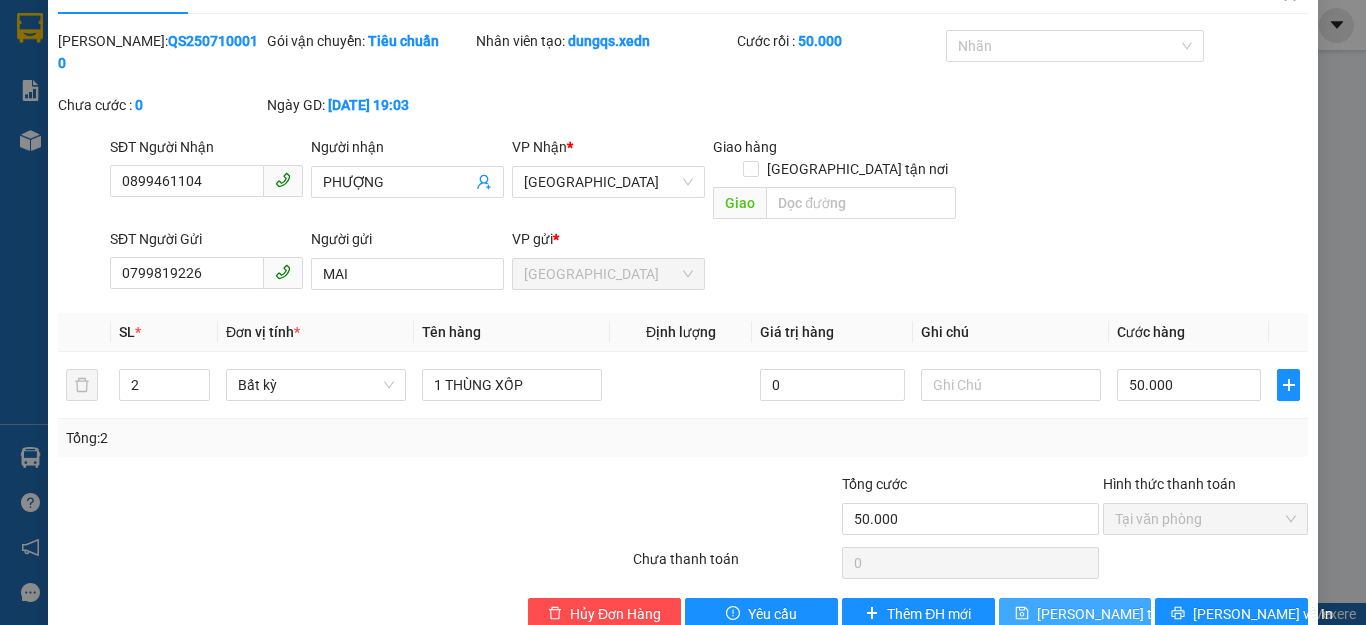 click on "[PERSON_NAME] thay đổi" at bounding box center (1117, 614) 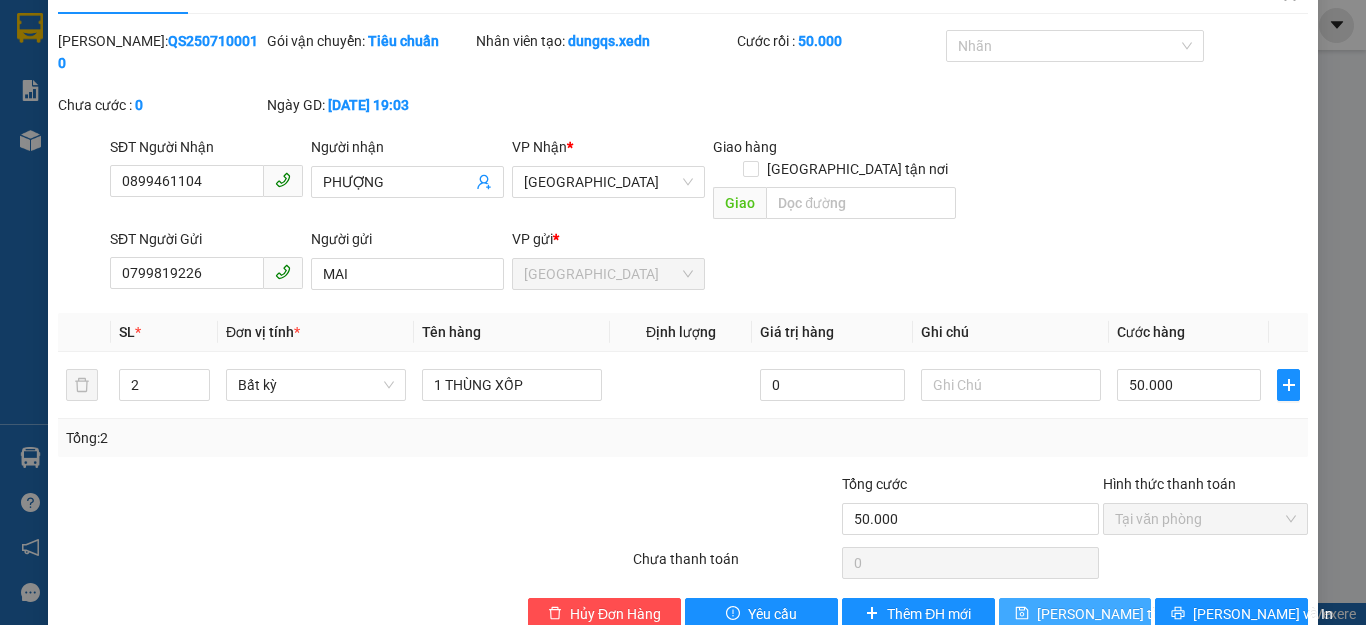 click on "[PERSON_NAME] thay đổi" at bounding box center [1117, 614] 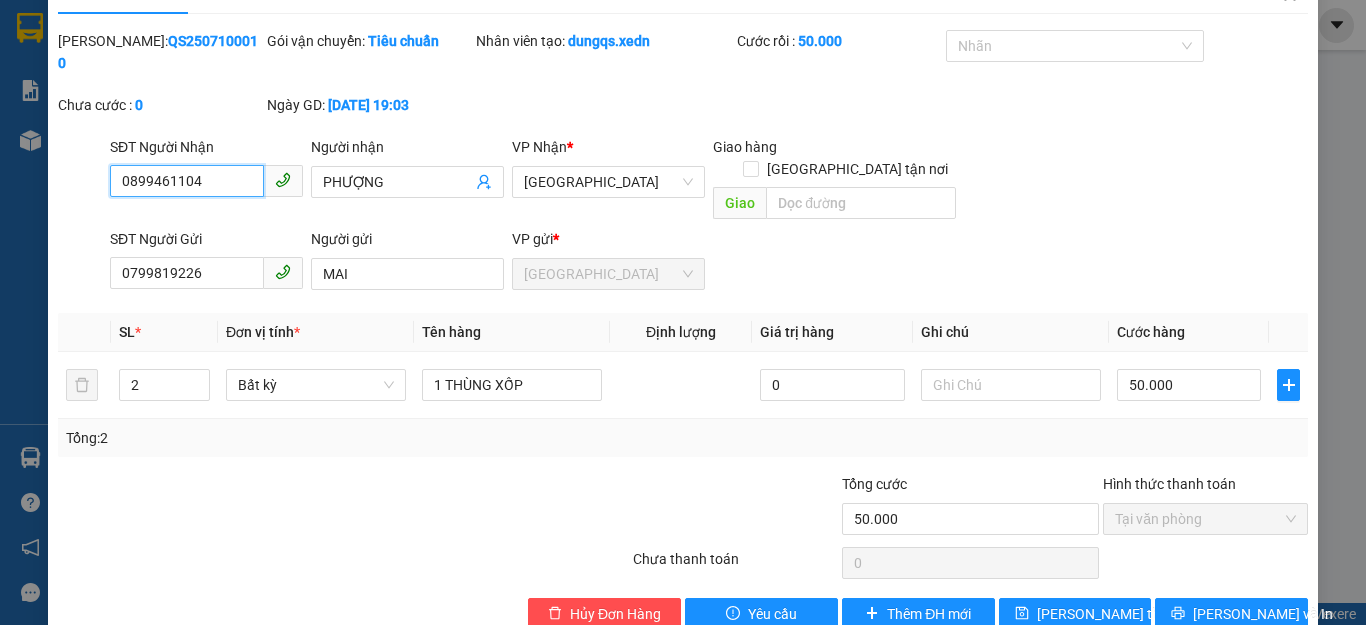 drag, startPoint x: 207, startPoint y: 162, endPoint x: 95, endPoint y: 161, distance: 112.00446 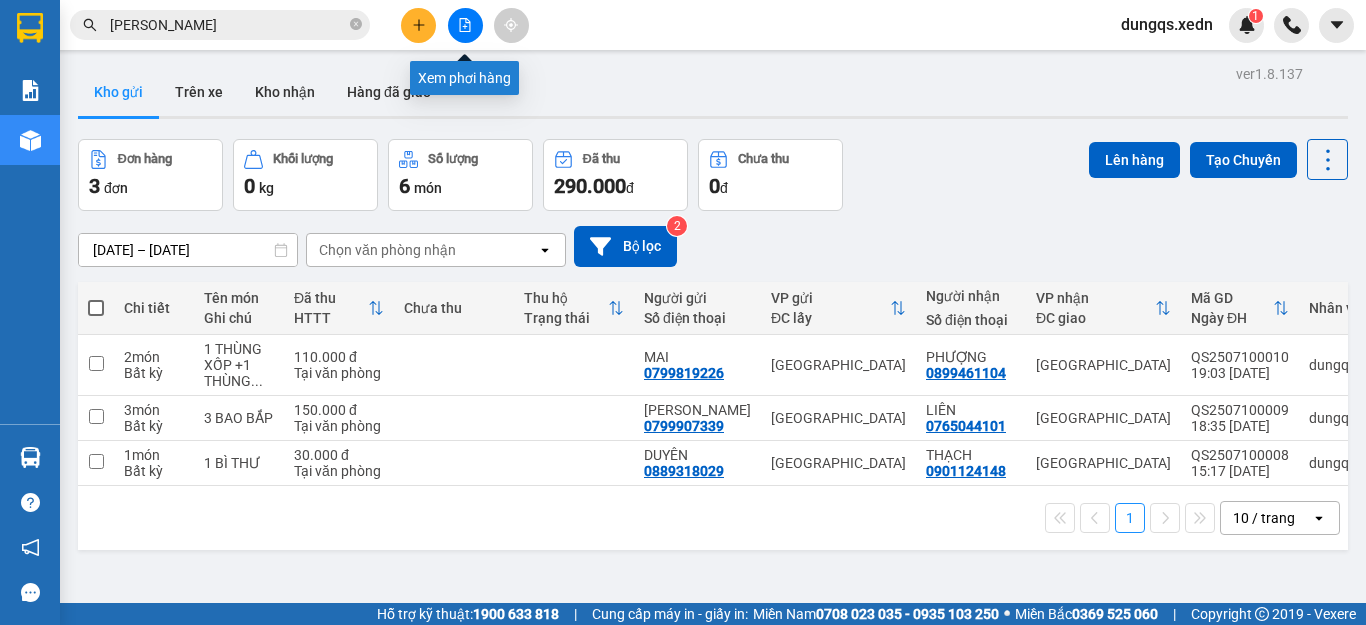 click at bounding box center [465, 25] 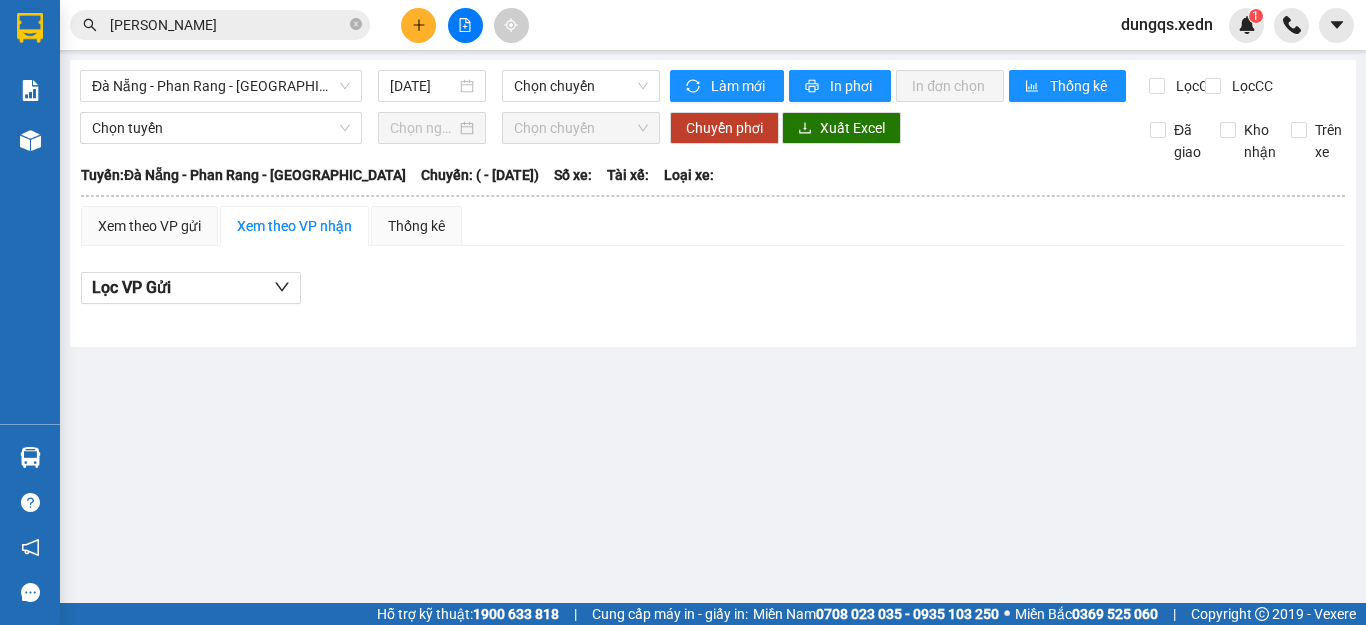 click 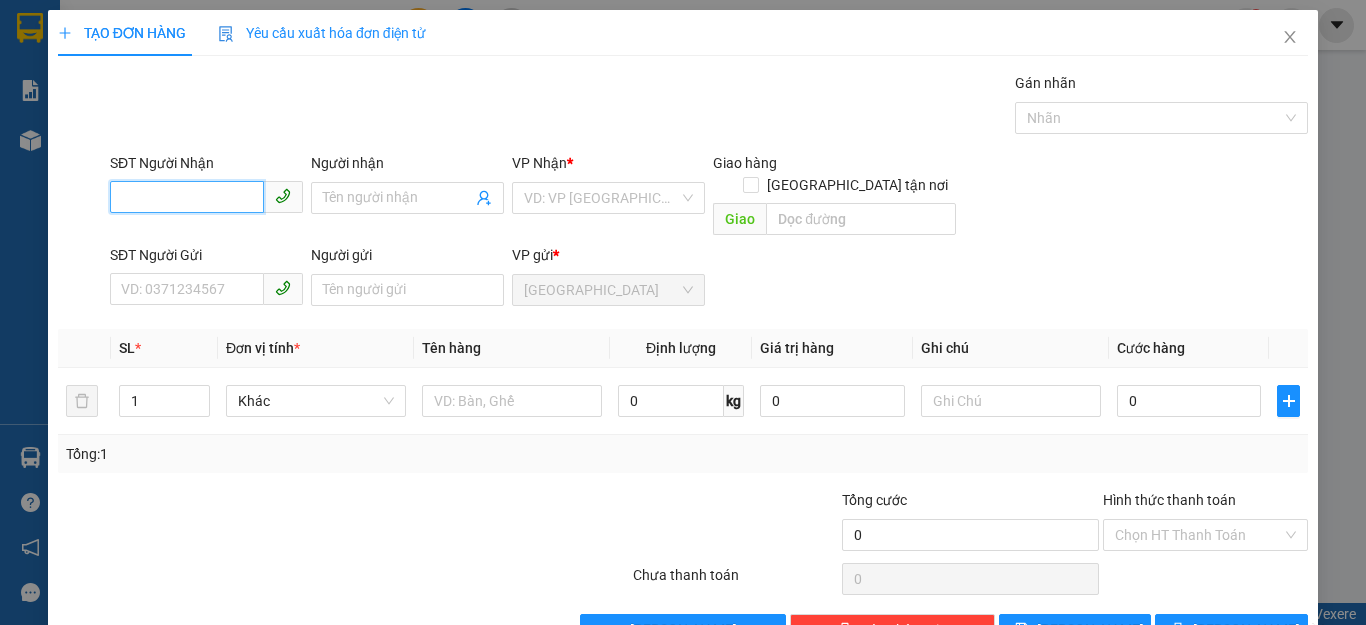 click on "SĐT Người Nhận" at bounding box center (187, 197) 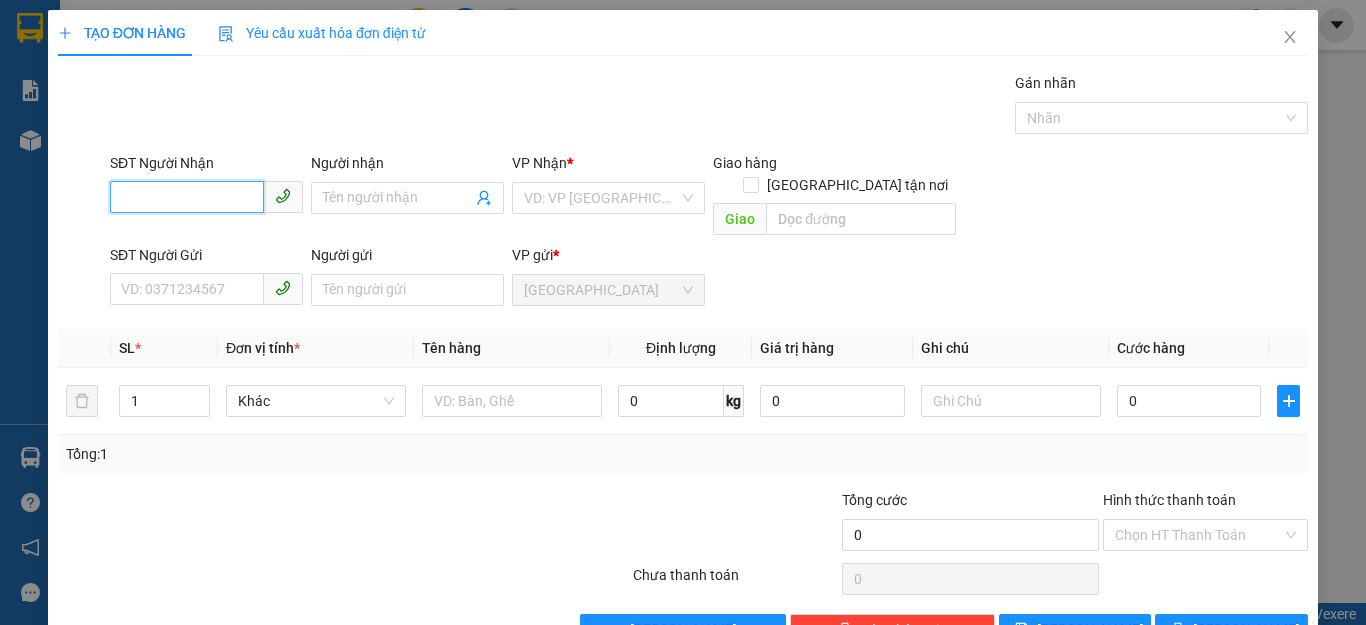 paste on "0899461104" 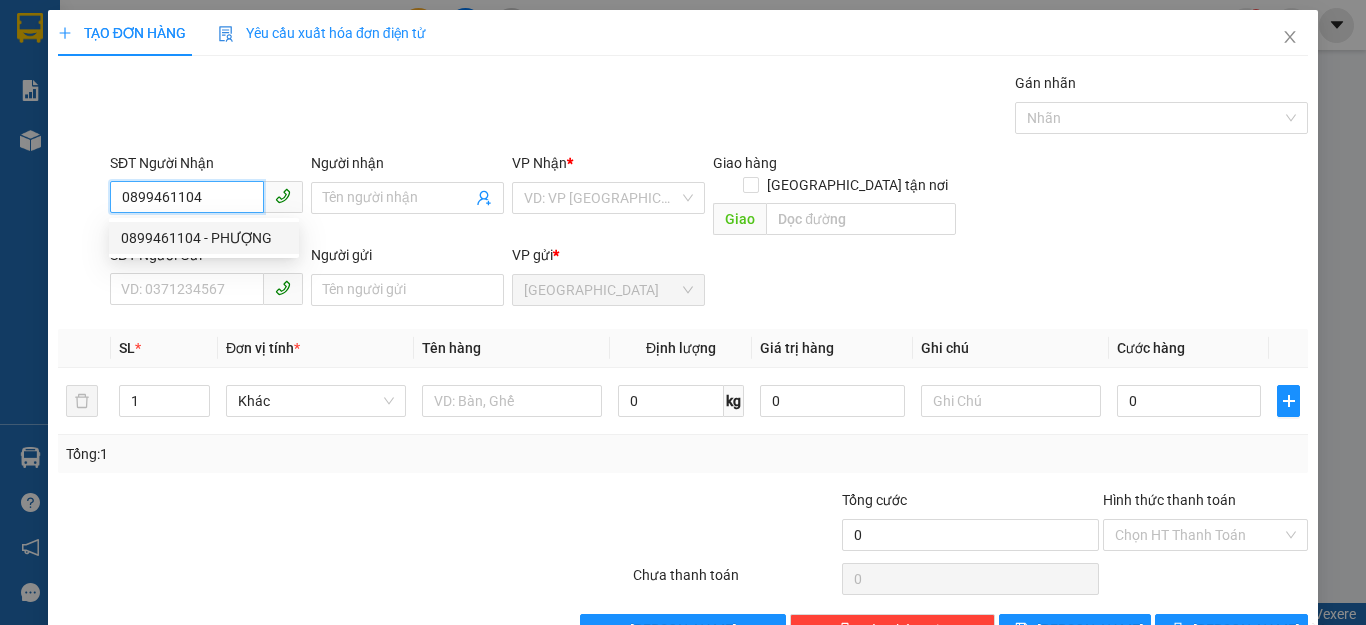 click on "0899461104 - PHƯỢNG" at bounding box center [204, 238] 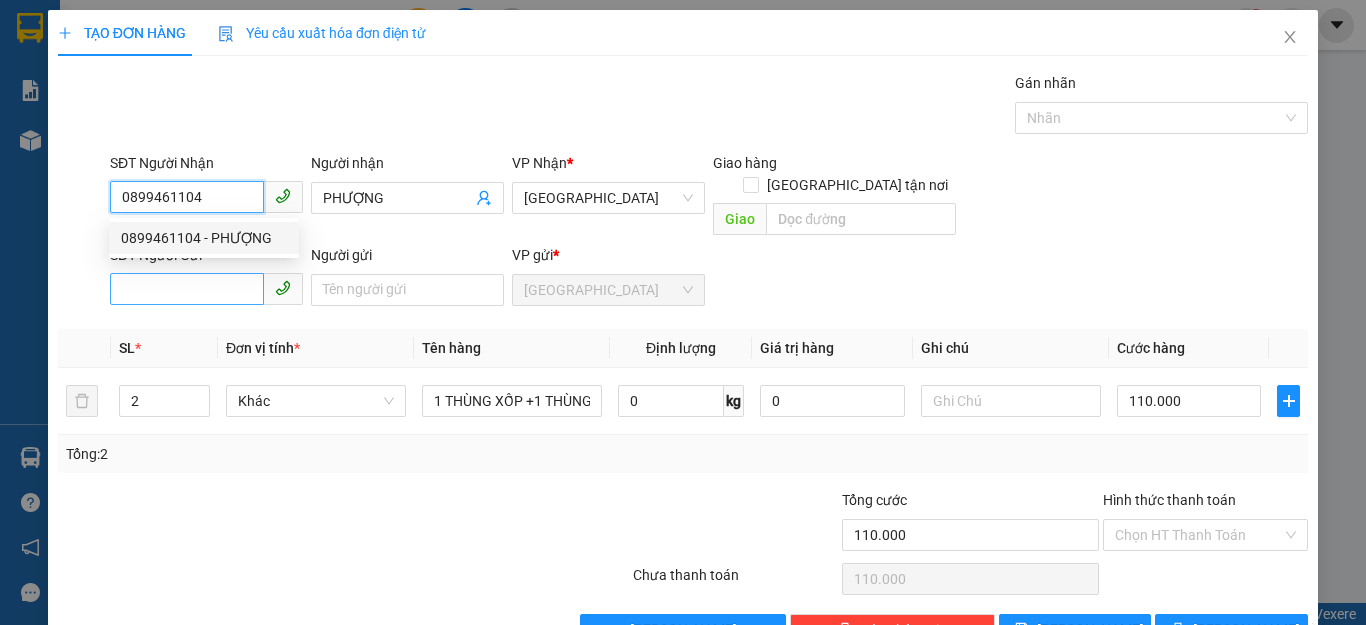 type on "110.000" 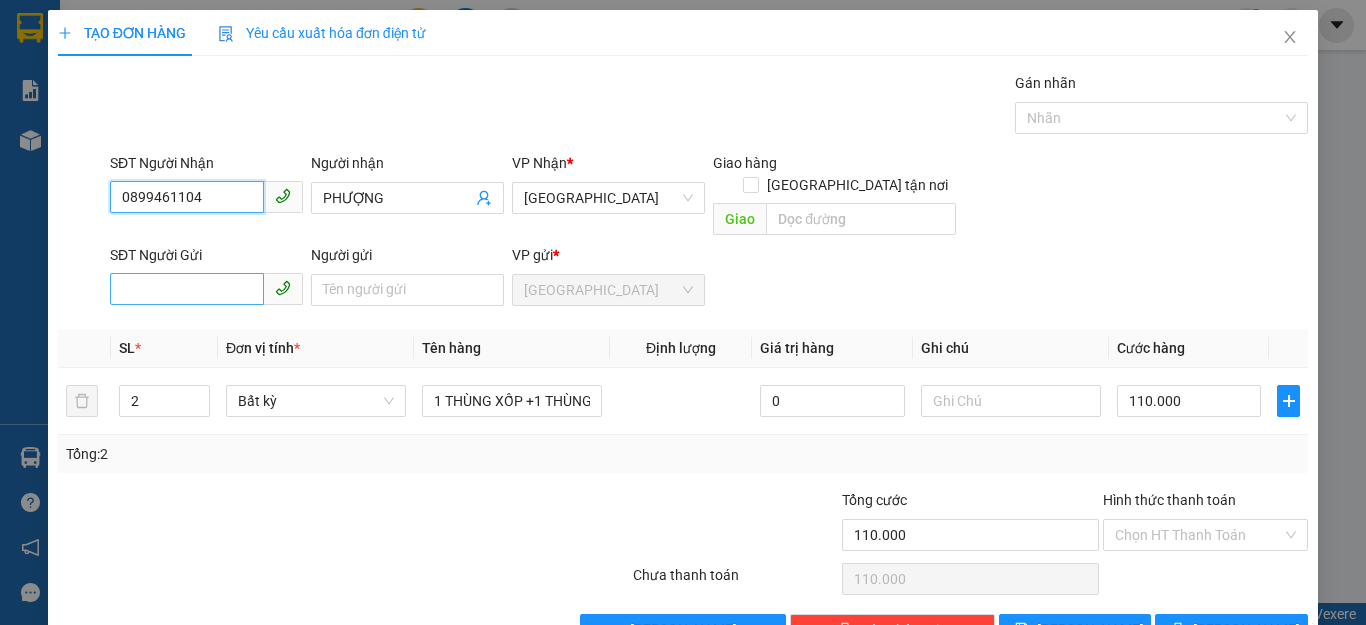 type on "0899461104" 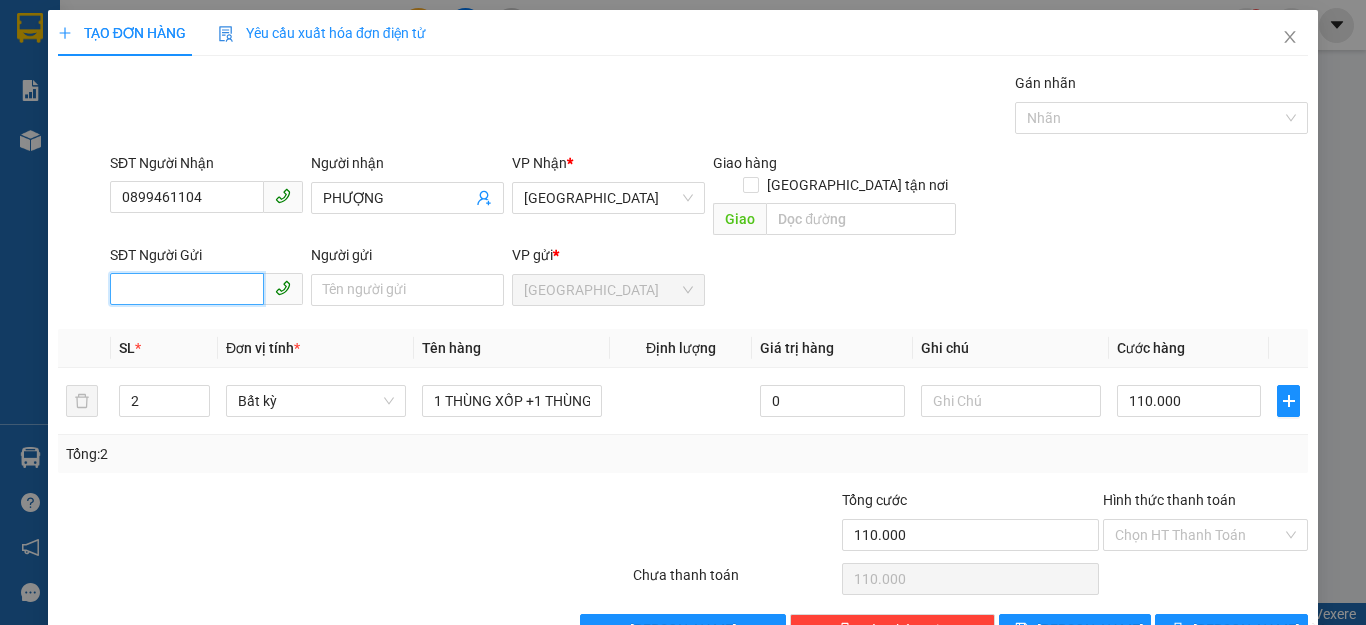click on "SĐT Người Gửi" at bounding box center (187, 289) 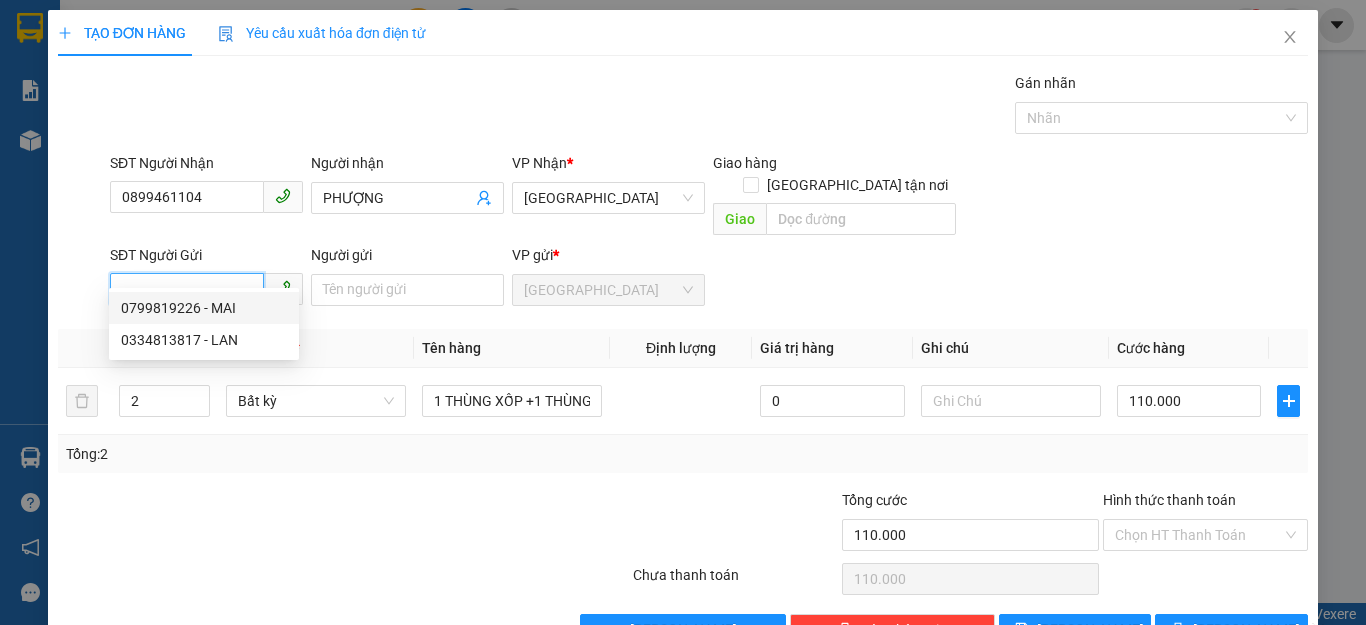 click on "0799819226 - MAI" at bounding box center [204, 308] 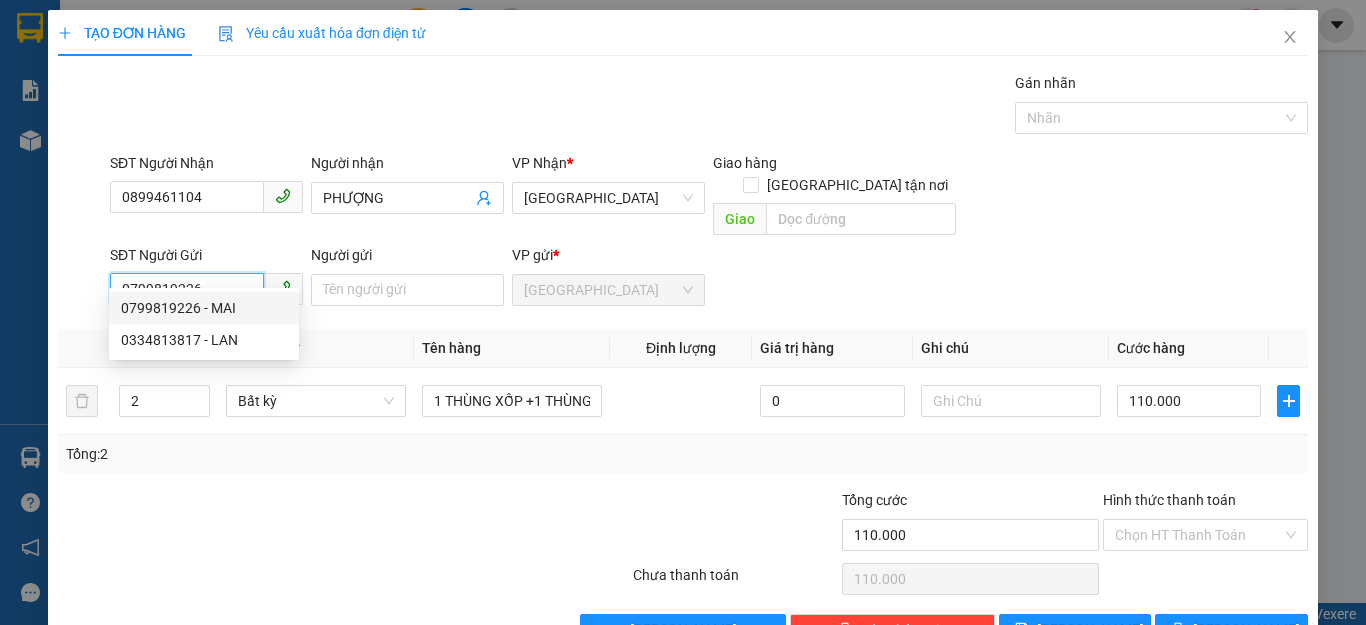 type on "MAI" 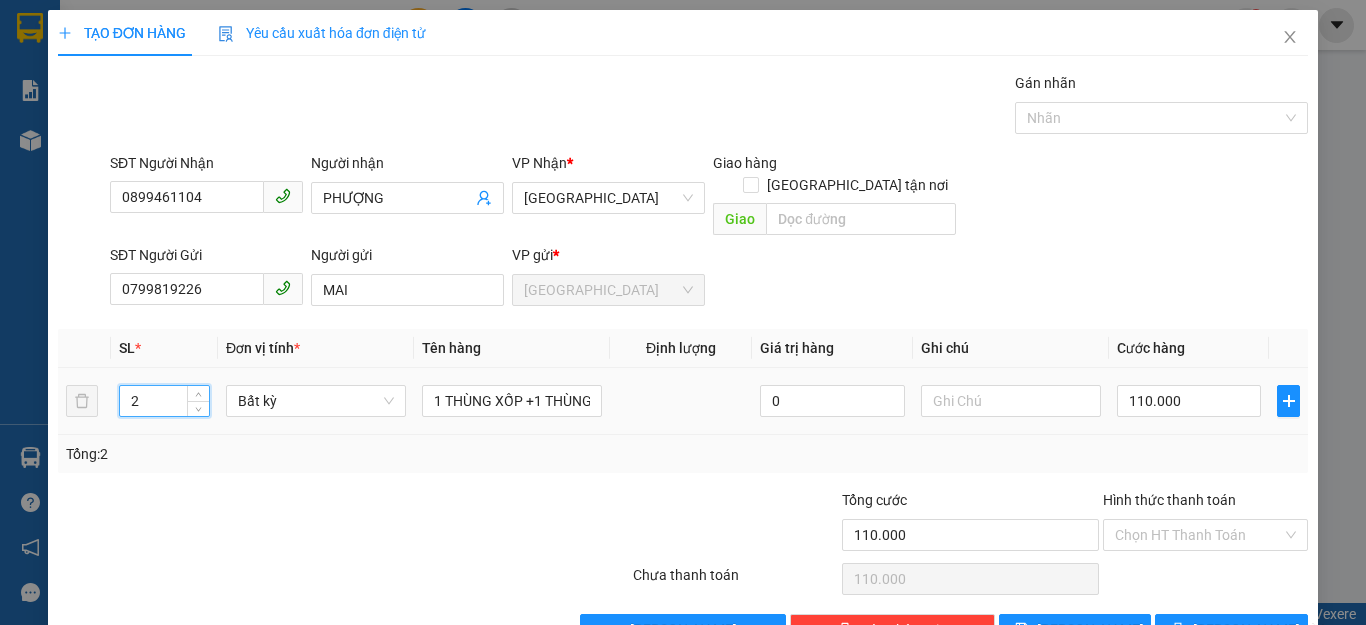 click on "2" at bounding box center [164, 401] 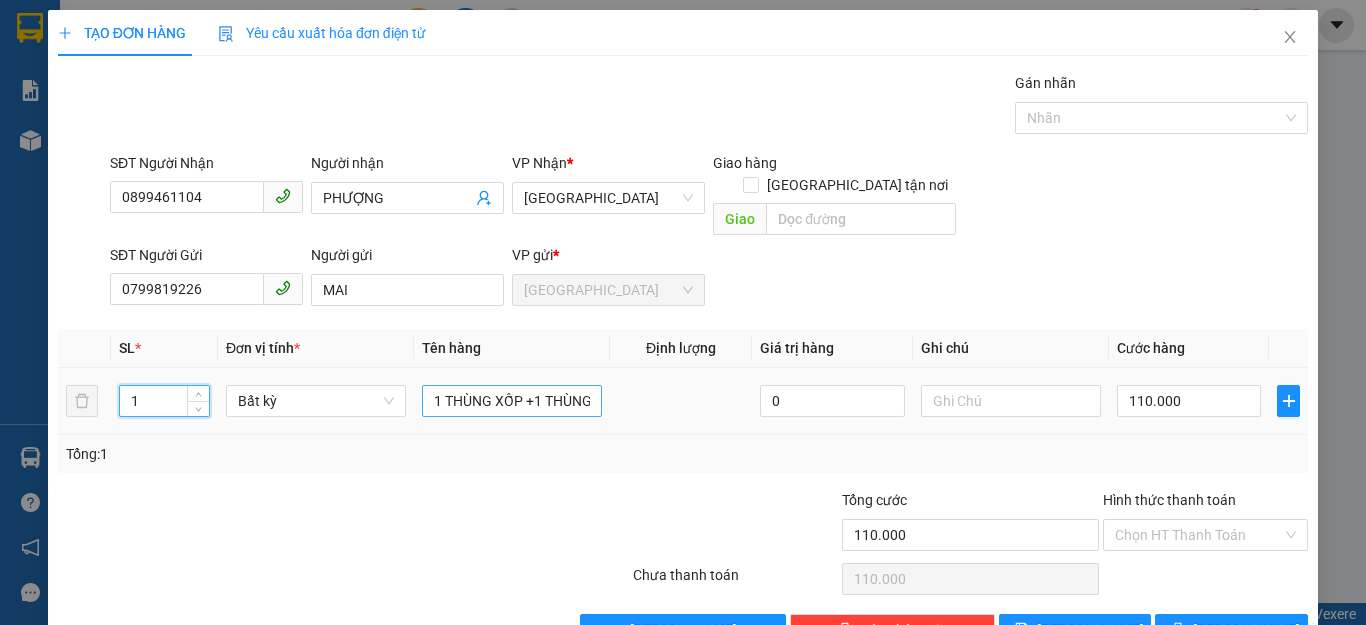 type on "1" 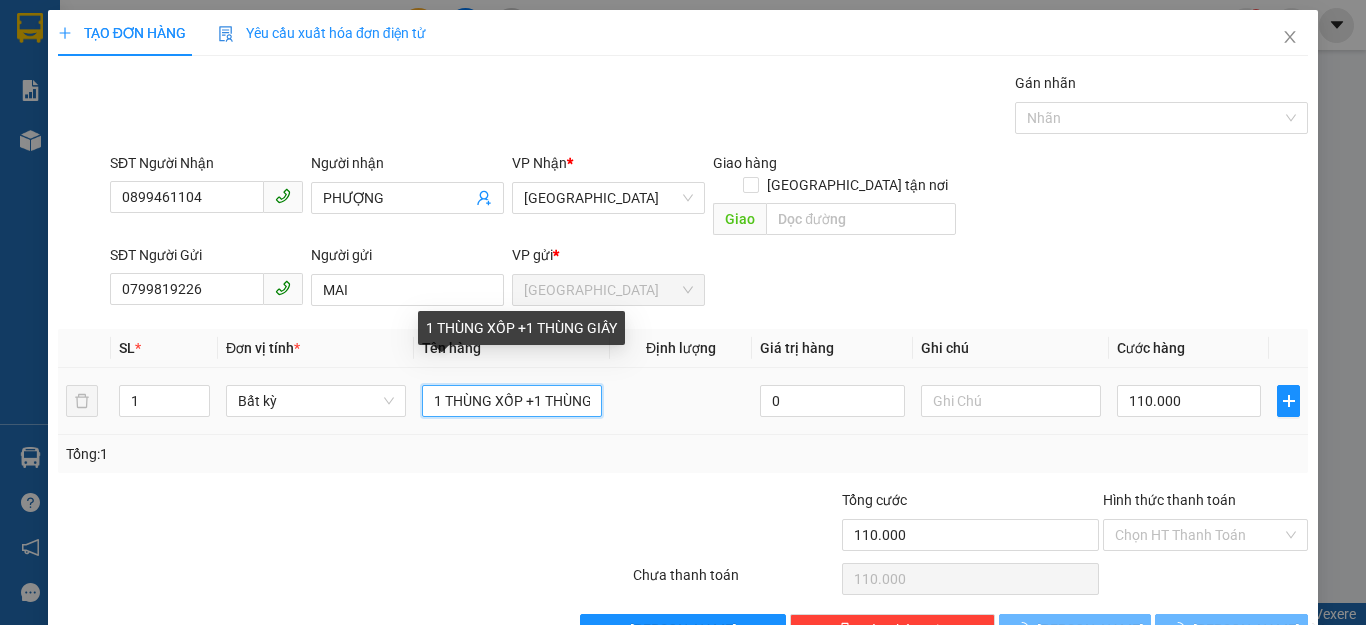 click on "1 THÙNG XỐP +1 THÙNG GIẤY" at bounding box center (512, 401) 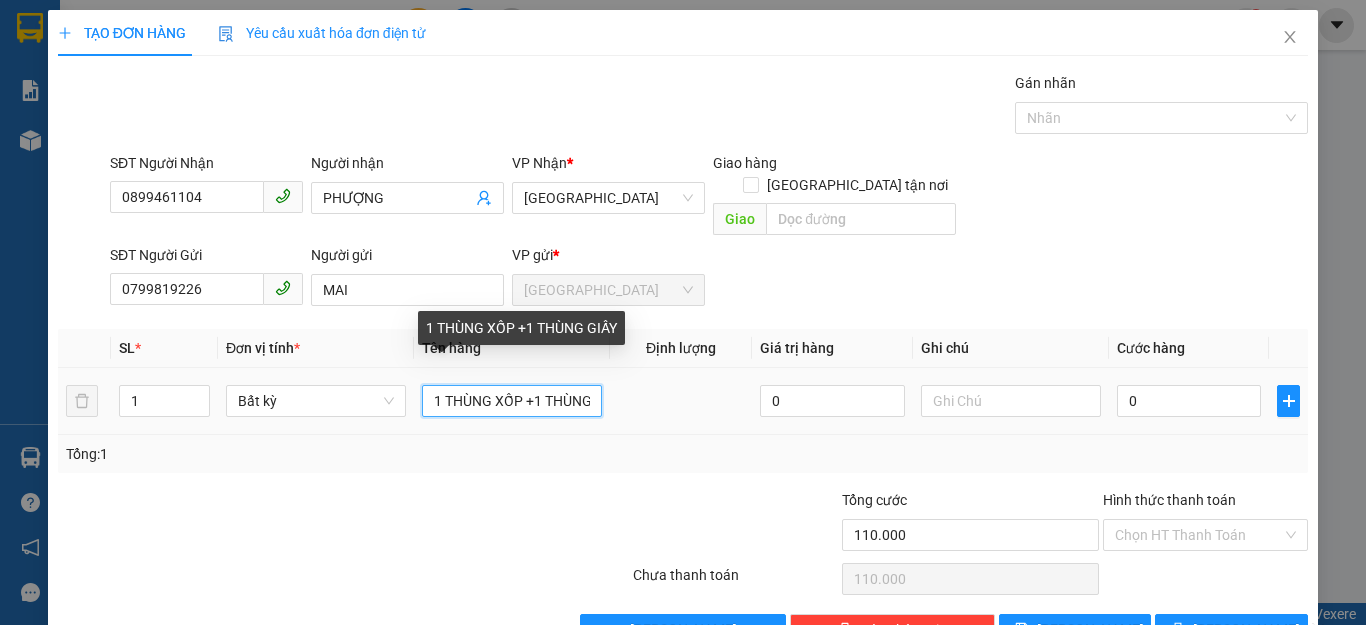 type on "0" 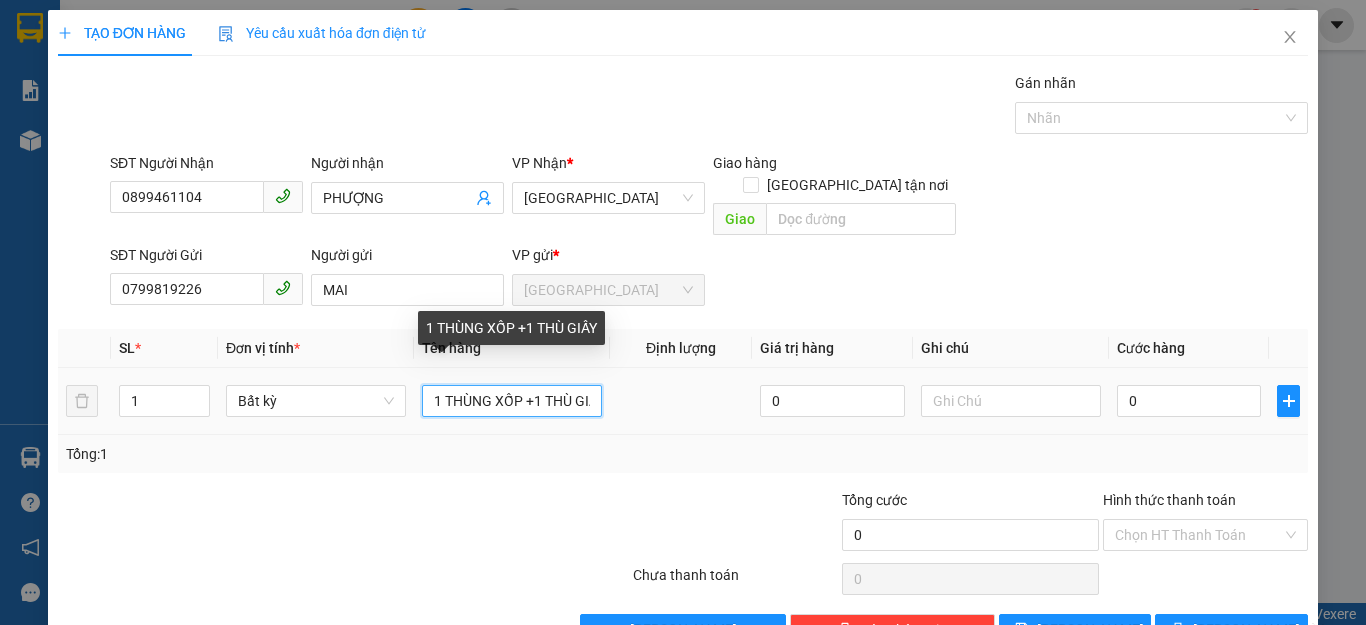 click on "1 THÙNG XỐP +1 THÙ GIẤY" at bounding box center (512, 401) 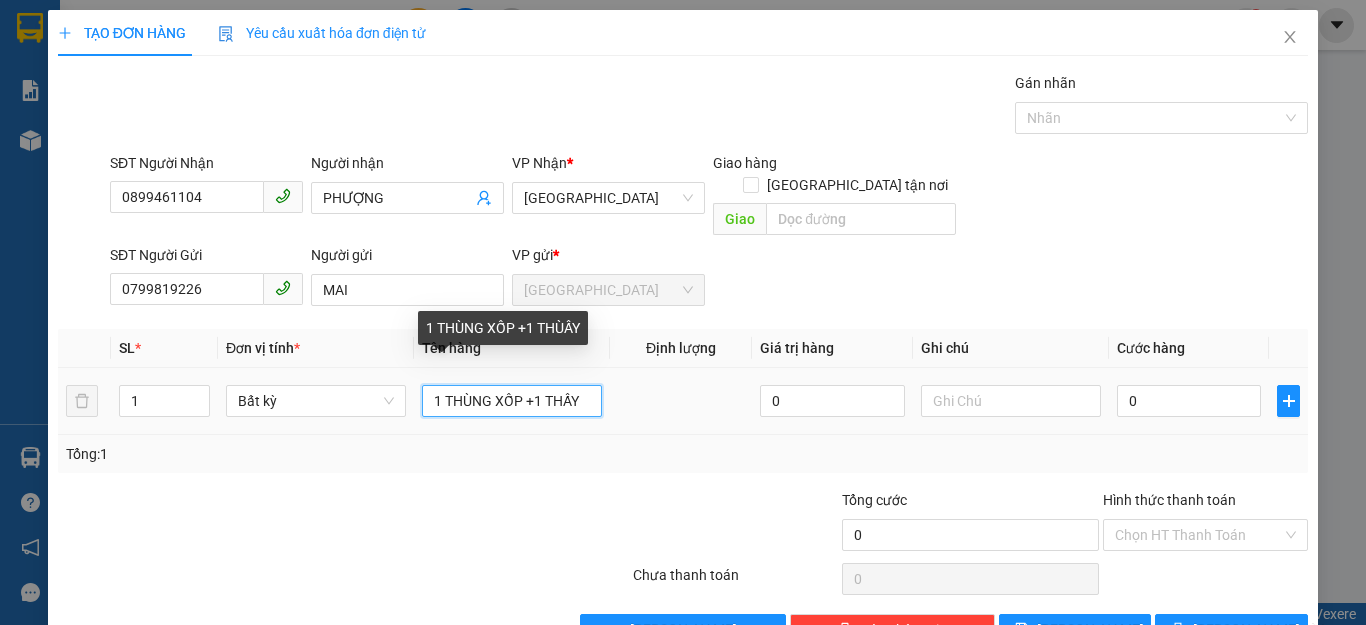 scroll, scrollTop: 0, scrollLeft: 0, axis: both 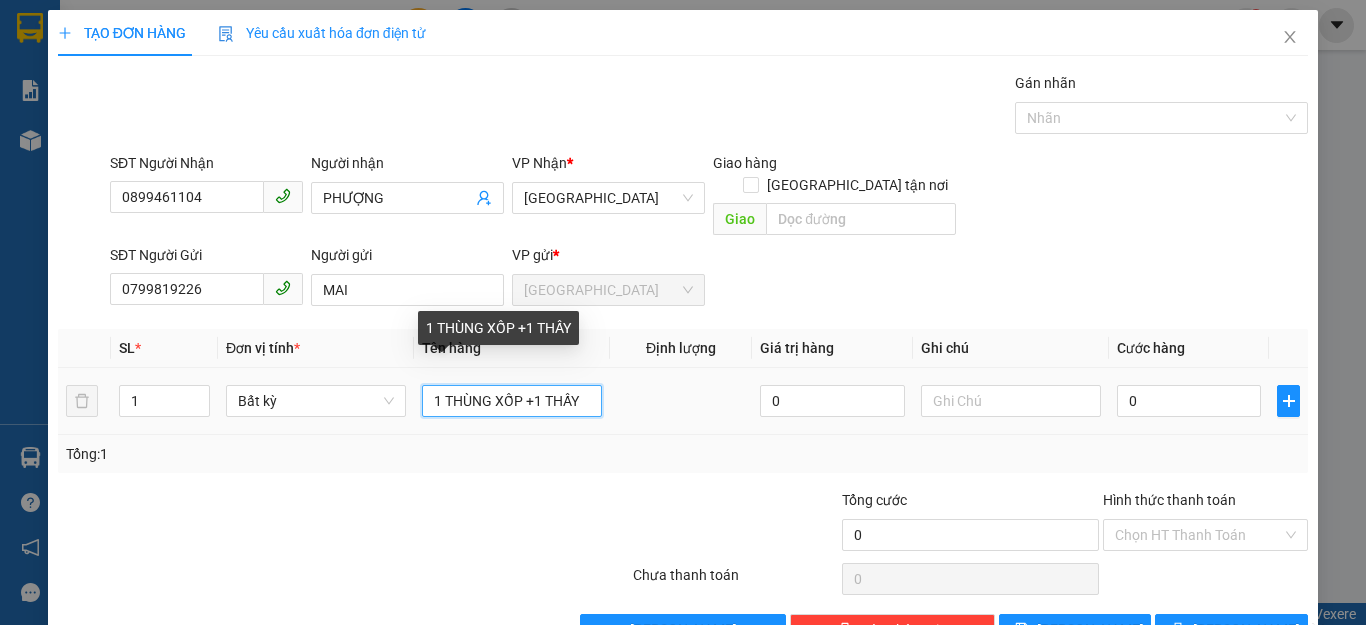 click on "1 THÙNG XỐP +1 THẤY" at bounding box center [512, 401] 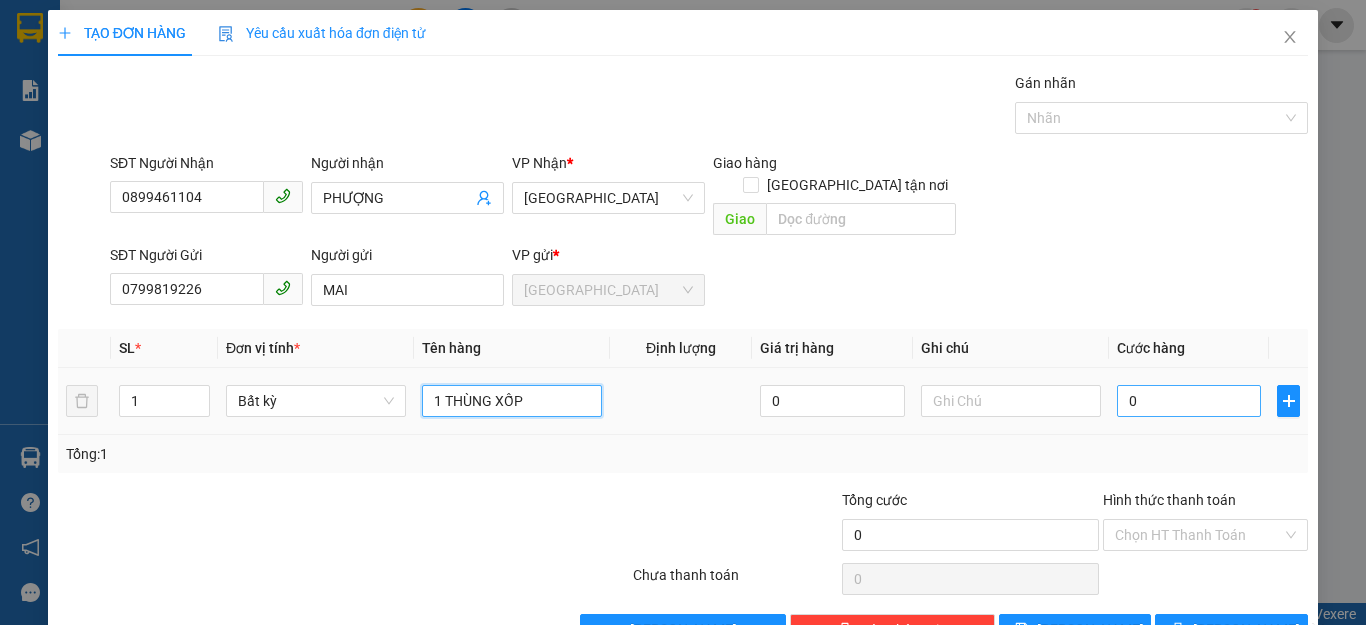 type on "1 THÙNG XỐP" 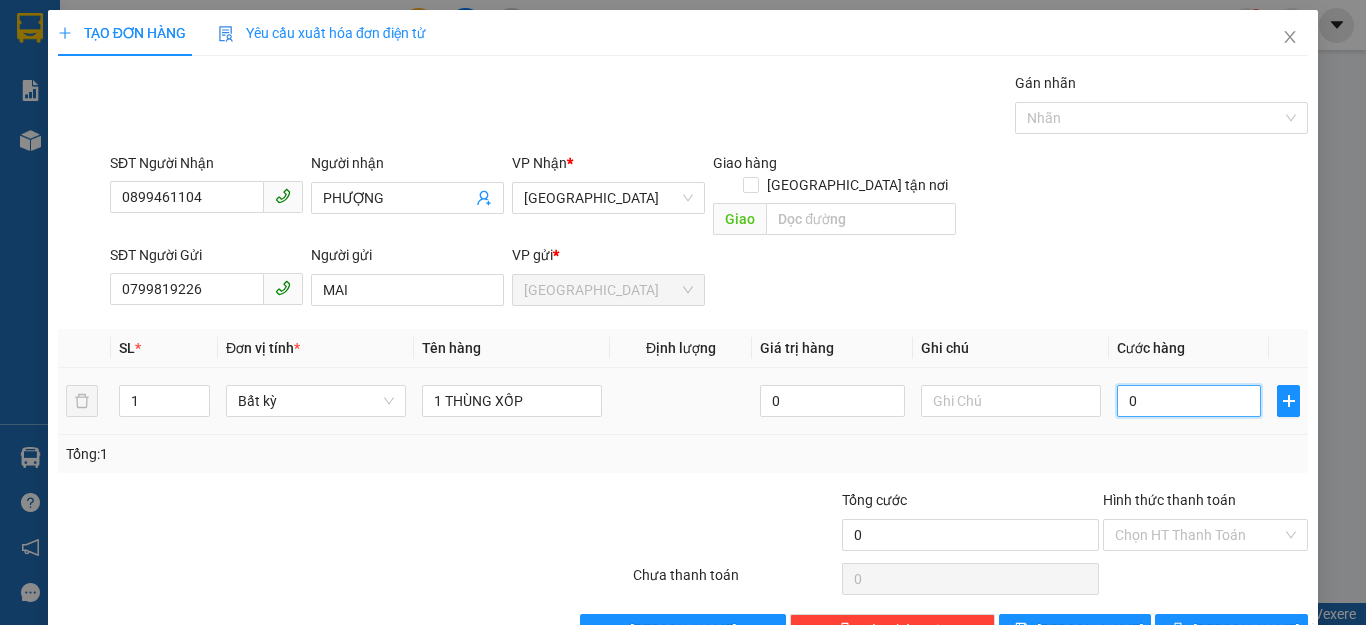 type on "5" 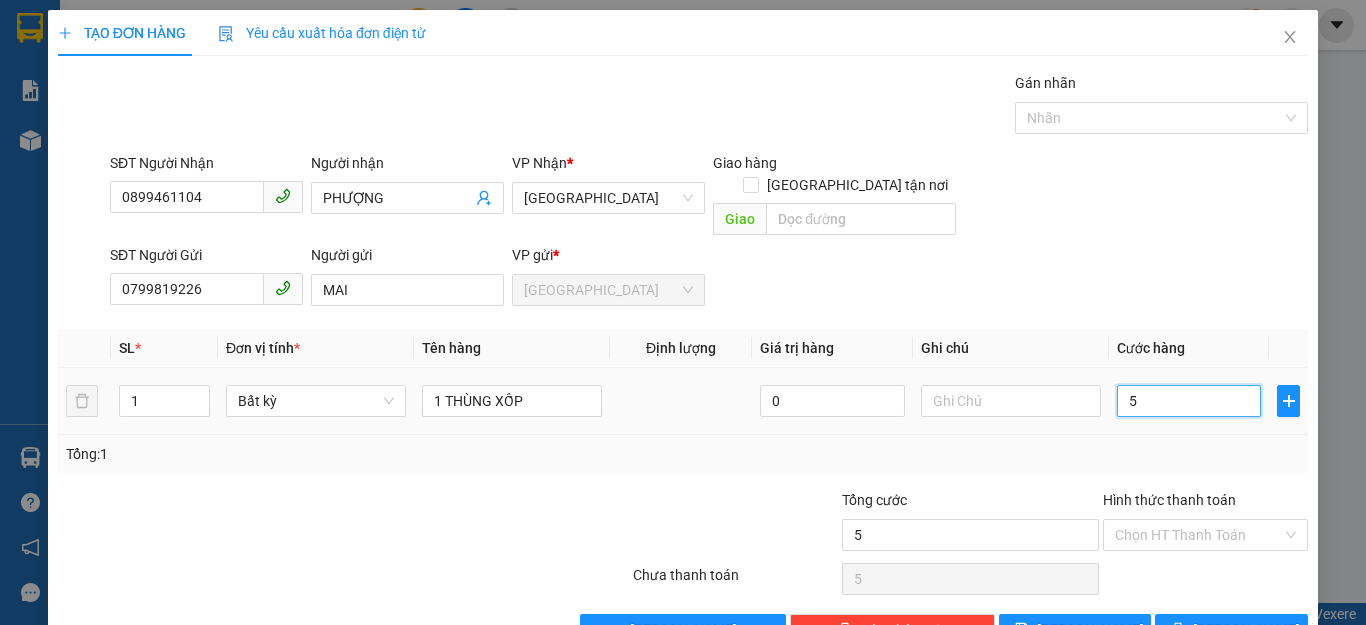 type on "50" 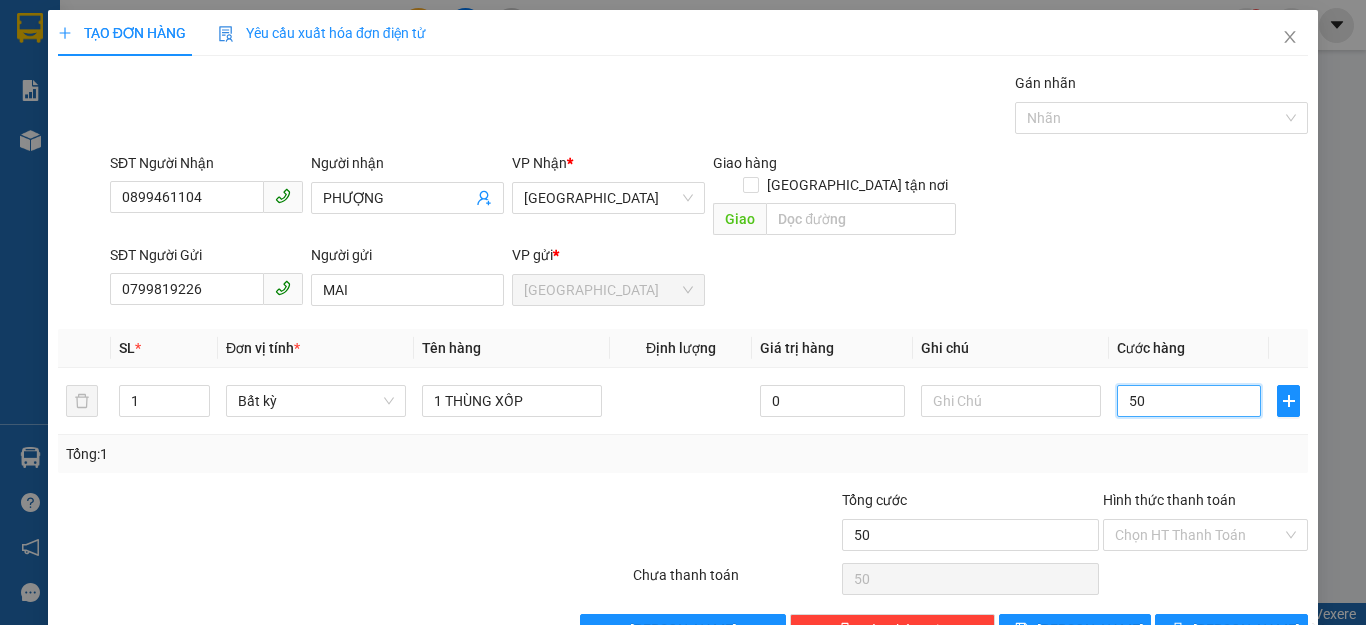 type on "50" 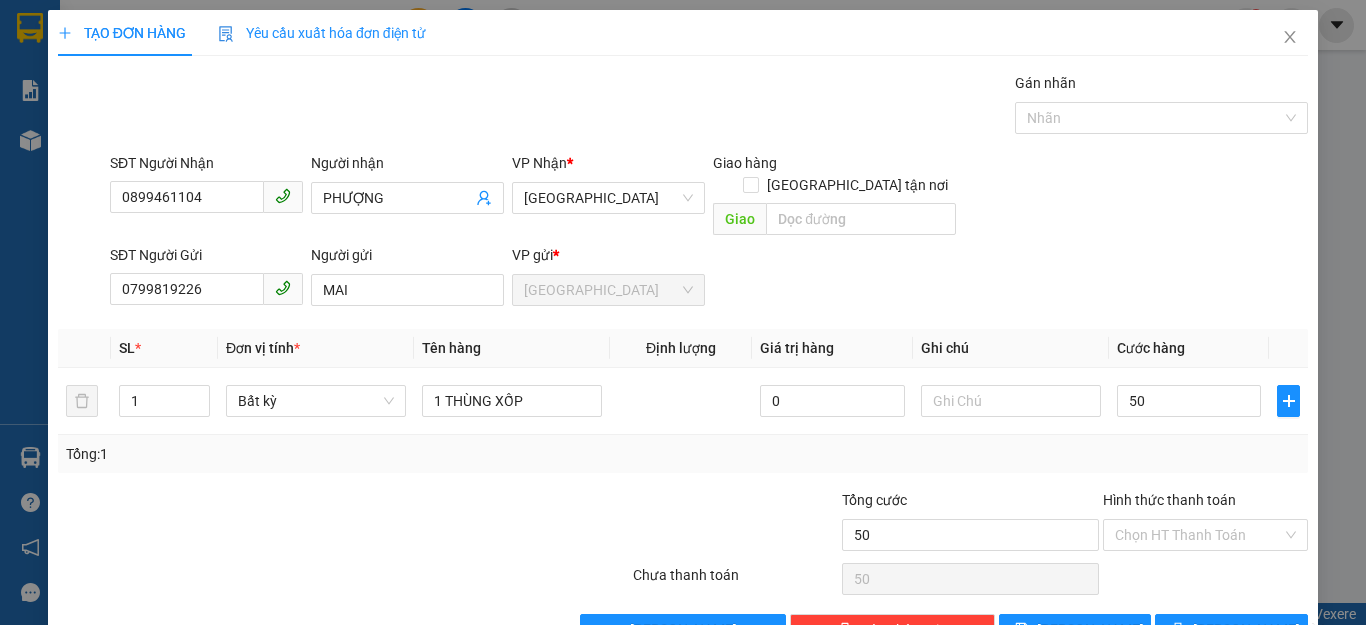 type on "50.000" 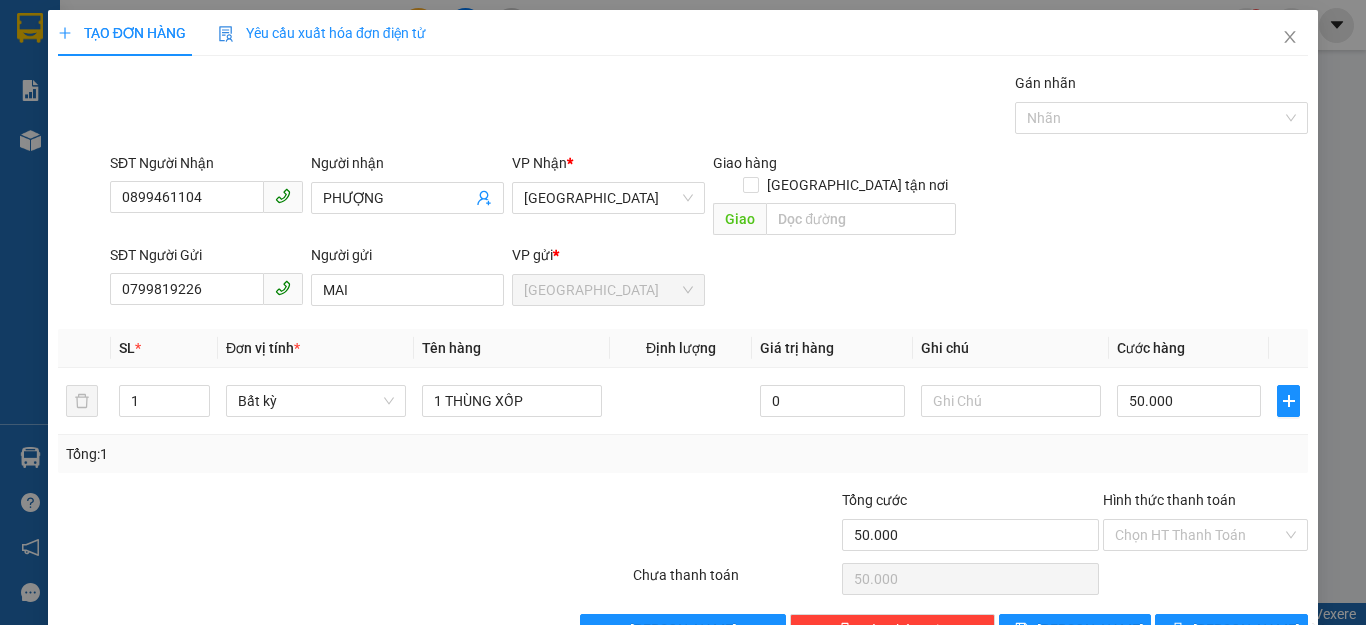 click on "Tổng:  1" at bounding box center (683, 454) 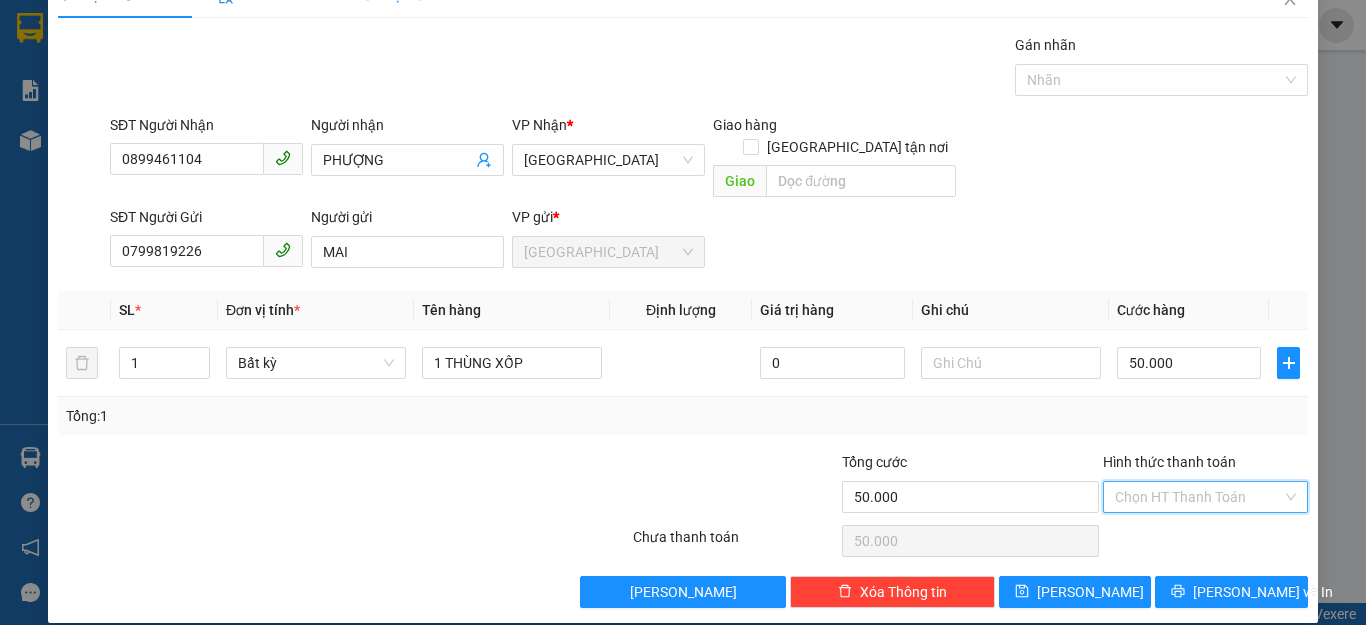 click on "Hình thức thanh toán" at bounding box center (1198, 497) 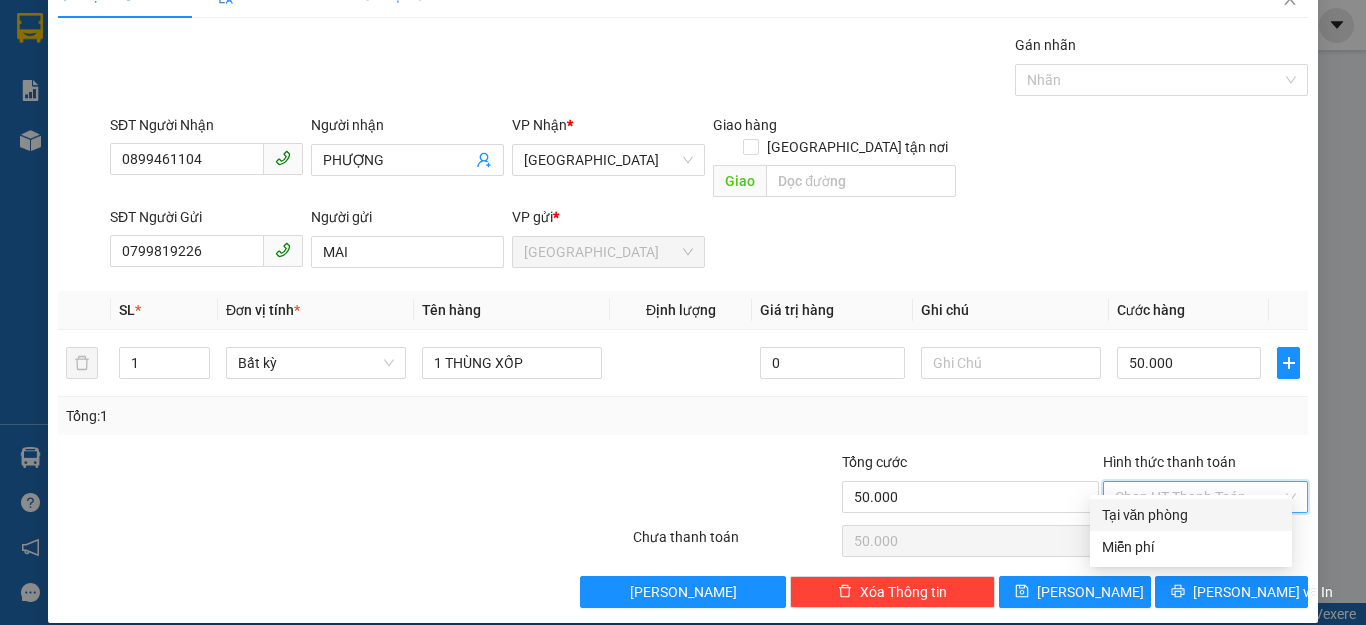 click on "Tại văn phòng" at bounding box center [1191, 515] 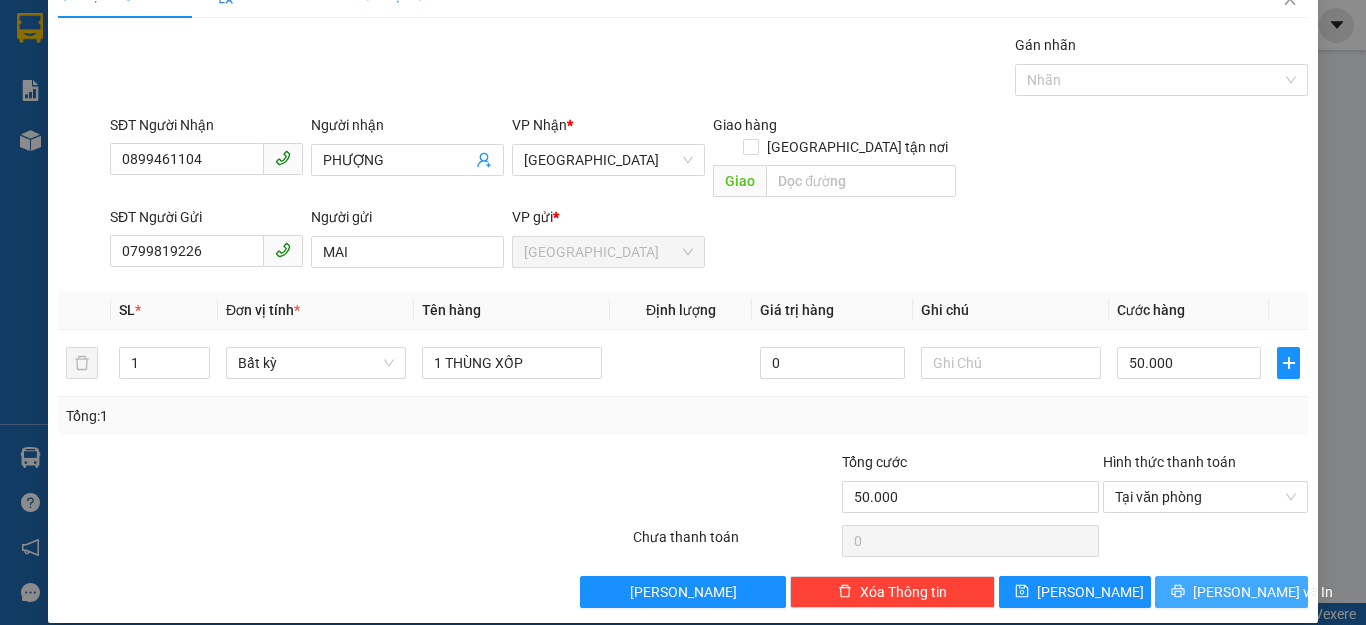 click on "[PERSON_NAME] và In" at bounding box center (1263, 592) 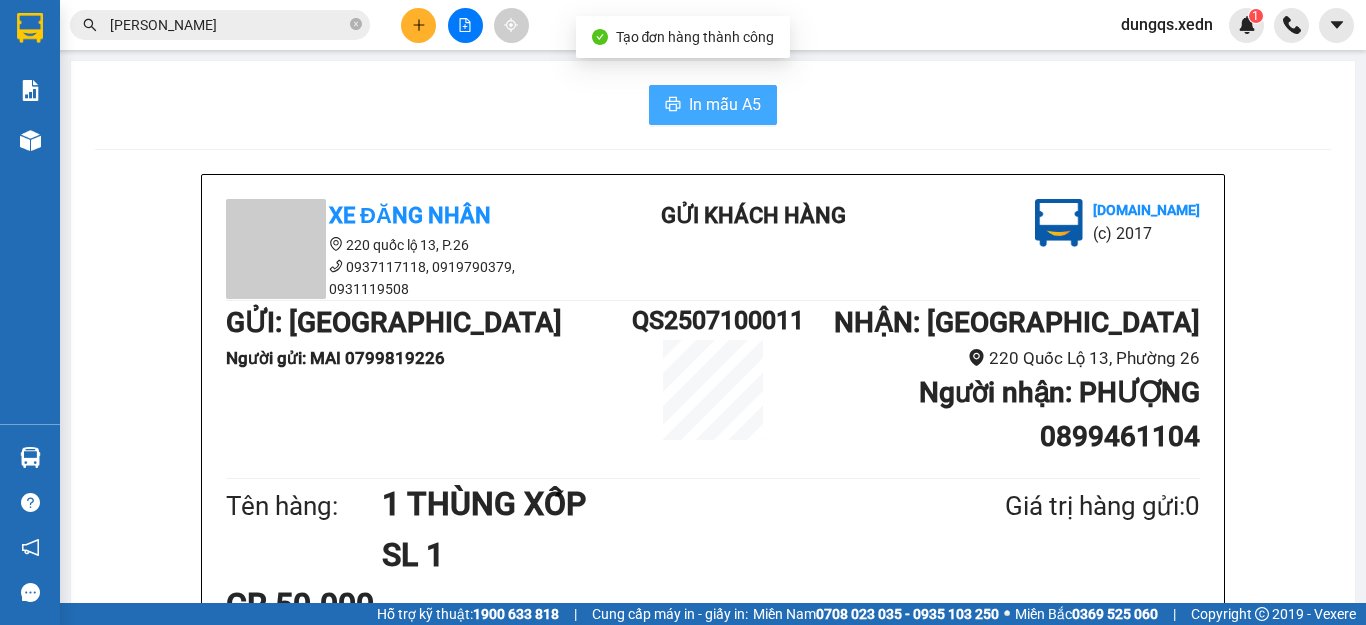click on "In mẫu A5" at bounding box center [725, 104] 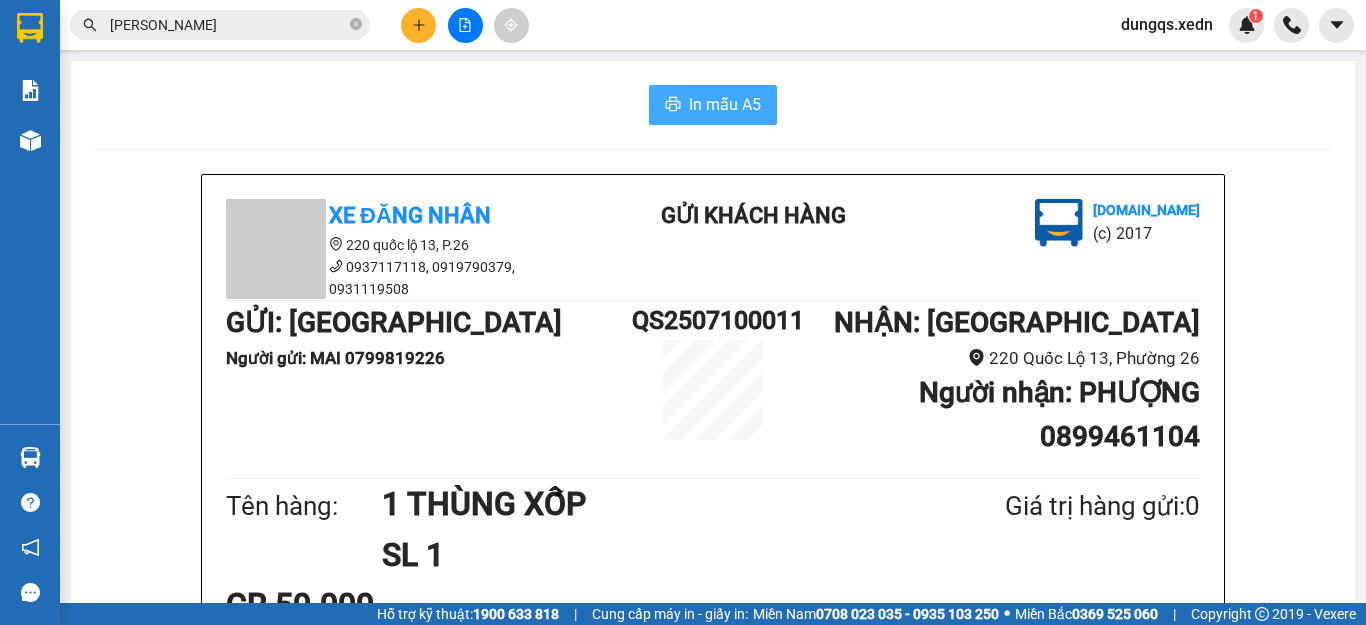 scroll, scrollTop: 0, scrollLeft: 0, axis: both 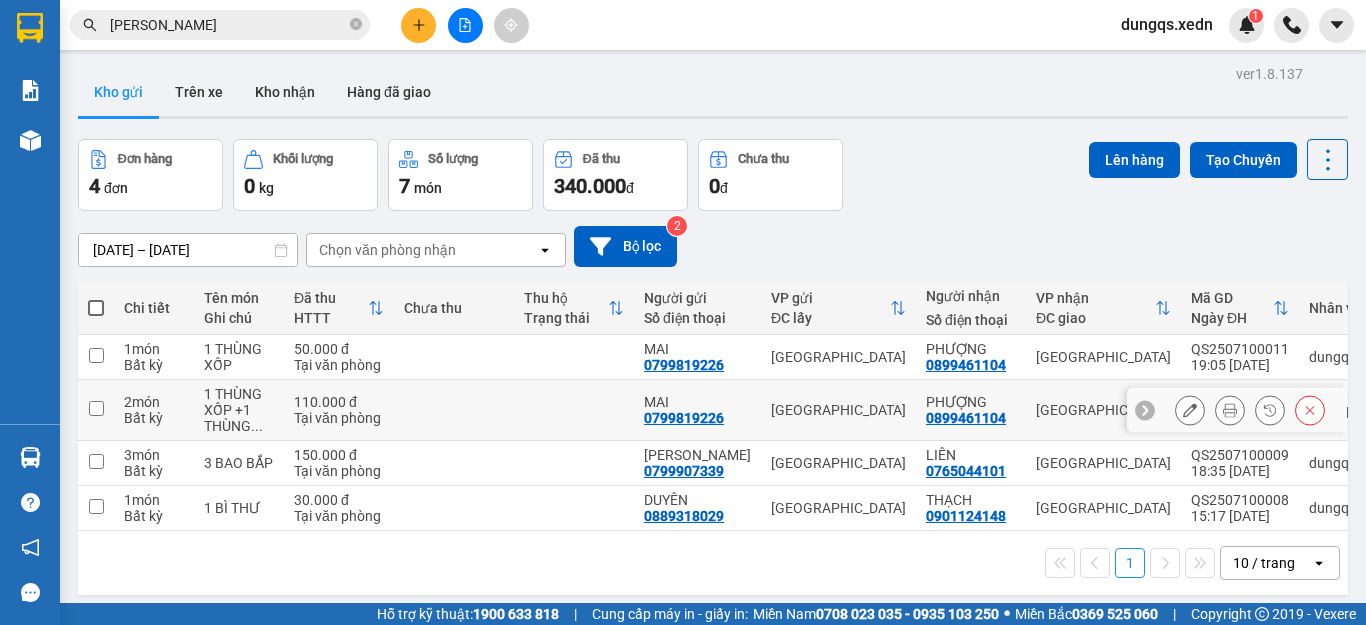 click 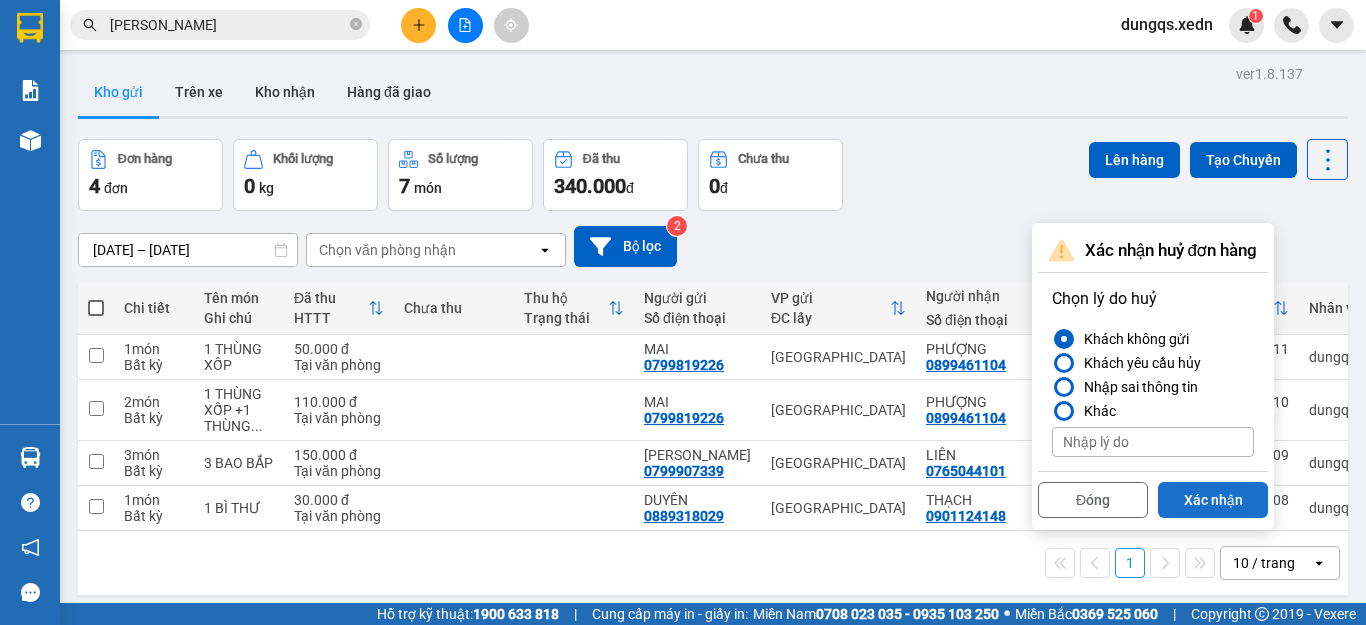click on "Xác nhận" at bounding box center [1213, 500] 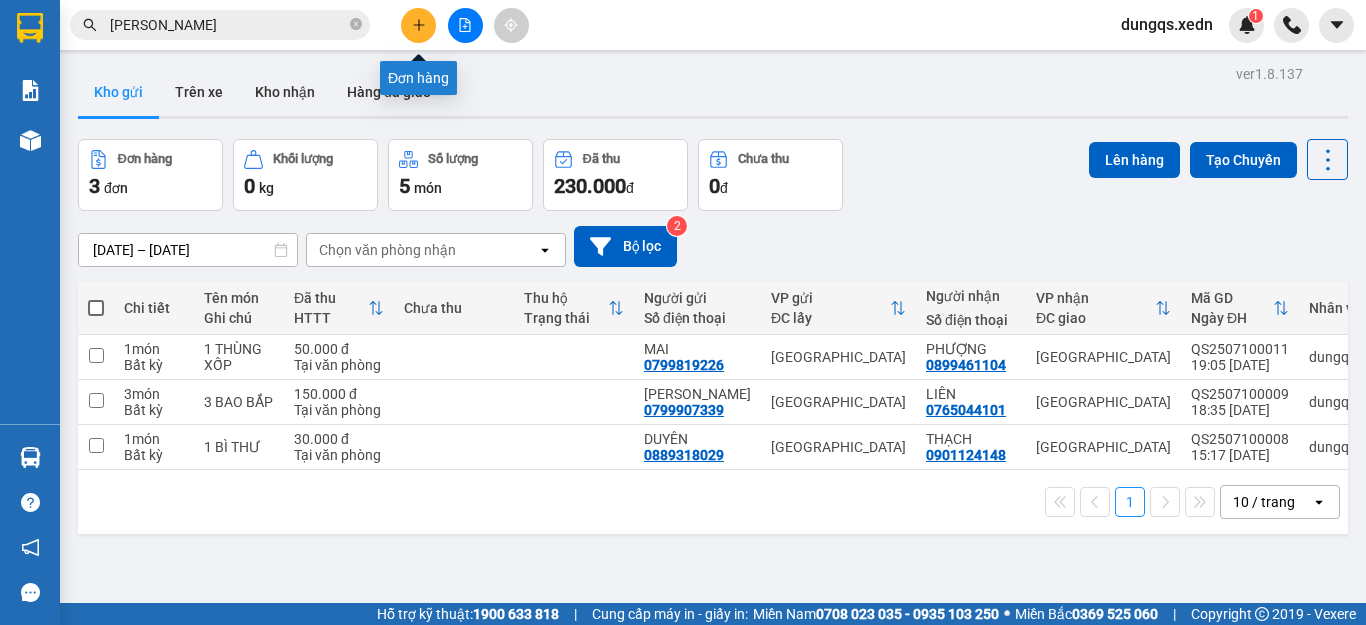 click 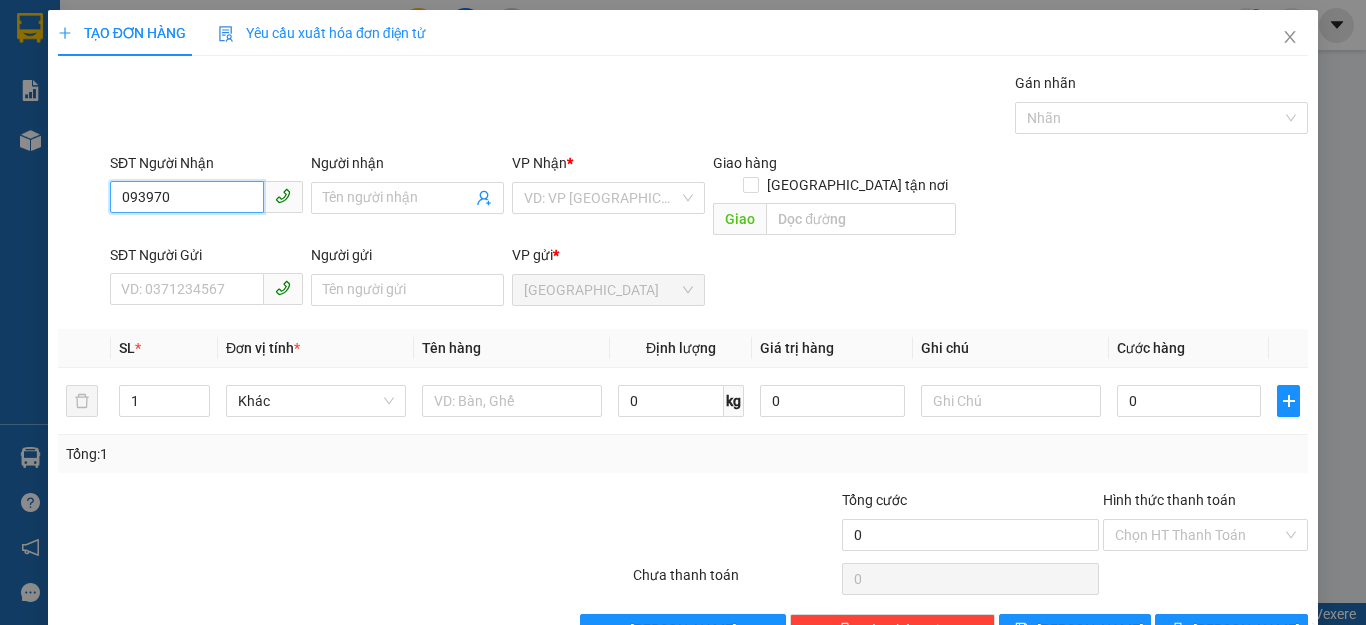 click on "093970" at bounding box center [187, 197] 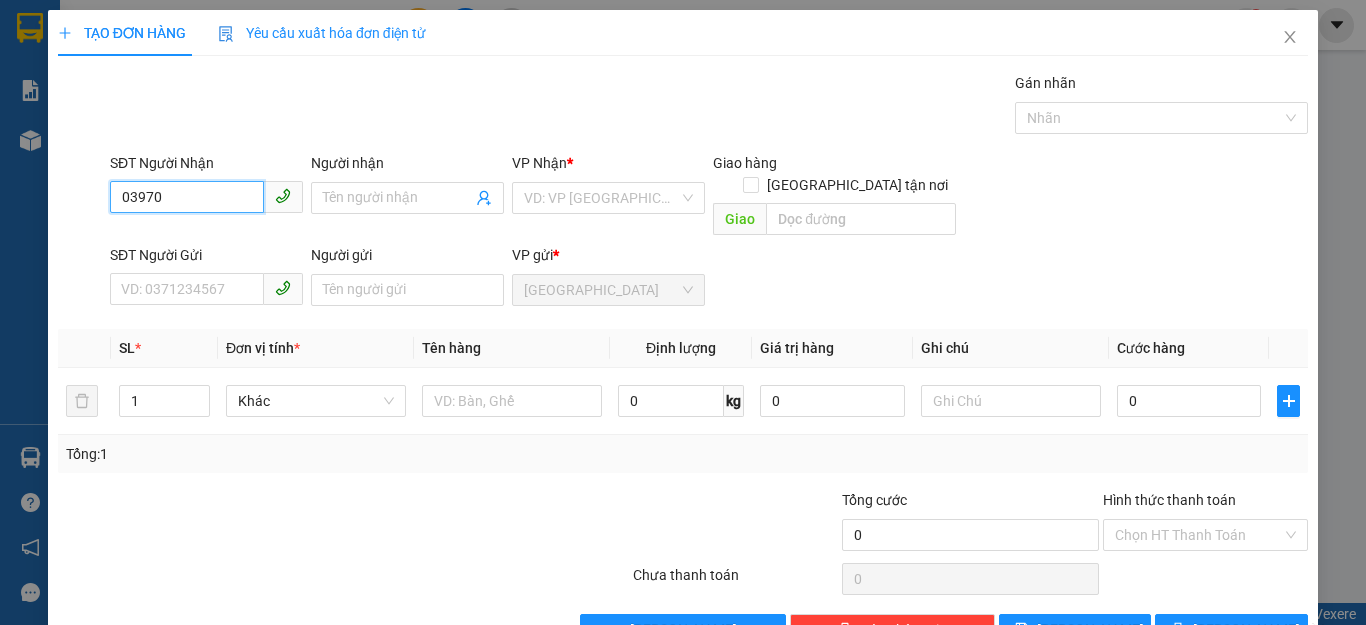click on "03970" at bounding box center [187, 197] 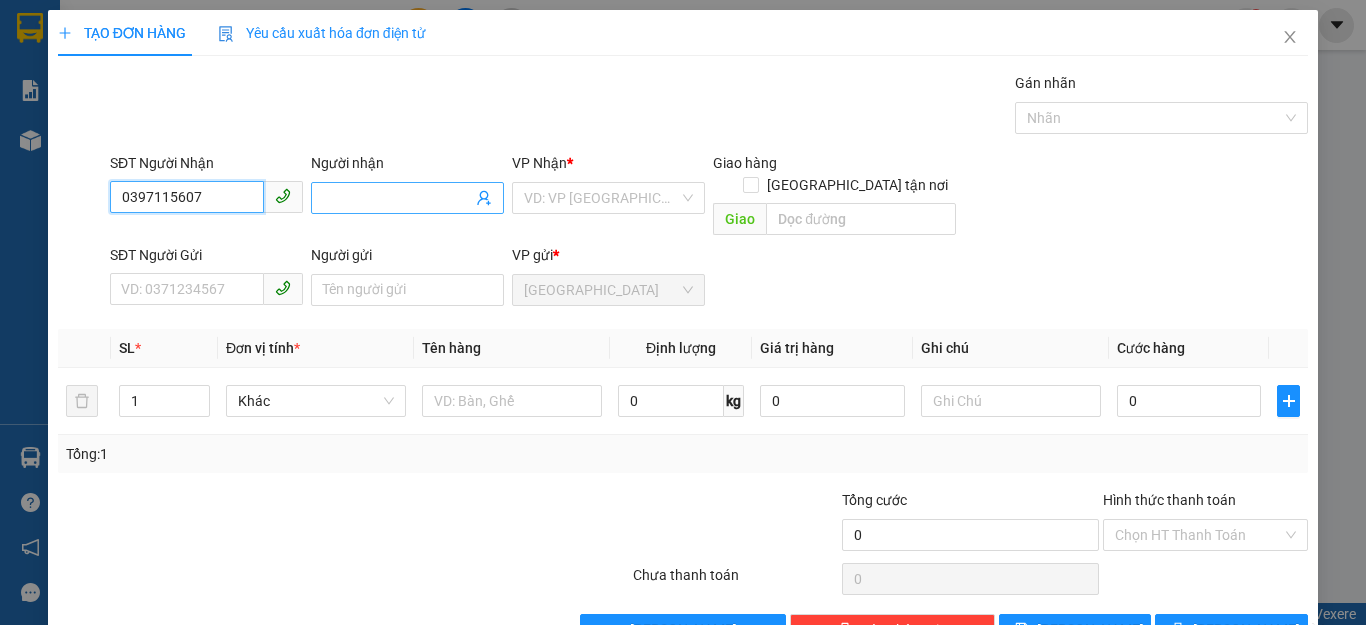 type on "0397115607" 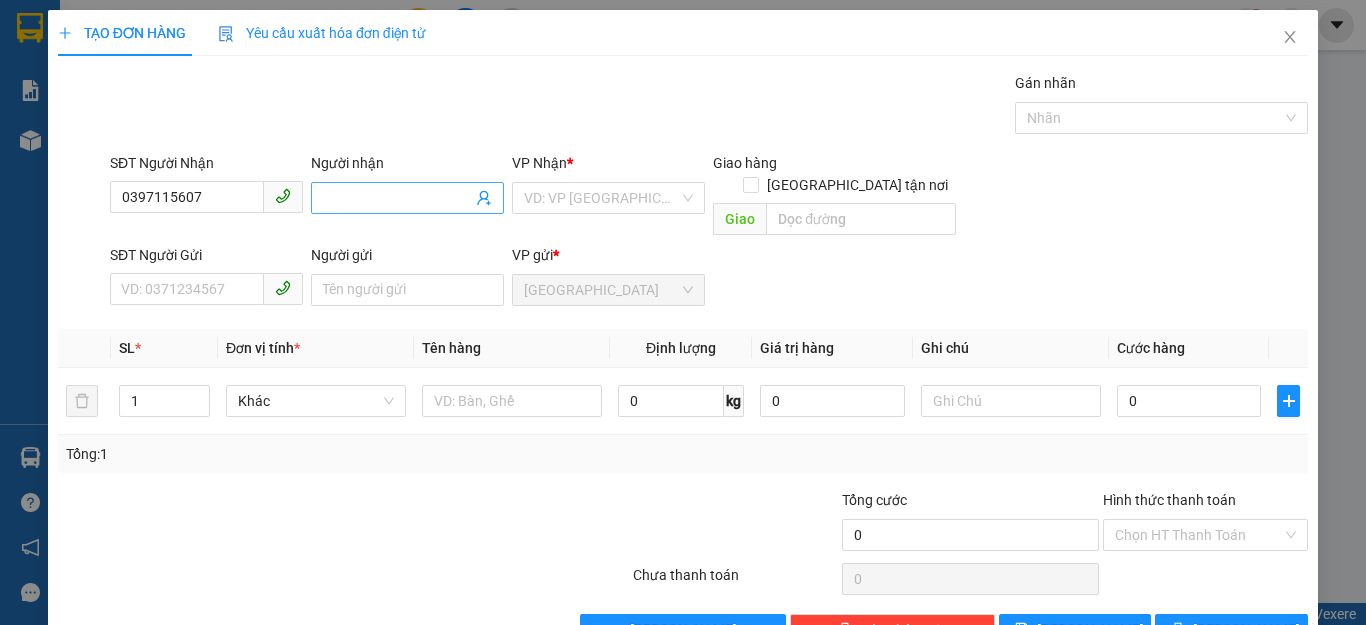 click on "Người nhận" at bounding box center (397, 198) 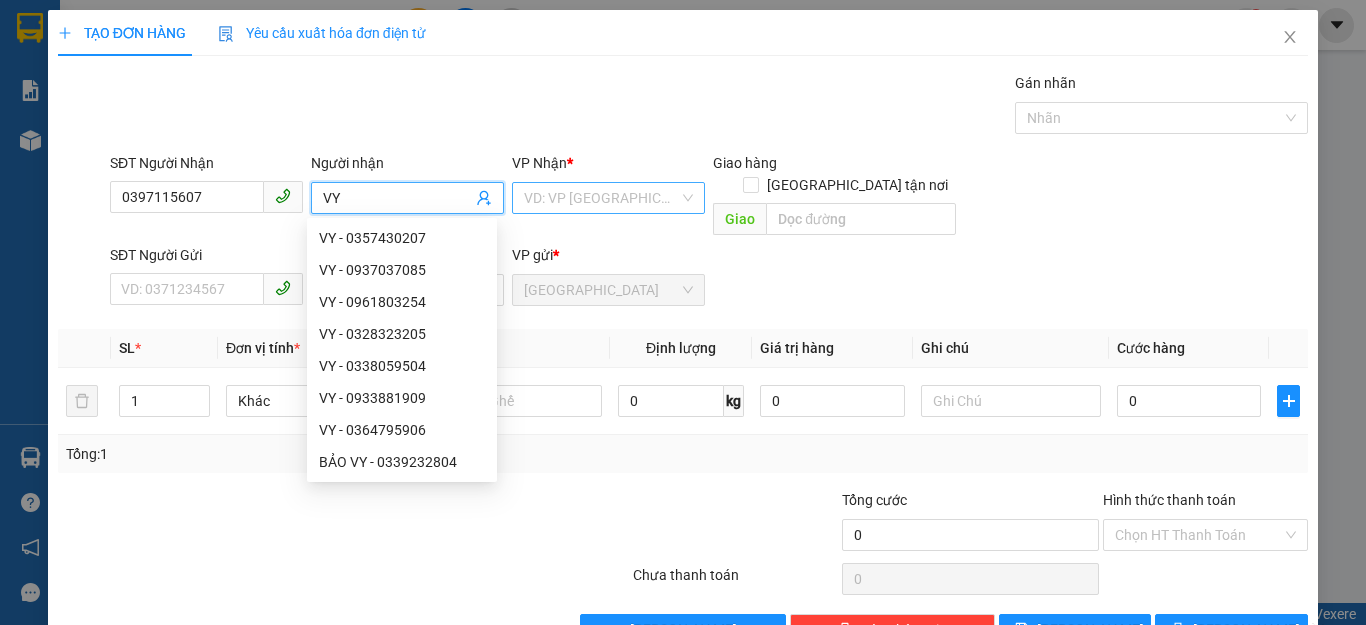 type on "VY" 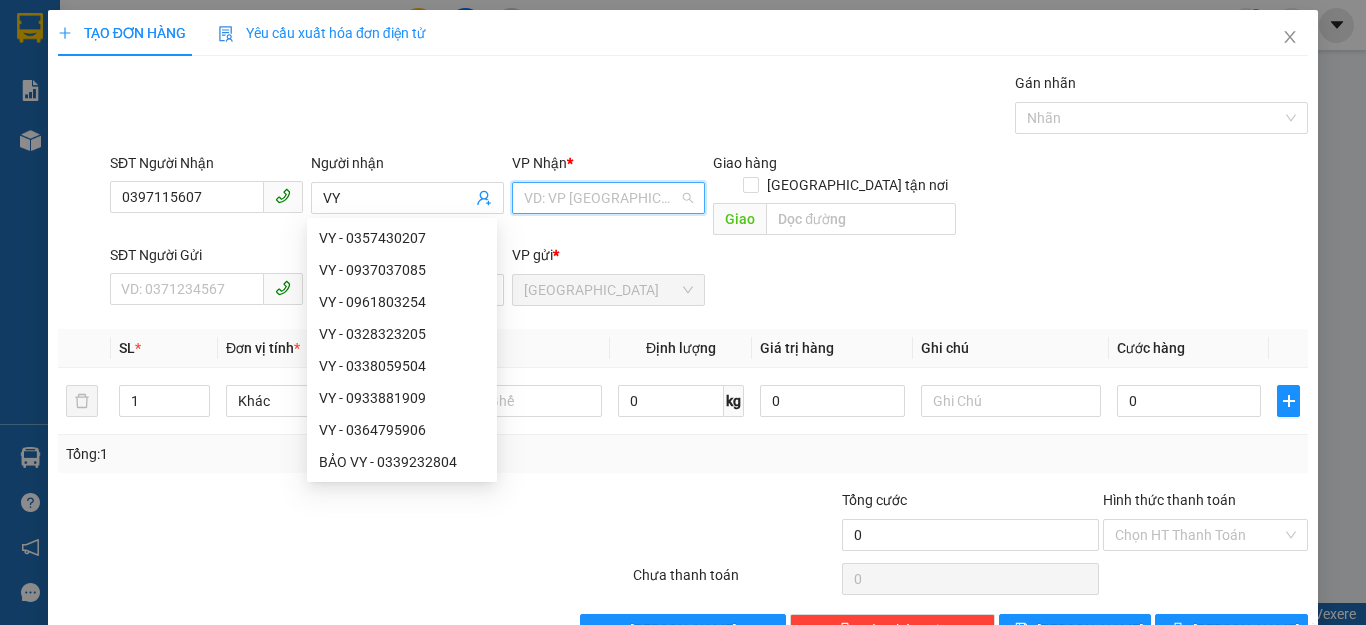 click at bounding box center (601, 198) 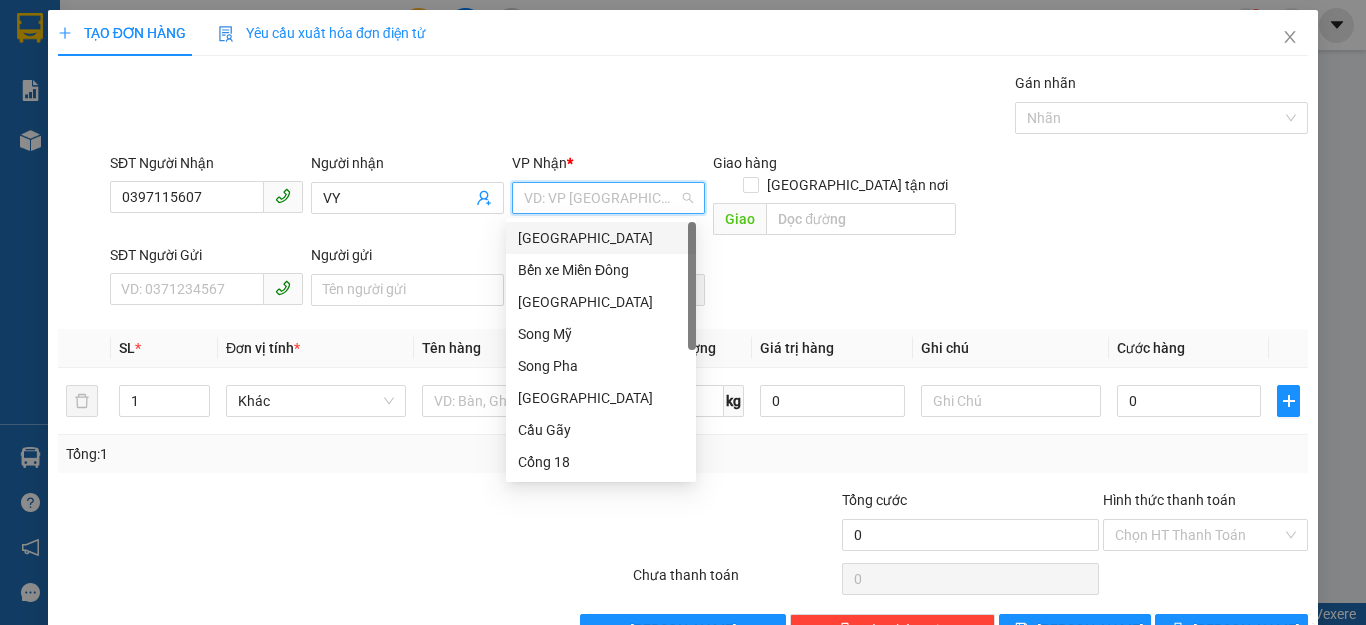 click on "[GEOGRAPHIC_DATA]" at bounding box center (601, 238) 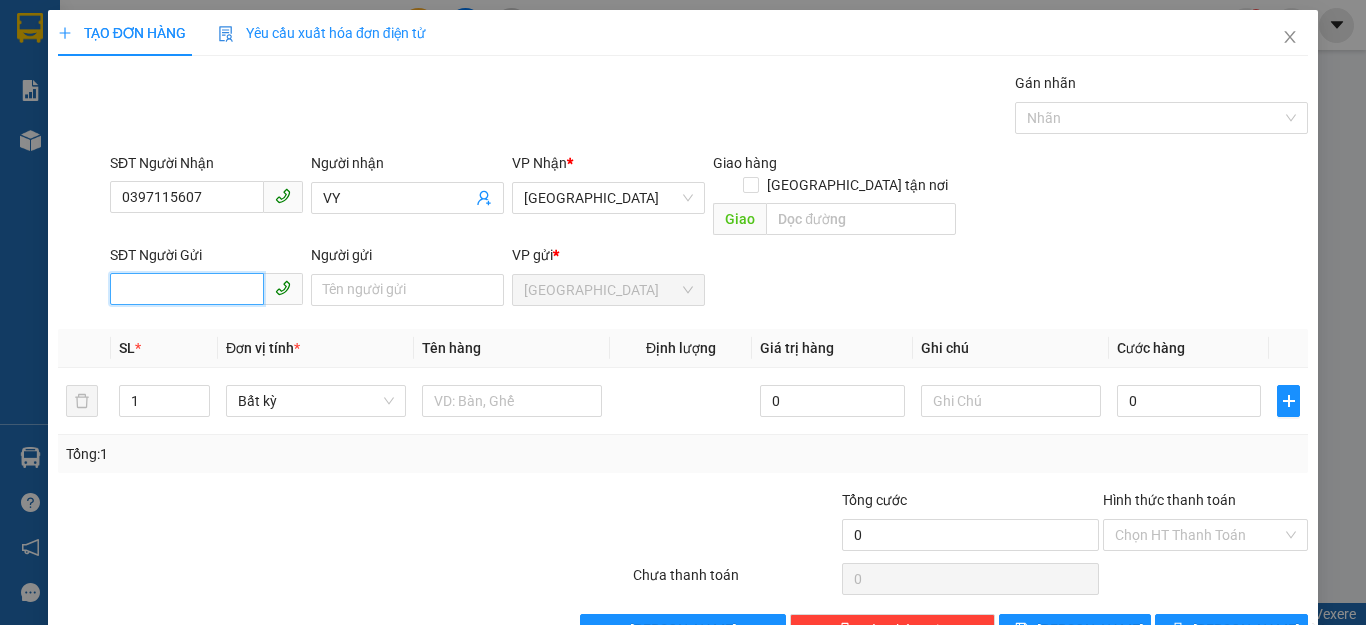 click on "SĐT Người Gửi" at bounding box center (187, 289) 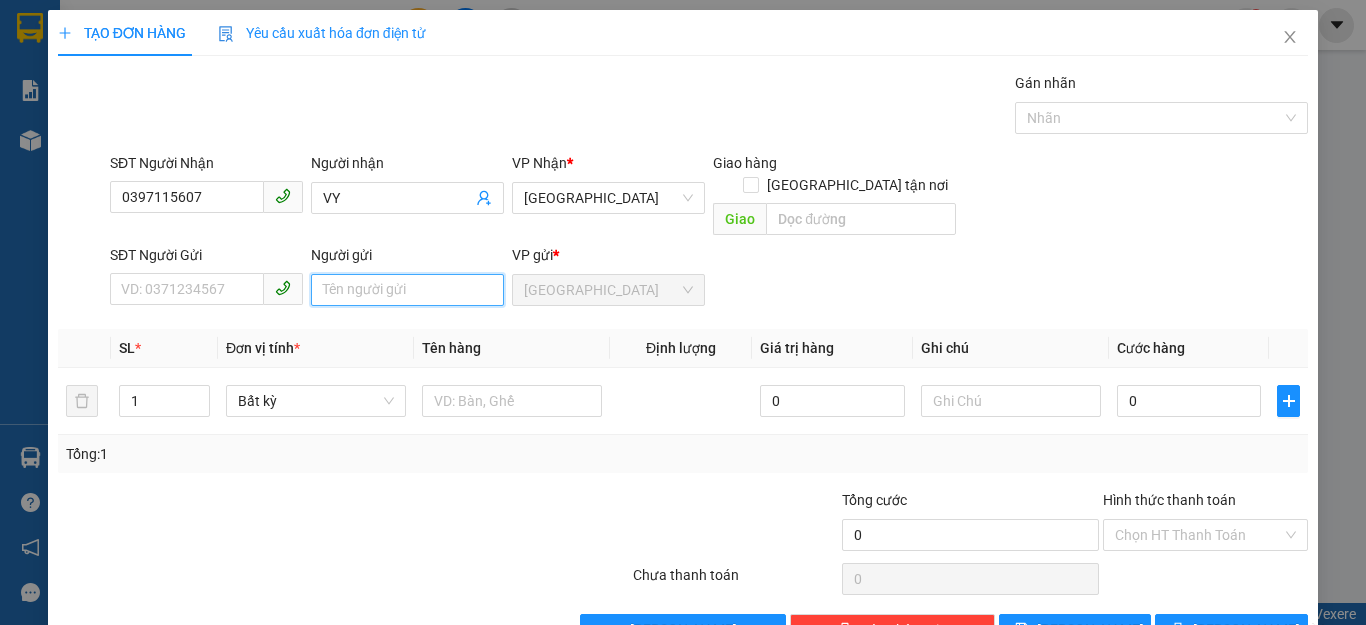 click on "Người gửi" at bounding box center [407, 290] 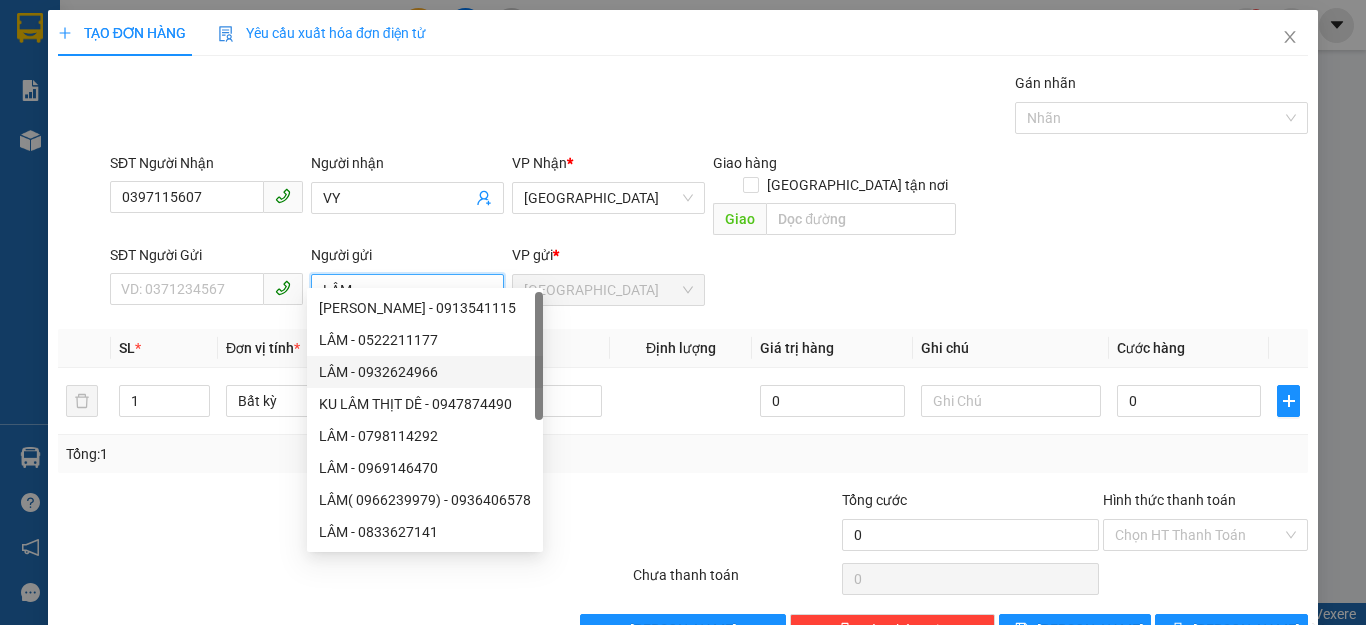 type on "LÂM" 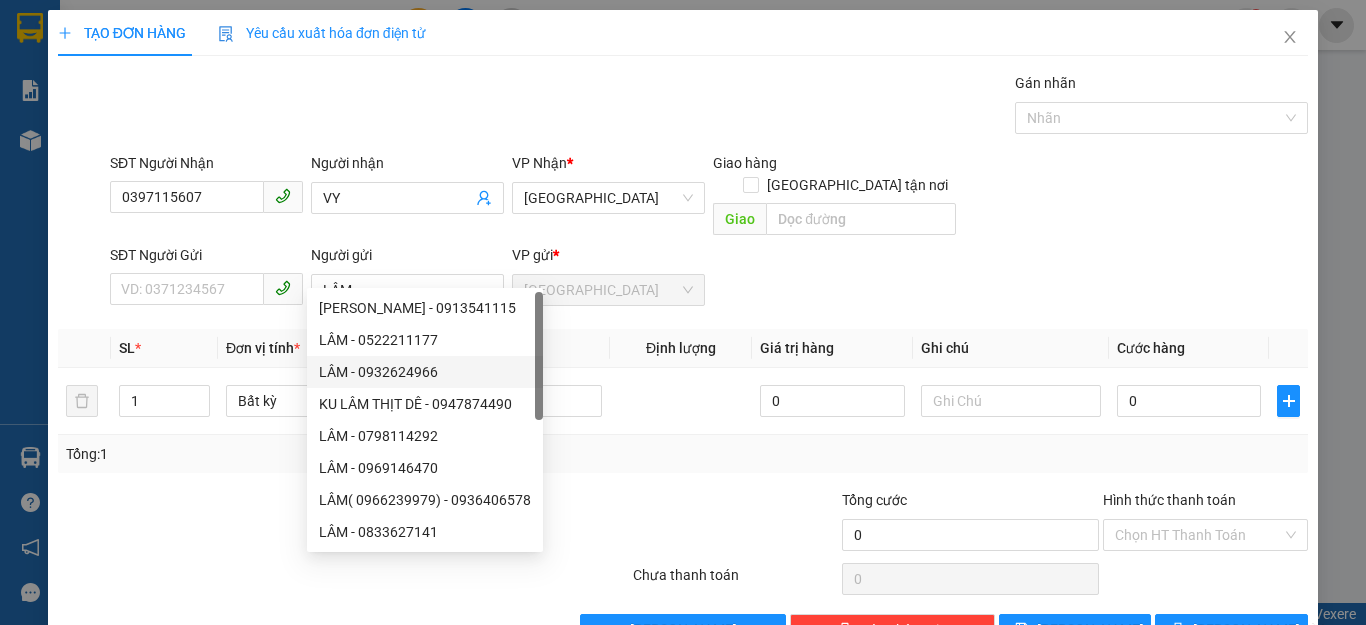 click on "Transit Pickup Surcharge Ids Transit Deliver Surcharge Ids Transit Deliver Surcharge Transit Deliver Surcharge Gói vận chuyển  * Tiêu chuẩn Gán nhãn   Nhãn SĐT Người Nhận 0397115607 Người nhận VY VP Nhận  * [GEOGRAPHIC_DATA] Giao hàng Giao tận nơi Giao SĐT Người Gửi VD: 0371234567 Người gửi LÂM VP gửi  * [GEOGRAPHIC_DATA] SL  * Đơn vị tính  * Tên hàng  Định lượng Giá trị hàng Ghi chú Cước hàng                   1 Bất kỳ 0 0 Tổng:  1 Tổng cước 0 Hình thức thanh toán Chọn HT Thanh Toán Số tiền thu trước 0 Chưa thanh toán 0 Chọn HT Thanh Toán Lưu nháp Xóa Thông tin [PERSON_NAME] và In" at bounding box center (683, 359) 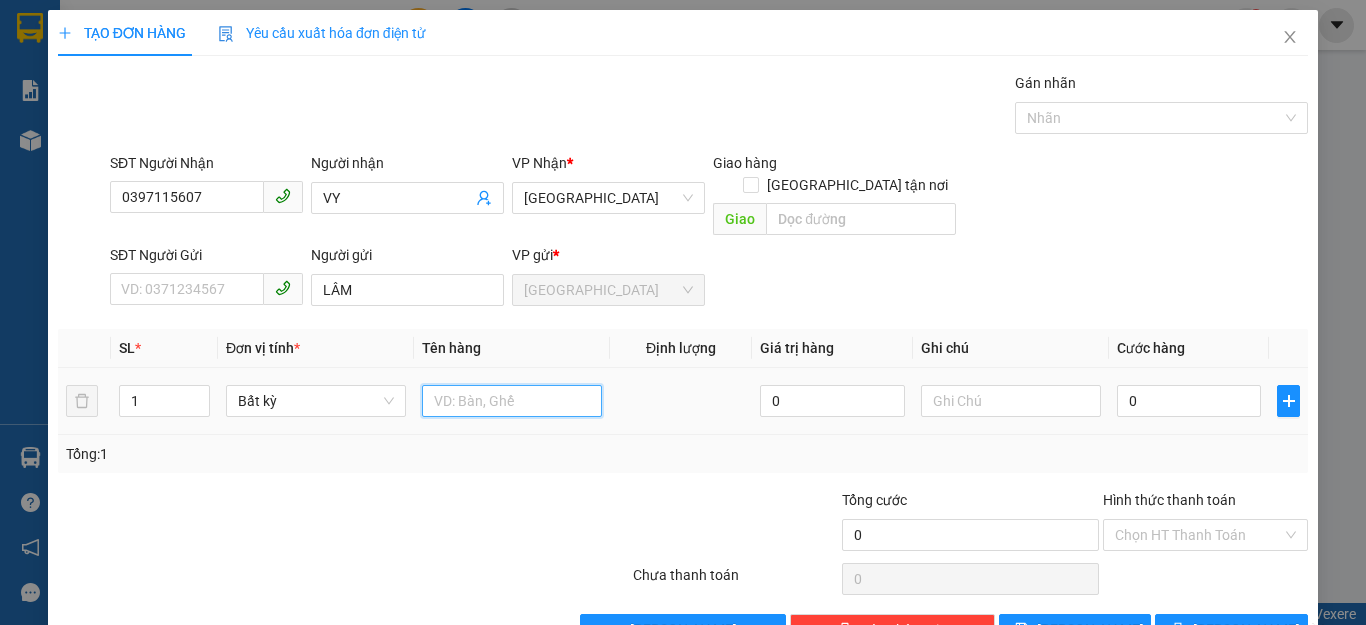 click at bounding box center [512, 401] 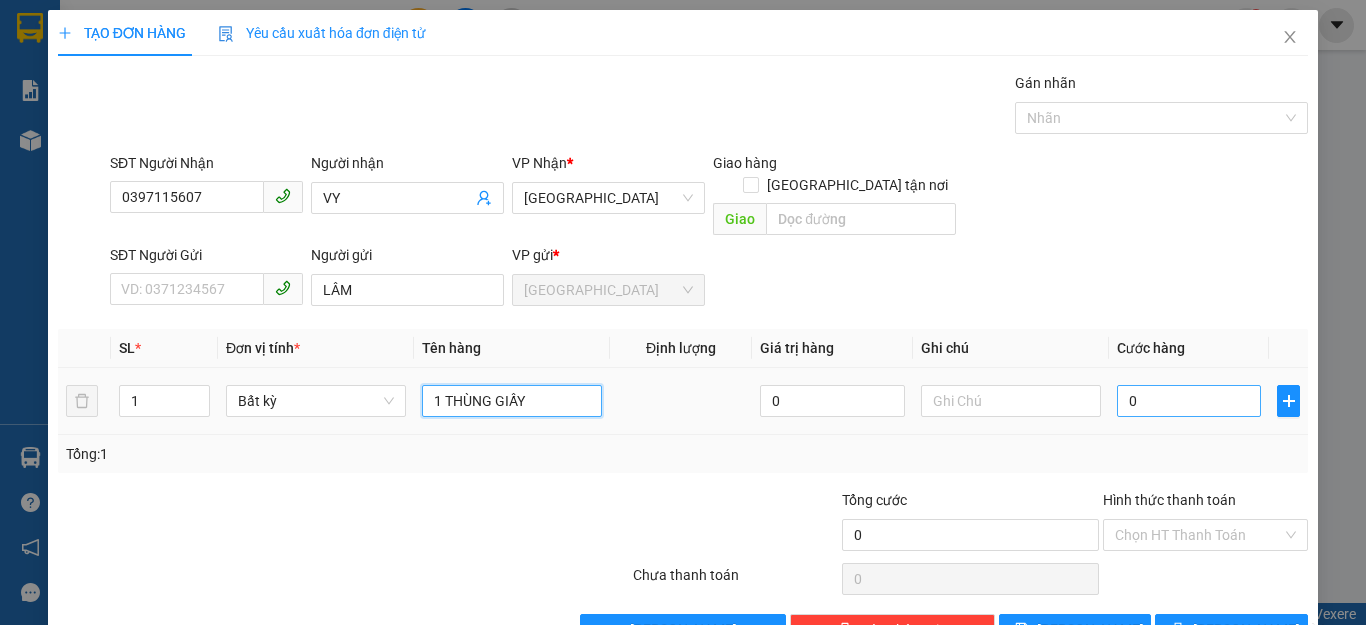 type on "1 THÙNG GIẤY" 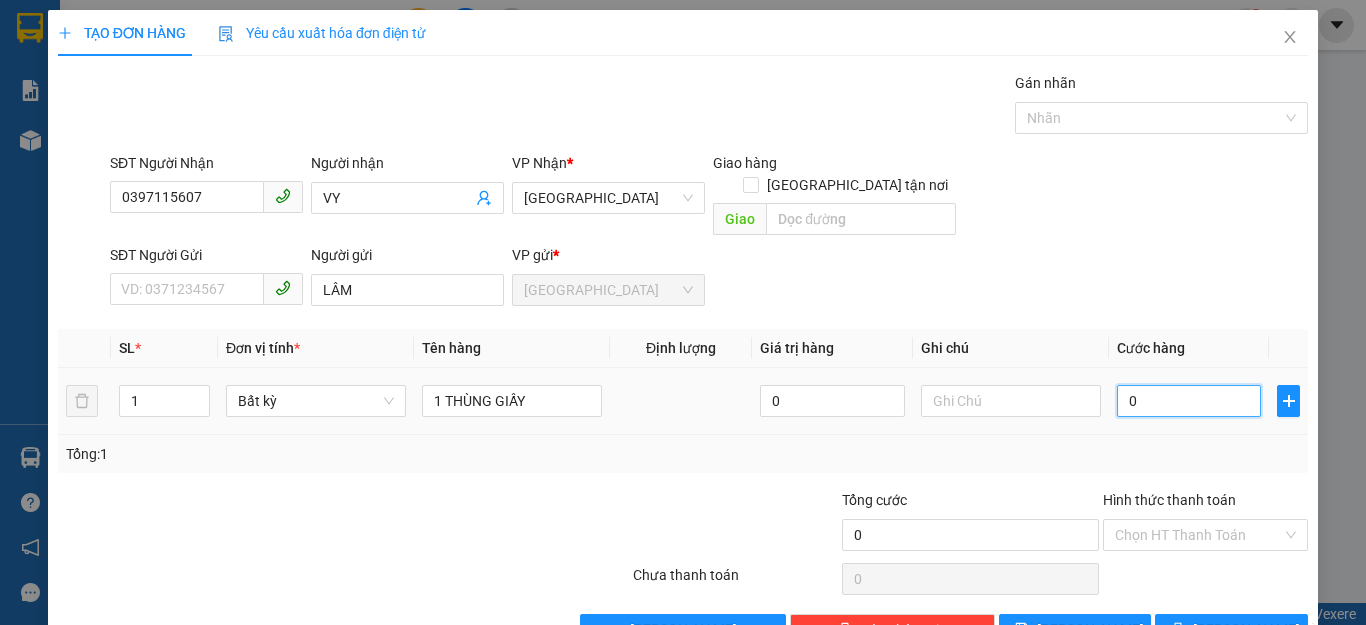 click on "0" at bounding box center [1189, 401] 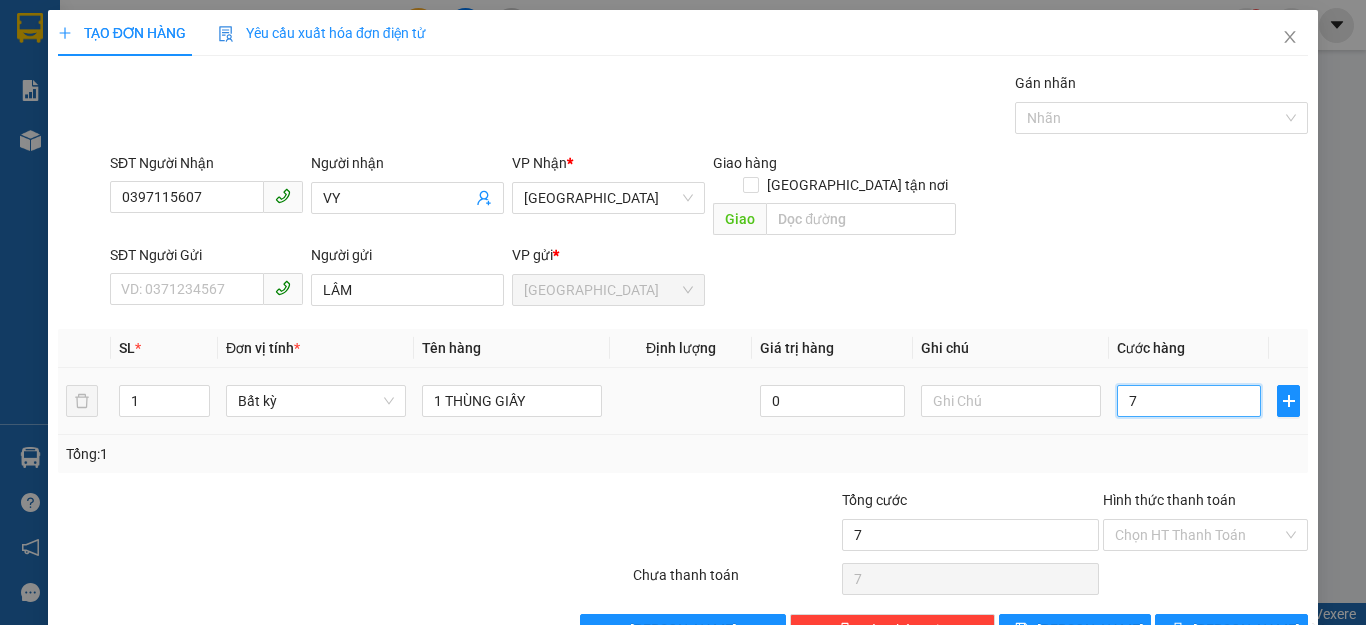 type on "70" 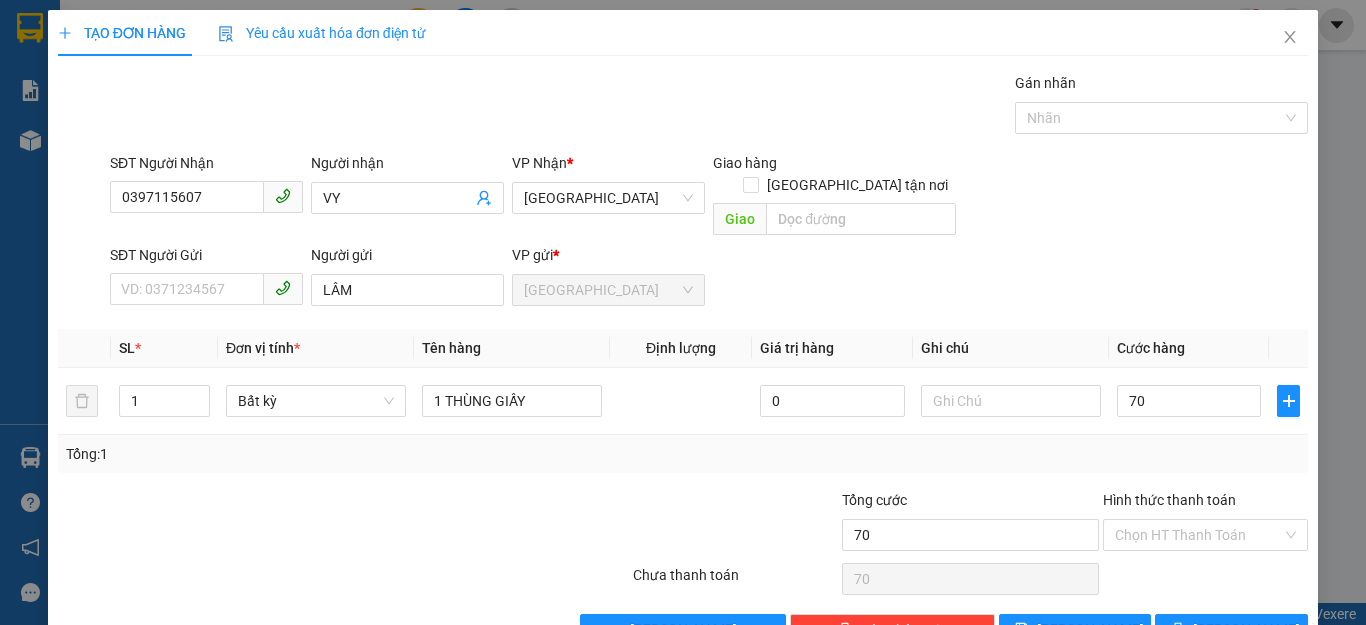type on "70.000" 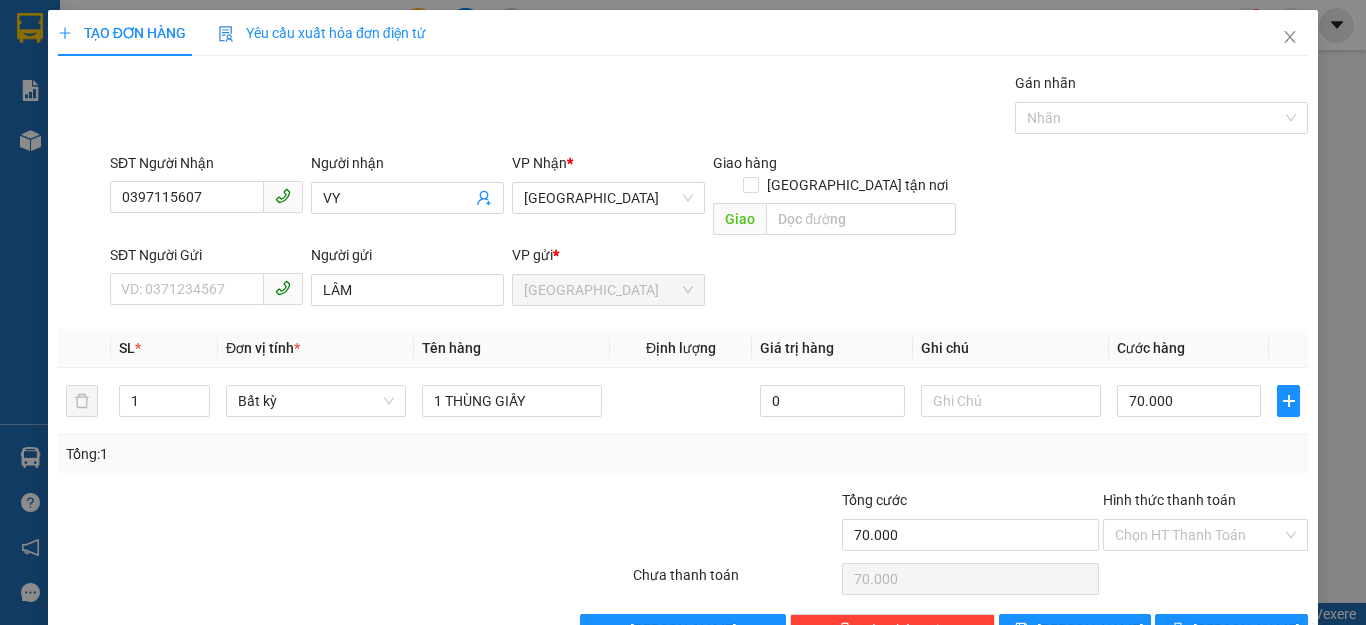 click on "Tổng:  1" at bounding box center (683, 454) 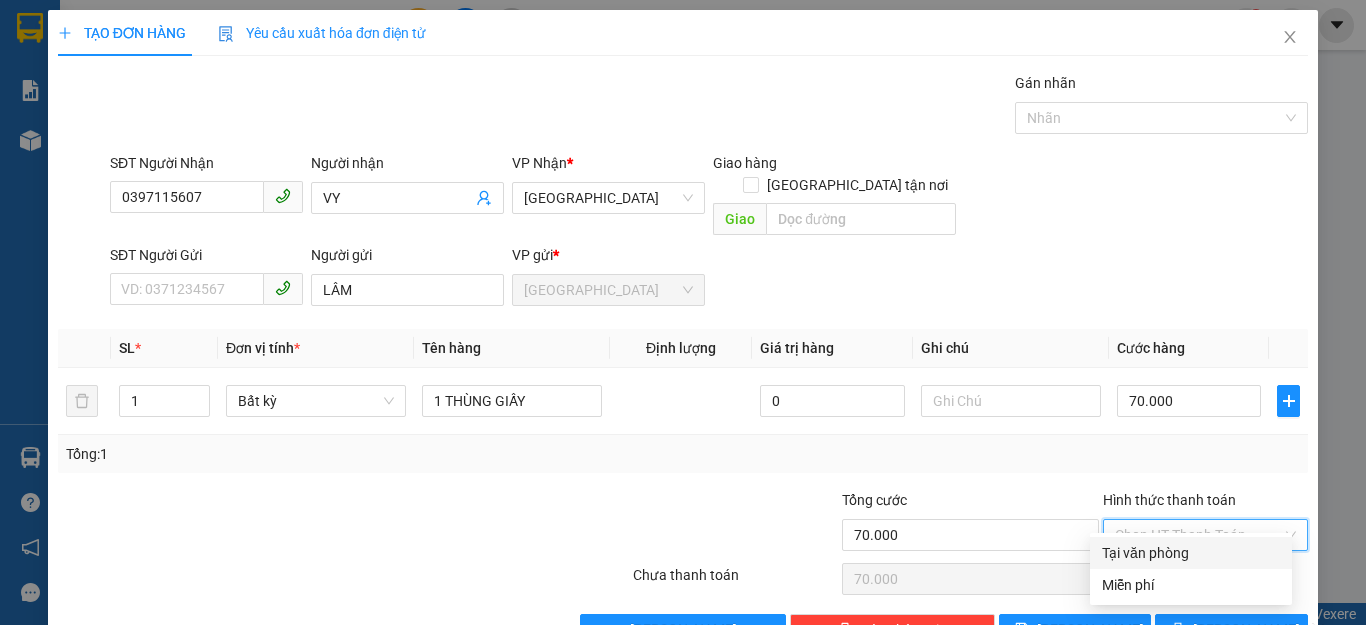 click on "Hình thức thanh toán" at bounding box center (1198, 535) 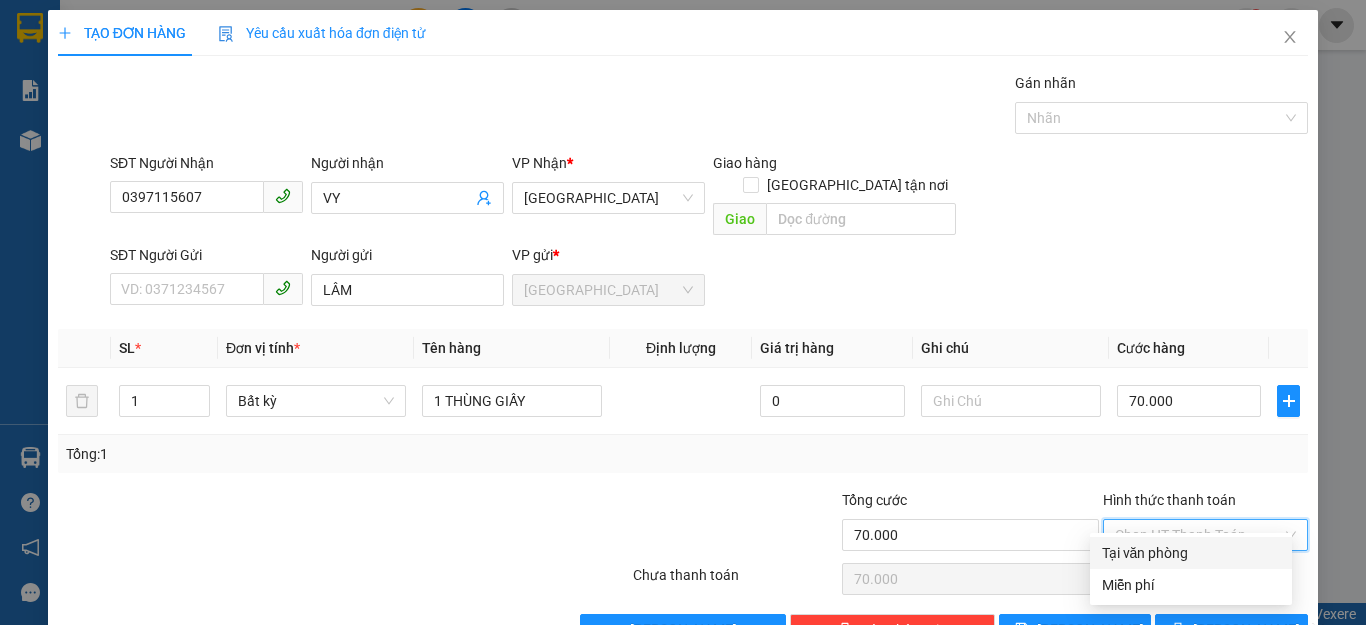 click on "Tại văn phòng" at bounding box center [1191, 553] 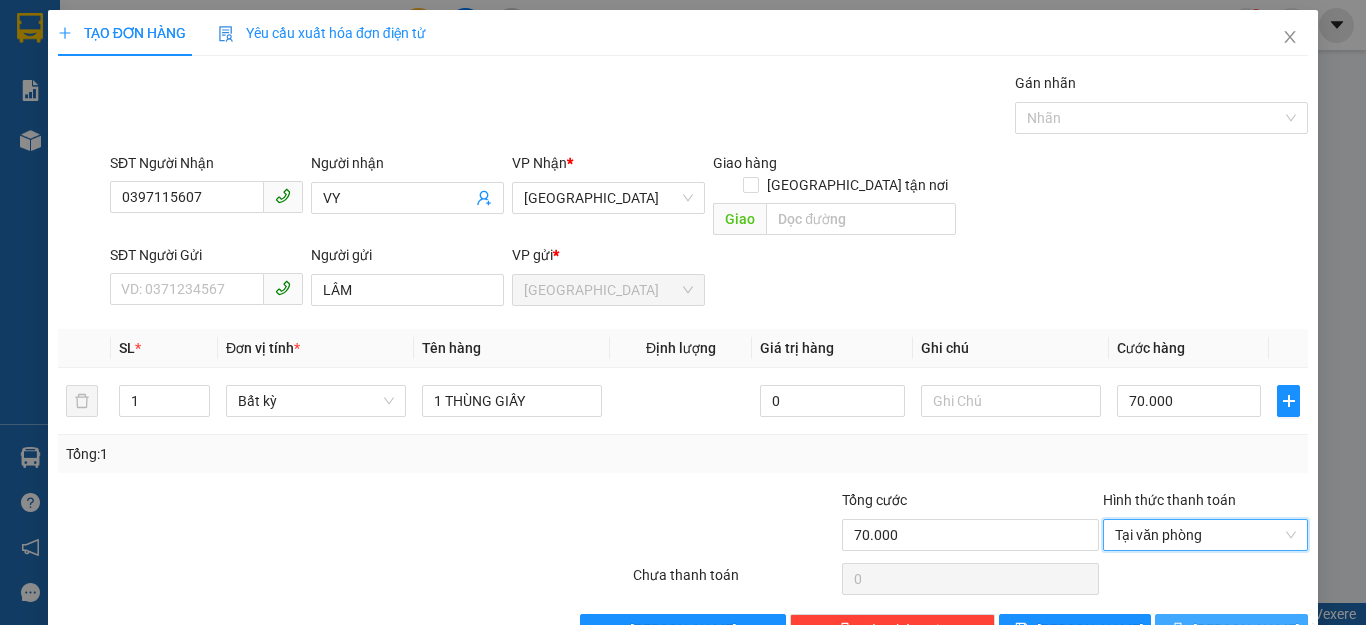 click 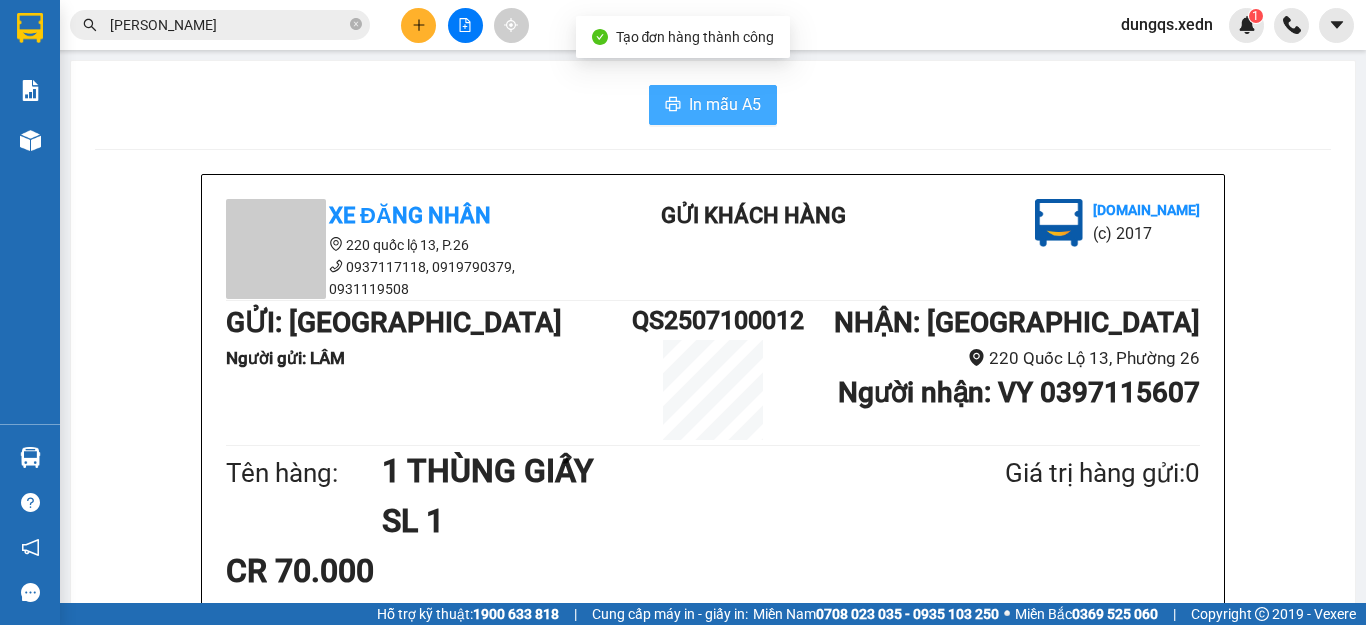 click on "In mẫu A5" at bounding box center (725, 104) 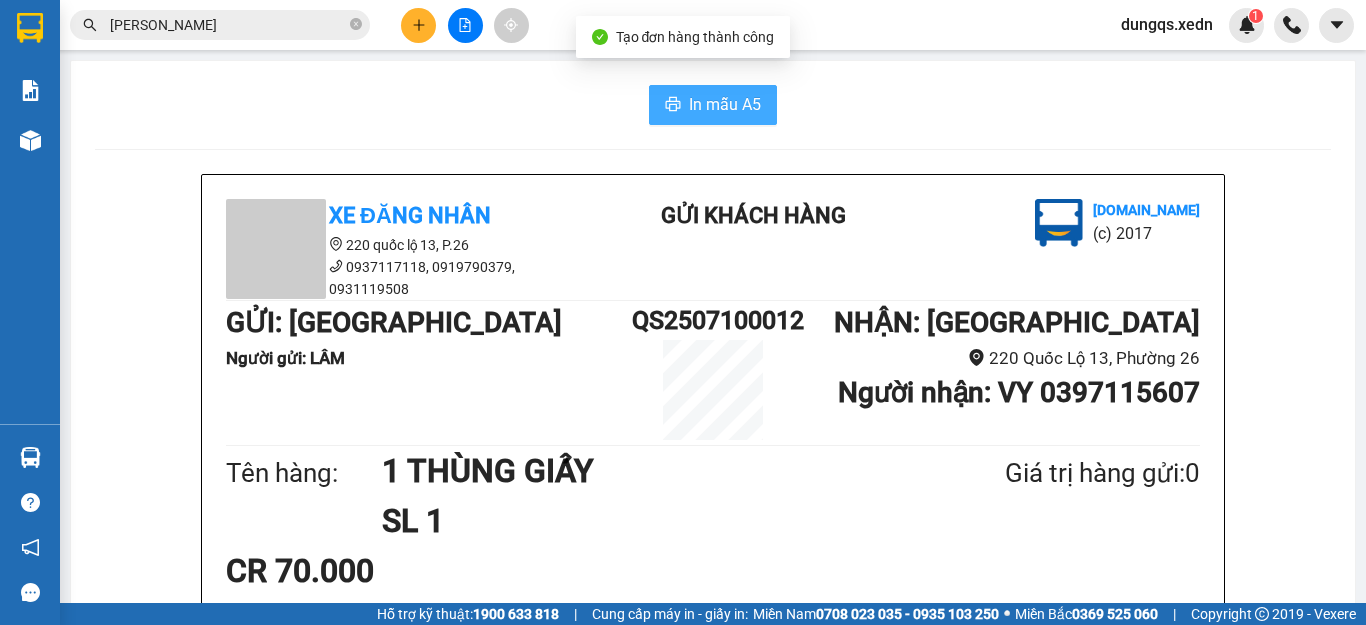scroll, scrollTop: 0, scrollLeft: 0, axis: both 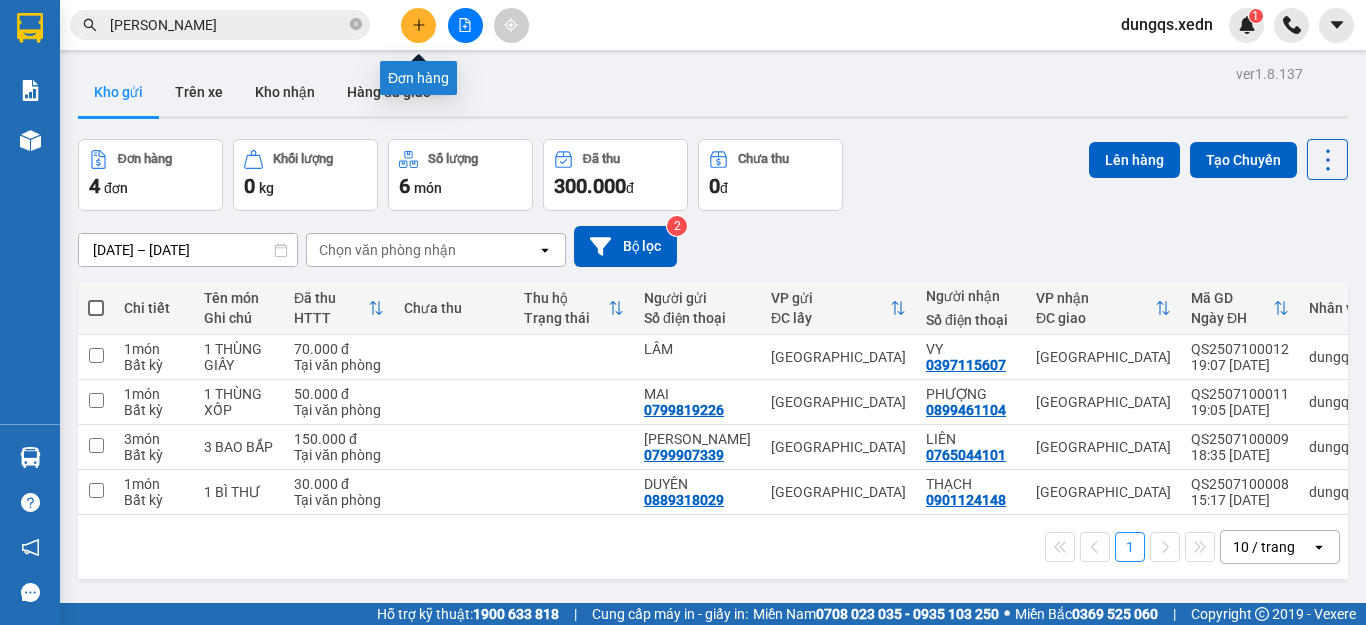 click 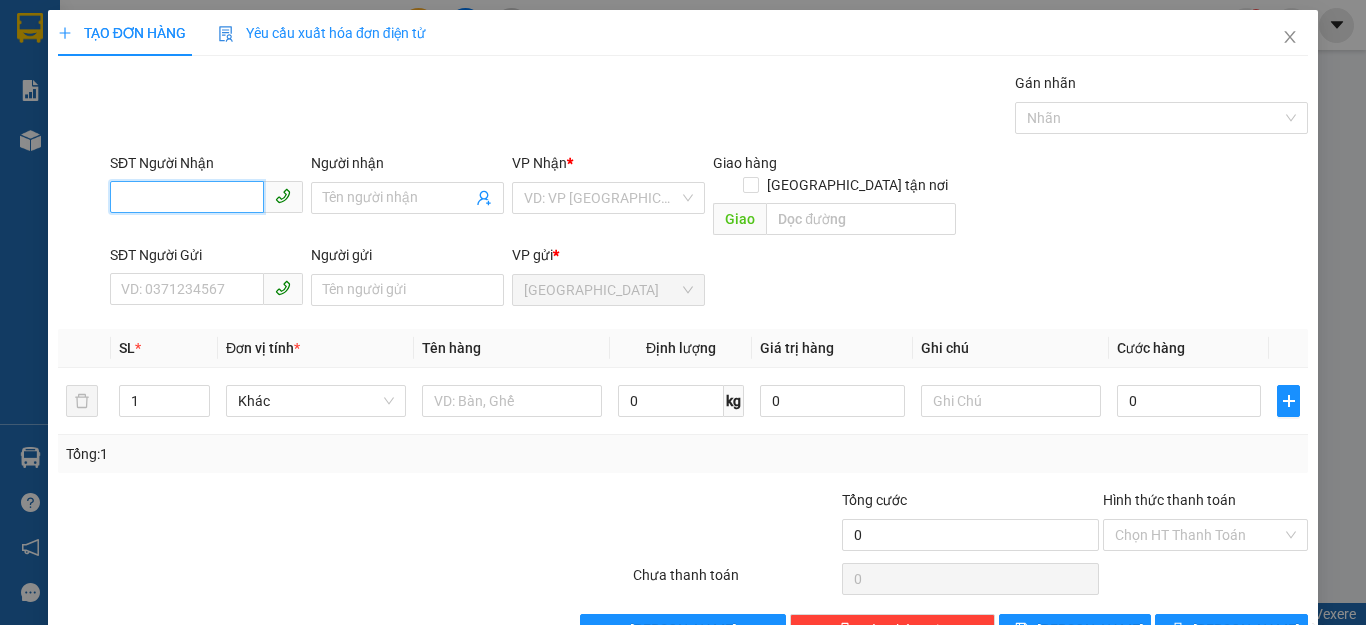 click on "SĐT Người Nhận" at bounding box center (187, 197) 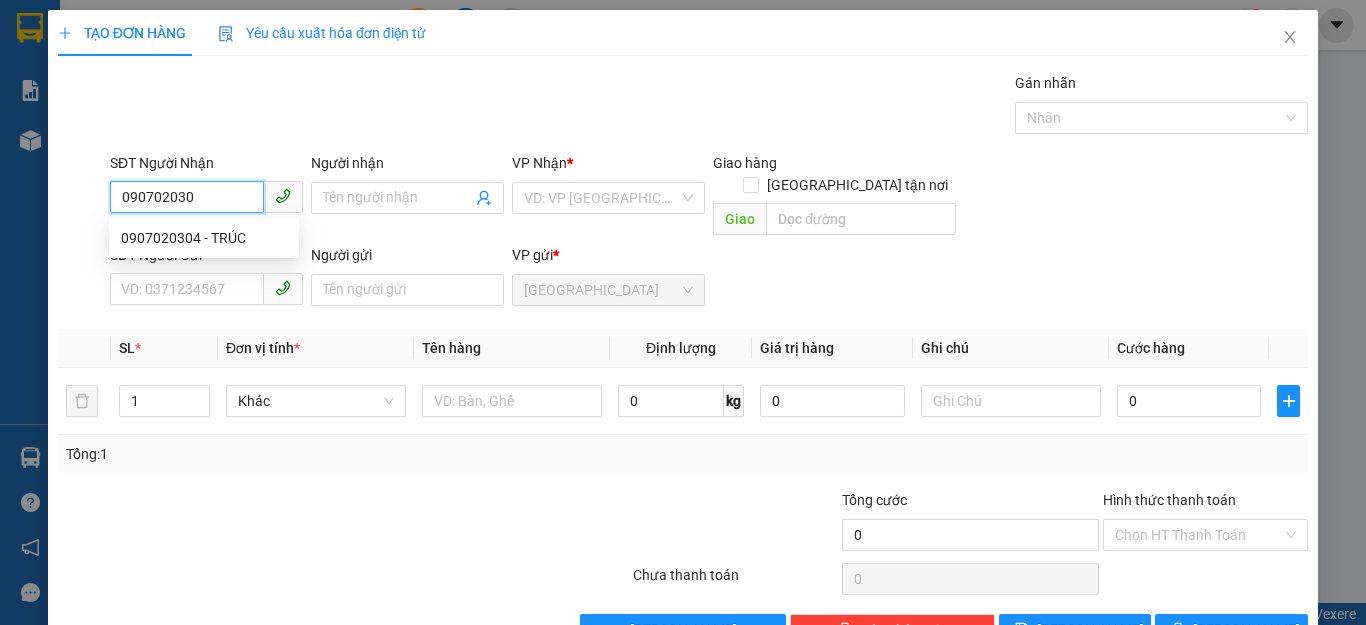 type on "0907020304" 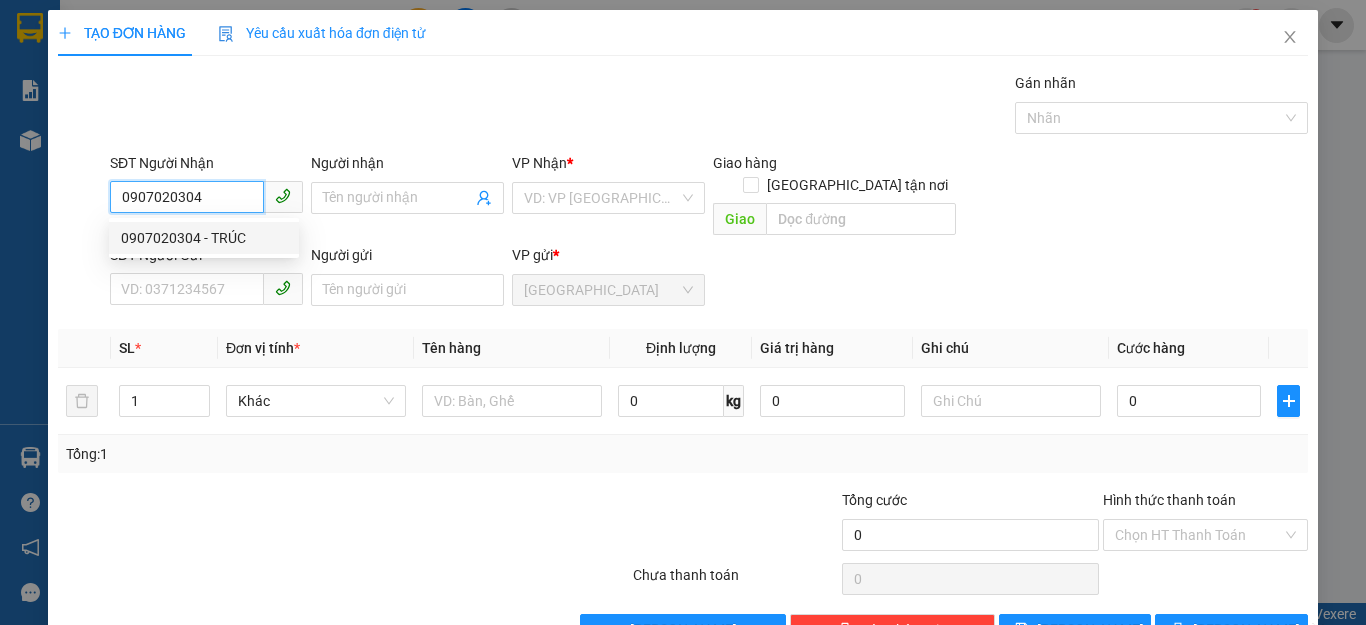 click on "0907020304 - TRÚC" at bounding box center (204, 238) 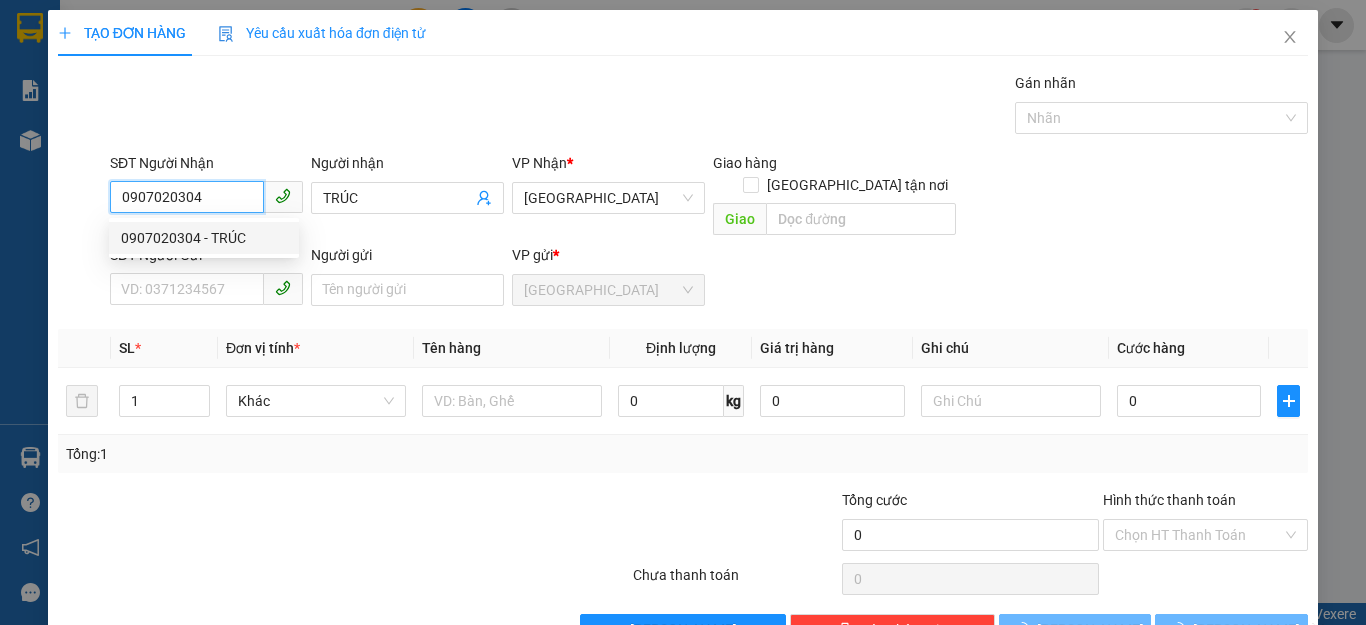 type on "40.000" 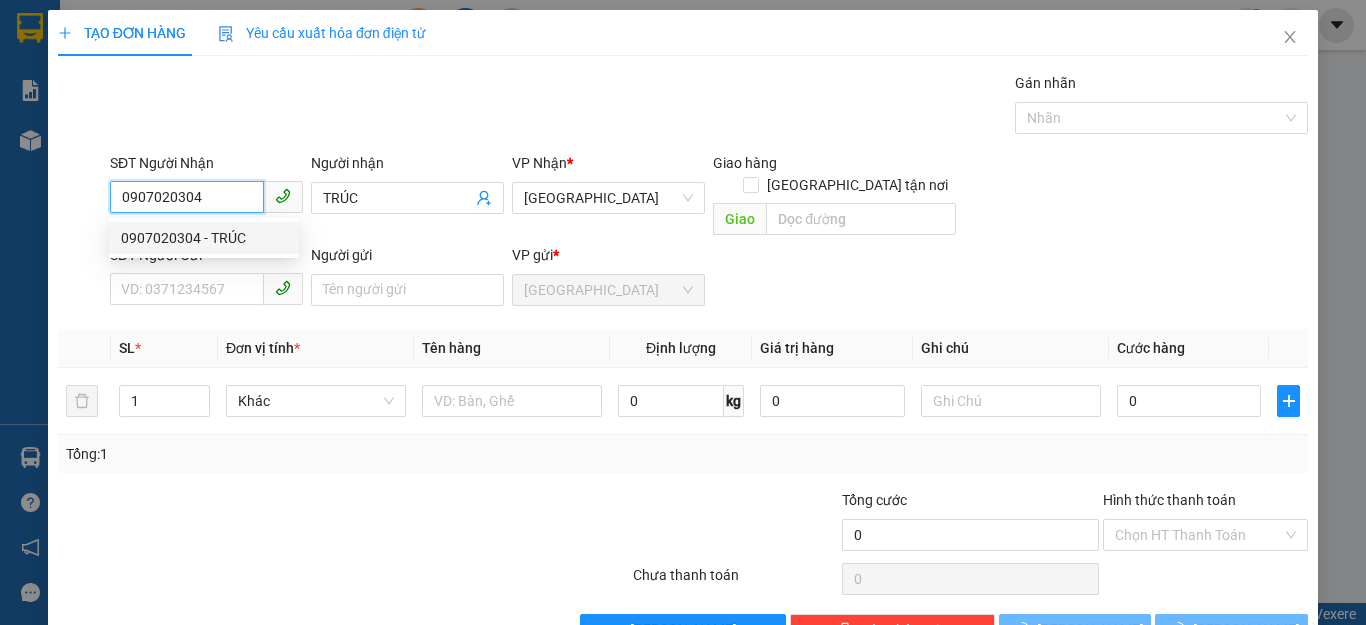 type on "40.000" 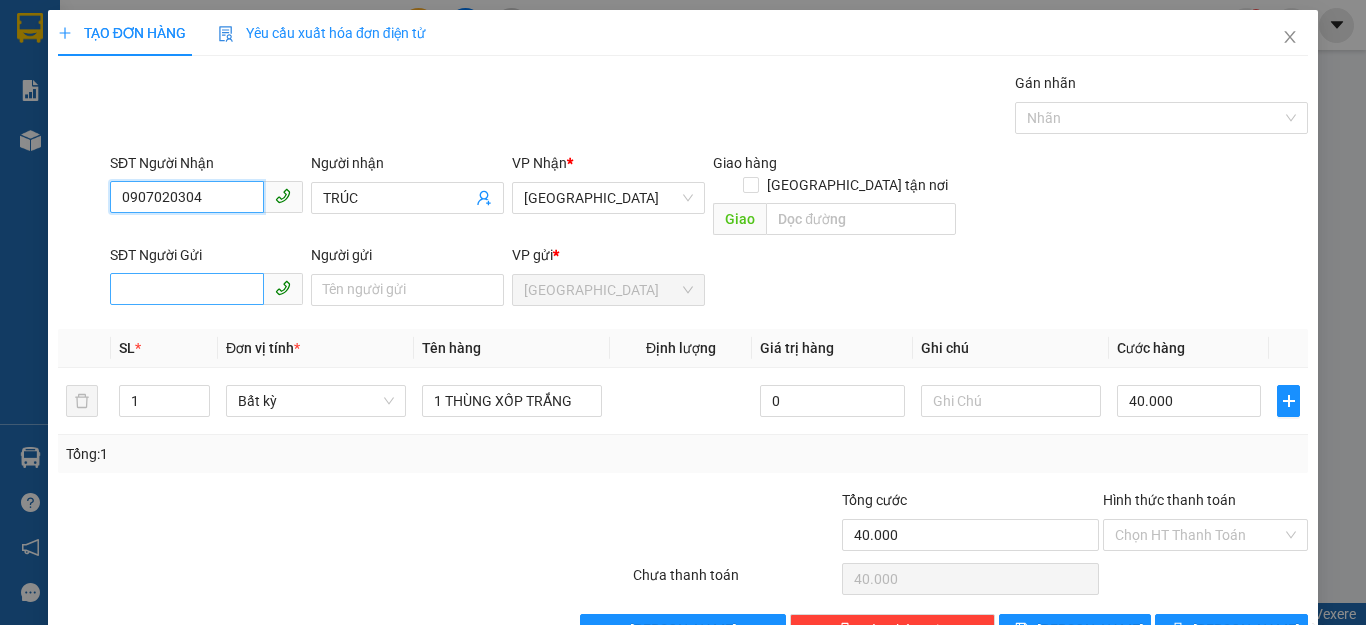 type on "0907020304" 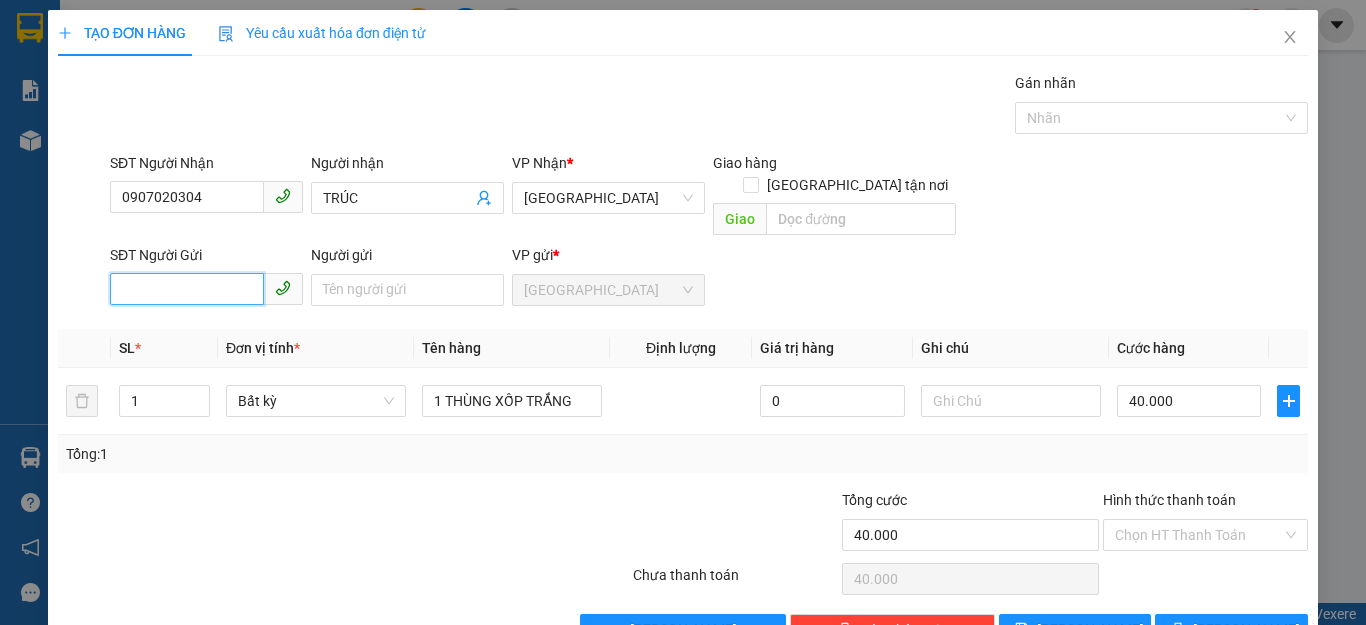 click on "SĐT Người Gửi" at bounding box center (187, 289) 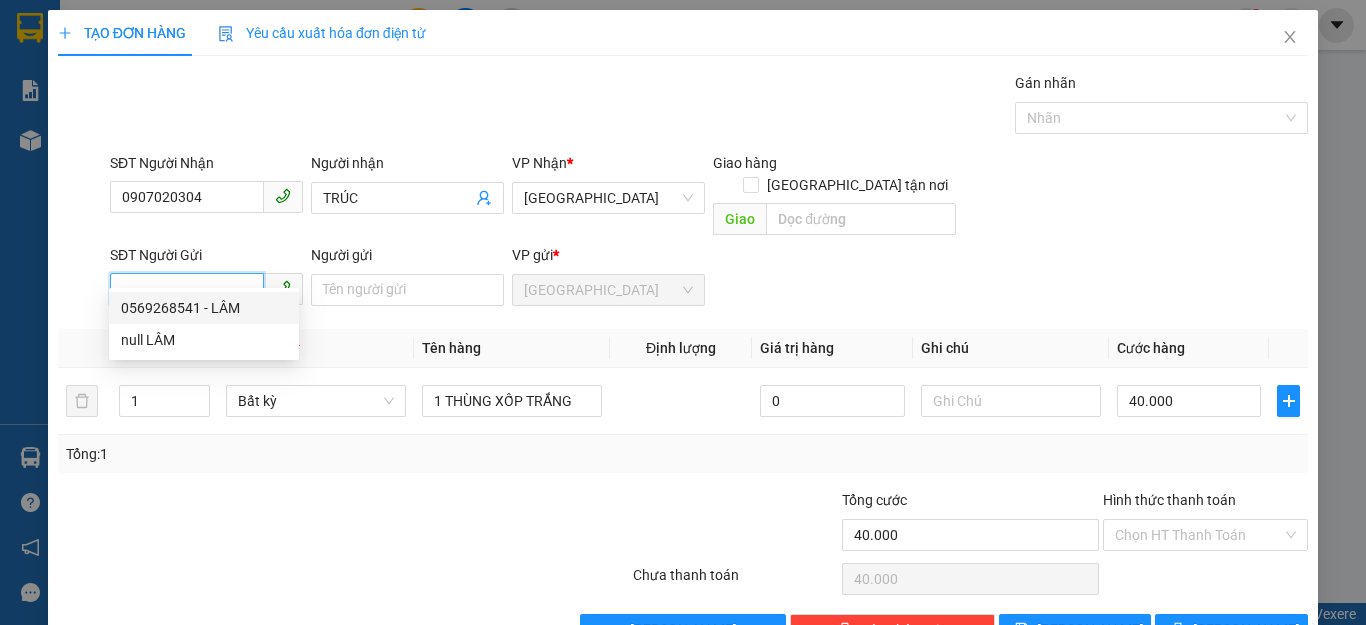click on "0569268541 - LÂM" at bounding box center [204, 308] 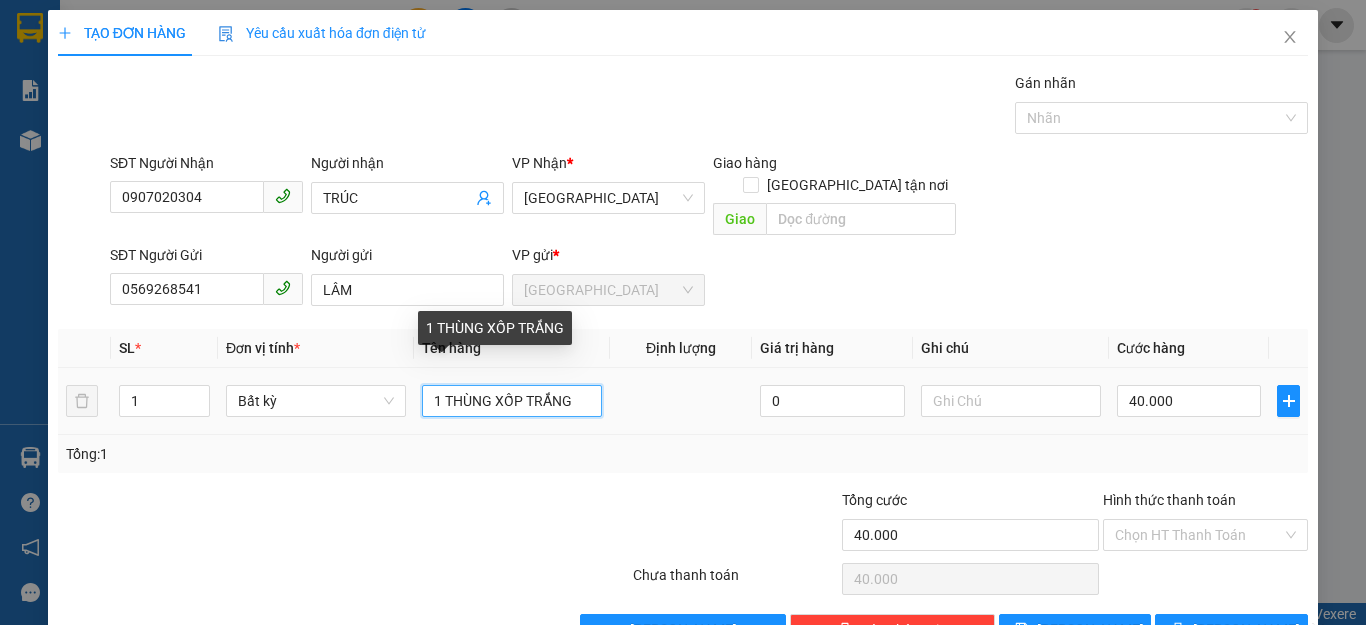 drag, startPoint x: 574, startPoint y: 375, endPoint x: 446, endPoint y: 385, distance: 128.39003 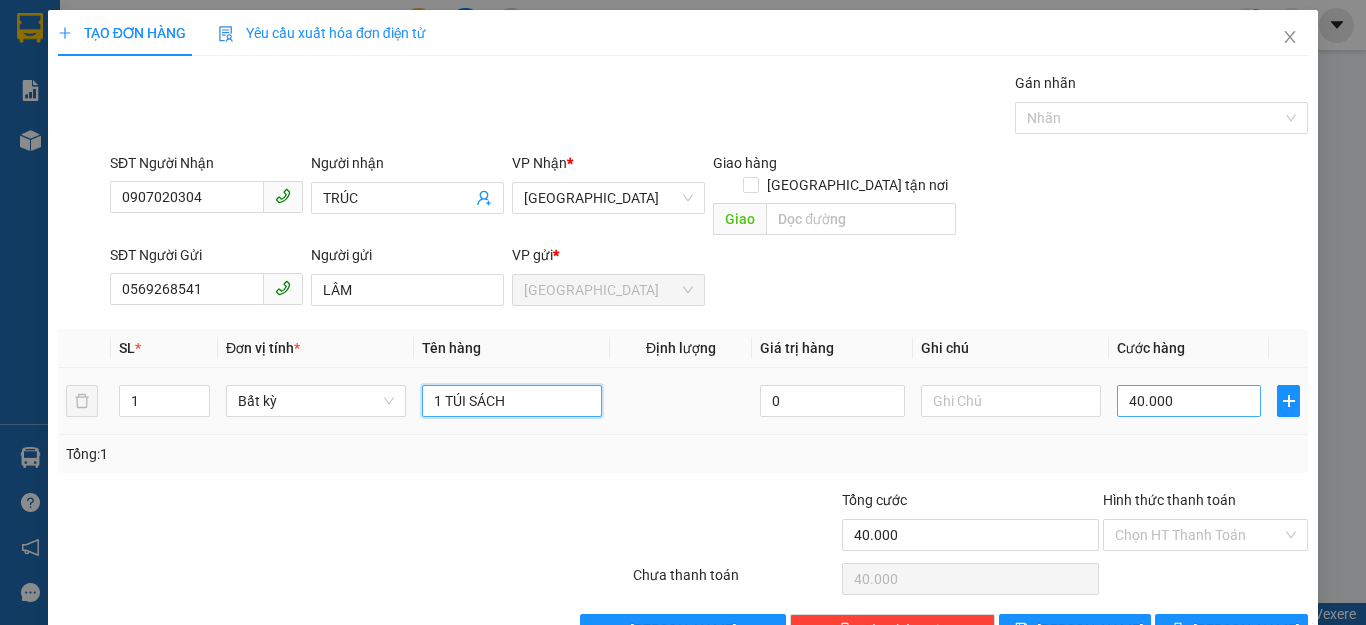 type on "1 TÚI SÁCH" 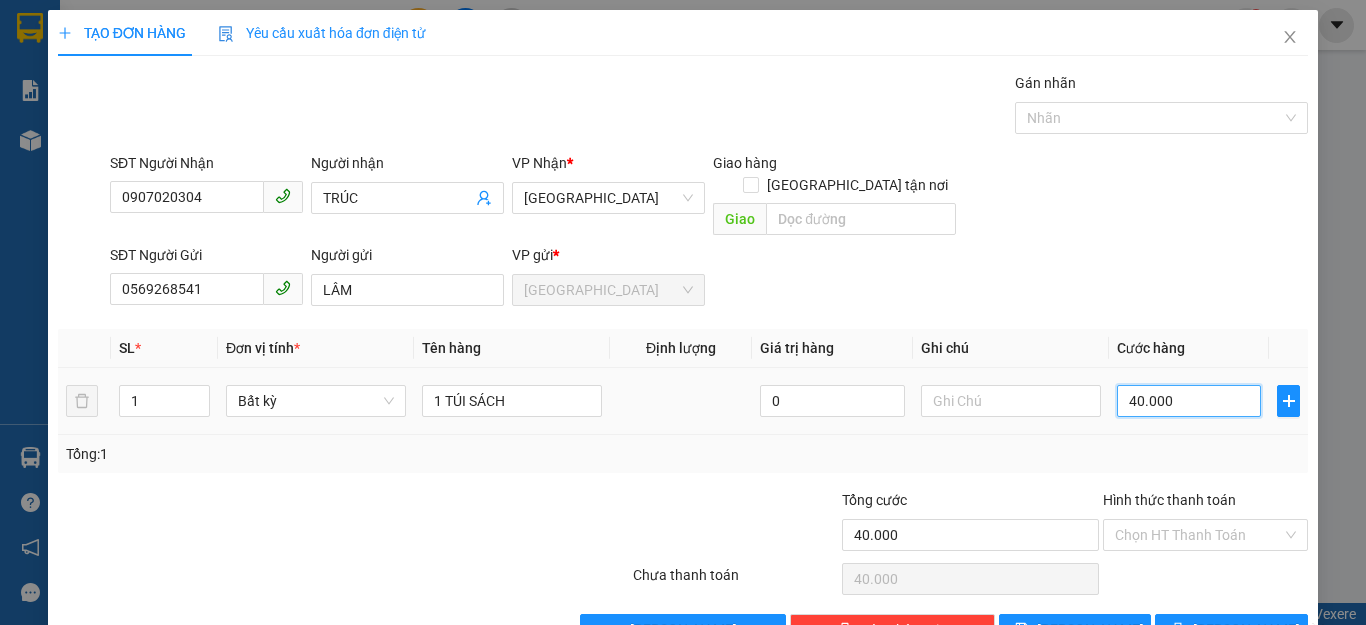 click on "40.000" at bounding box center [1189, 401] 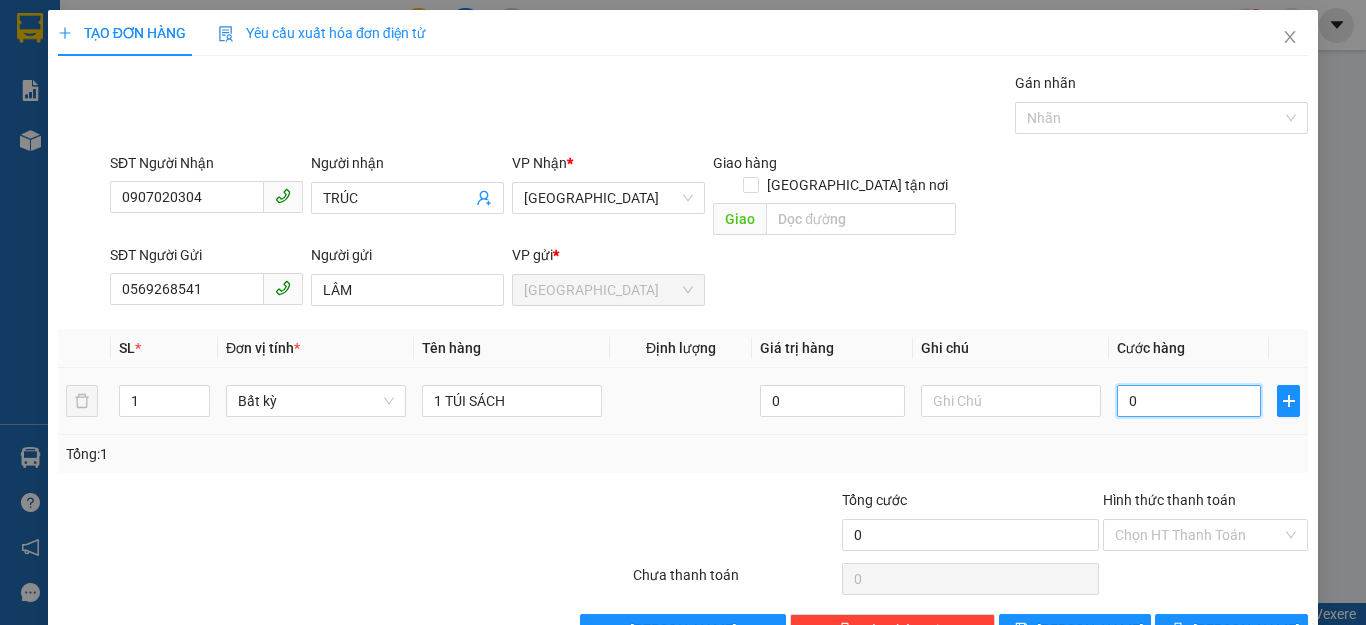 type on "3" 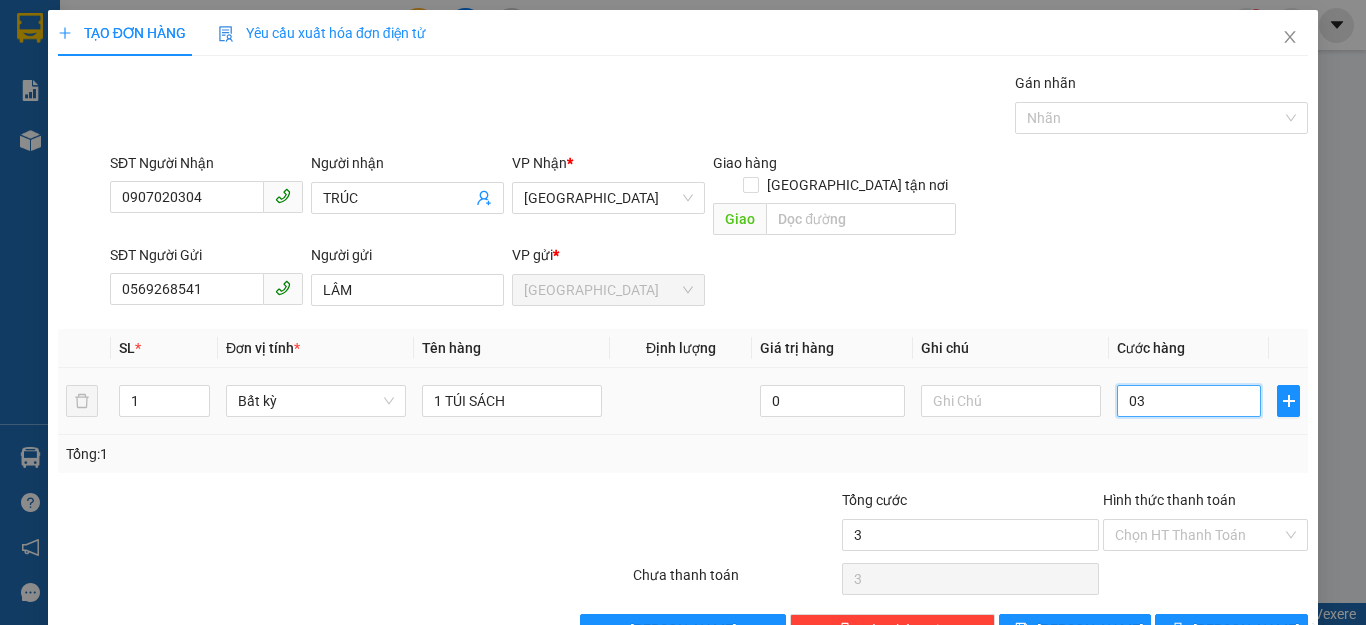 type on "30" 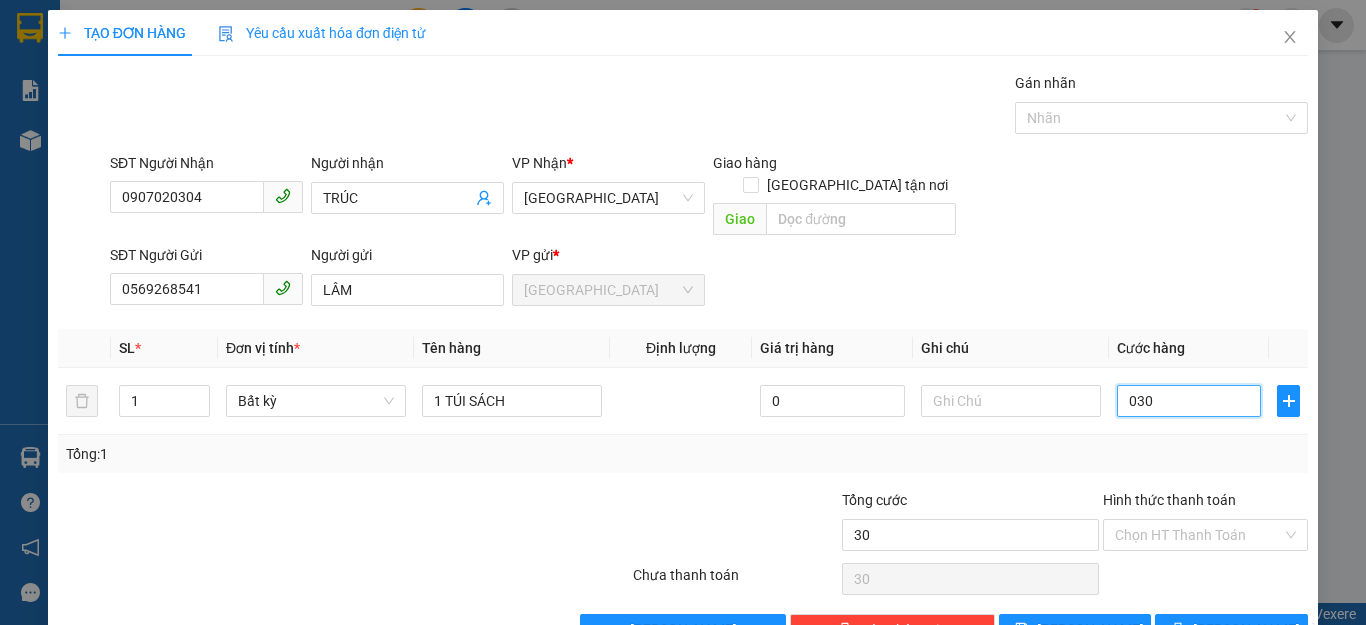 type on "030" 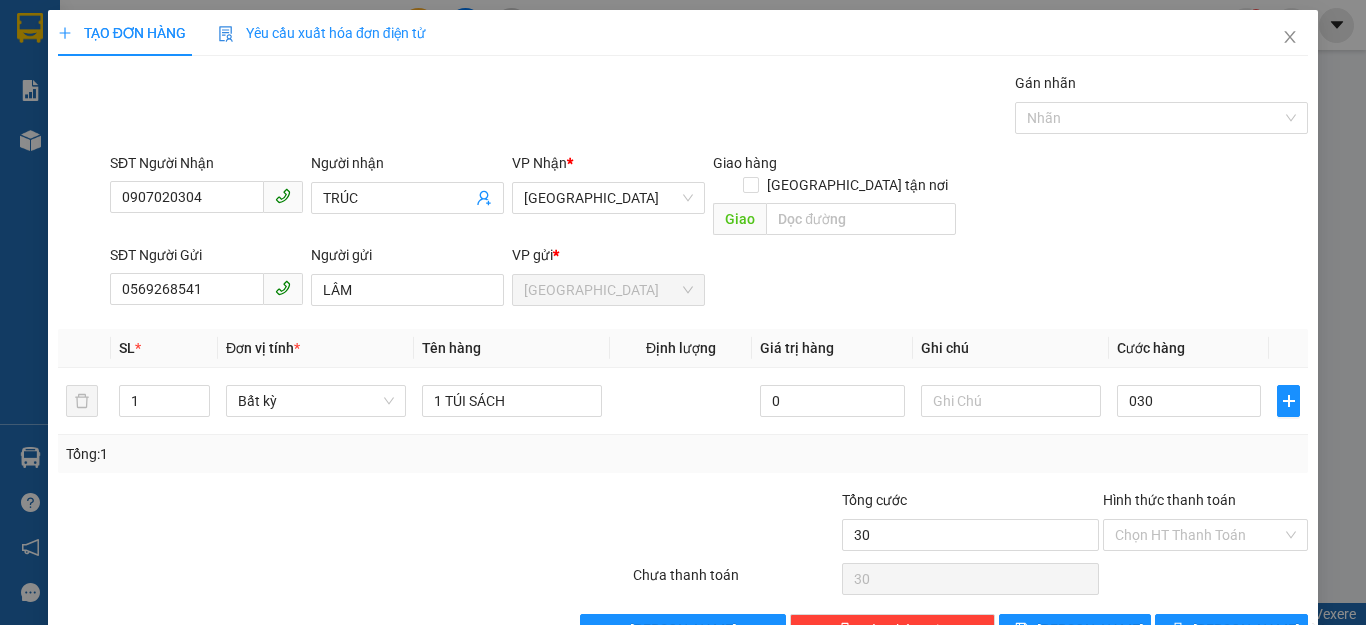 type on "30.000" 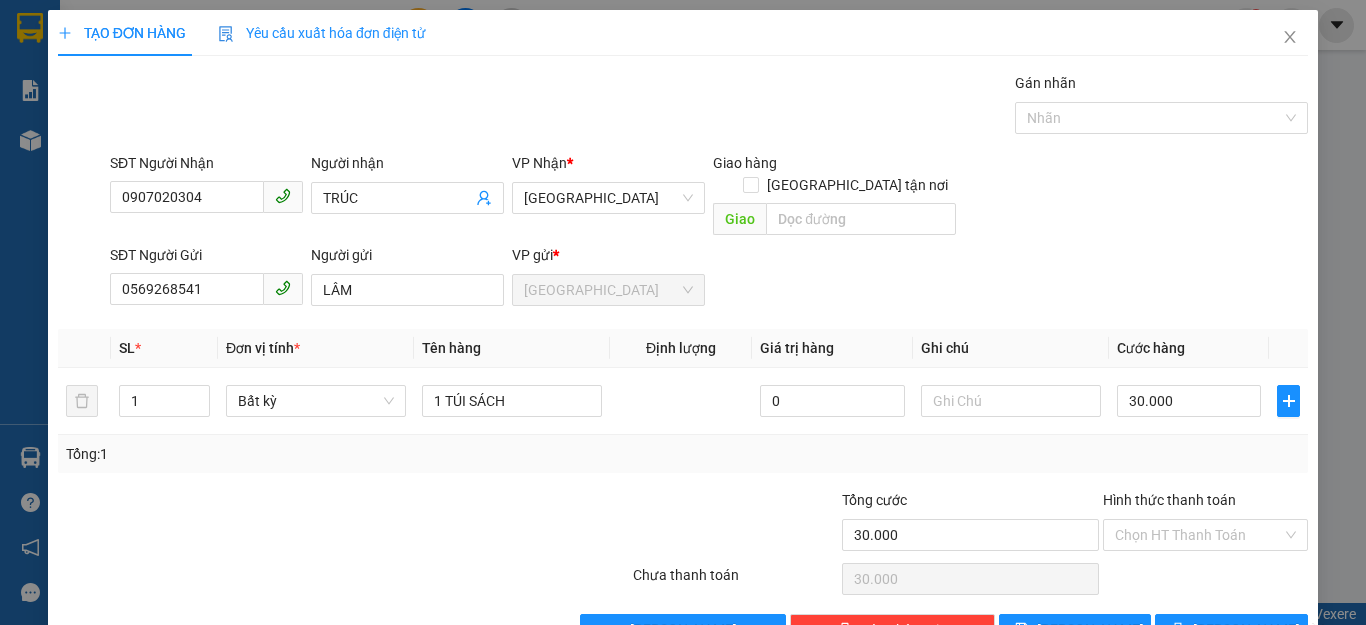 click on "Tổng:  1" at bounding box center (683, 454) 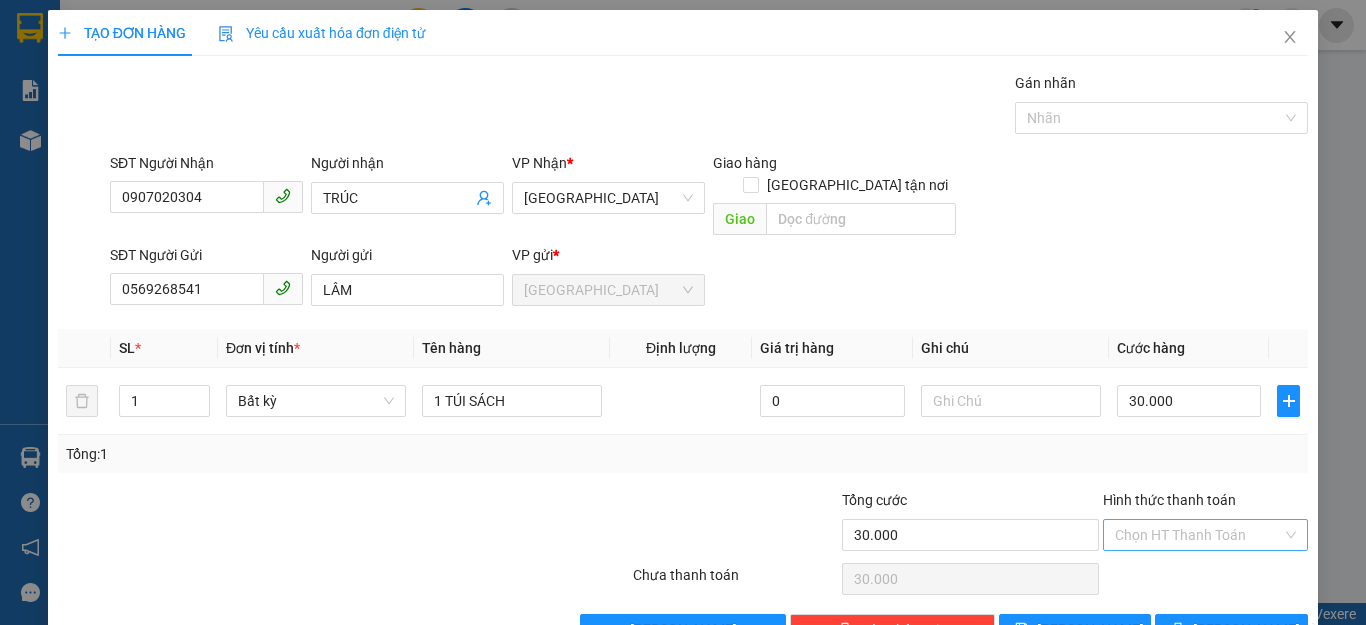 click on "Hình thức thanh toán" at bounding box center [1198, 535] 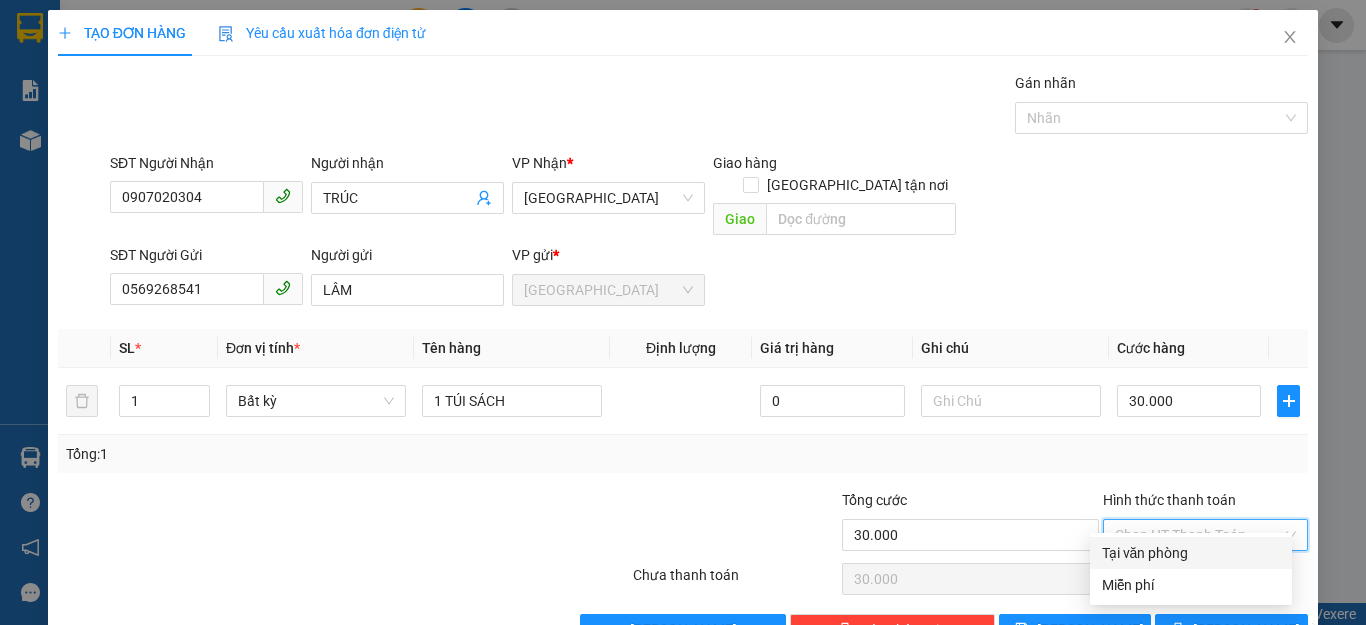 click on "Tại văn phòng" at bounding box center (1191, 553) 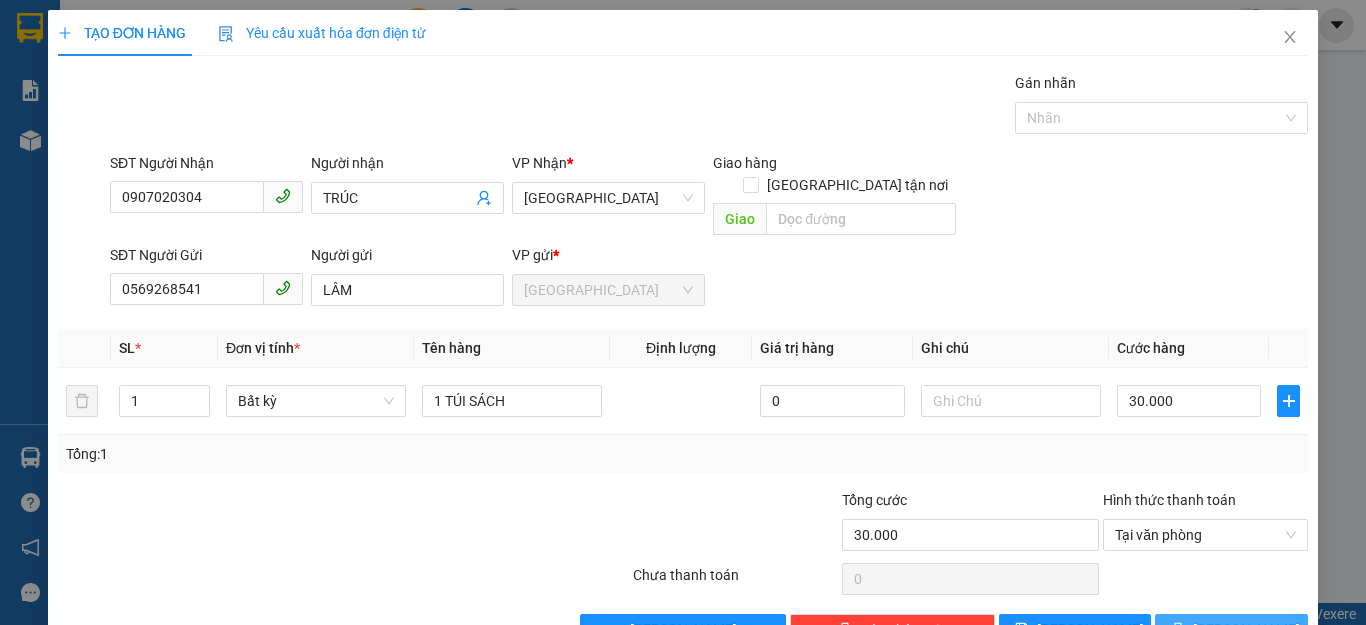 drag, startPoint x: 1191, startPoint y: 609, endPoint x: 1178, endPoint y: 604, distance: 13.928389 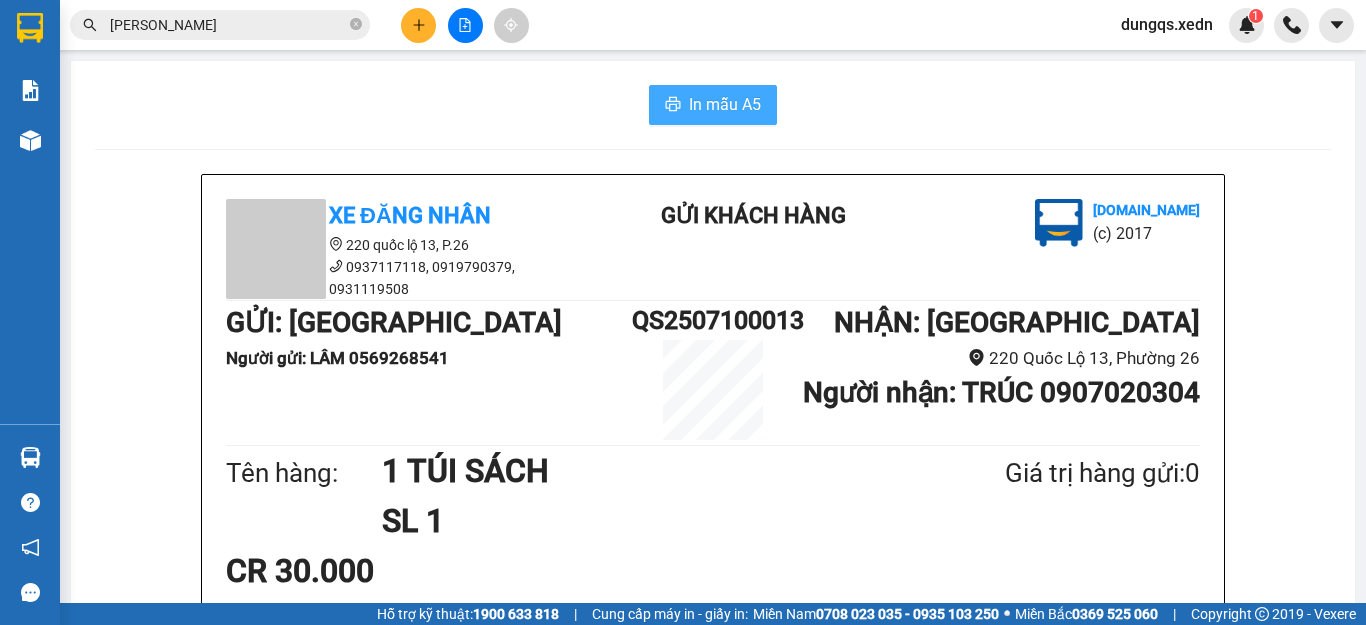 click on "In mẫu A5" at bounding box center [725, 104] 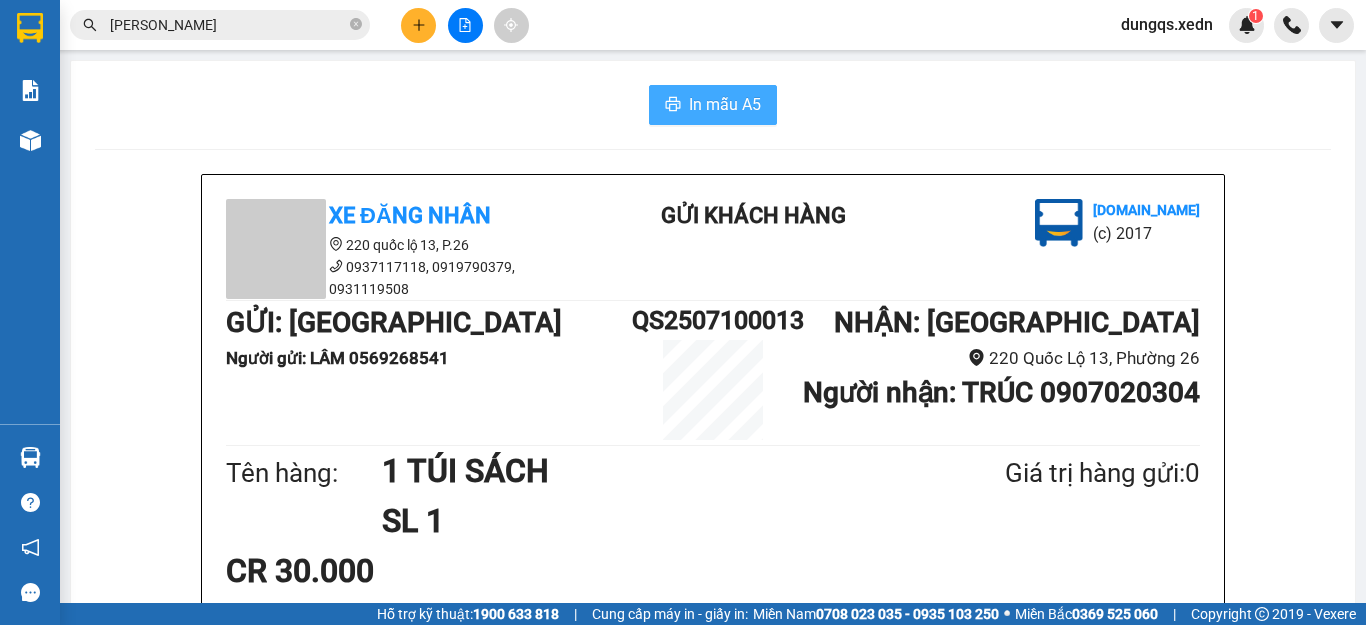 scroll, scrollTop: 0, scrollLeft: 0, axis: both 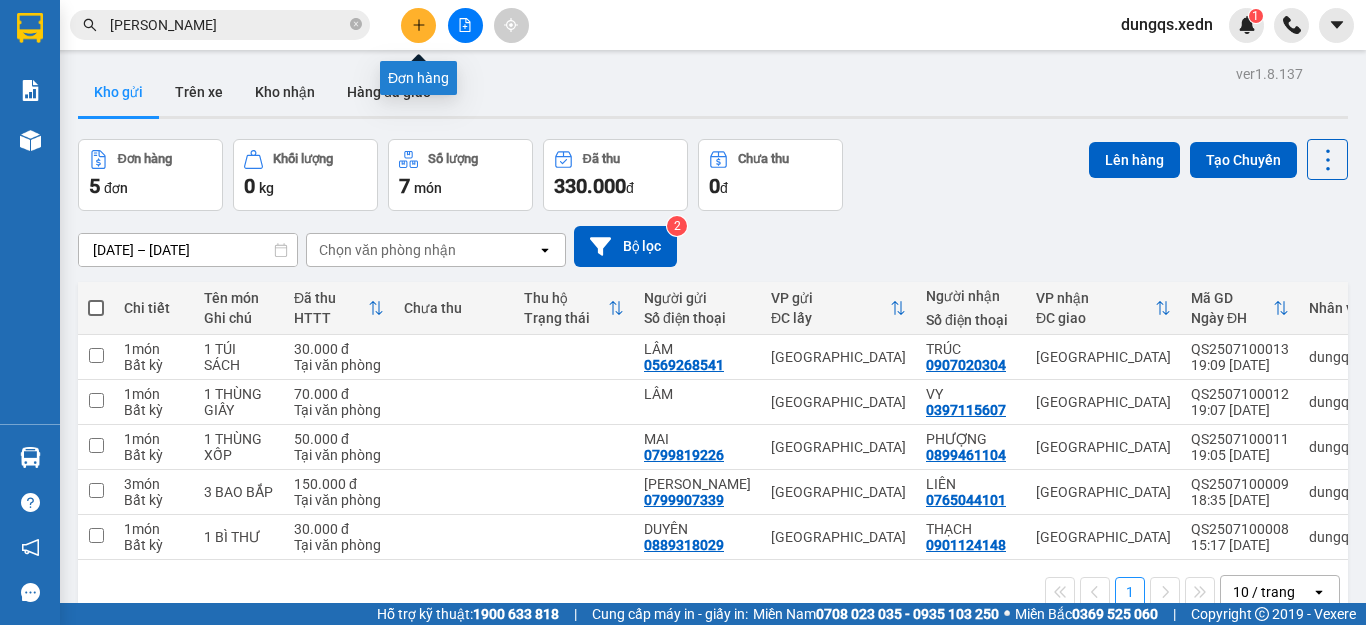 click 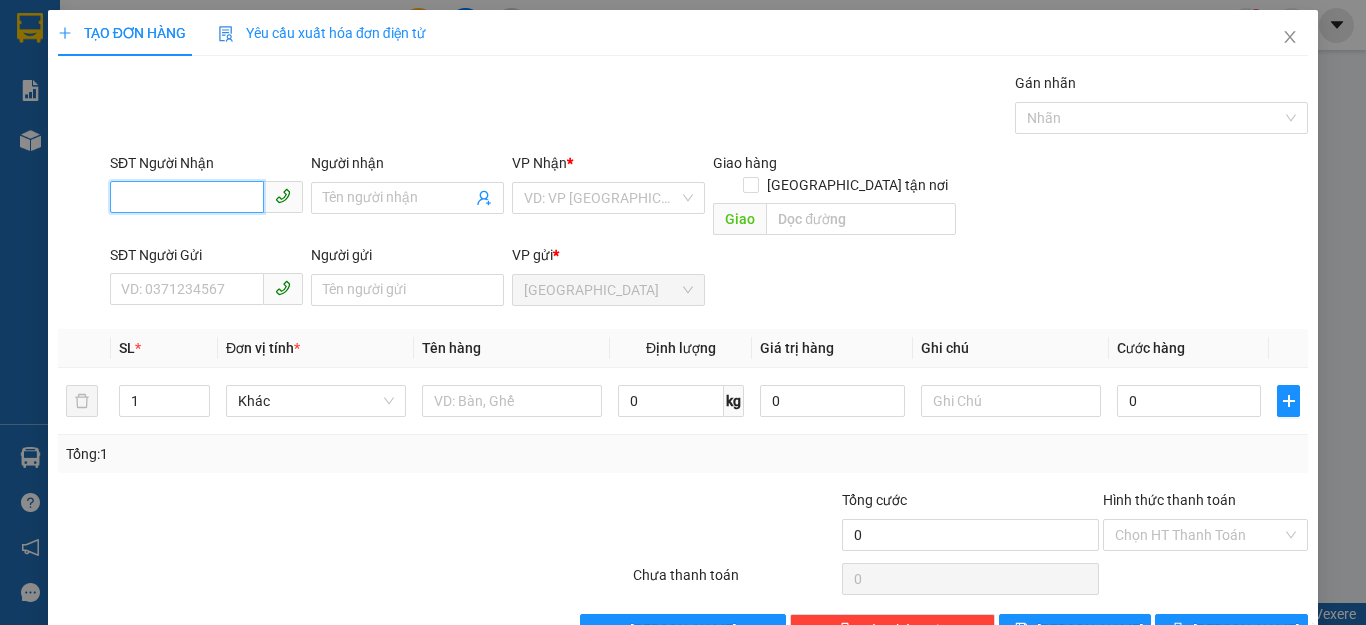 click on "SĐT Người Nhận" at bounding box center [187, 197] 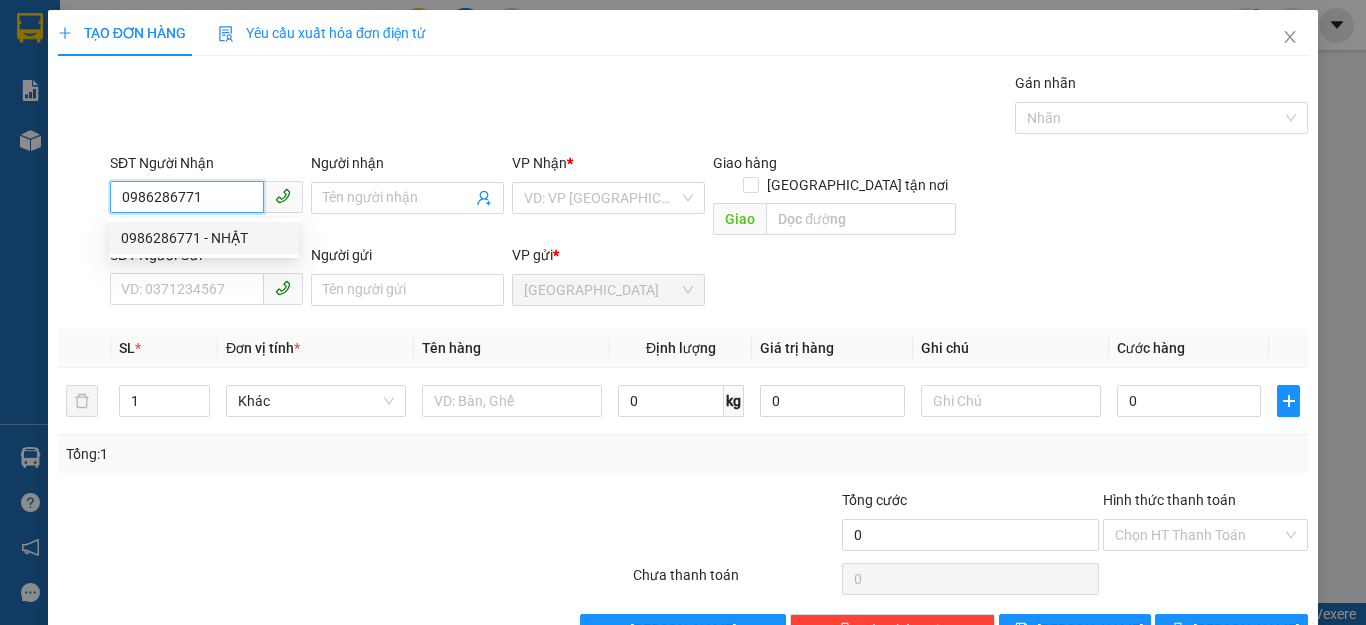 click on "0986286771 - NHẬT" at bounding box center (204, 238) 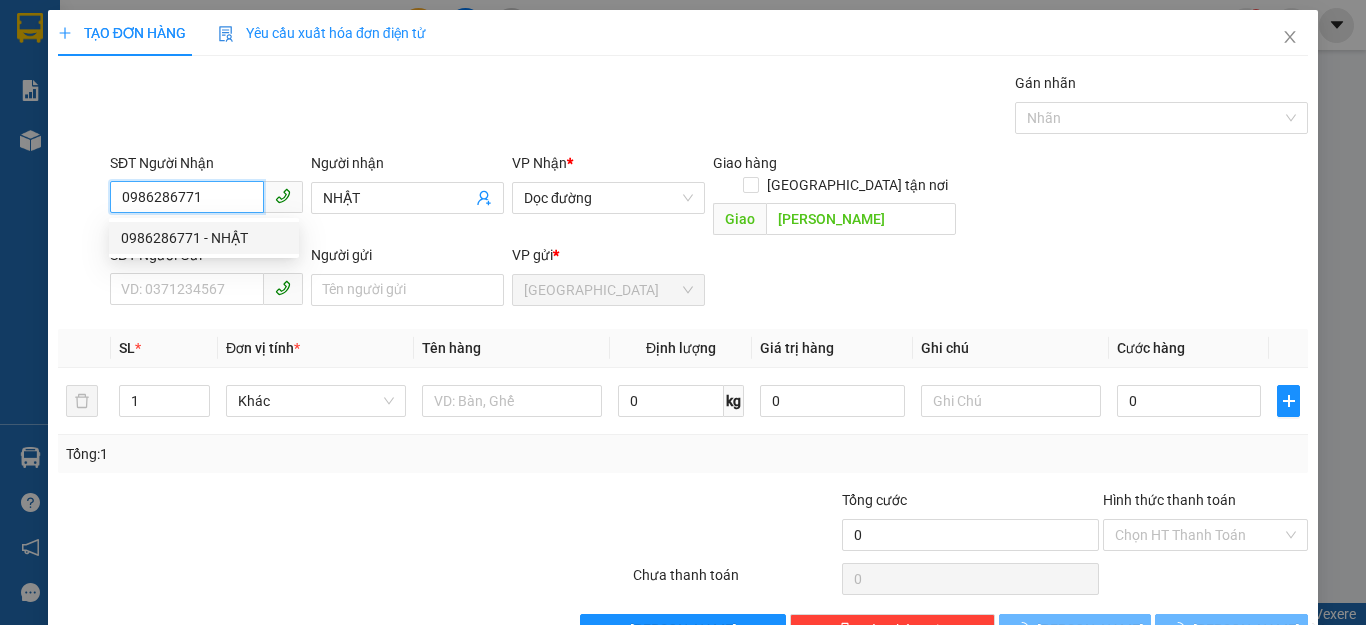type on "300.000" 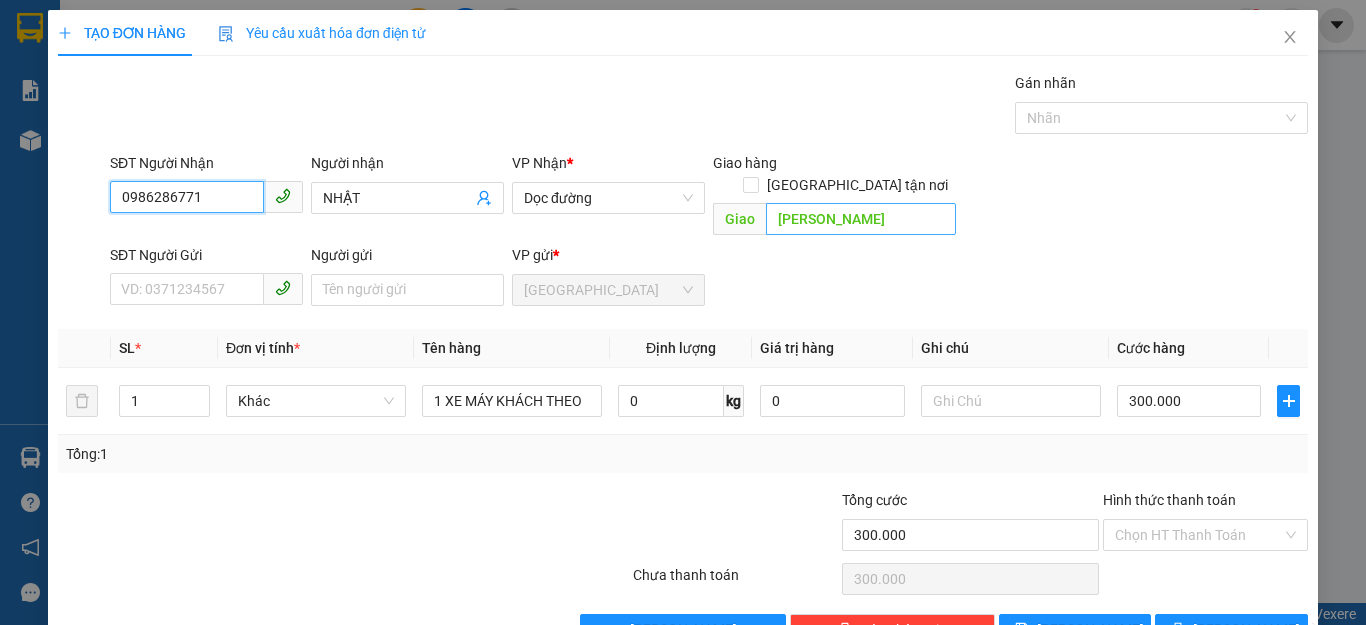 type on "0986286771" 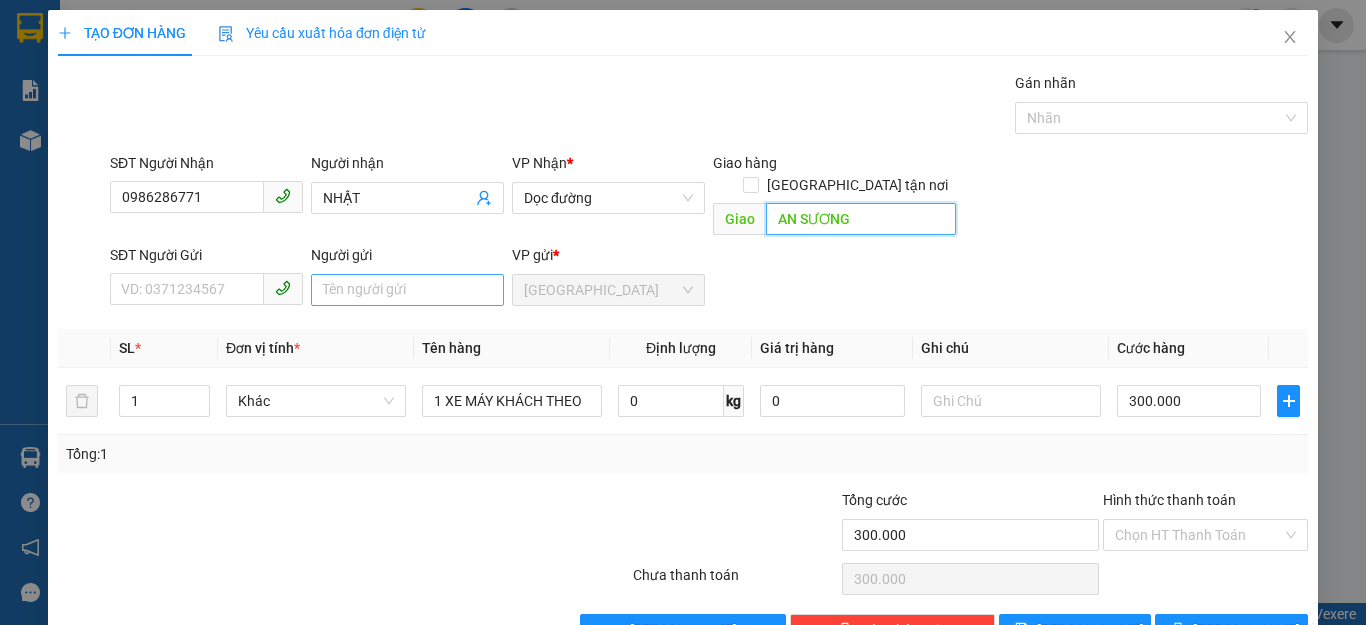 type on "AN SƯƠNG" 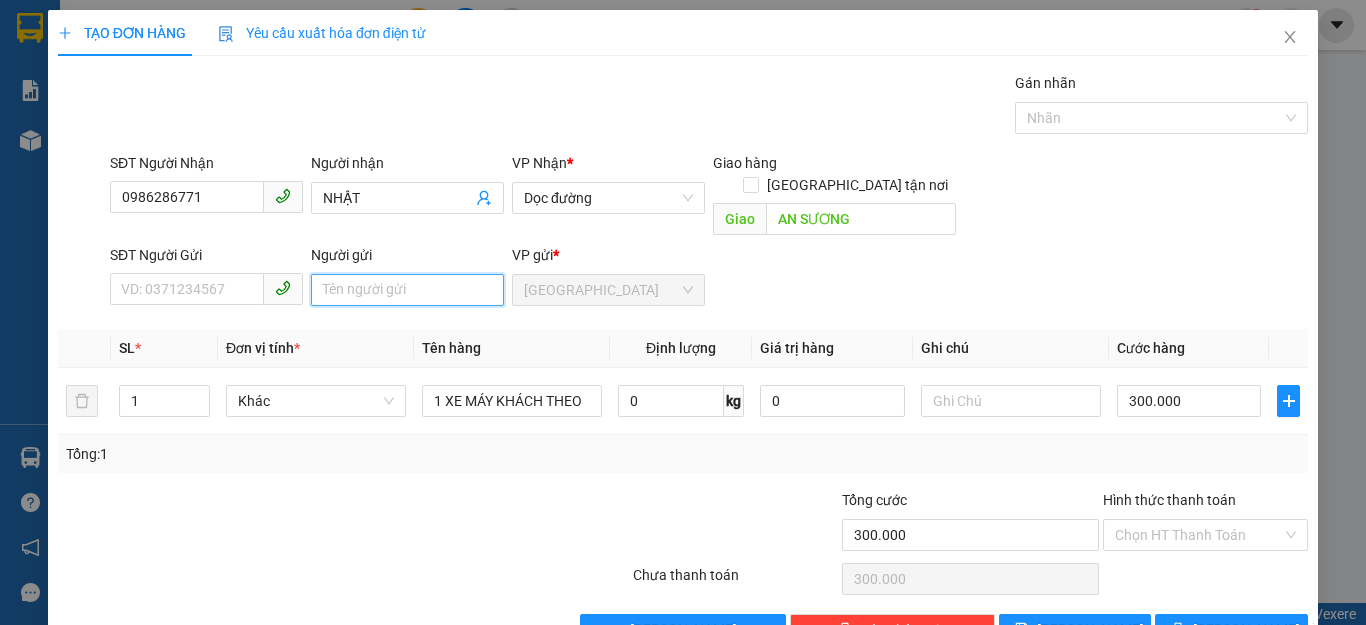click on "Người gửi" at bounding box center [407, 290] 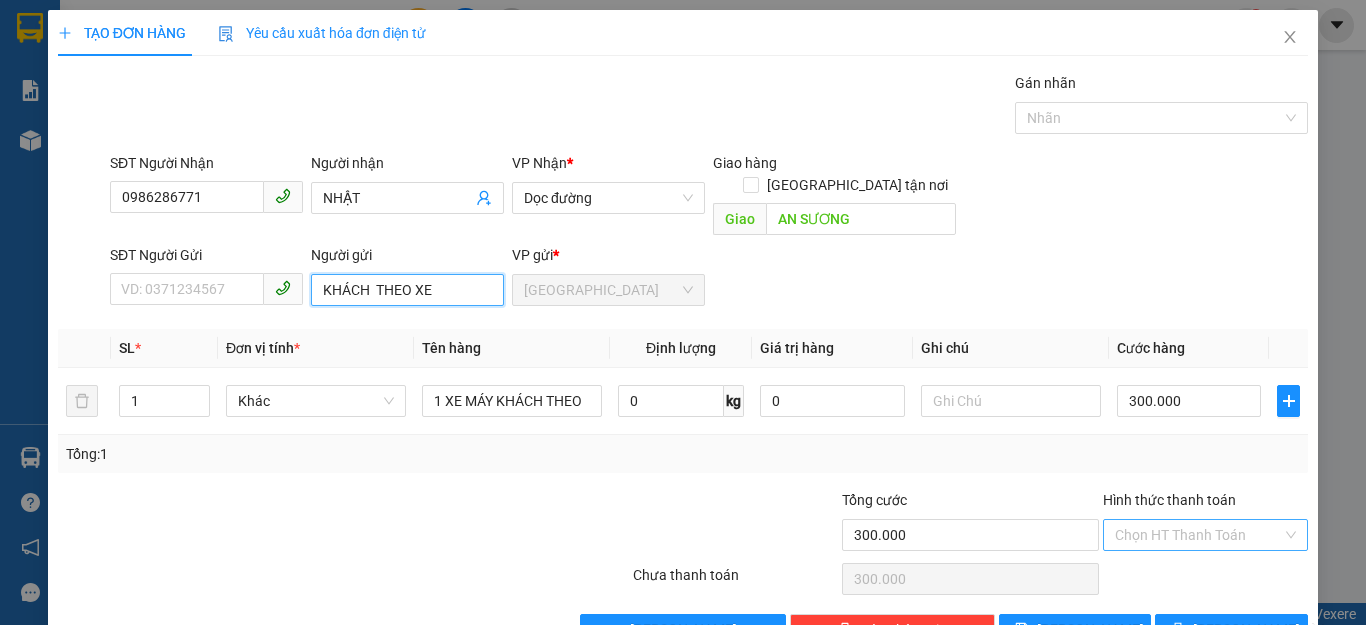 type on "KHÁCH  THEO XE" 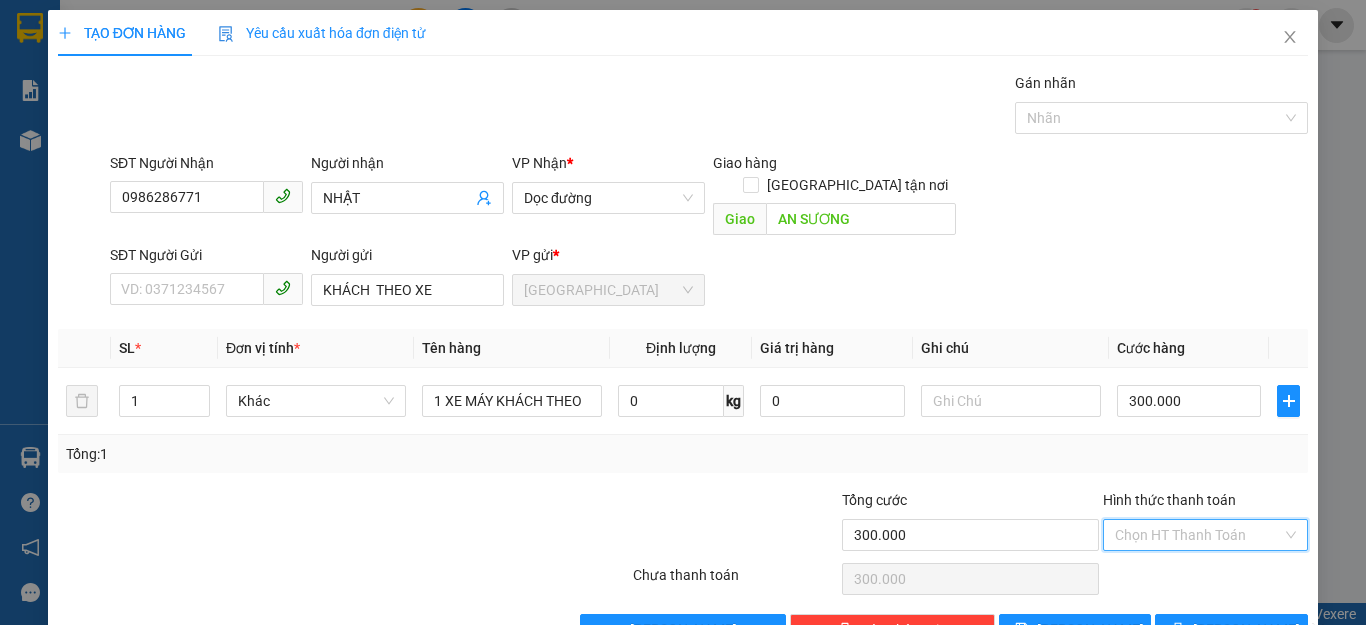 click on "Hình thức thanh toán" at bounding box center [1198, 535] 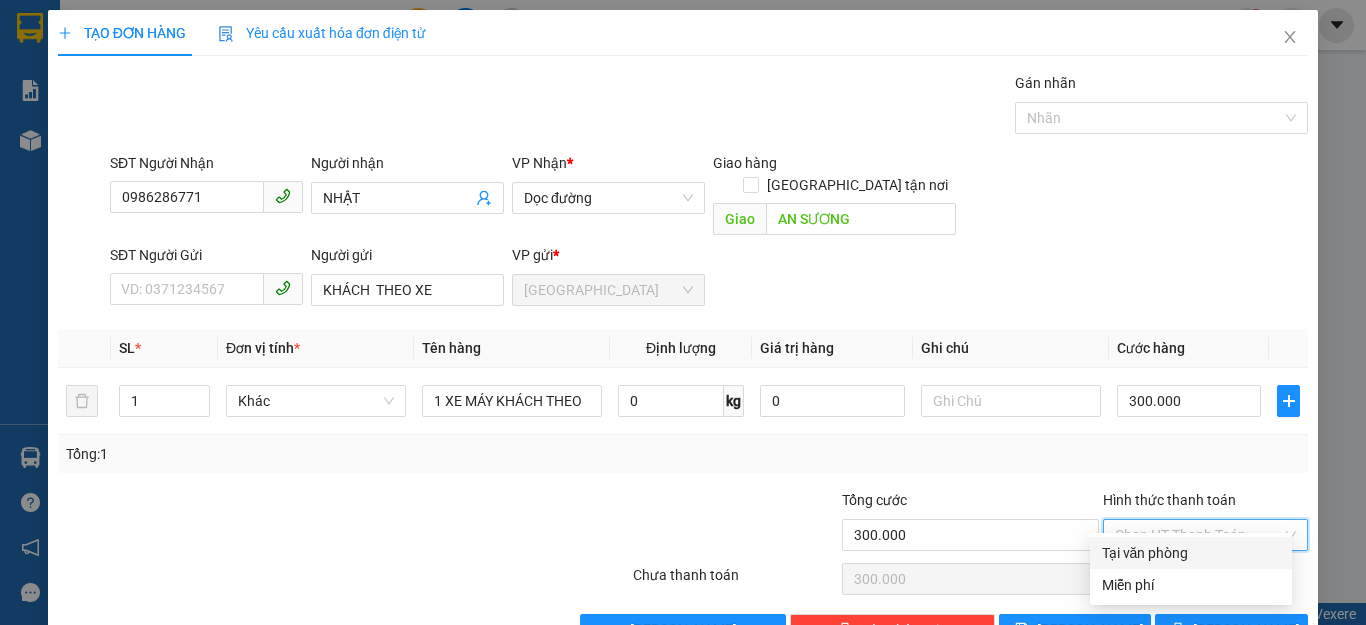 click on "Tại văn phòng" at bounding box center (1191, 553) 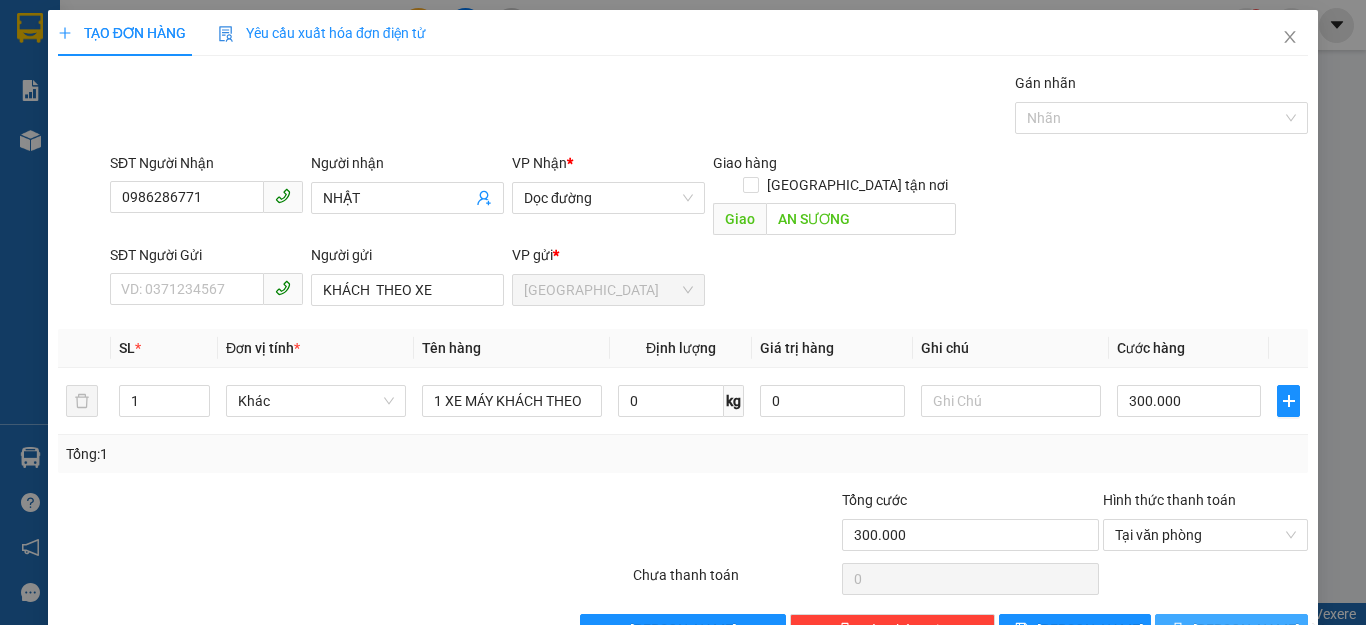 click 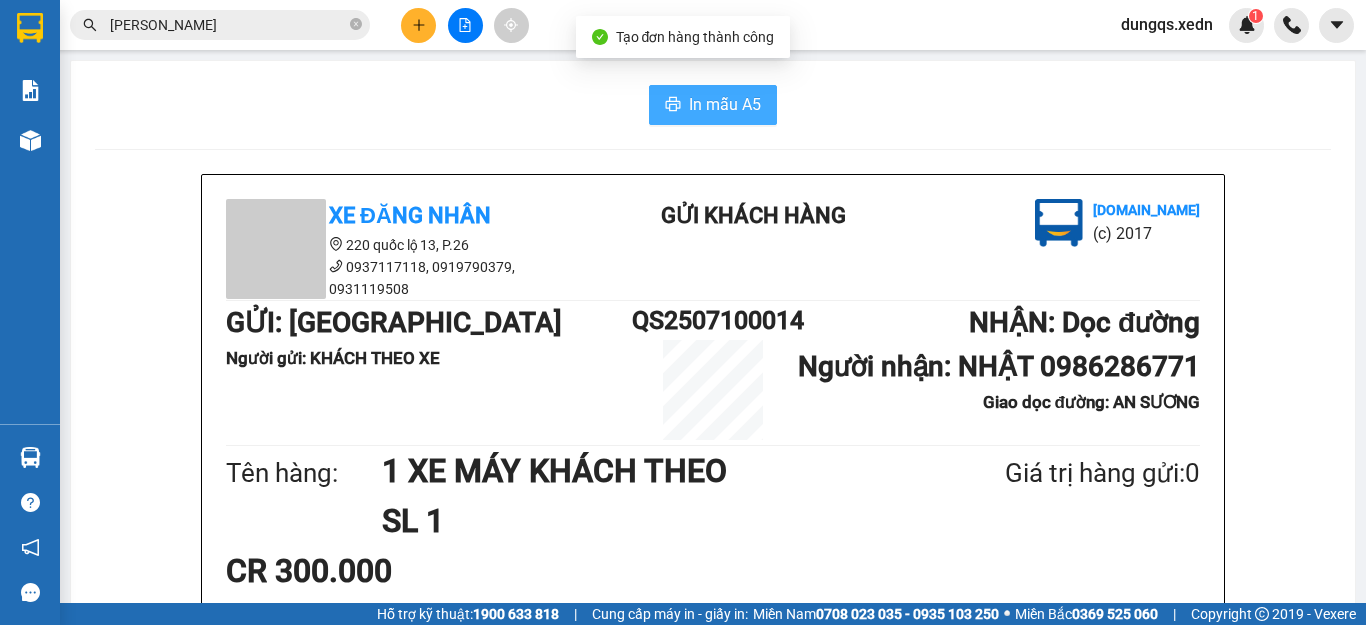 click on "In mẫu A5" at bounding box center [725, 104] 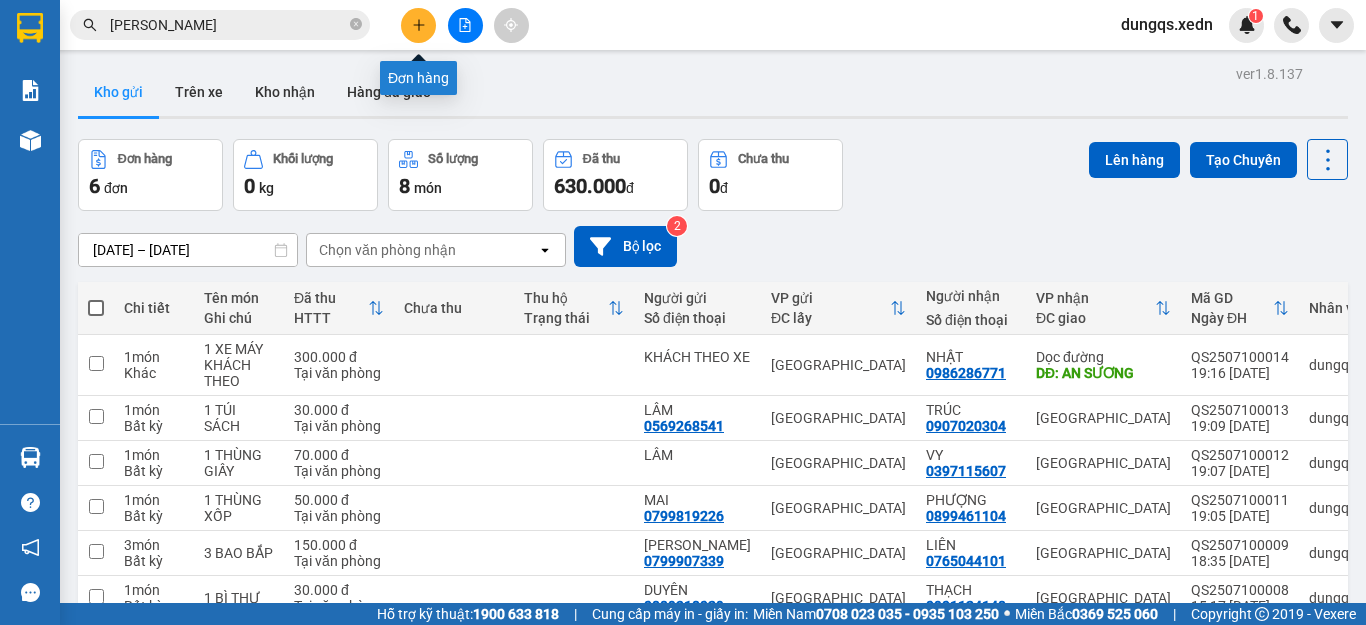 click 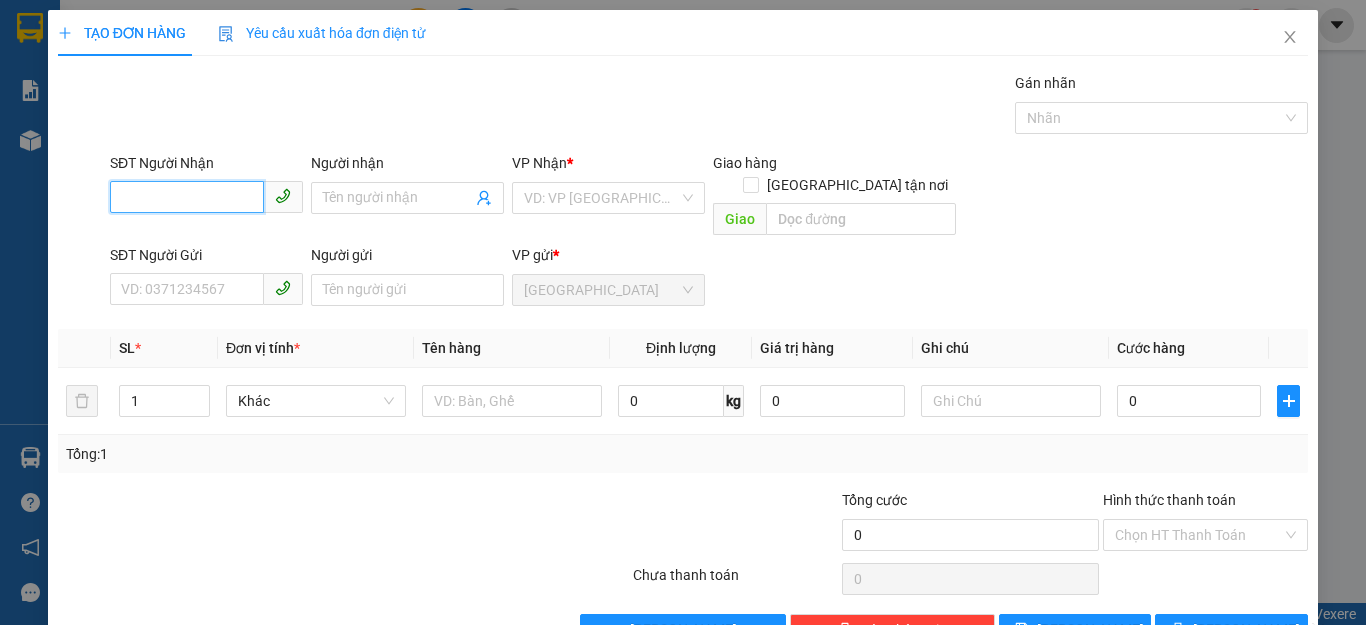 click on "SĐT Người Nhận" at bounding box center [187, 197] 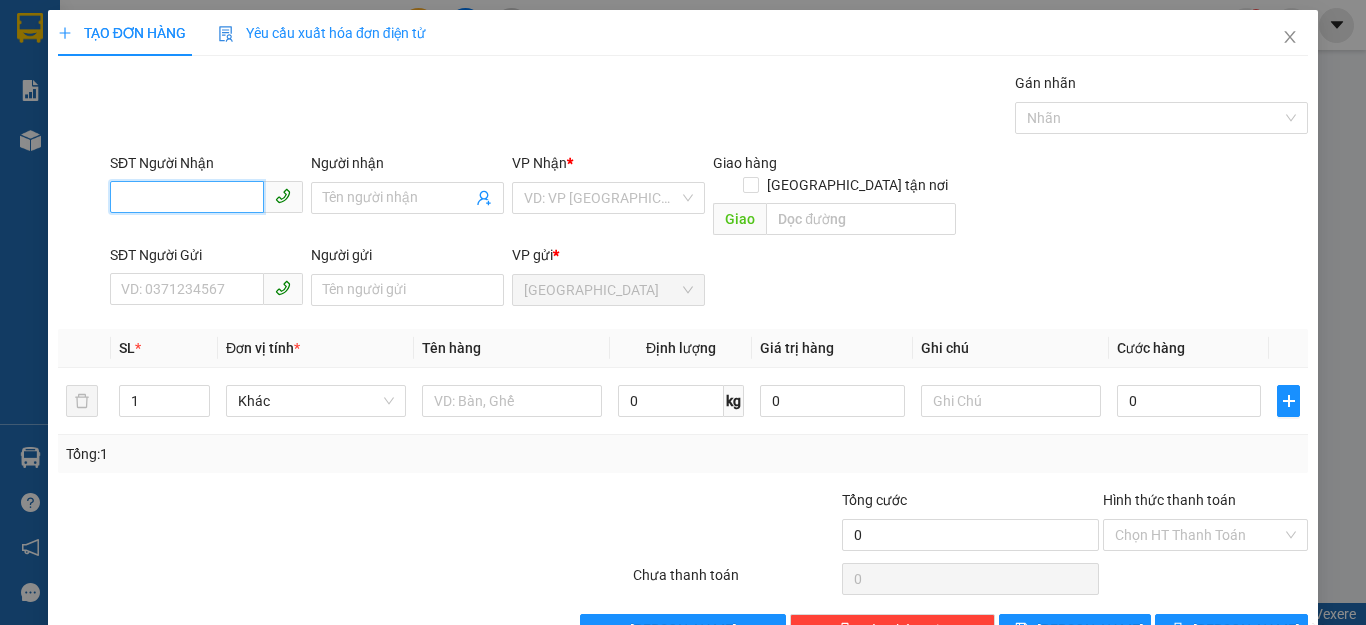click on "SĐT Người Nhận" at bounding box center (187, 197) 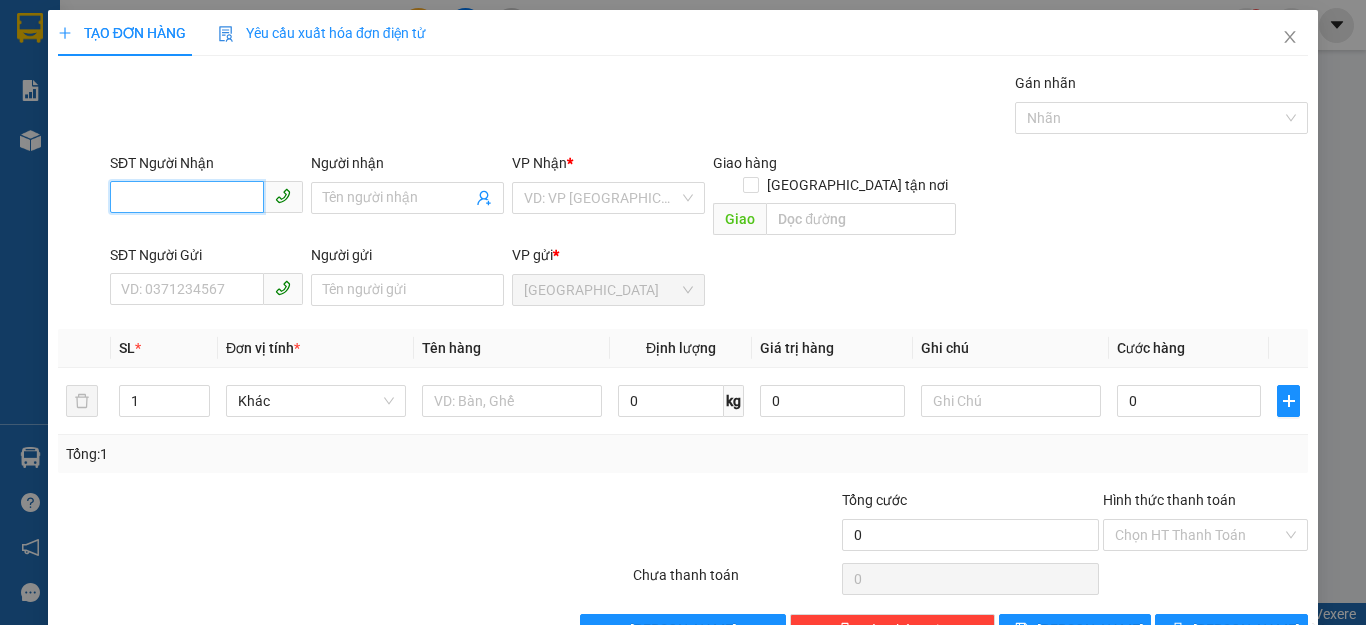 click on "SĐT Người Nhận" at bounding box center (187, 197) 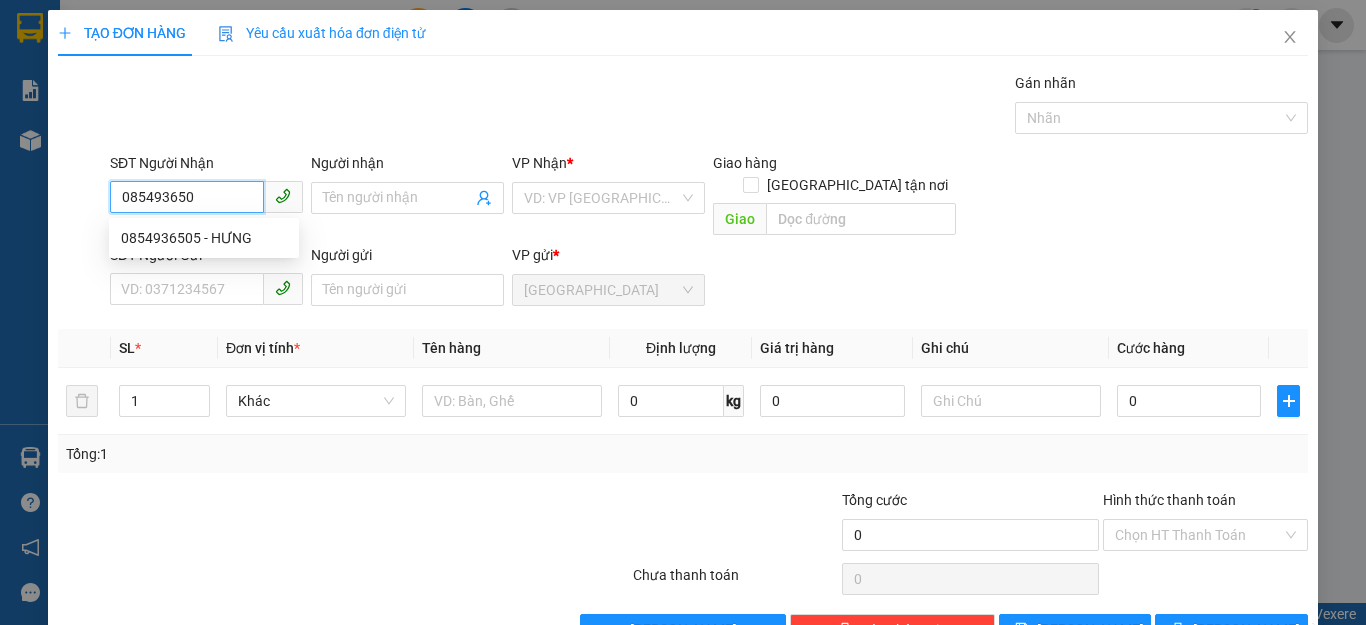 type on "0854936505" 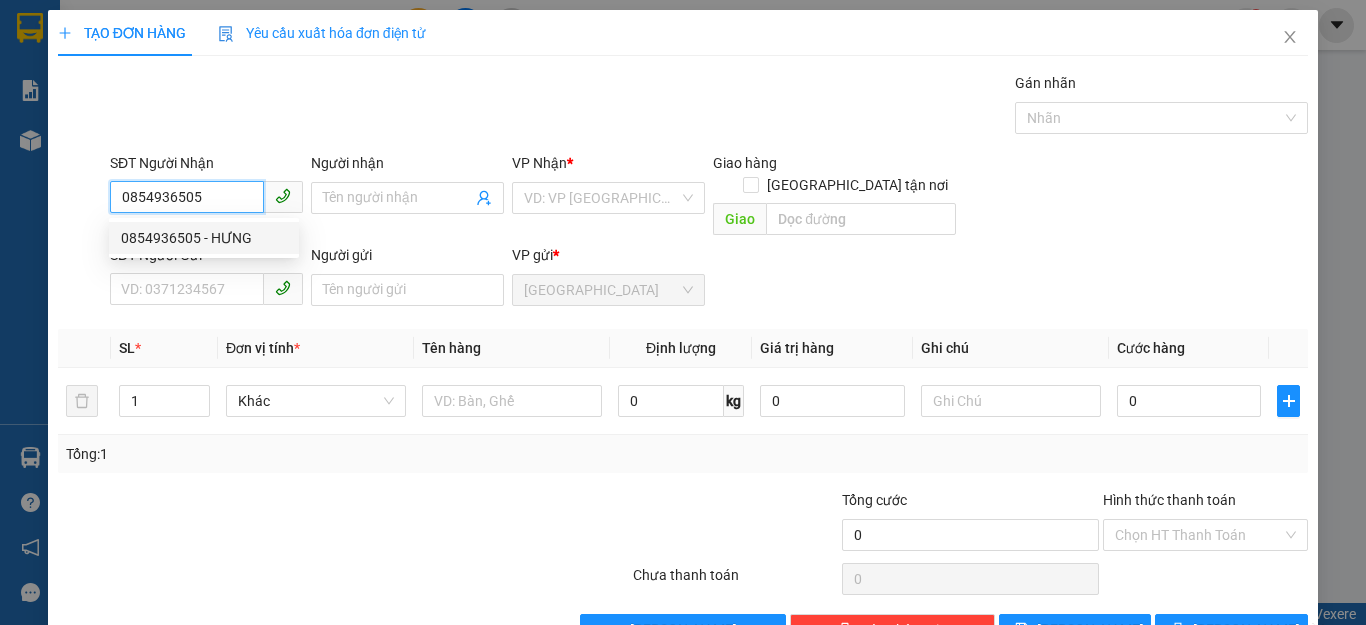 click on "0854936505 - HƯNG" at bounding box center (204, 238) 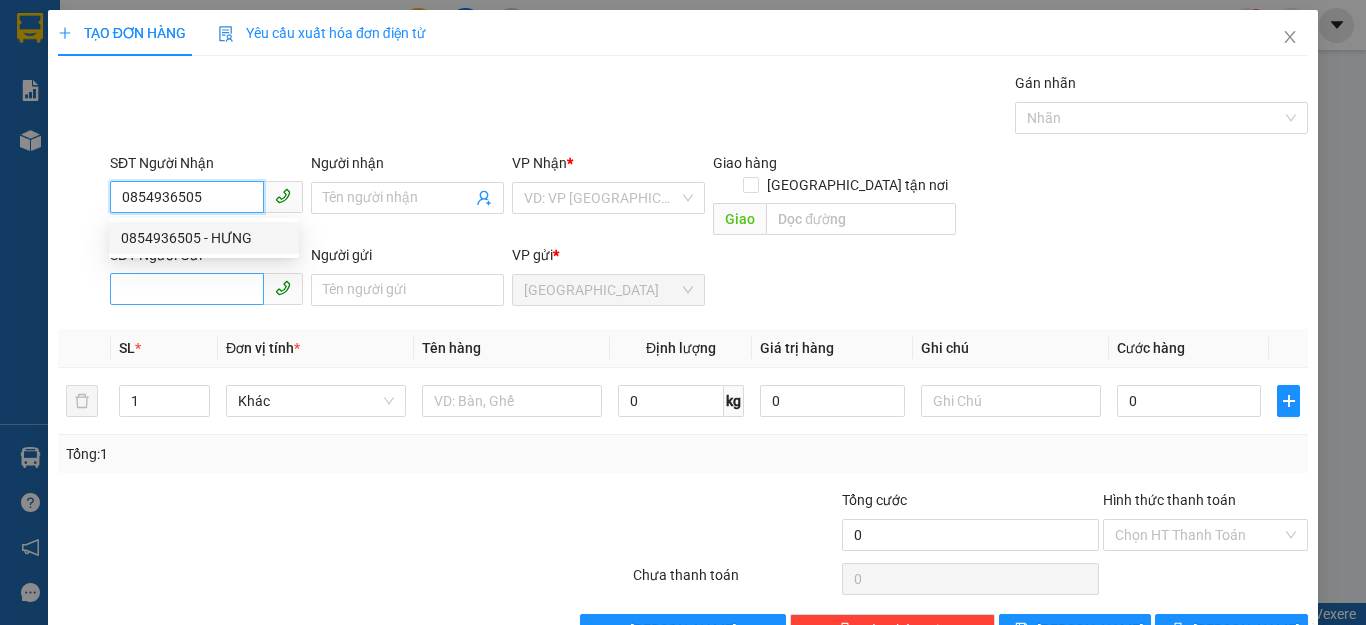 type on "HƯNG" 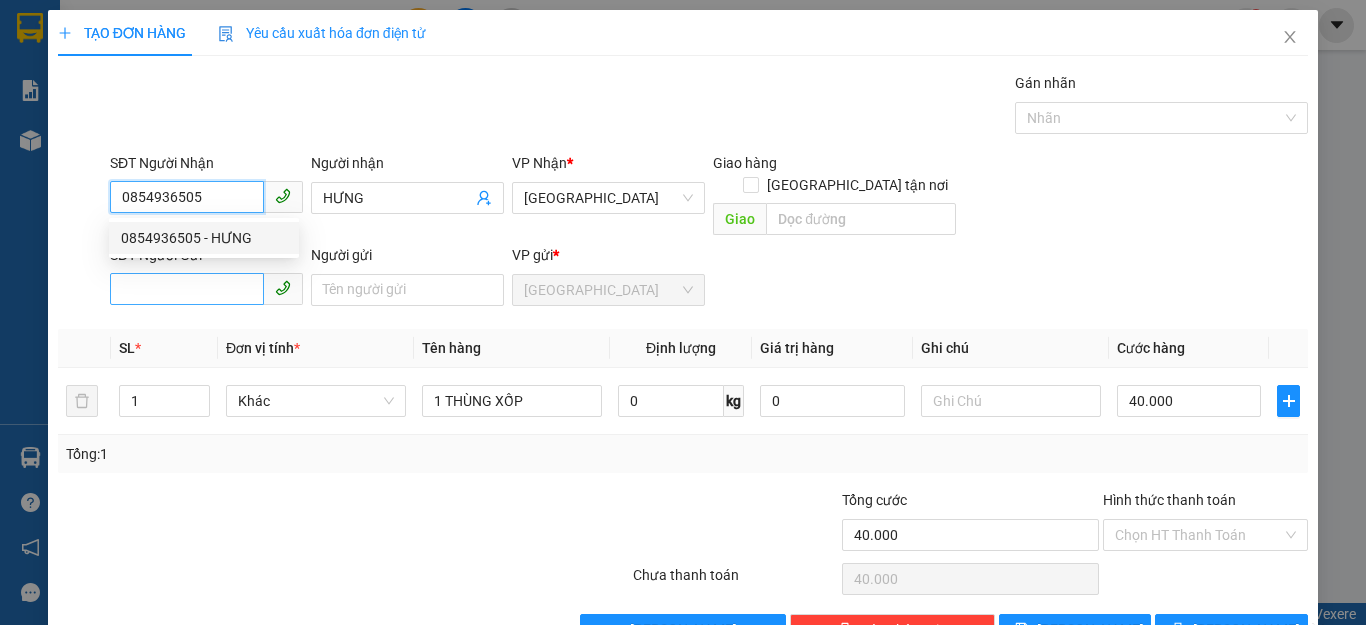 type on "40.000" 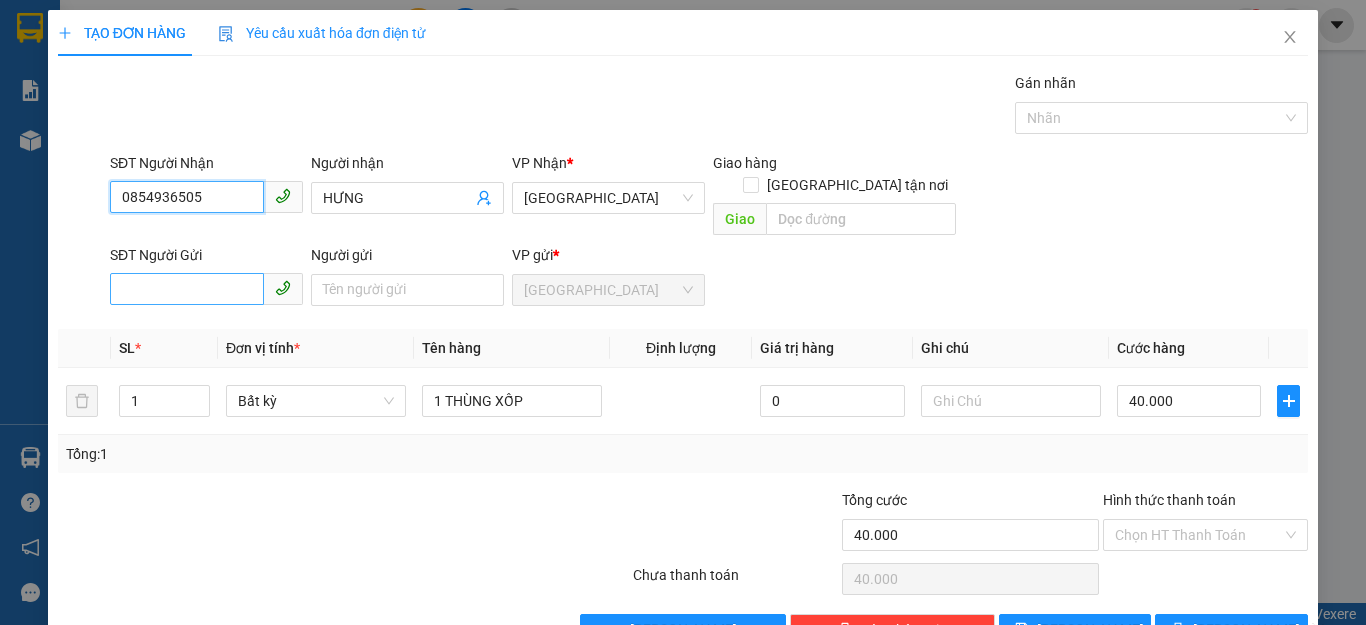 type on "0854936505" 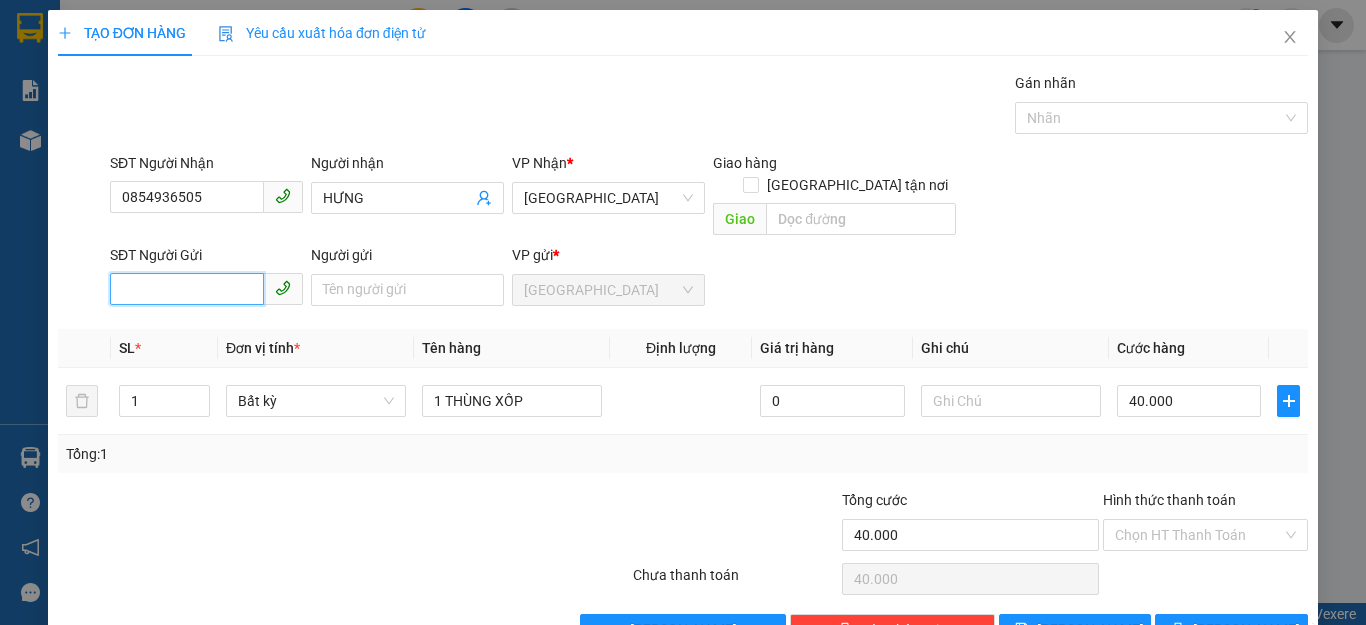 click on "SĐT Người Gửi" at bounding box center [187, 289] 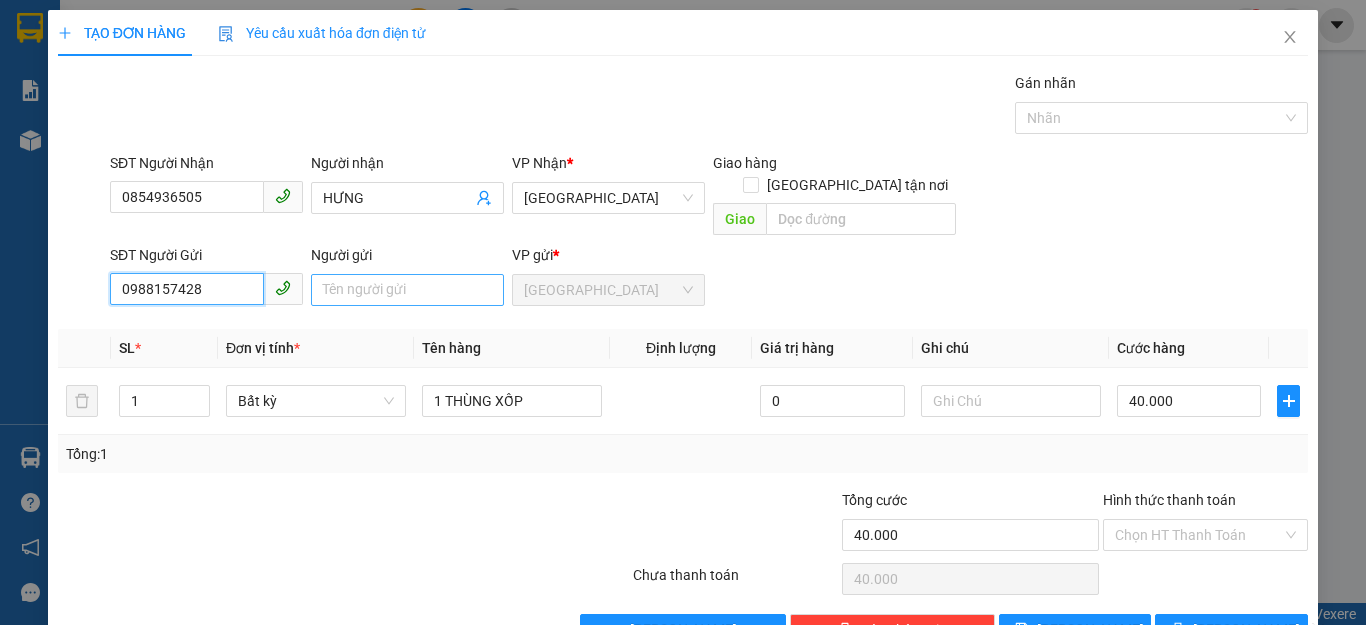 type on "0988157428" 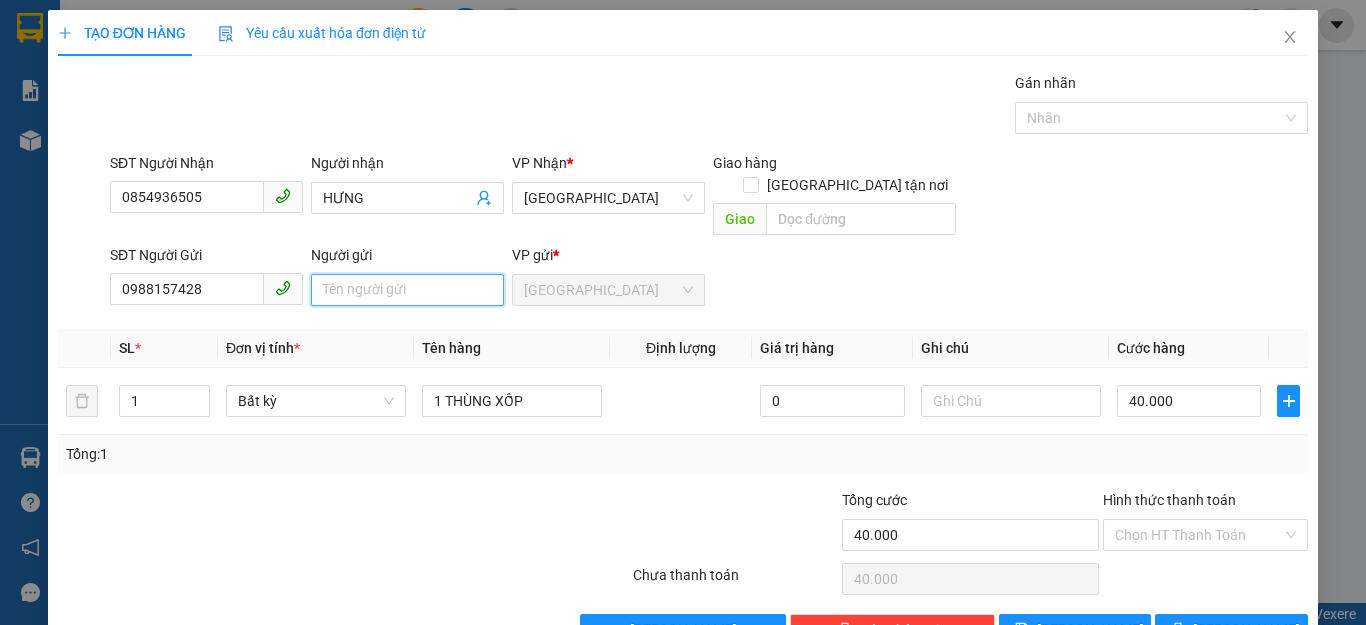 click on "Người gửi" at bounding box center (407, 290) 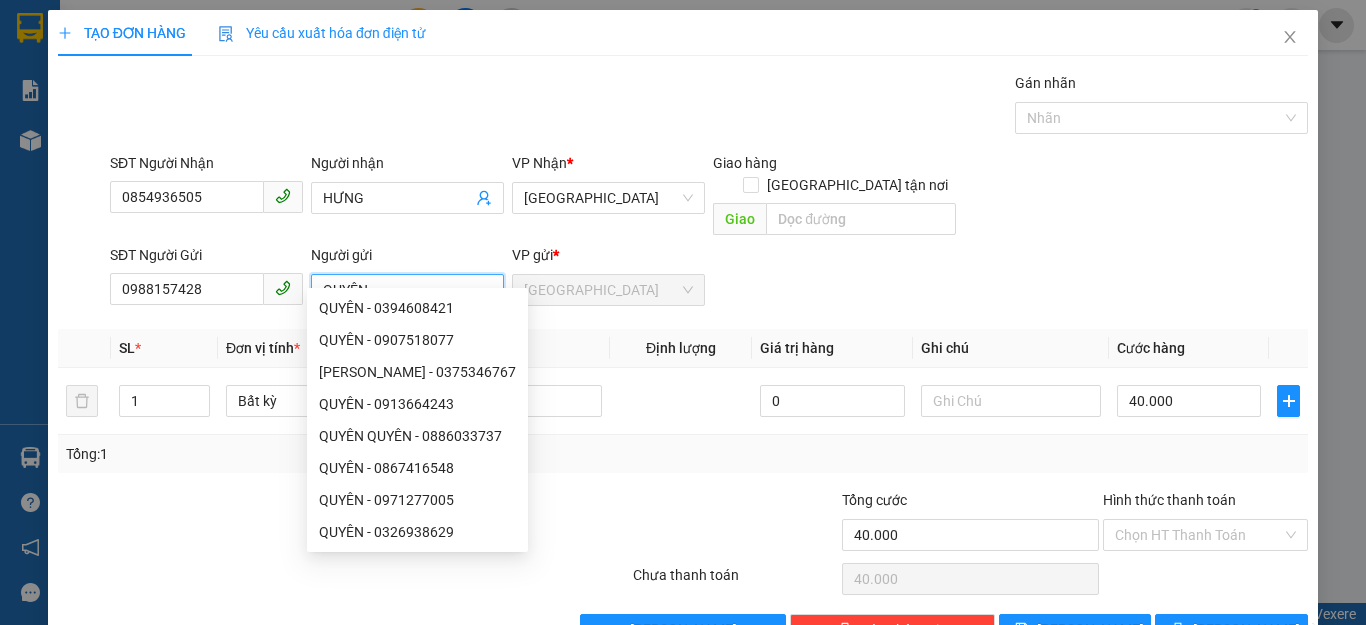 type on "QUYÊN" 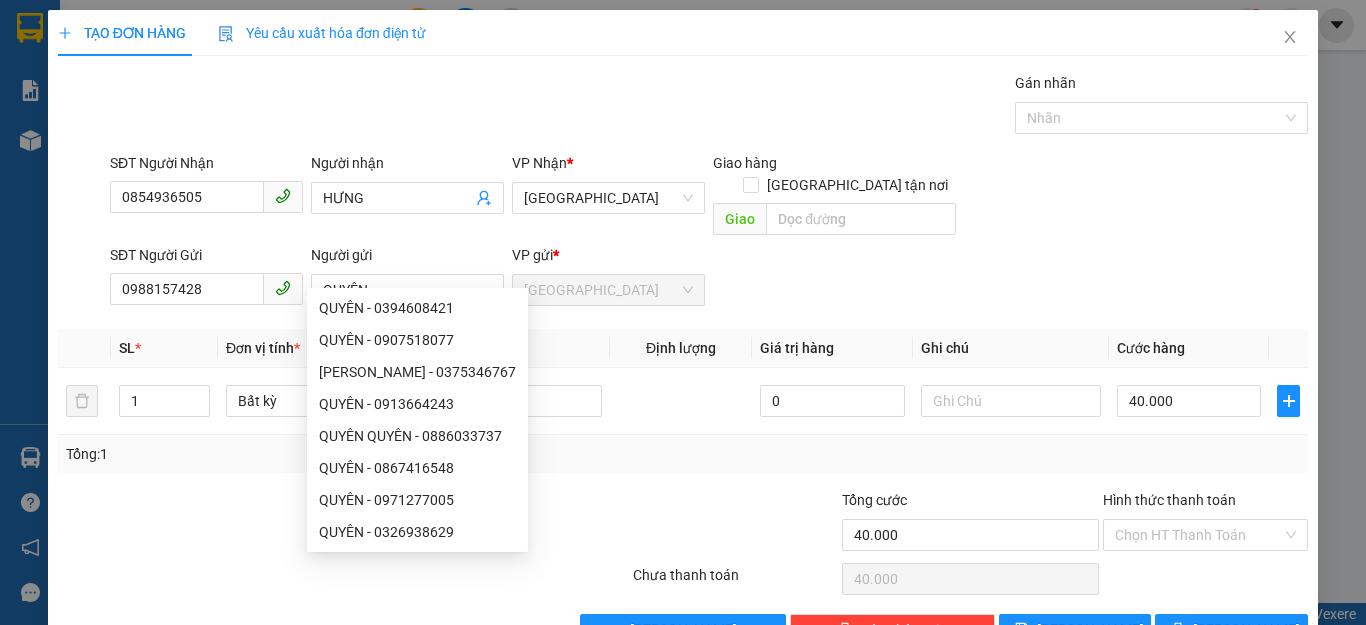 click at bounding box center [735, 524] 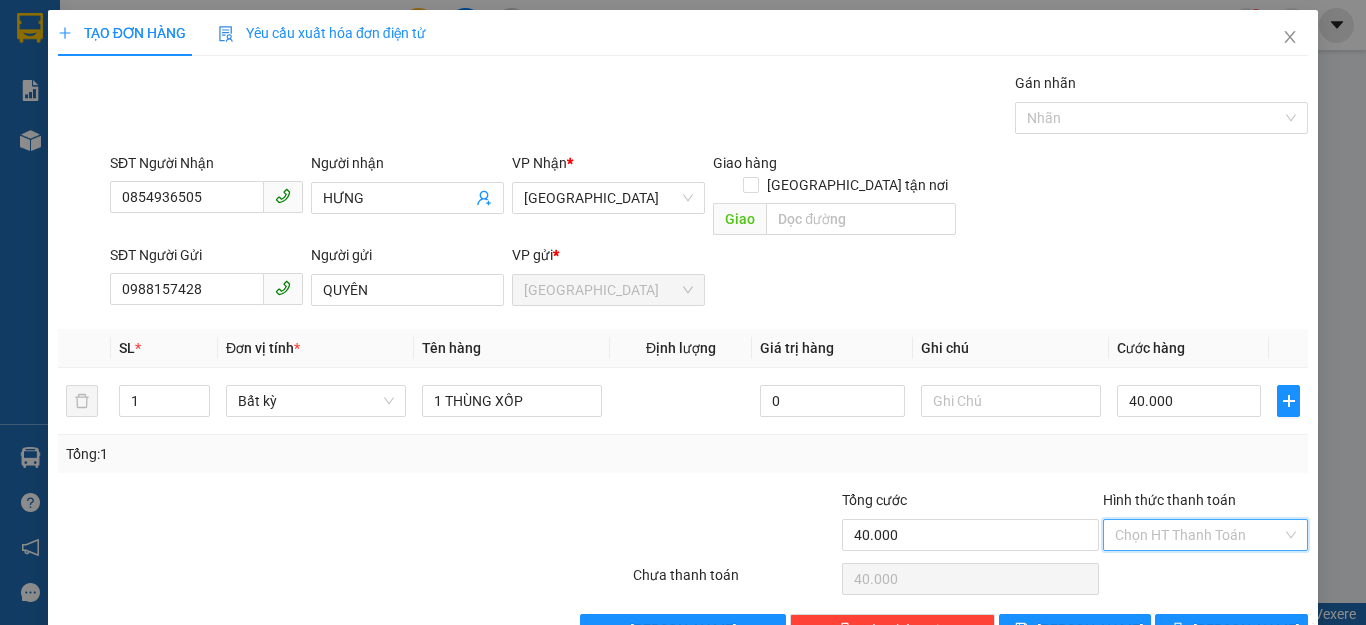 click on "Hình thức thanh toán" at bounding box center [1198, 535] 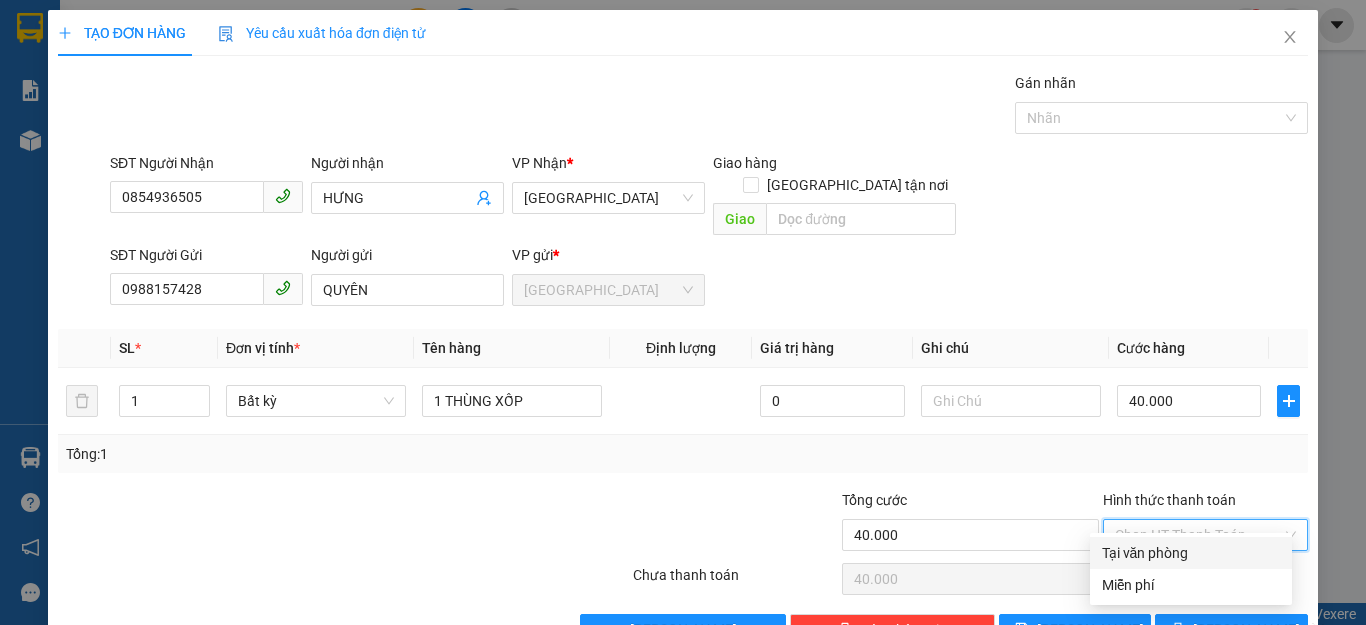 click on "Tại văn phòng" at bounding box center (1191, 553) 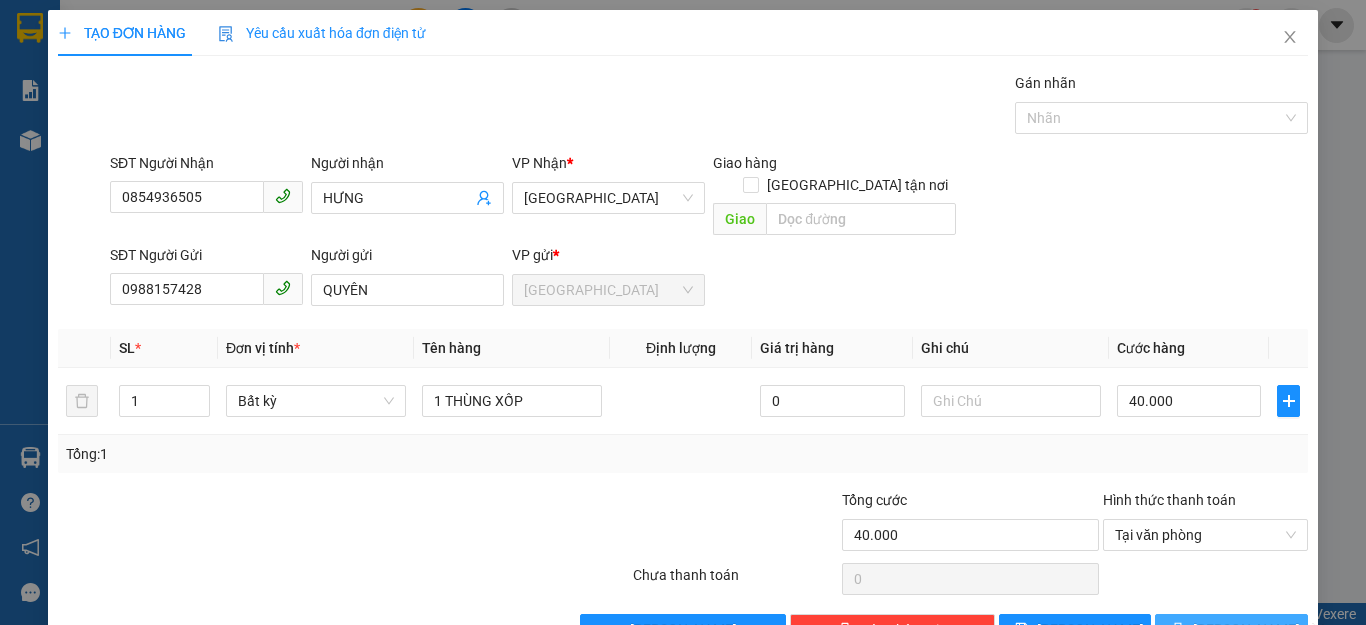 click 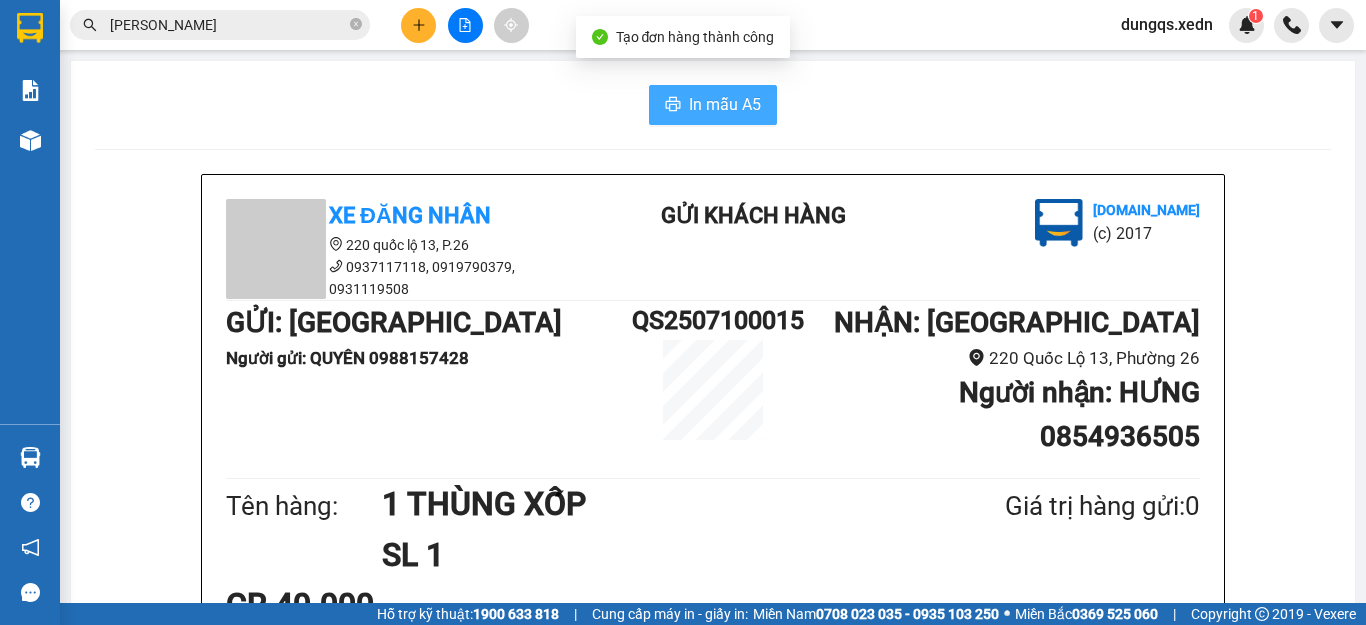 click on "In mẫu A5" at bounding box center [713, 105] 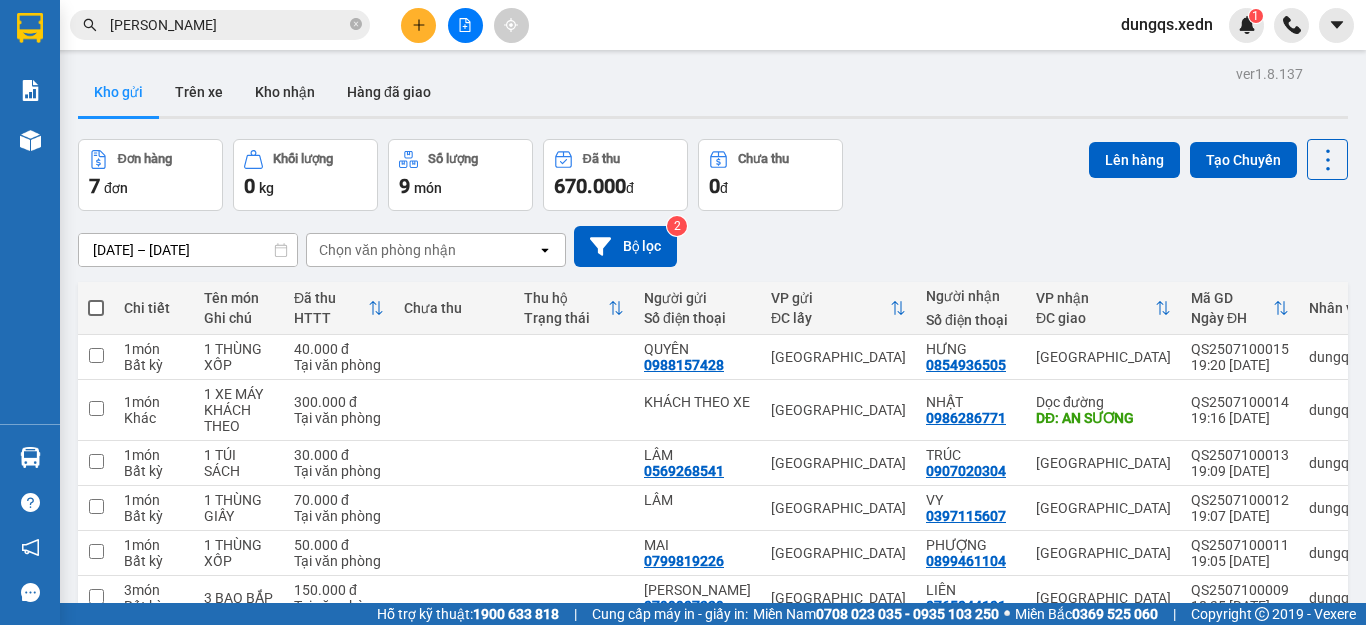 scroll, scrollTop: 0, scrollLeft: 0, axis: both 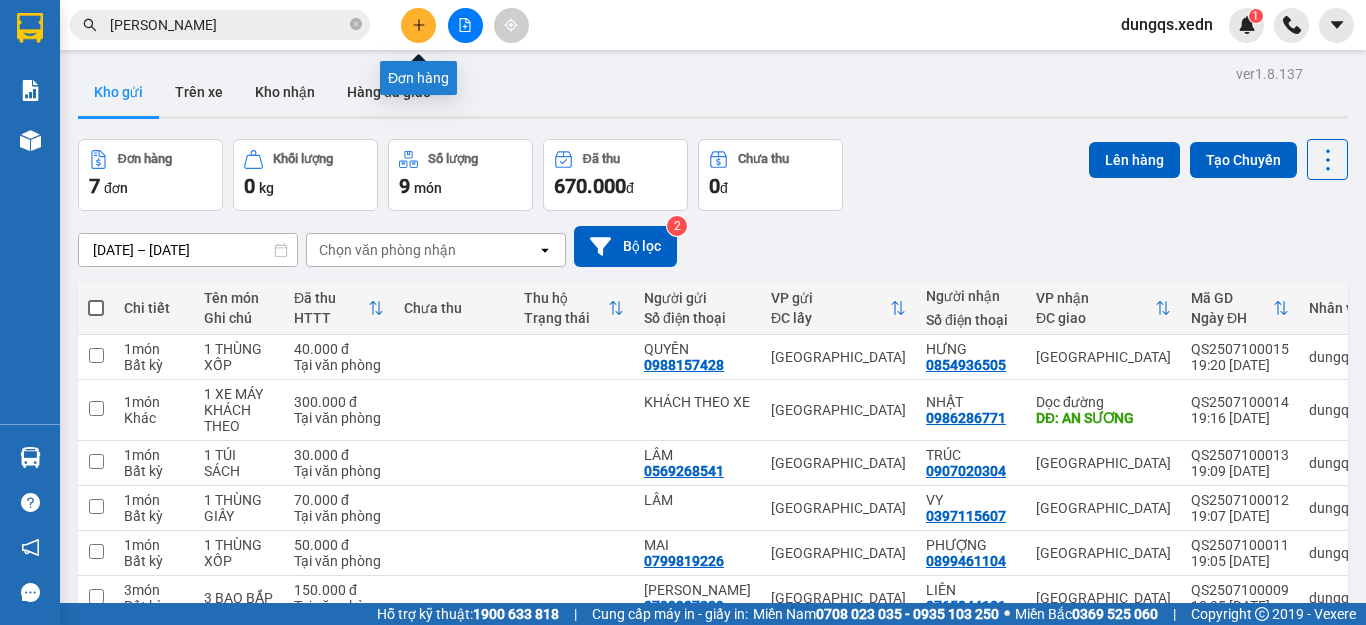 click 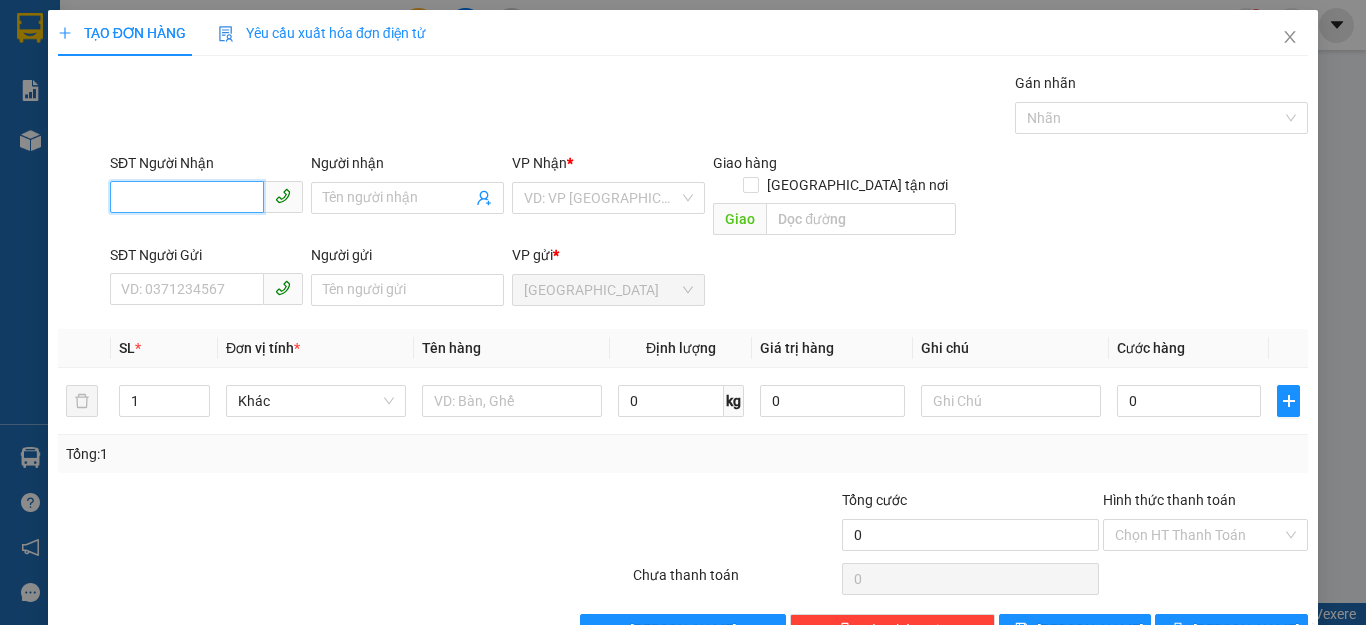 click on "SĐT Người Nhận" at bounding box center [187, 197] 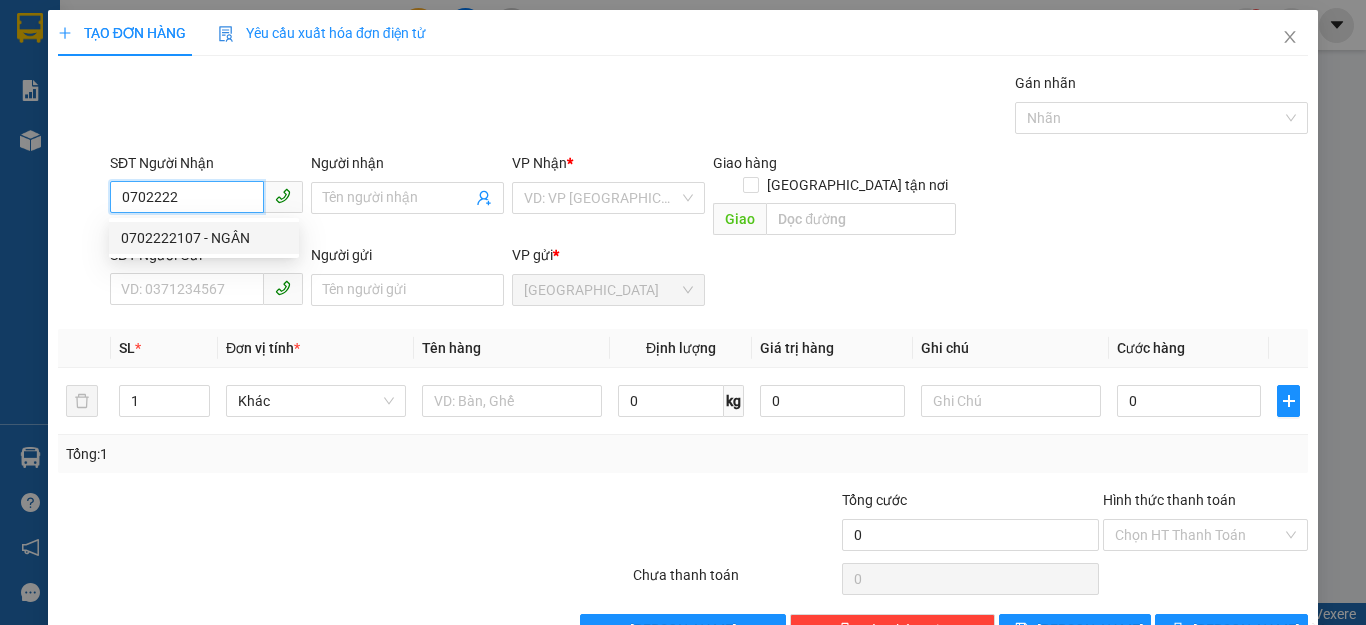 click on "0702222107 - NGÂN" at bounding box center [204, 238] 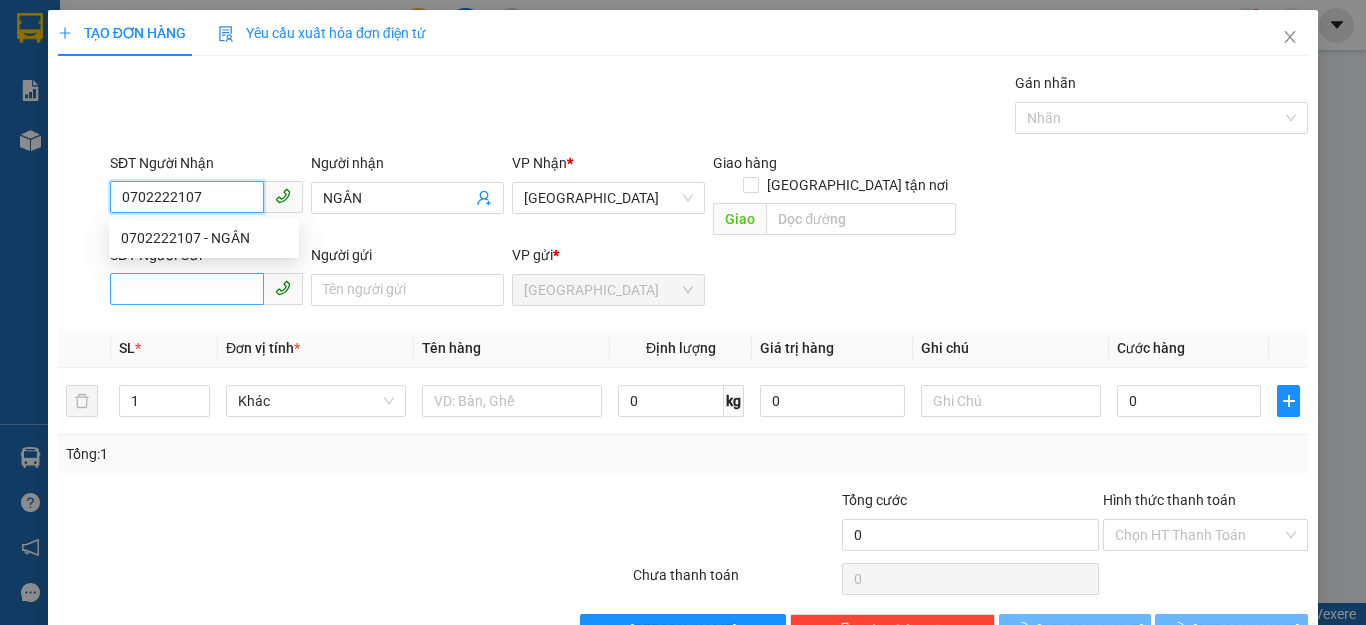 type on "40.000" 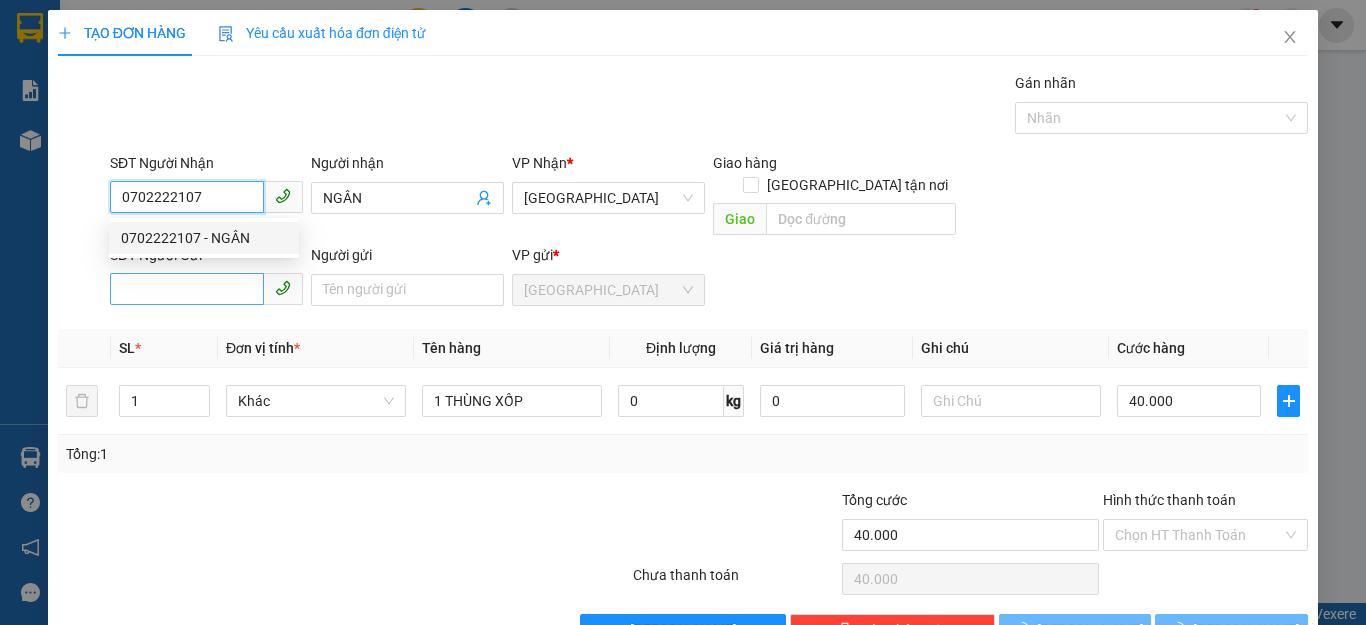 type on "0702222107" 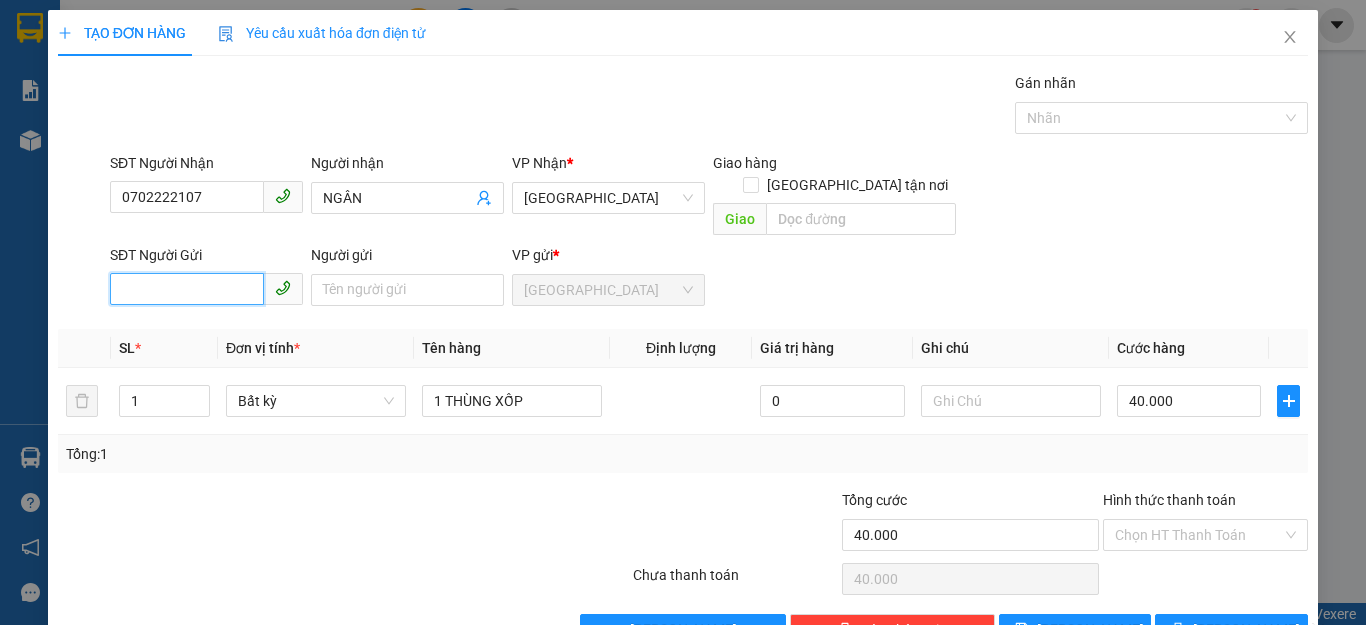 click on "SĐT Người Gửi" at bounding box center [187, 289] 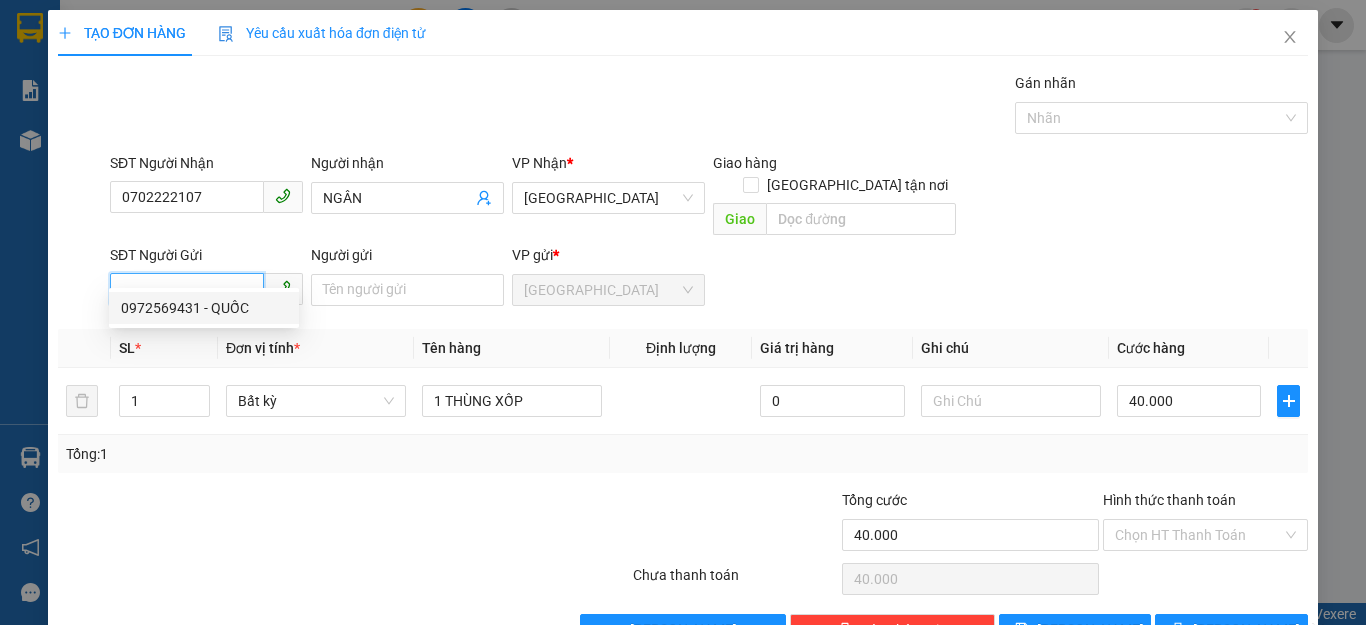 click on "0972569431 - QUỐC" at bounding box center (204, 308) 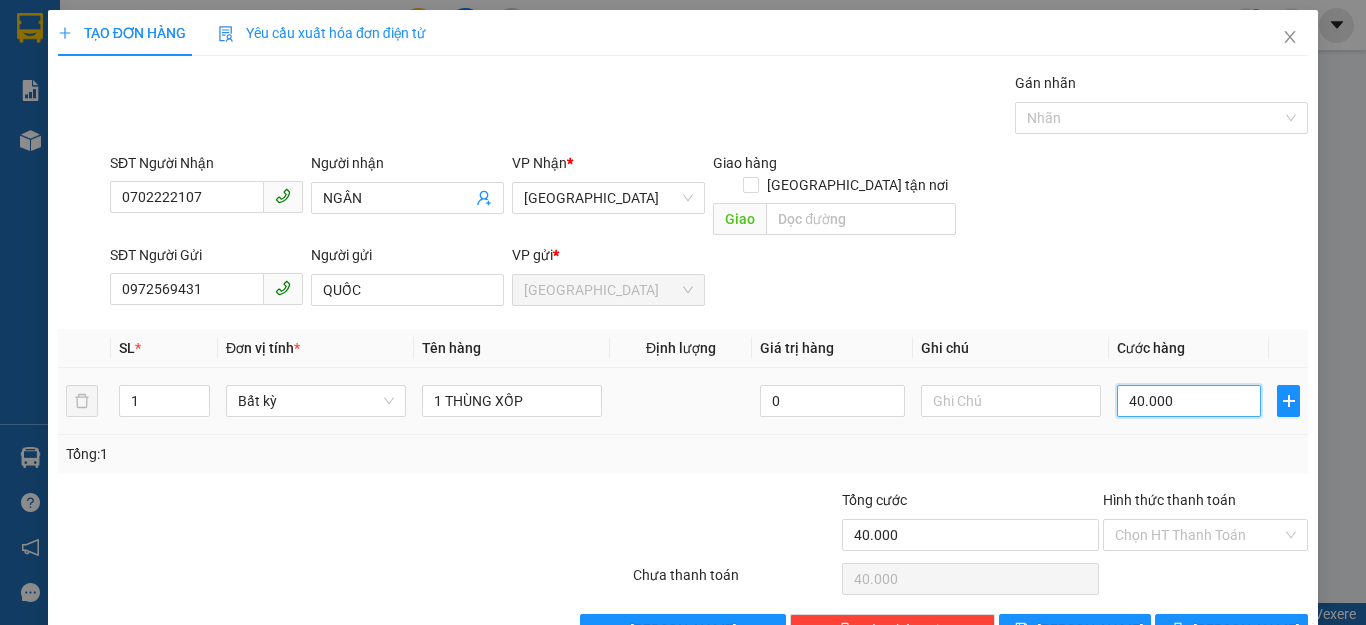 click on "40.000" at bounding box center (1189, 401) 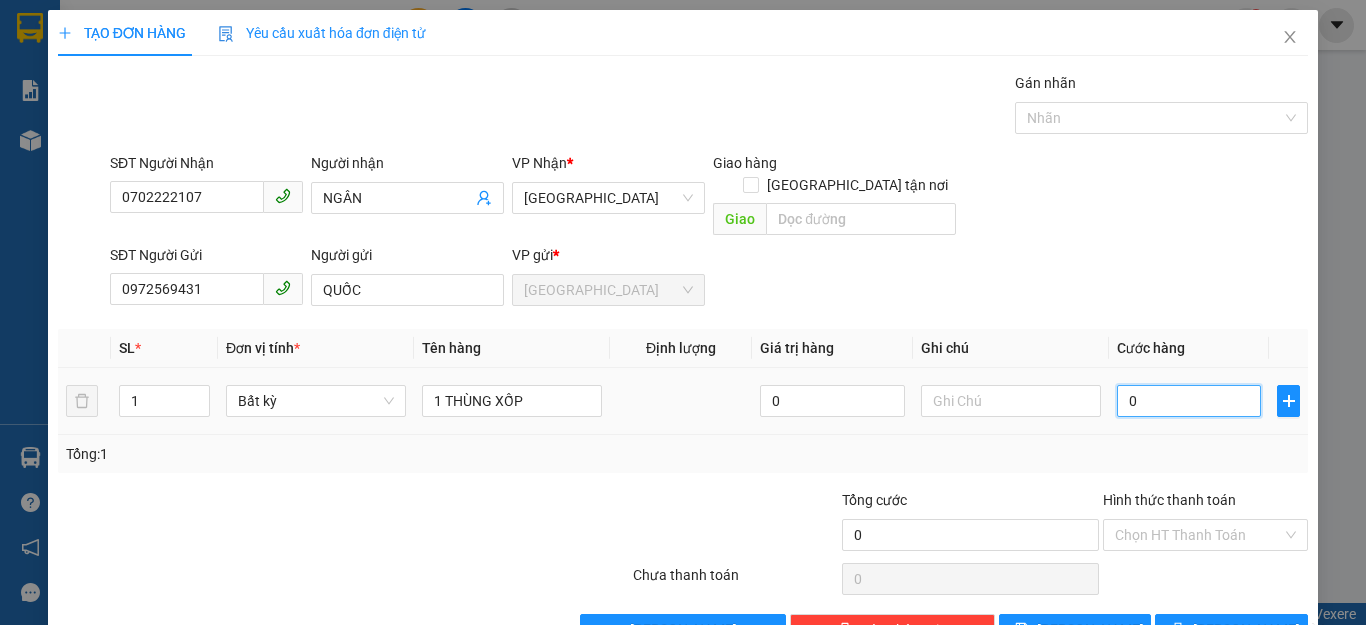 type on "6" 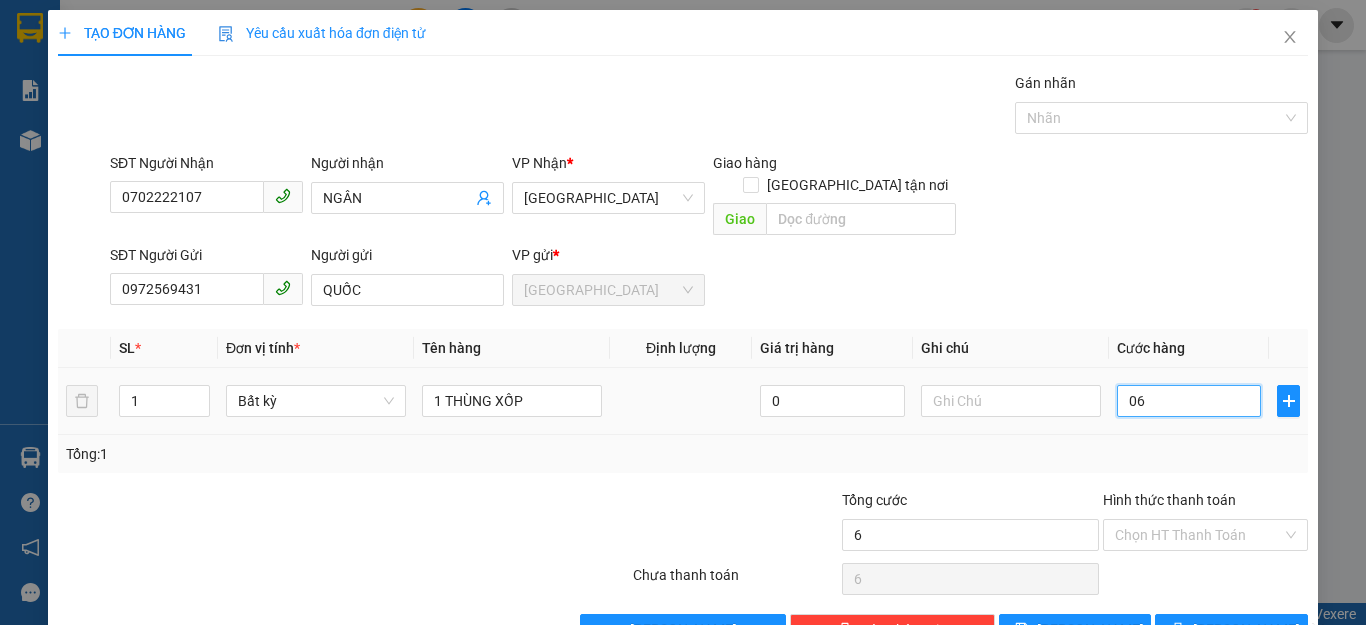 type on "60" 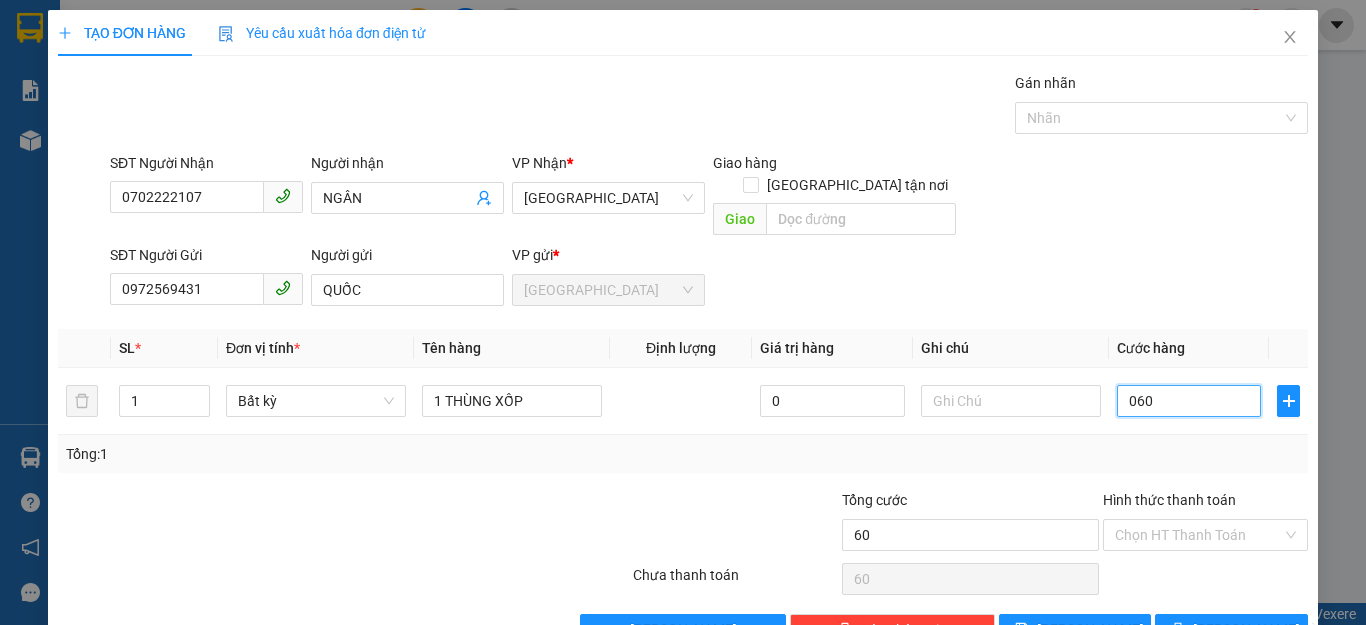 type on "060" 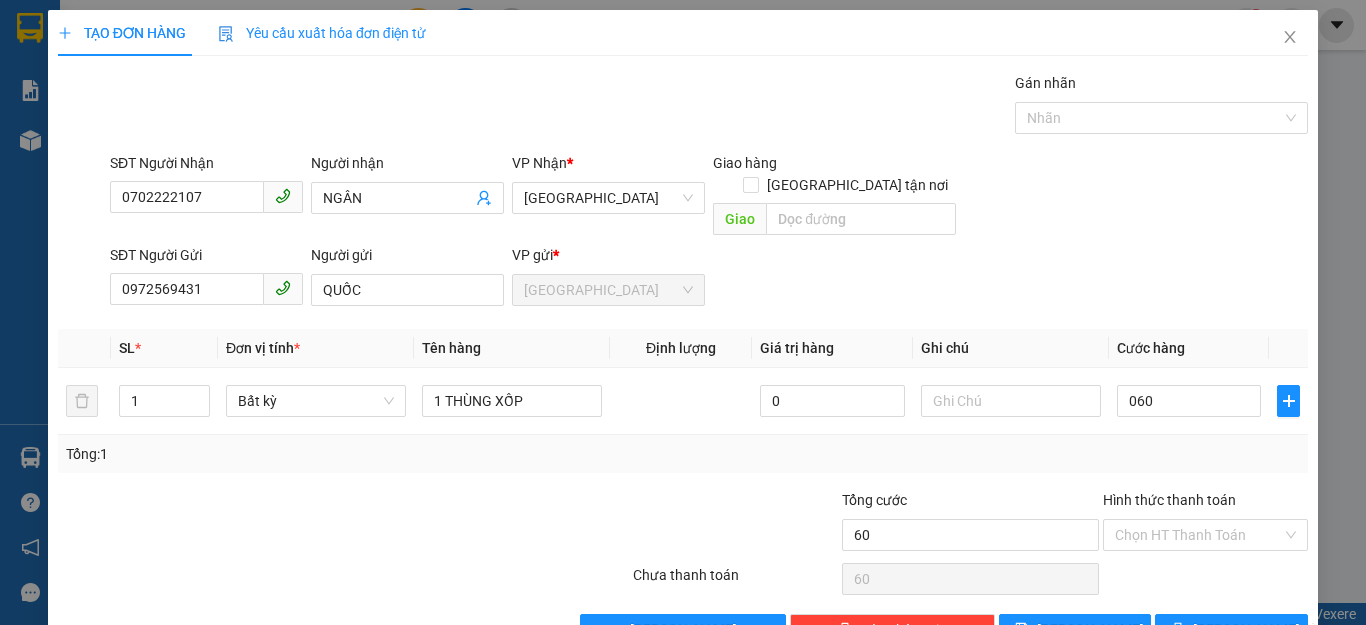type on "60.000" 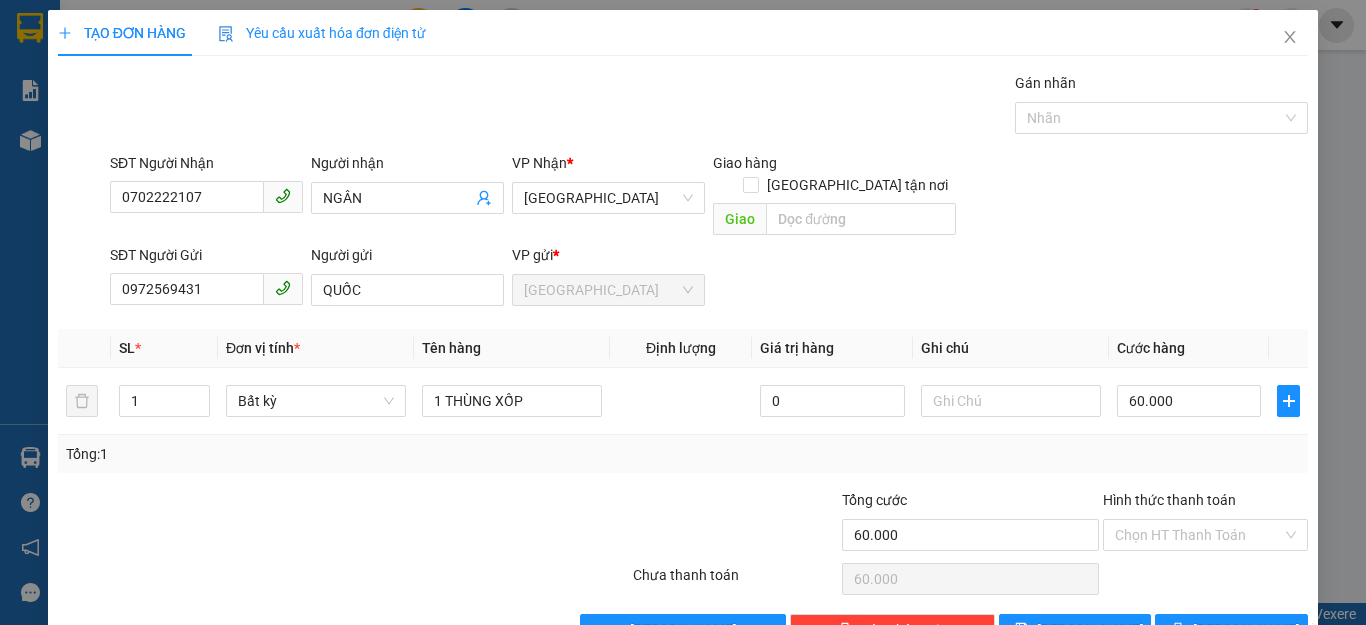 click on "Tổng:  1" at bounding box center [683, 454] 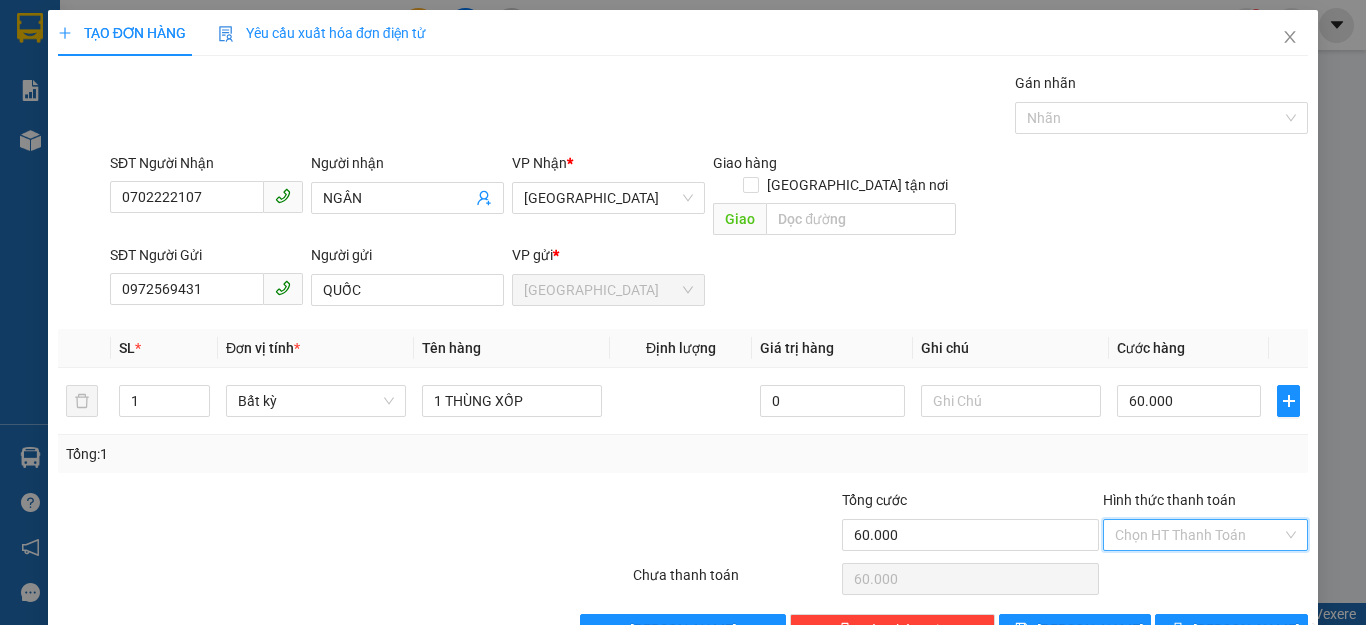 click on "Hình thức thanh toán" at bounding box center (1198, 535) 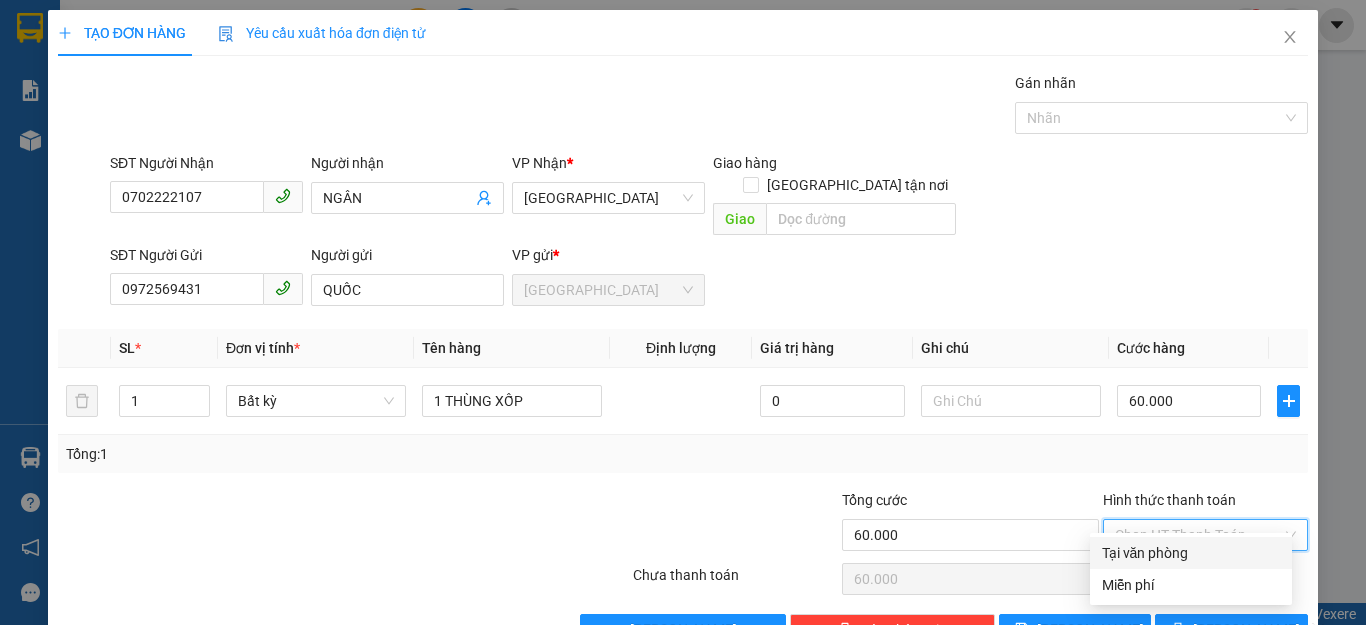 click on "Tại văn phòng" at bounding box center (1191, 553) 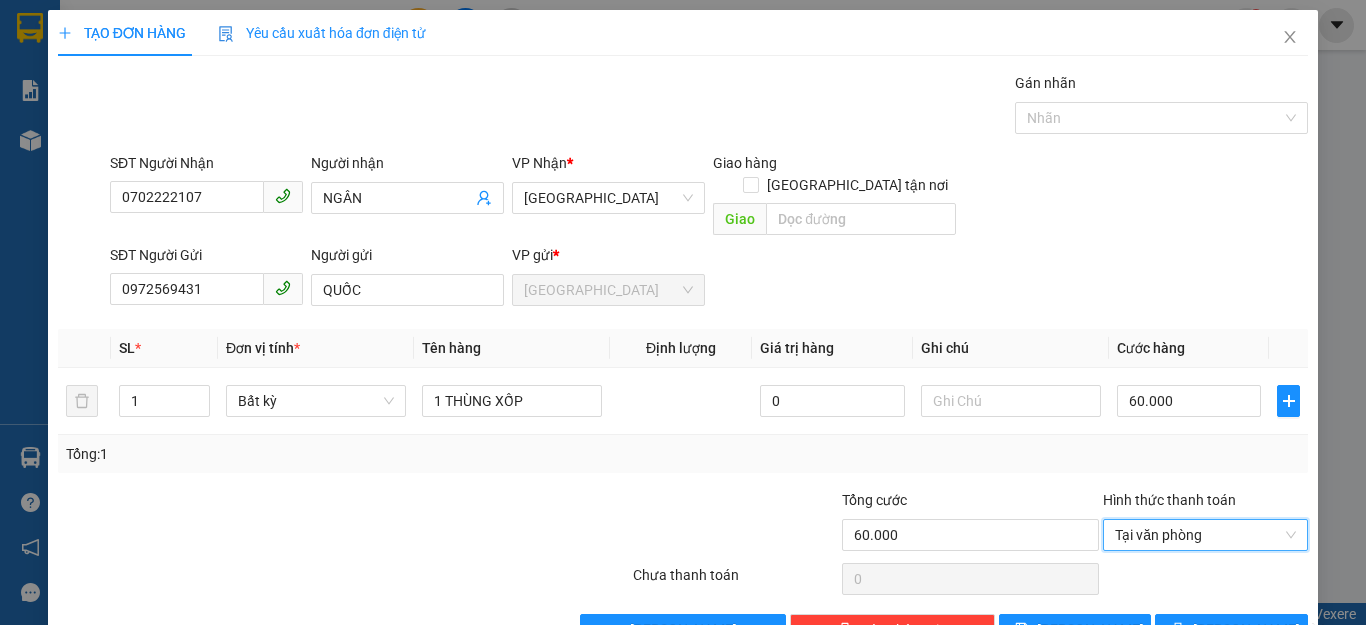click at bounding box center [1205, 579] 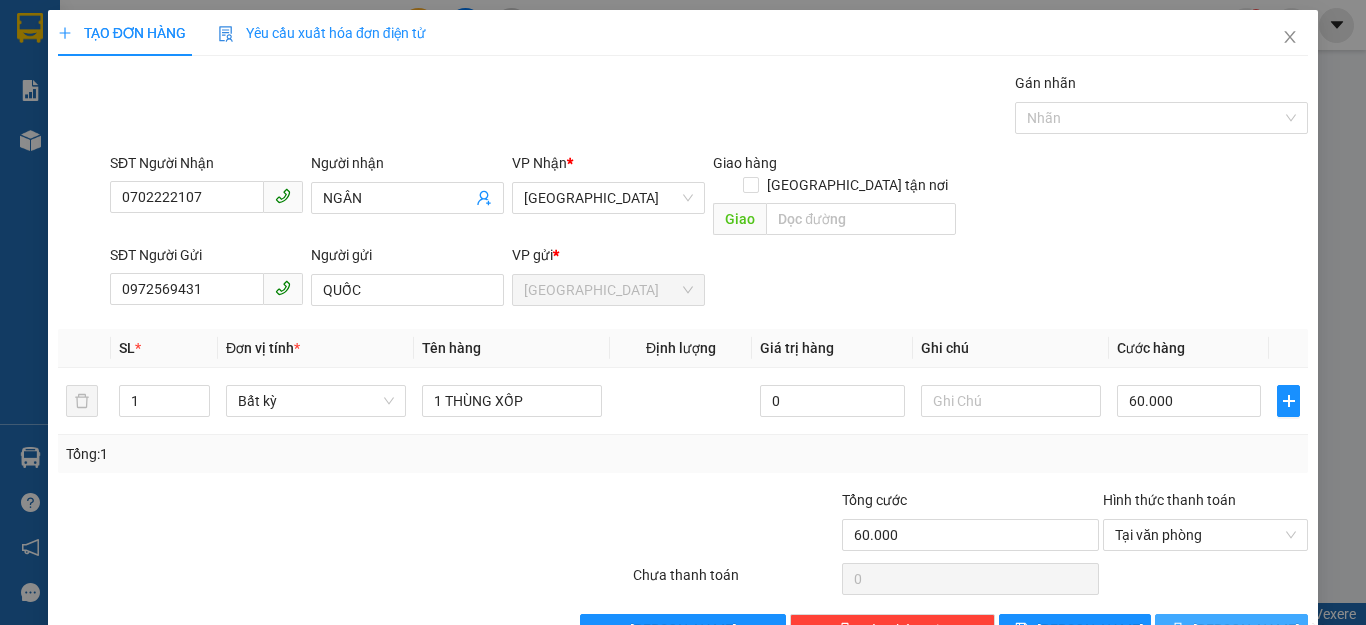 click at bounding box center [1178, 630] 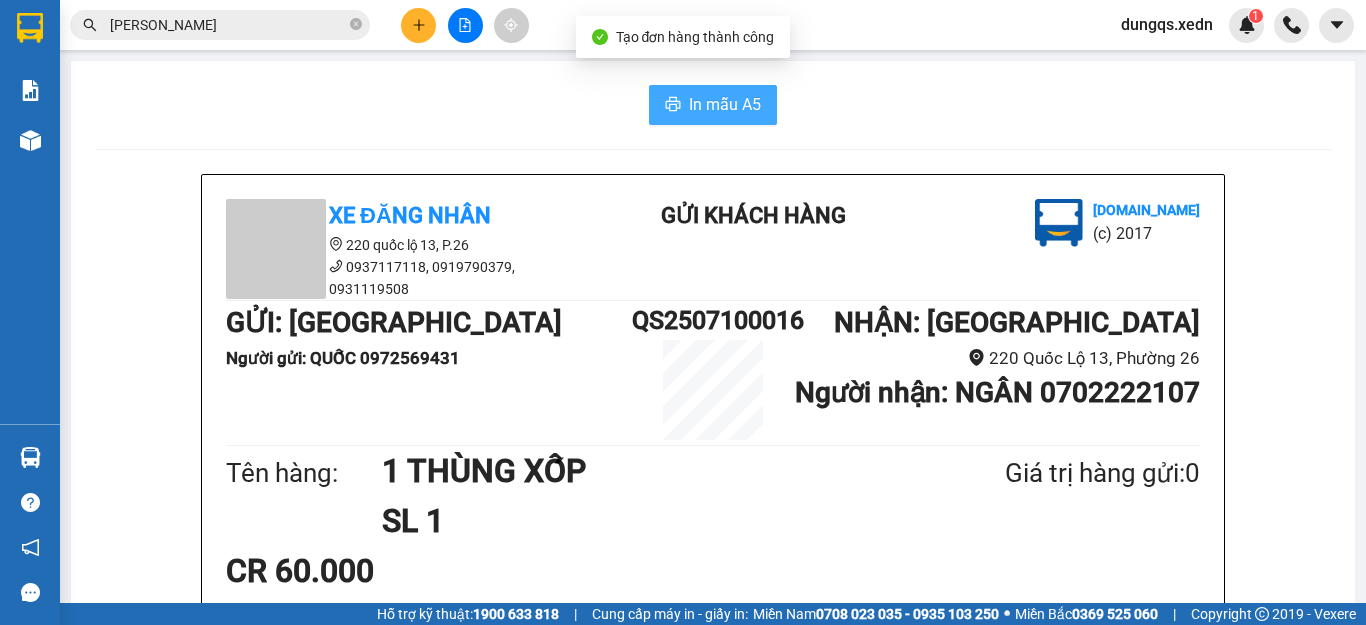 click on "In mẫu A5" at bounding box center (725, 104) 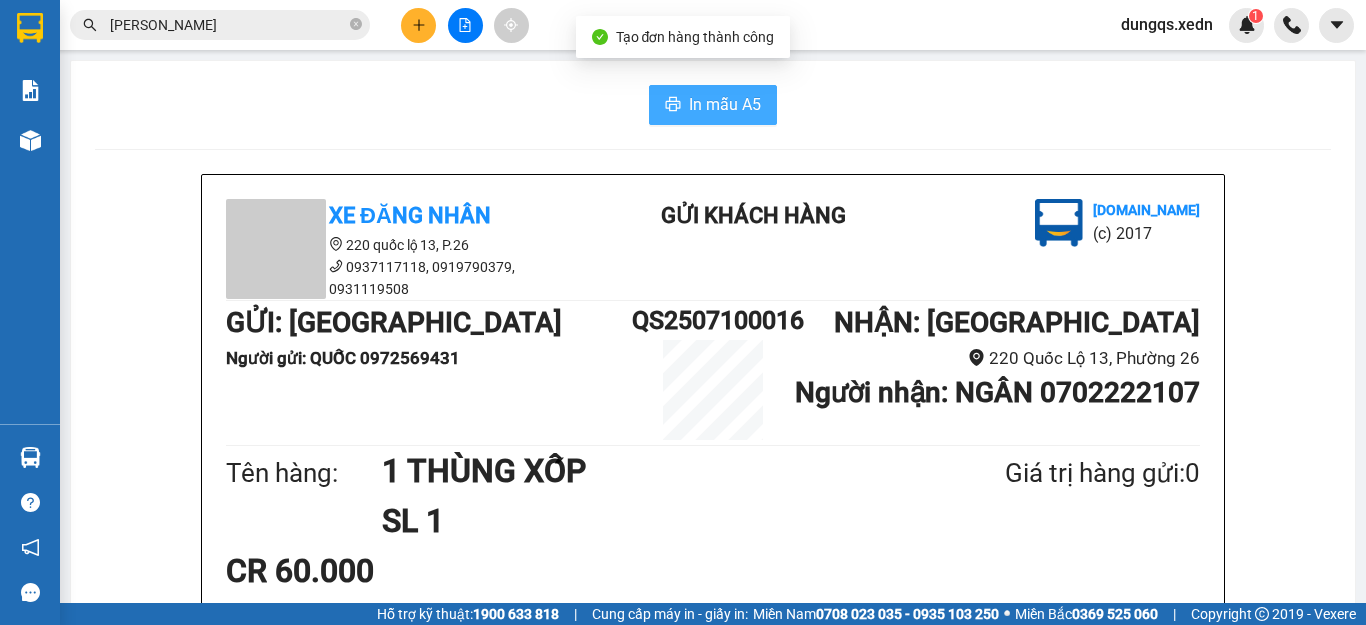scroll, scrollTop: 0, scrollLeft: 0, axis: both 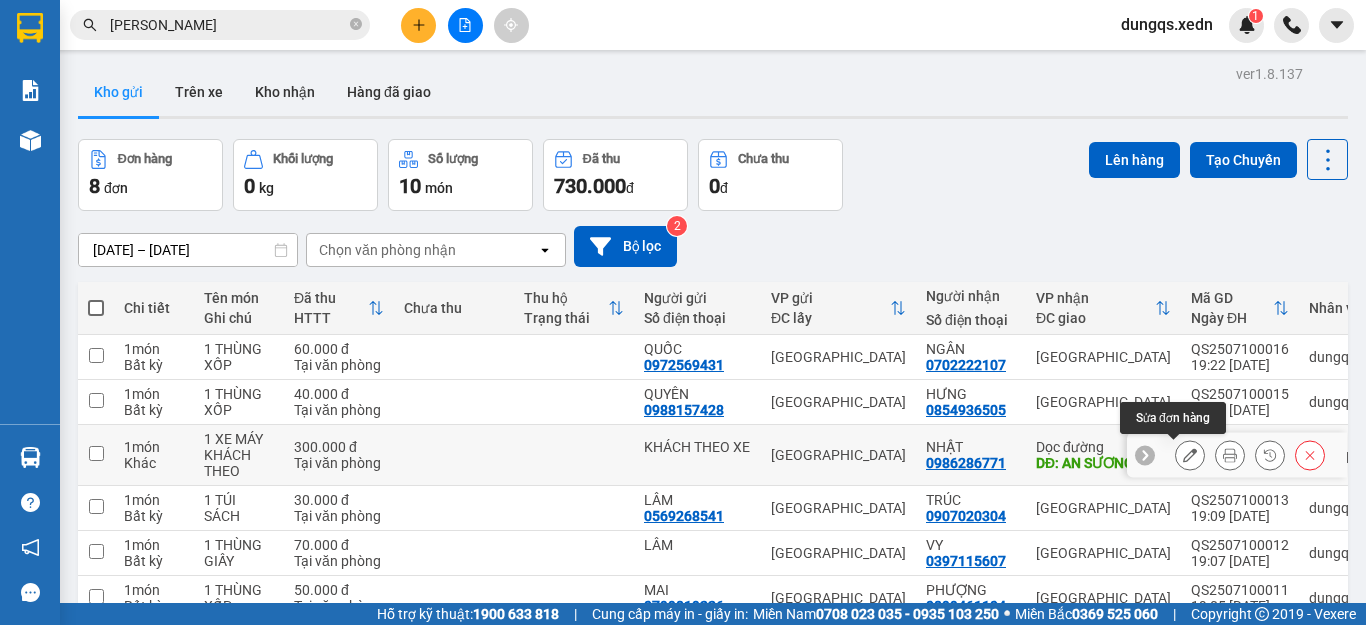 click 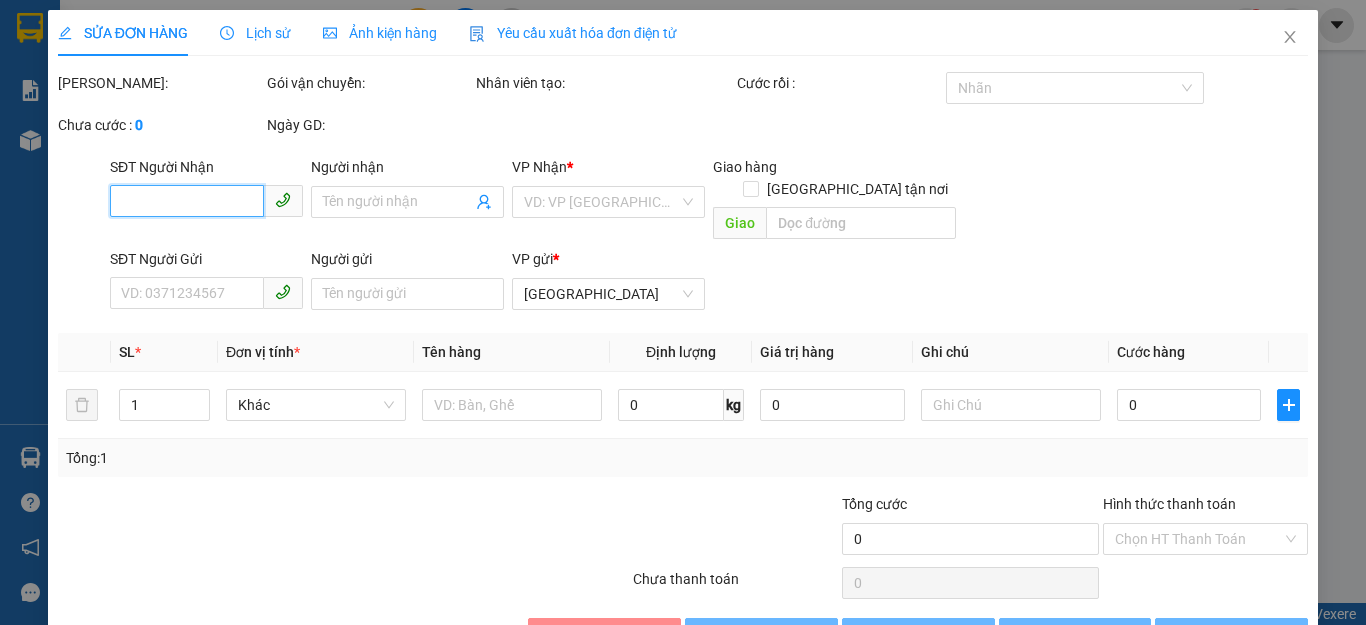 type on "0986286771" 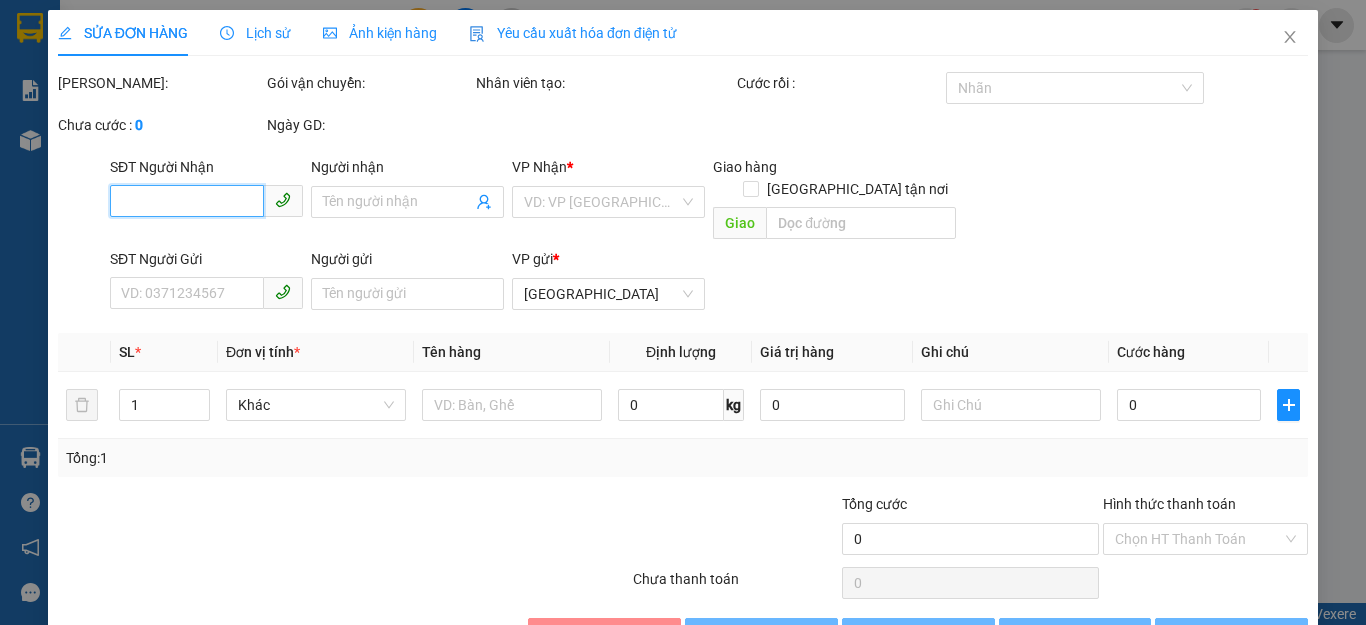 type on "NHẬT" 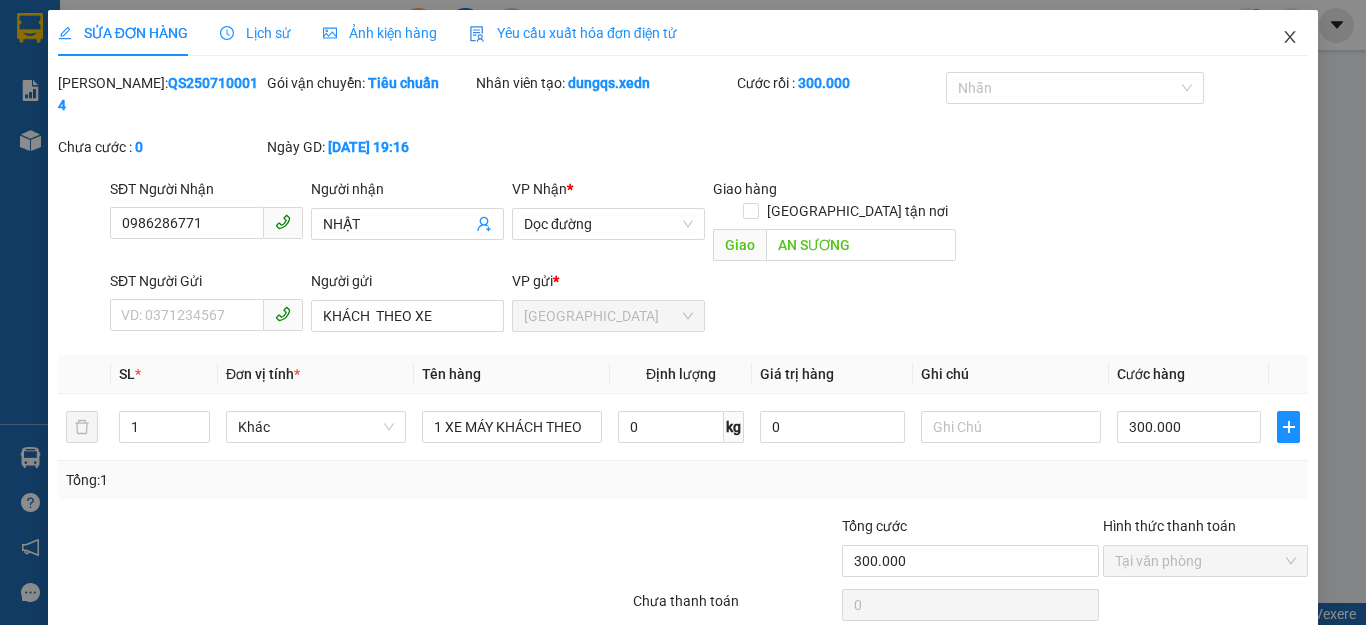 click 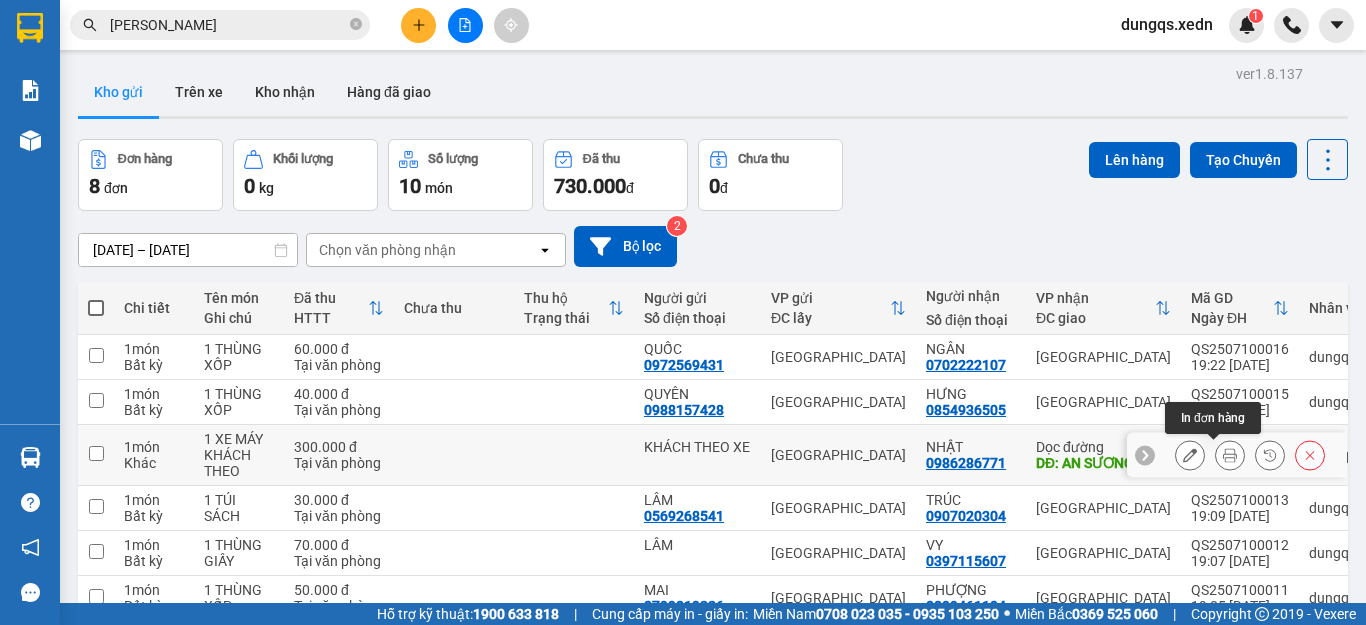 click 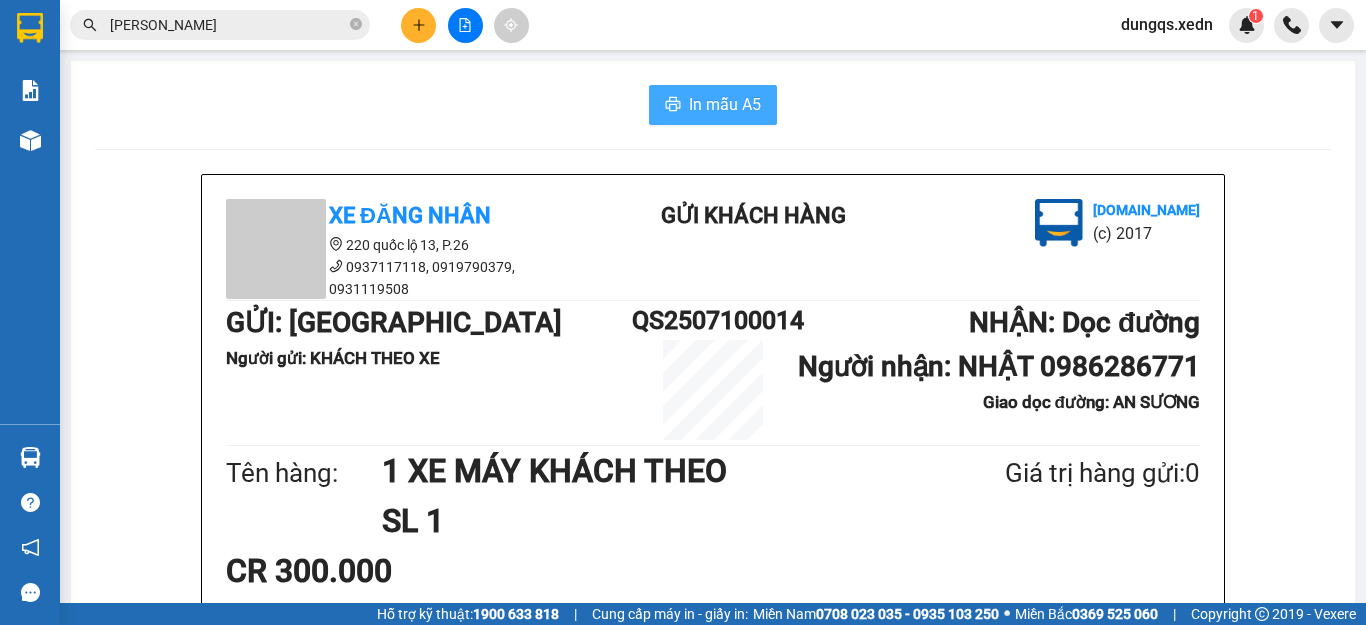 click on "In mẫu A5" at bounding box center (713, 105) 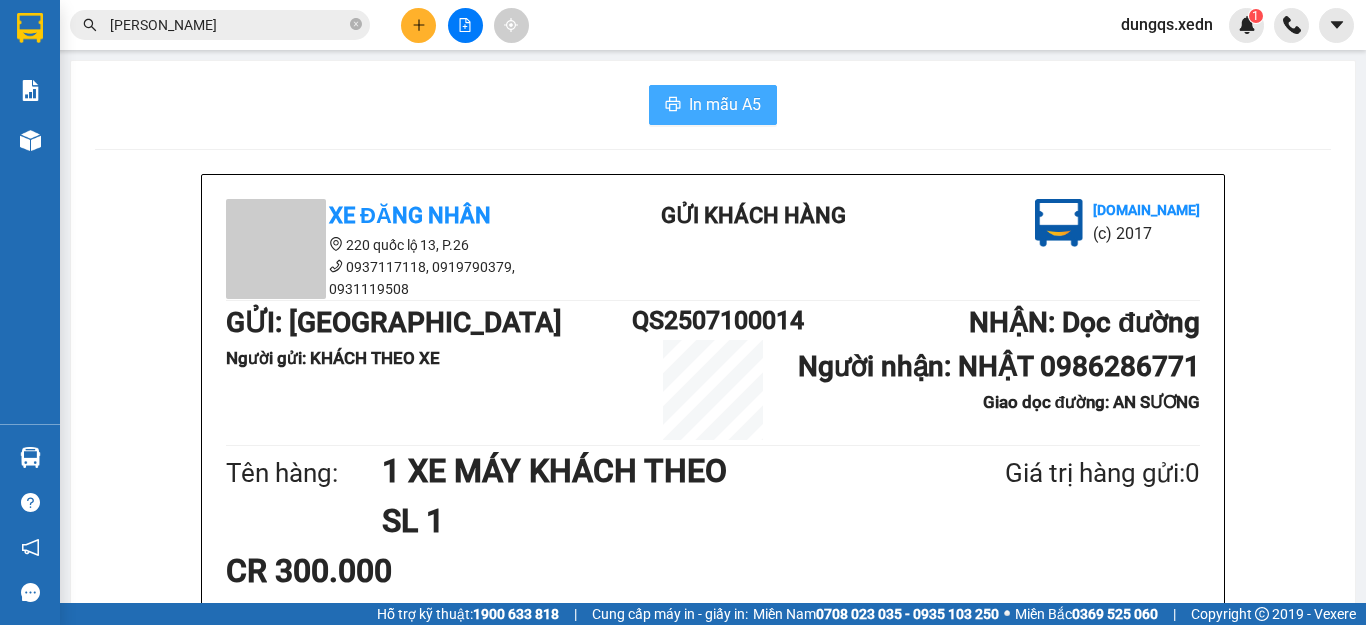 scroll, scrollTop: 0, scrollLeft: 0, axis: both 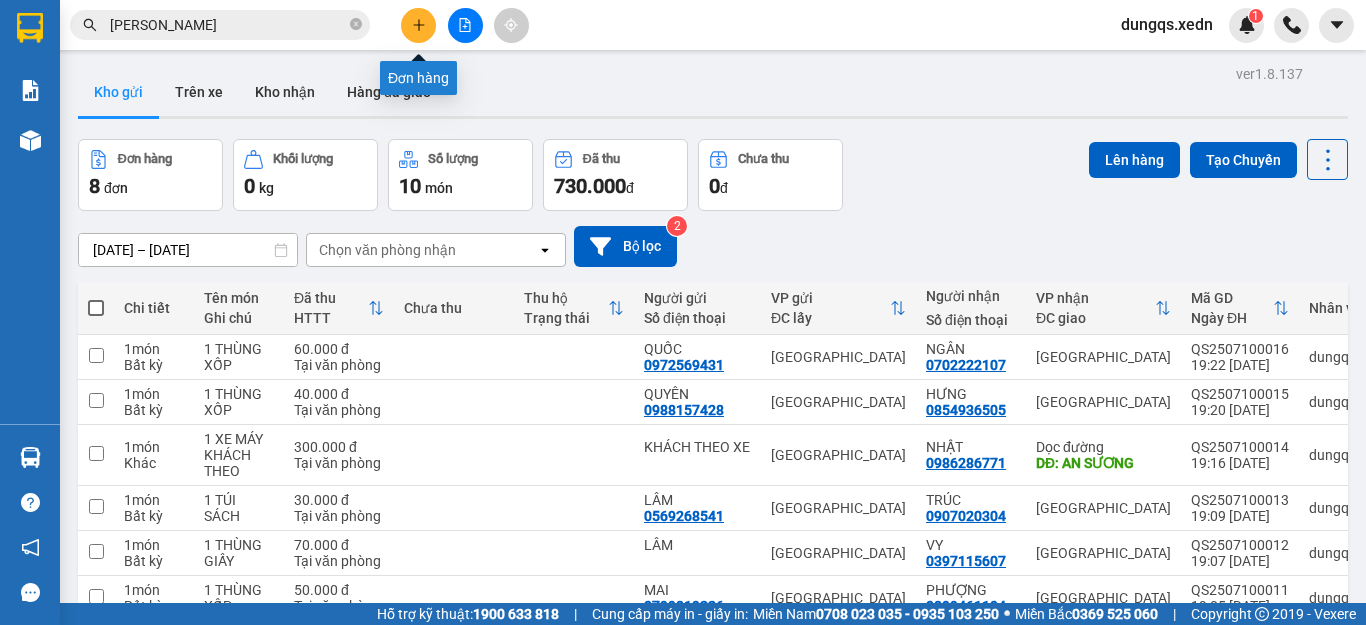 click at bounding box center (418, 25) 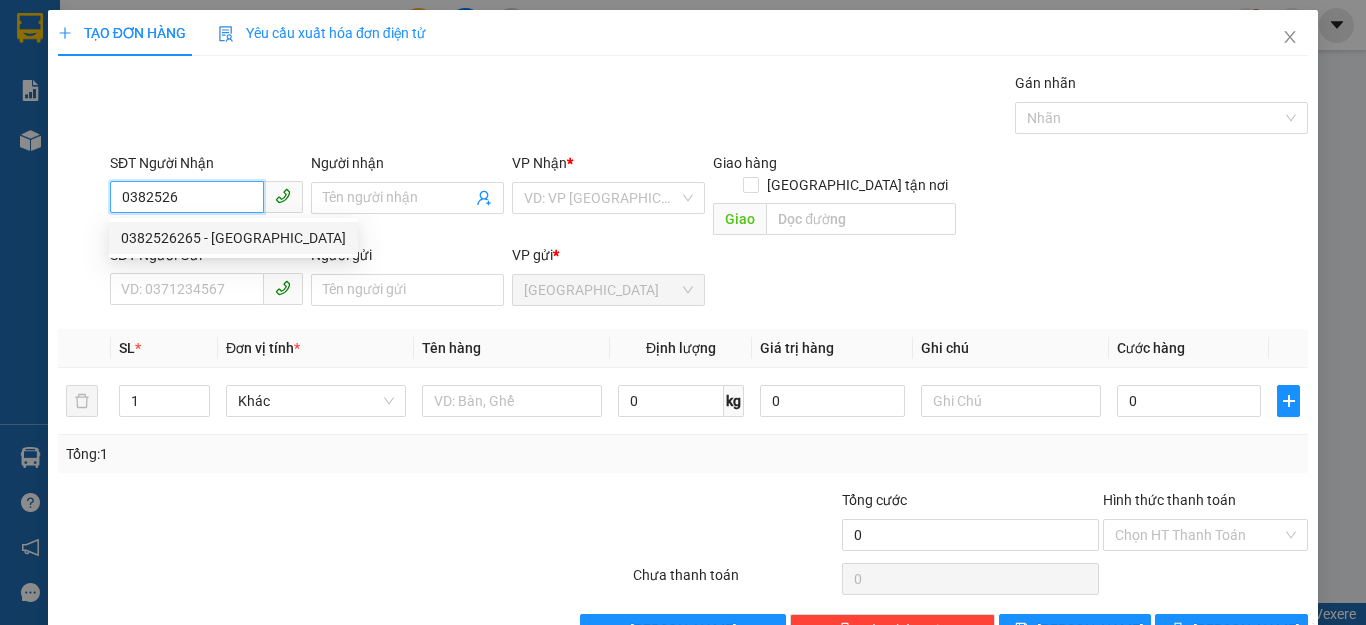 click on "0382526265 - [GEOGRAPHIC_DATA]" at bounding box center [233, 238] 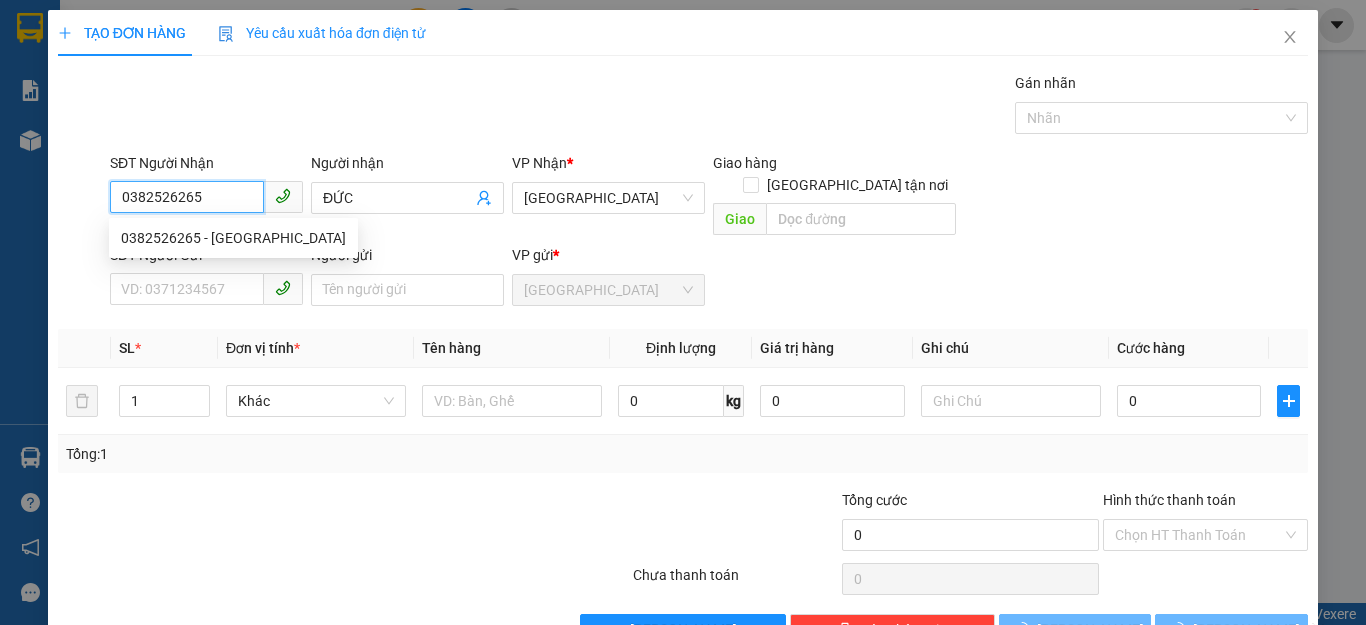 type on "20.000" 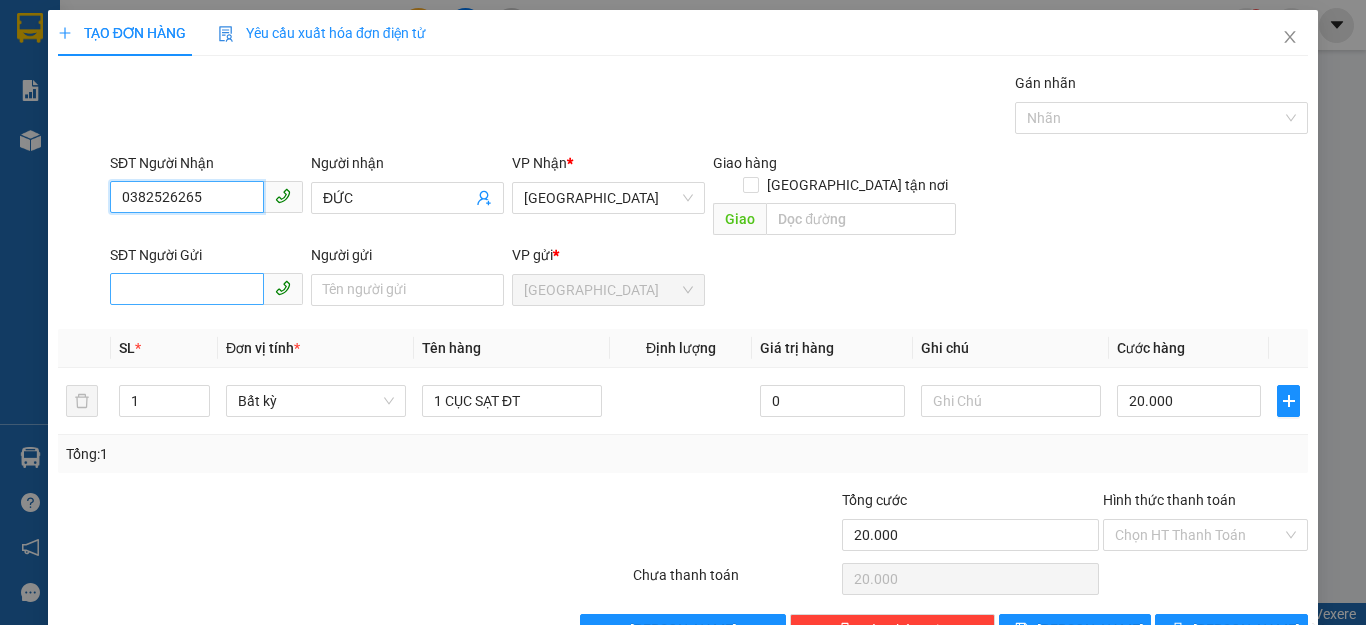 type on "0382526265" 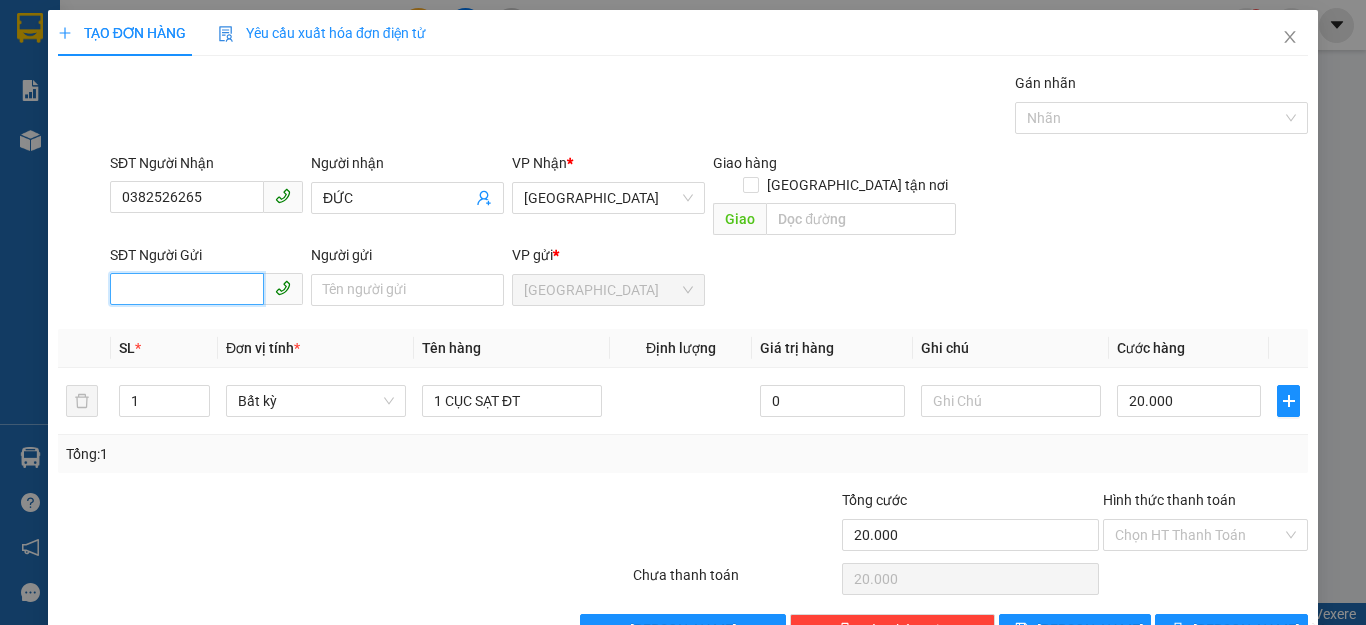 click on "SĐT Người Gửi" at bounding box center (187, 289) 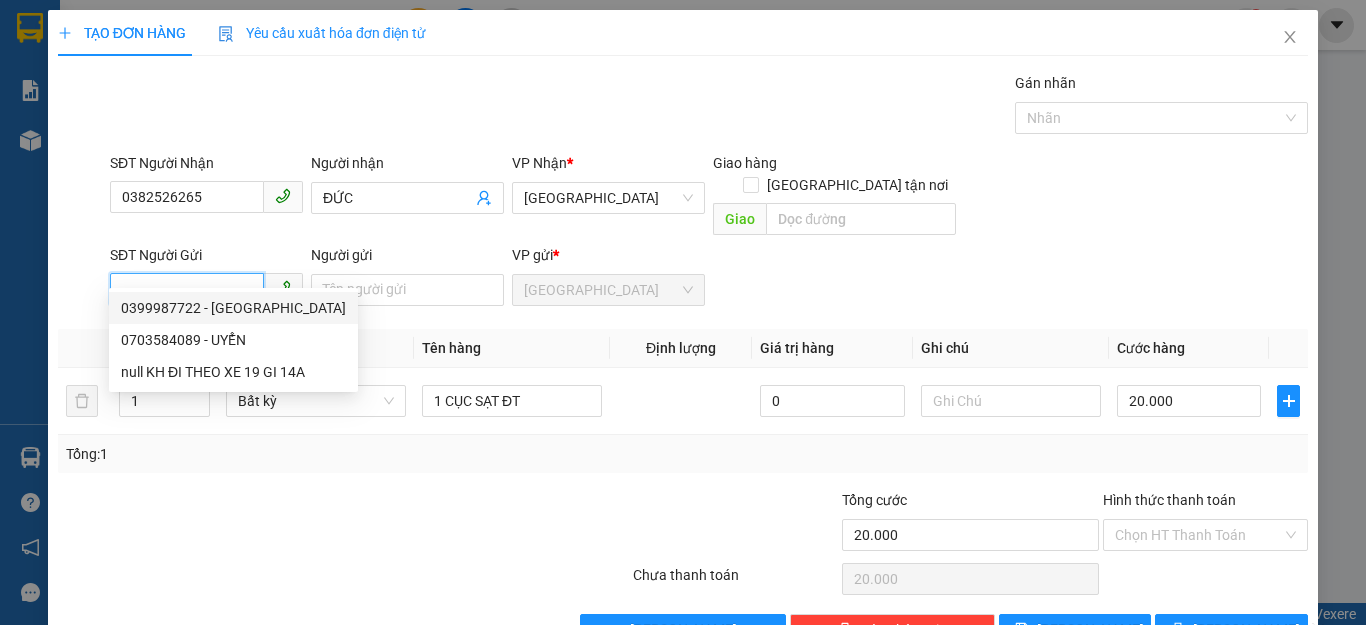click on "0399987722 - [GEOGRAPHIC_DATA]" at bounding box center (233, 308) 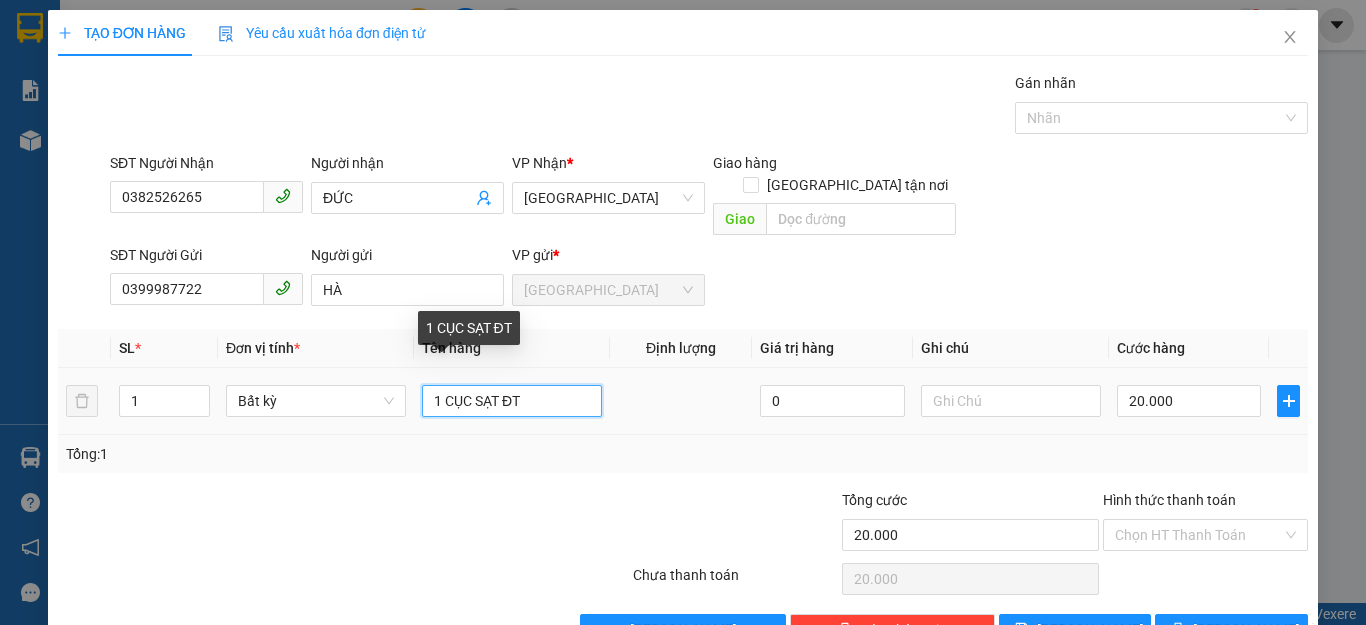 drag, startPoint x: 517, startPoint y: 382, endPoint x: 429, endPoint y: 373, distance: 88.45903 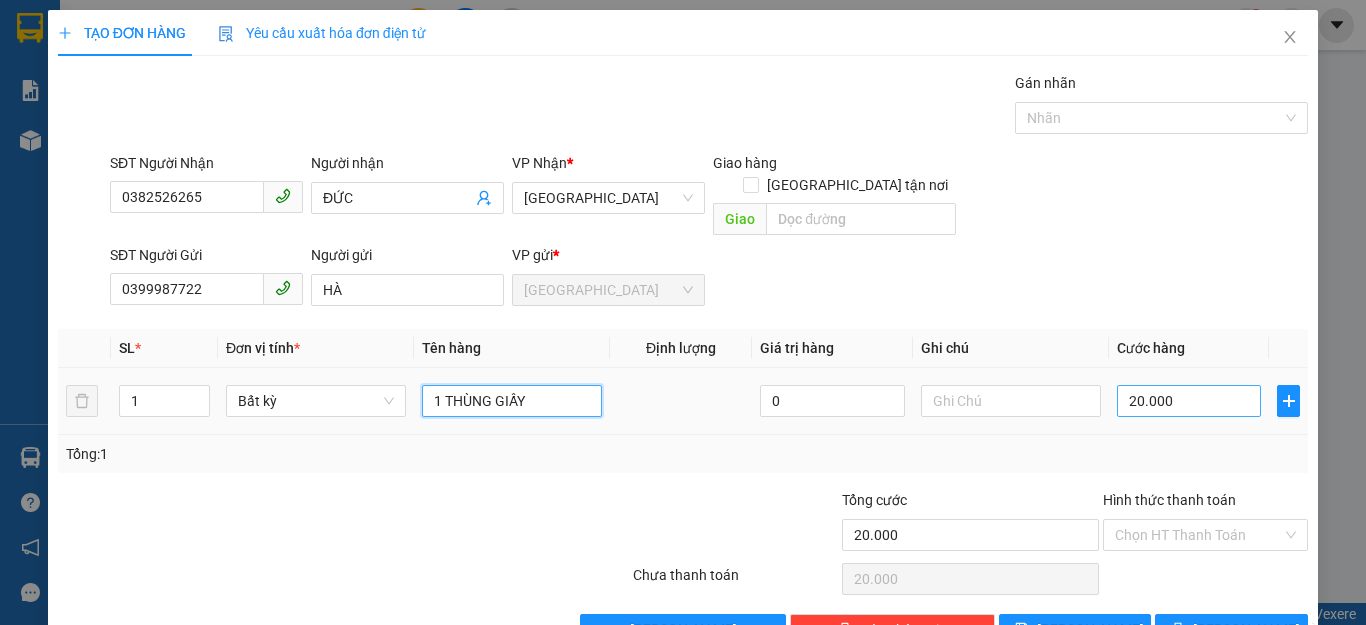 type on "1 THÙNG GIẤY" 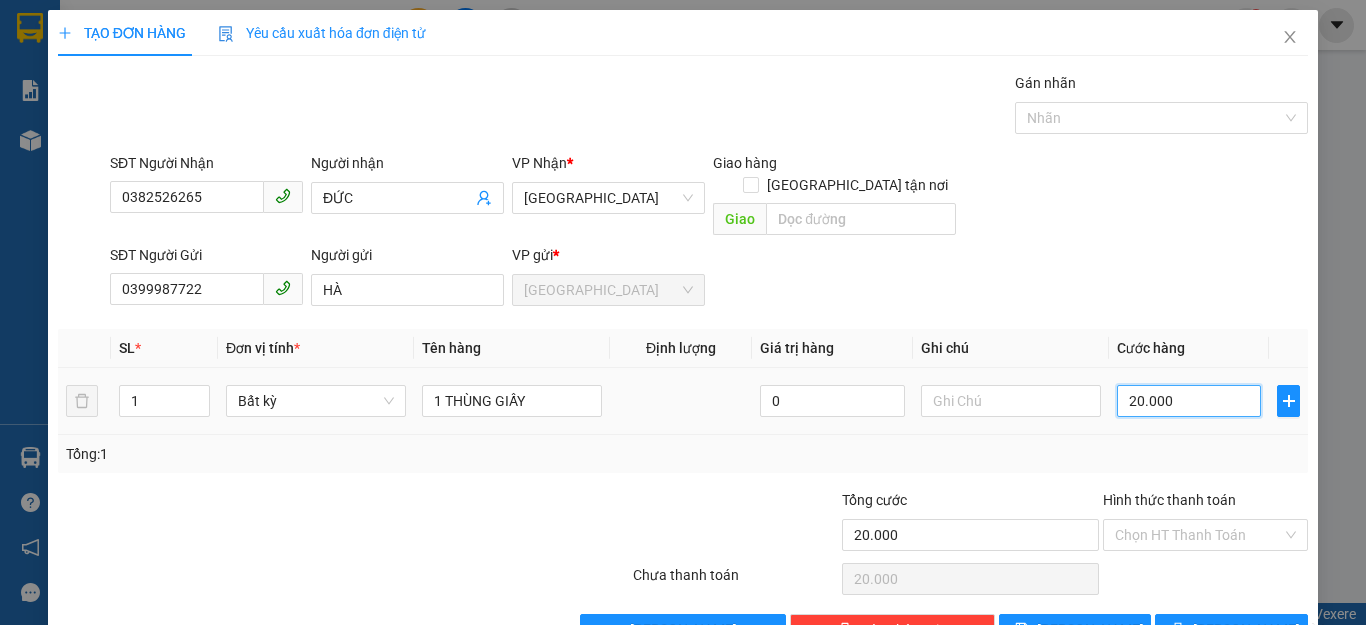 click on "20.000" at bounding box center [1189, 401] 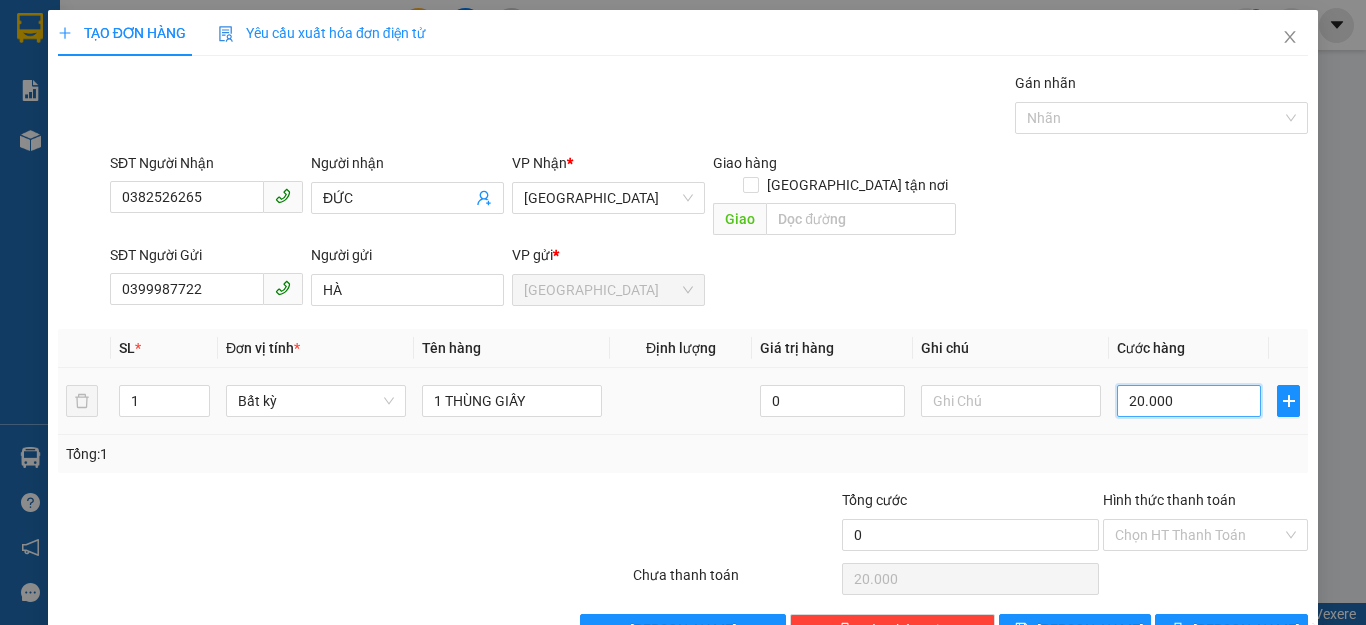type on "0" 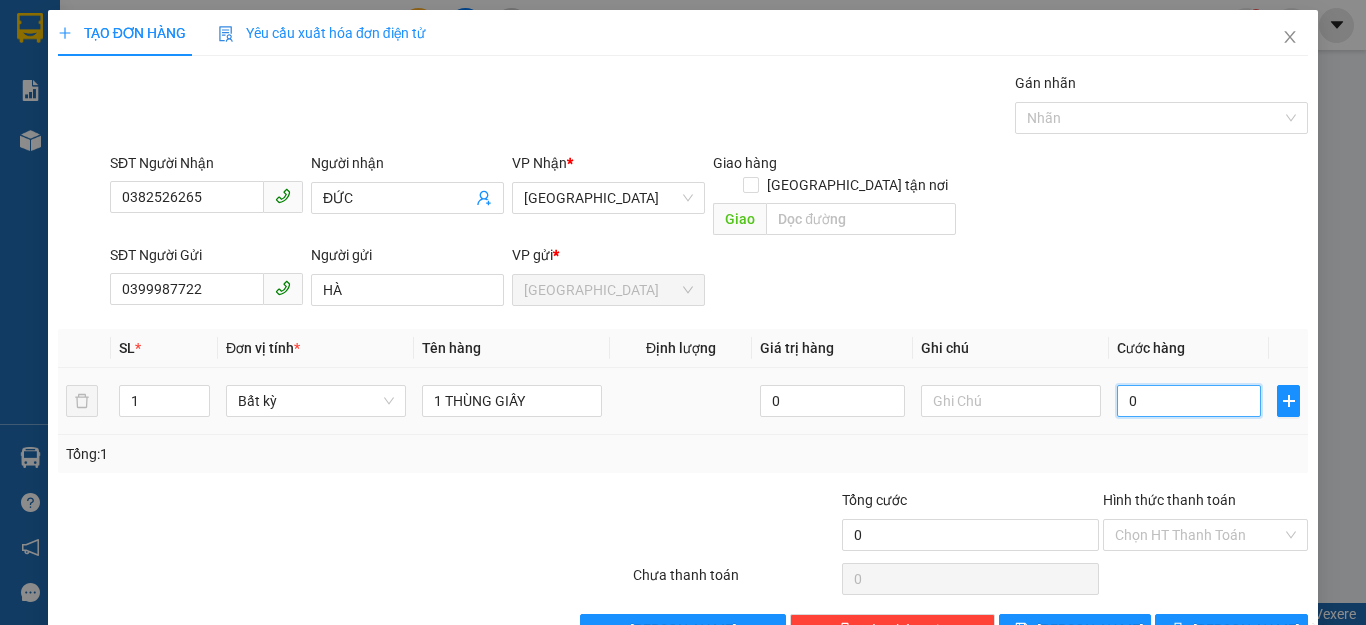 type on "5" 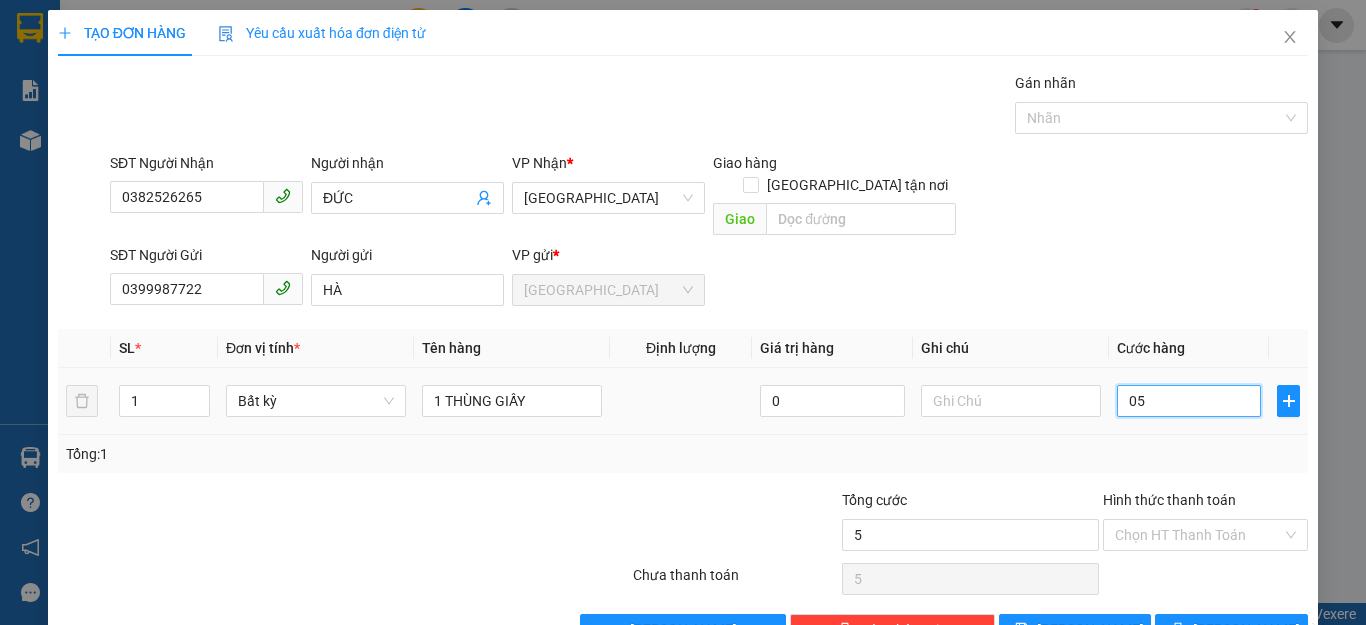 type on "50" 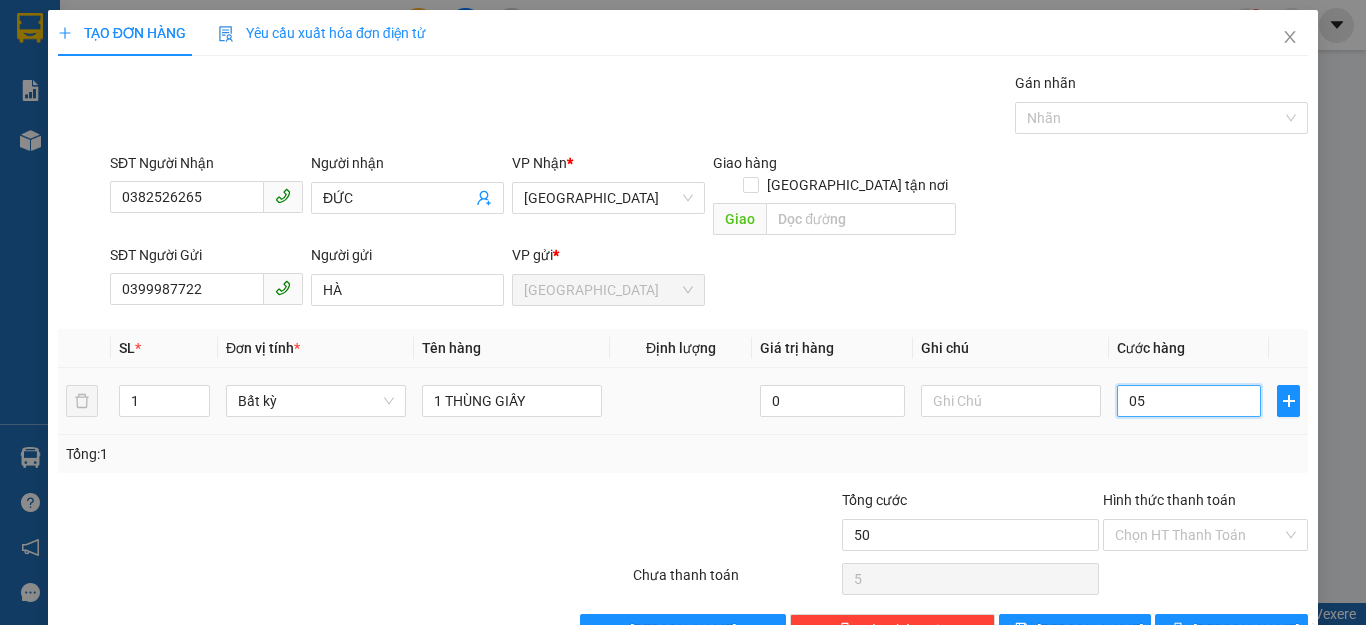 type on "50" 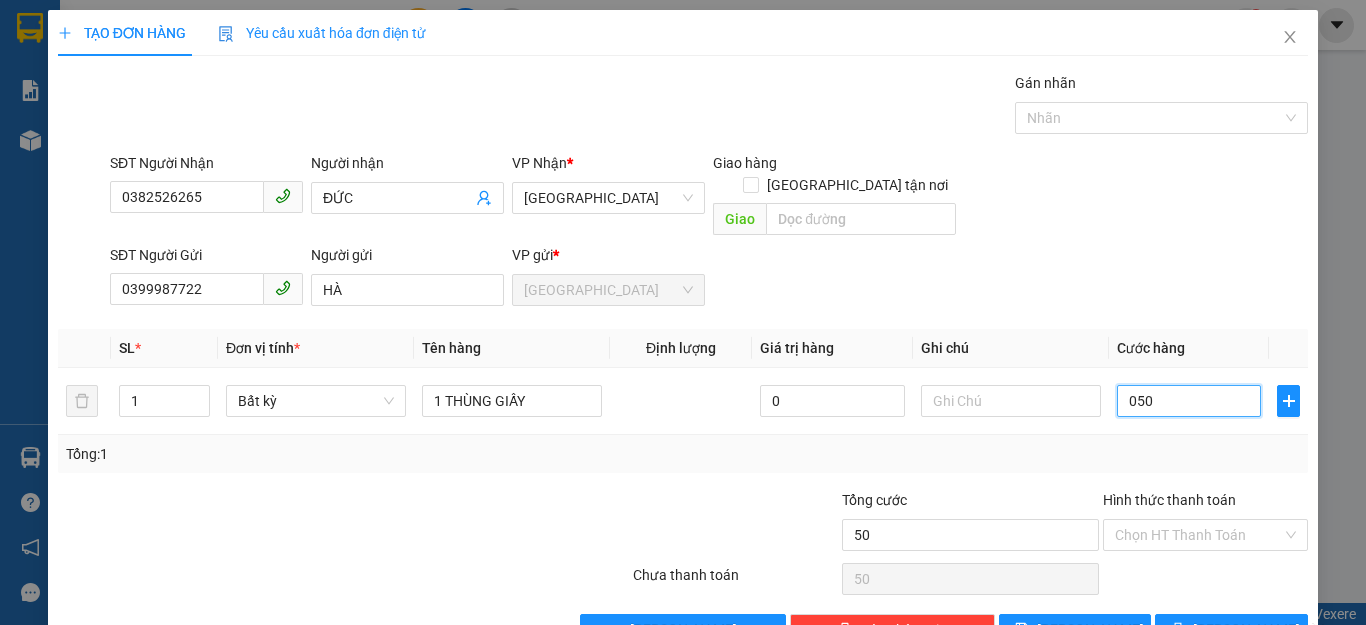type on "050" 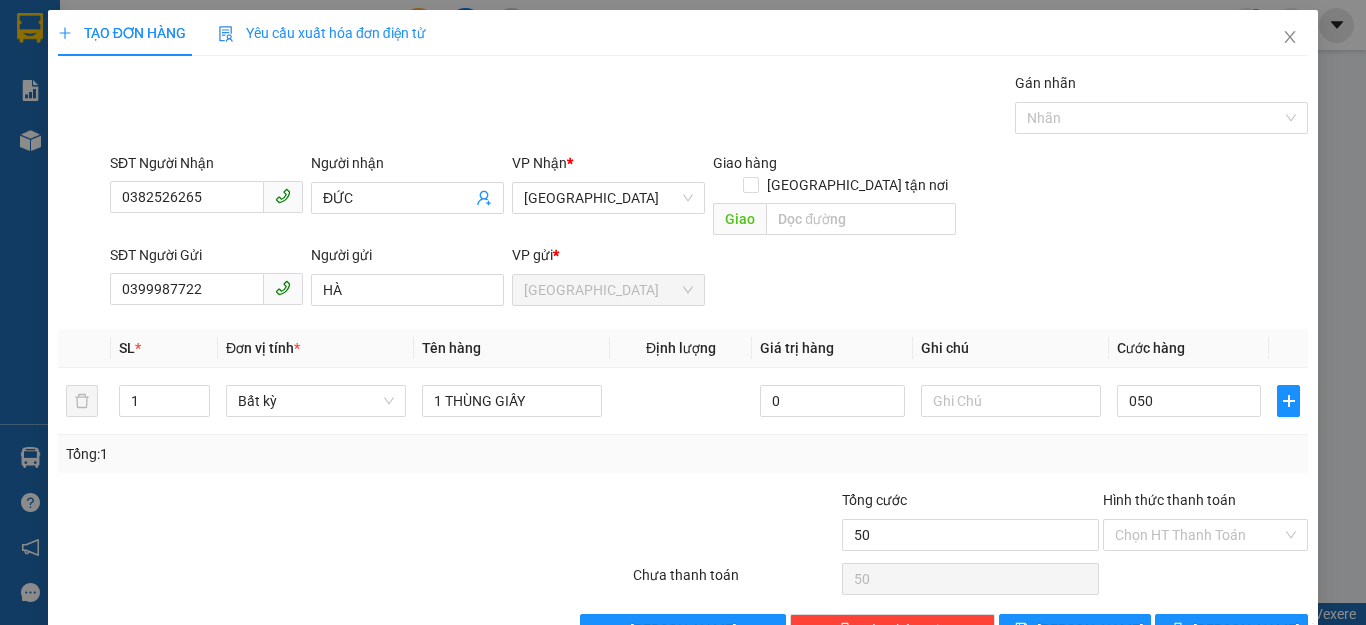 type on "50.000" 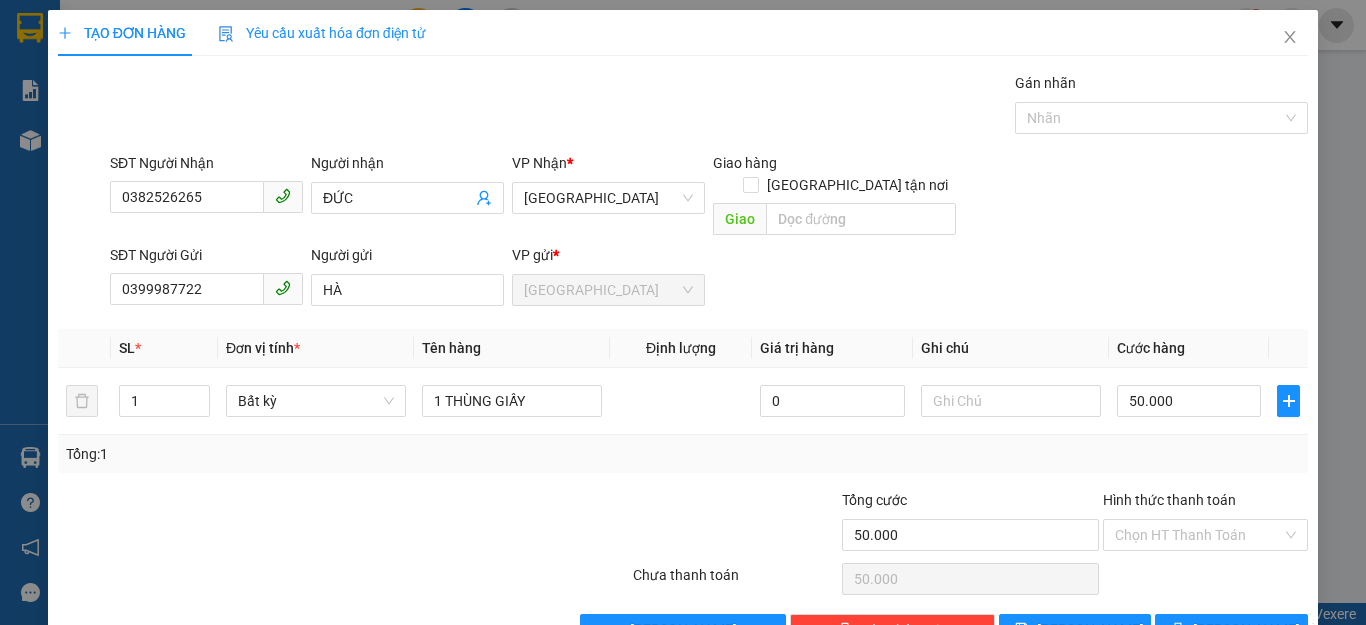 click on "Tổng:  1" at bounding box center [683, 454] 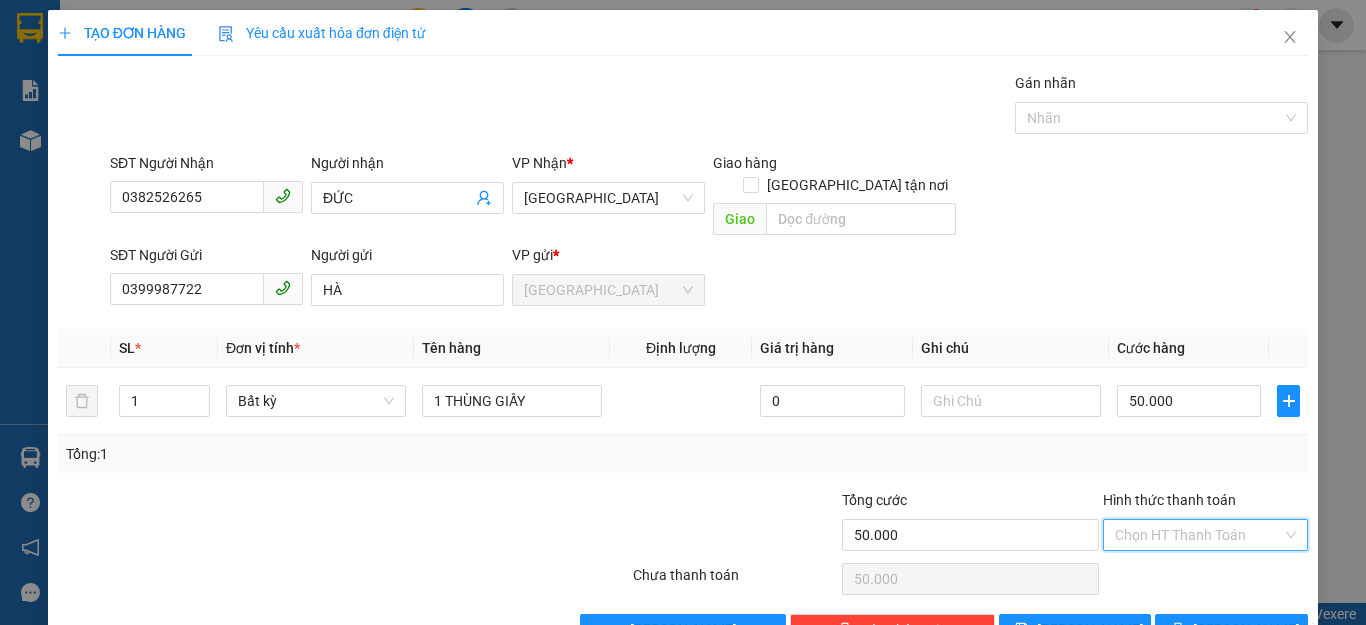 click on "Hình thức thanh toán" at bounding box center [1198, 535] 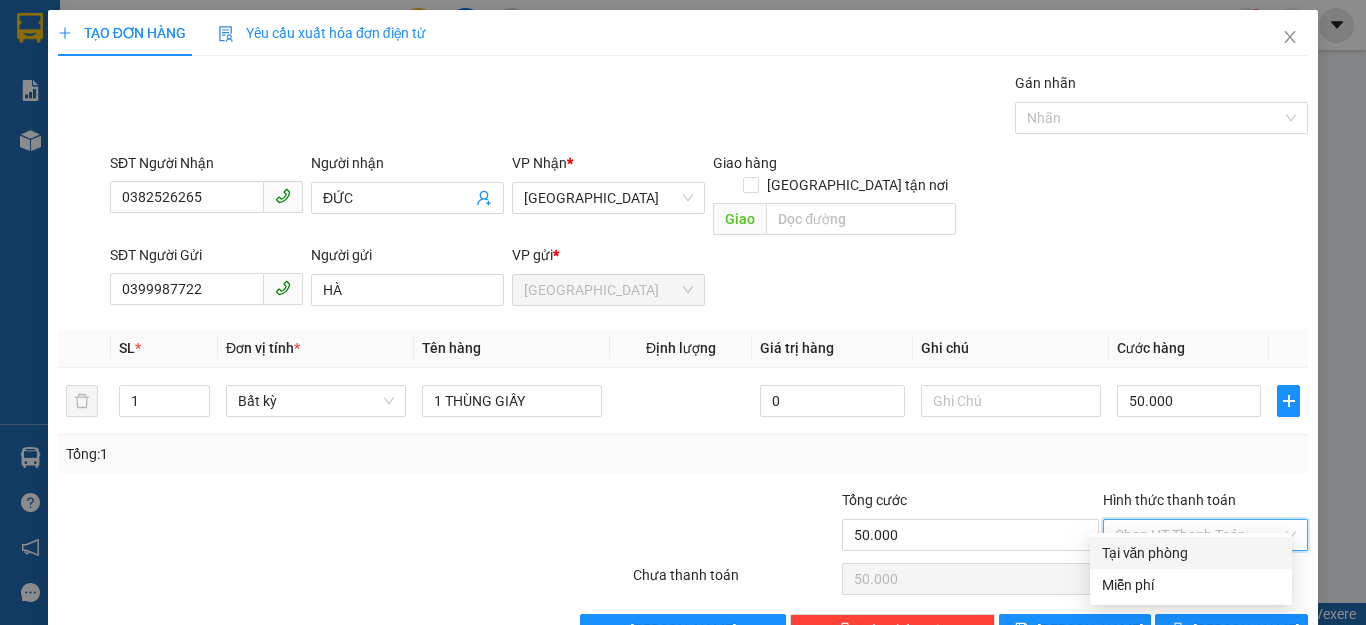 click on "Tại văn phòng" at bounding box center [1191, 553] 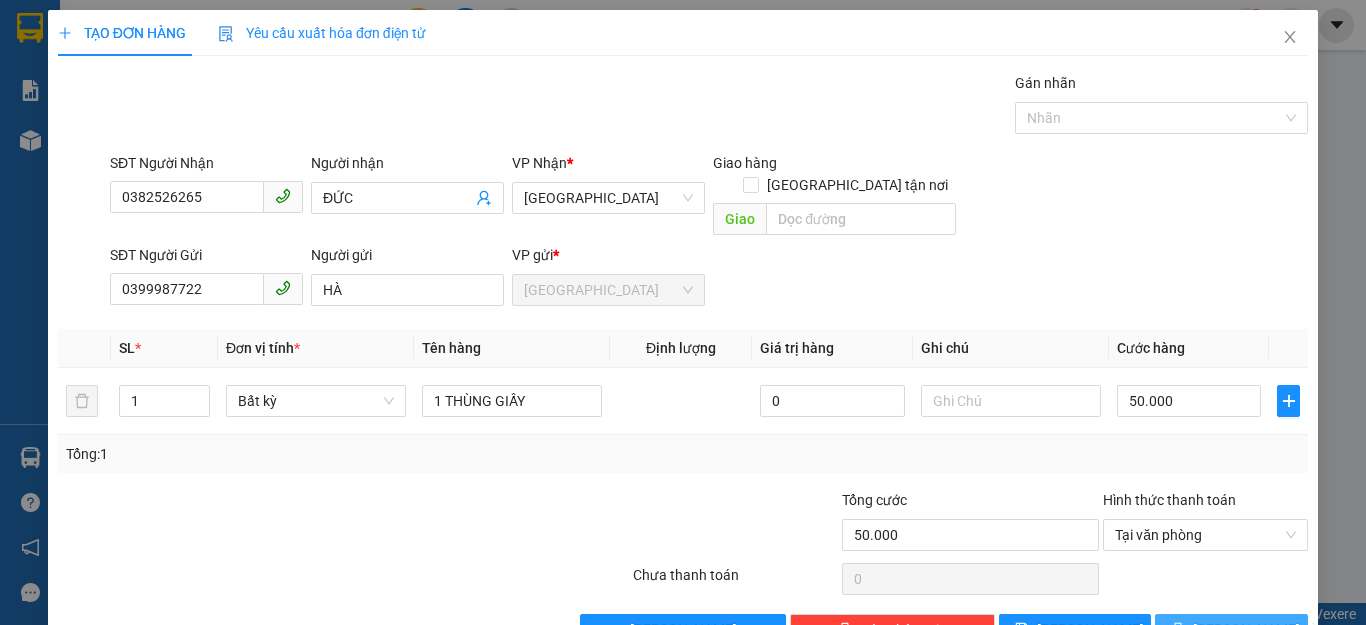click on "[PERSON_NAME] và In" at bounding box center [1263, 630] 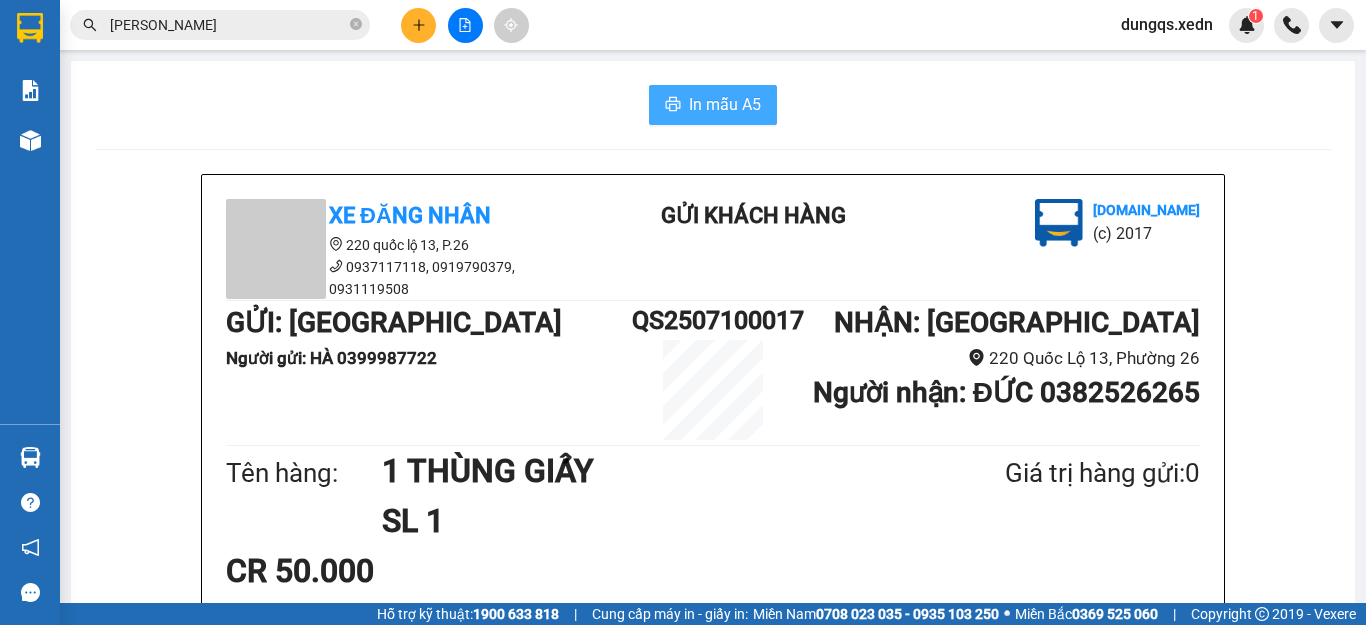 click on "In mẫu A5" at bounding box center [725, 104] 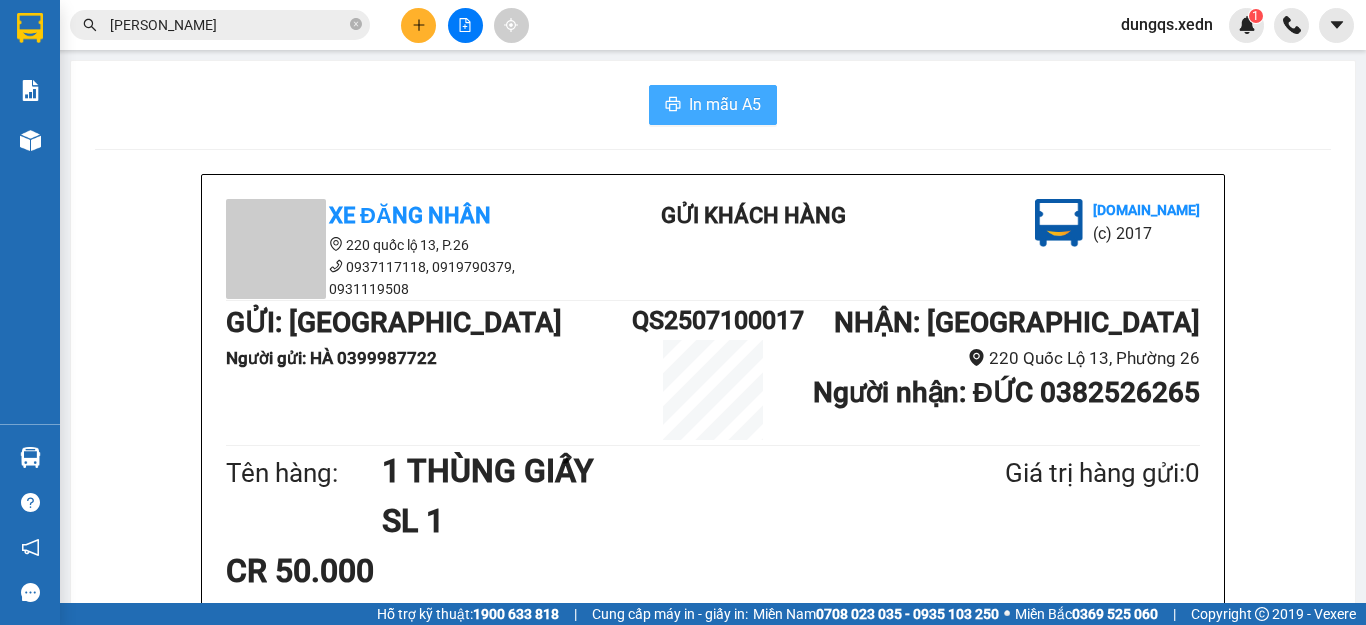 scroll, scrollTop: 0, scrollLeft: 0, axis: both 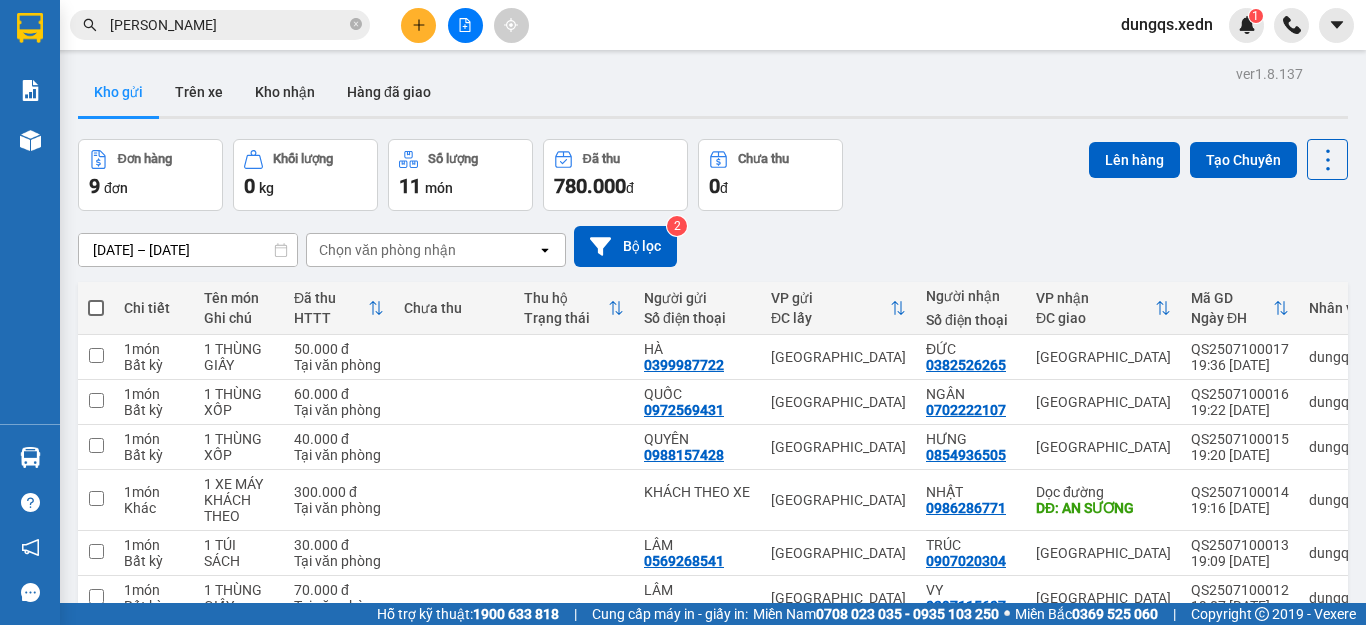 click on "Kho gửi Trên xe Kho nhận Hàng đã giao" at bounding box center [713, 94] 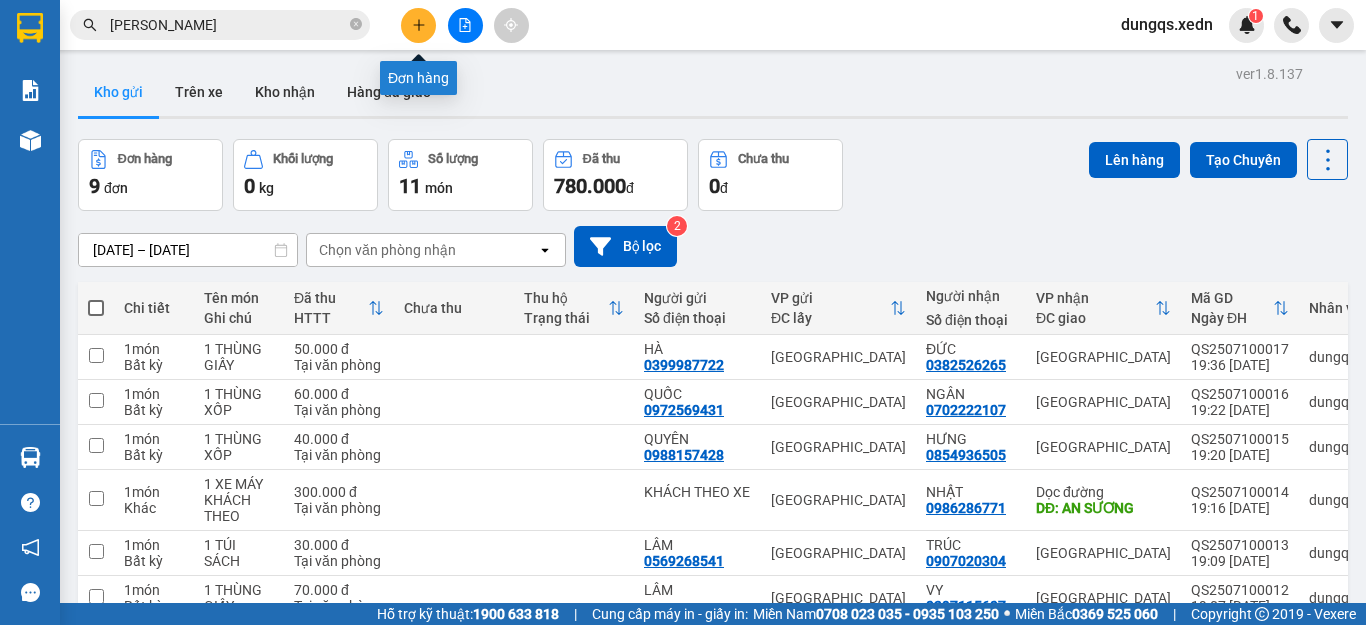 click 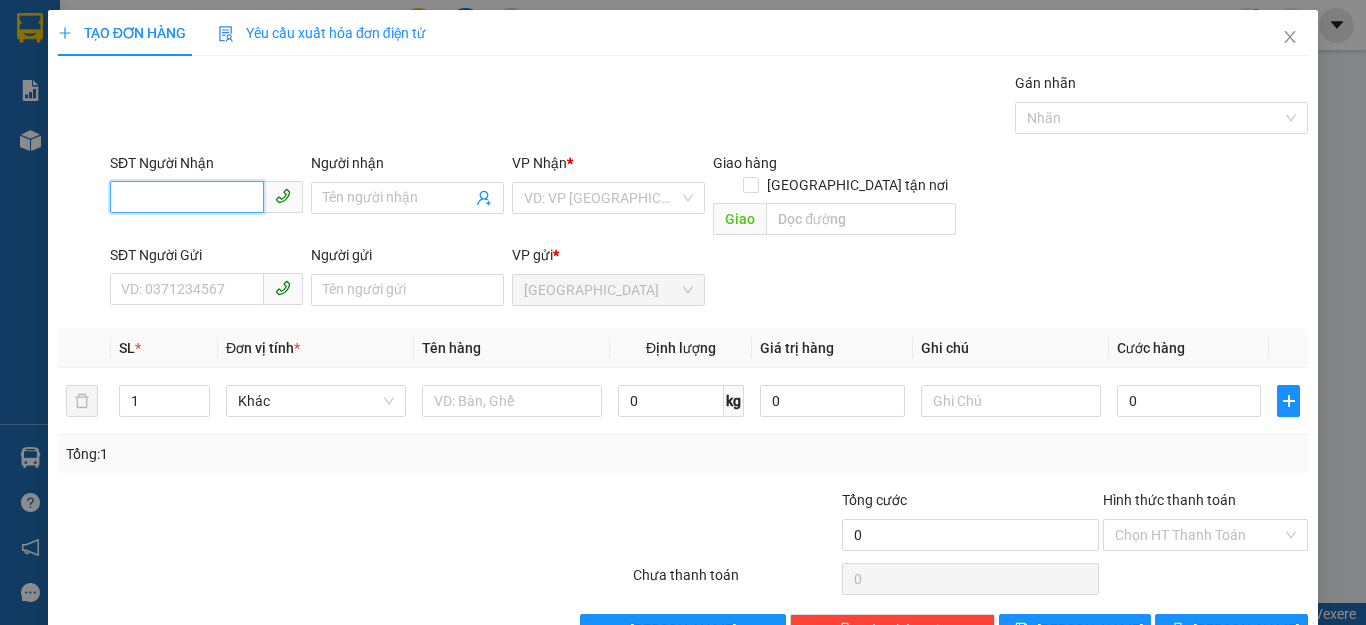 click on "SĐT Người Nhận" at bounding box center (187, 197) 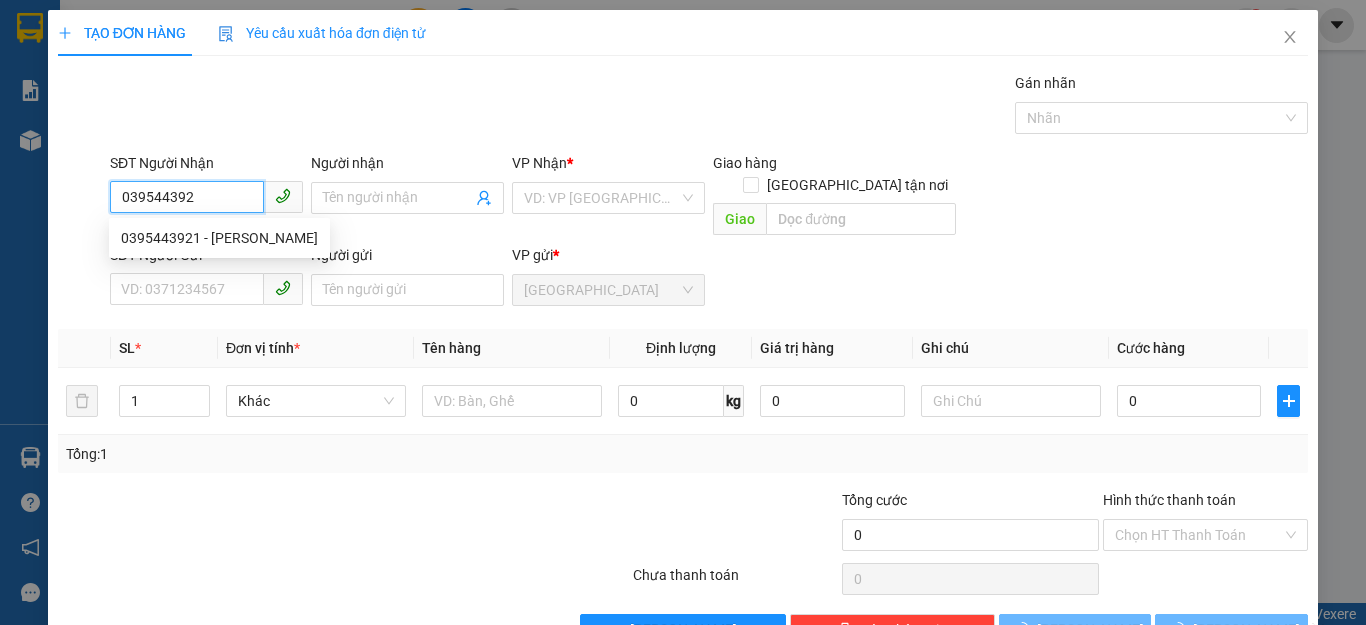 type on "0395443921" 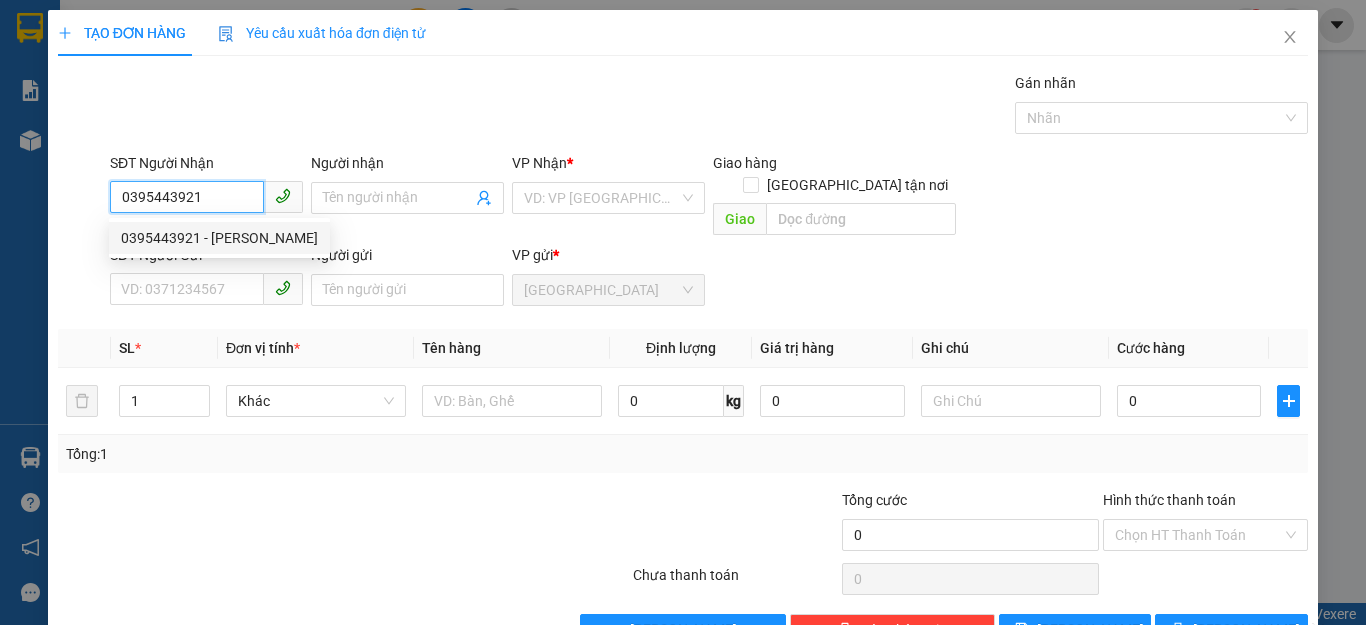 click on "0395443921 - [PERSON_NAME]" at bounding box center (219, 238) 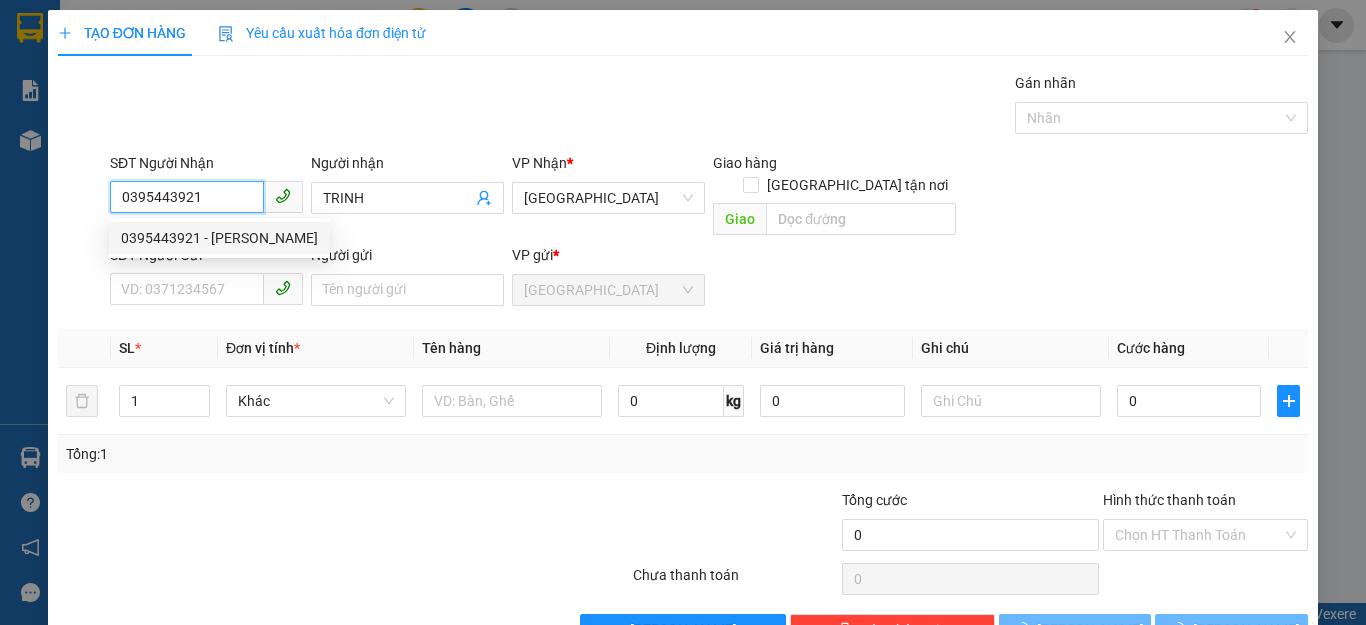 type on "40.000" 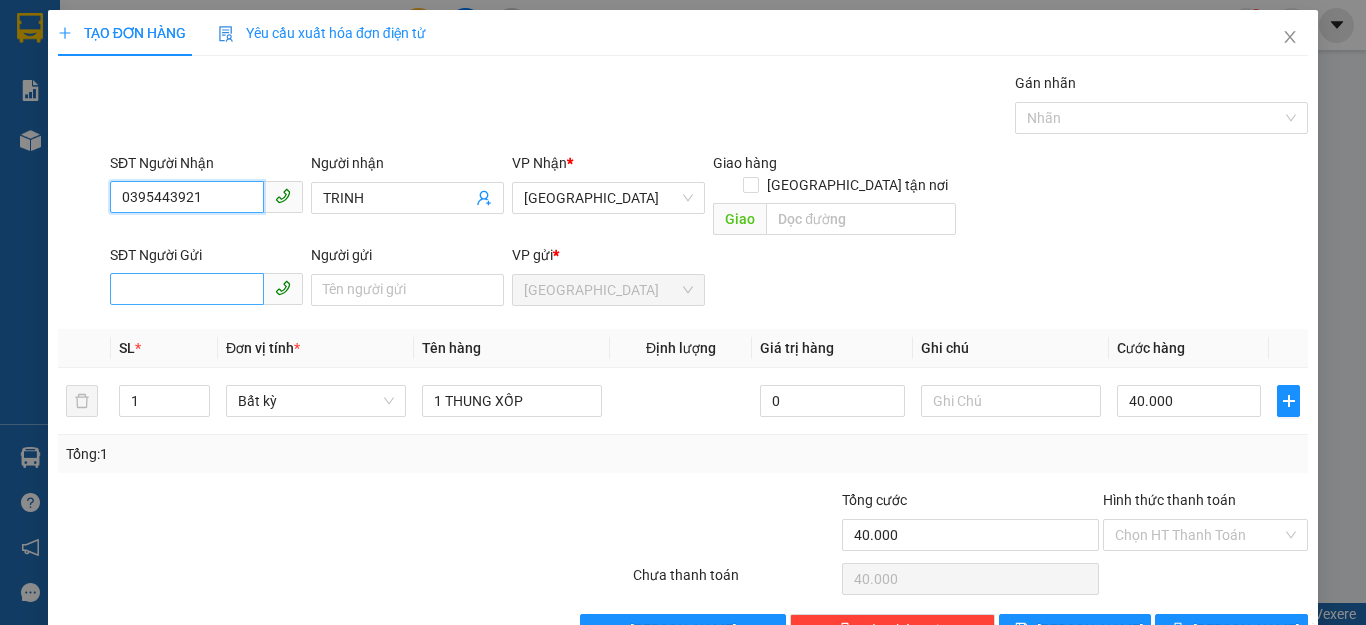 type on "0395443921" 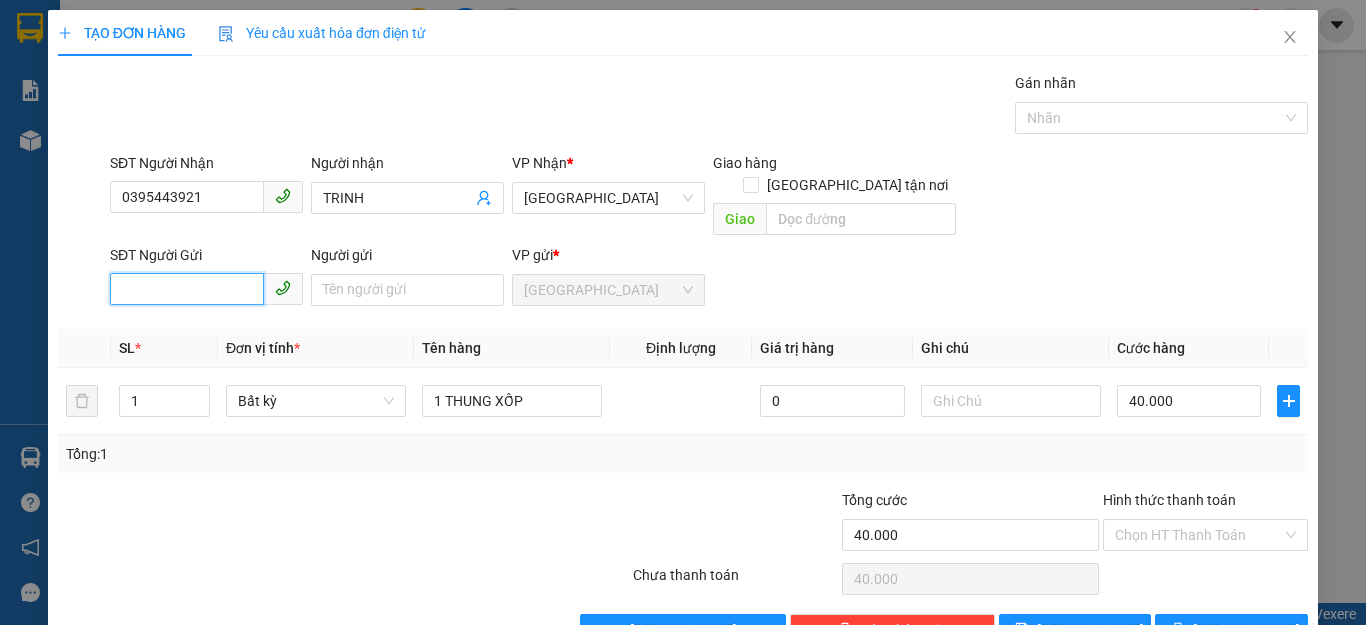 click on "SĐT Người Gửi" at bounding box center [187, 289] 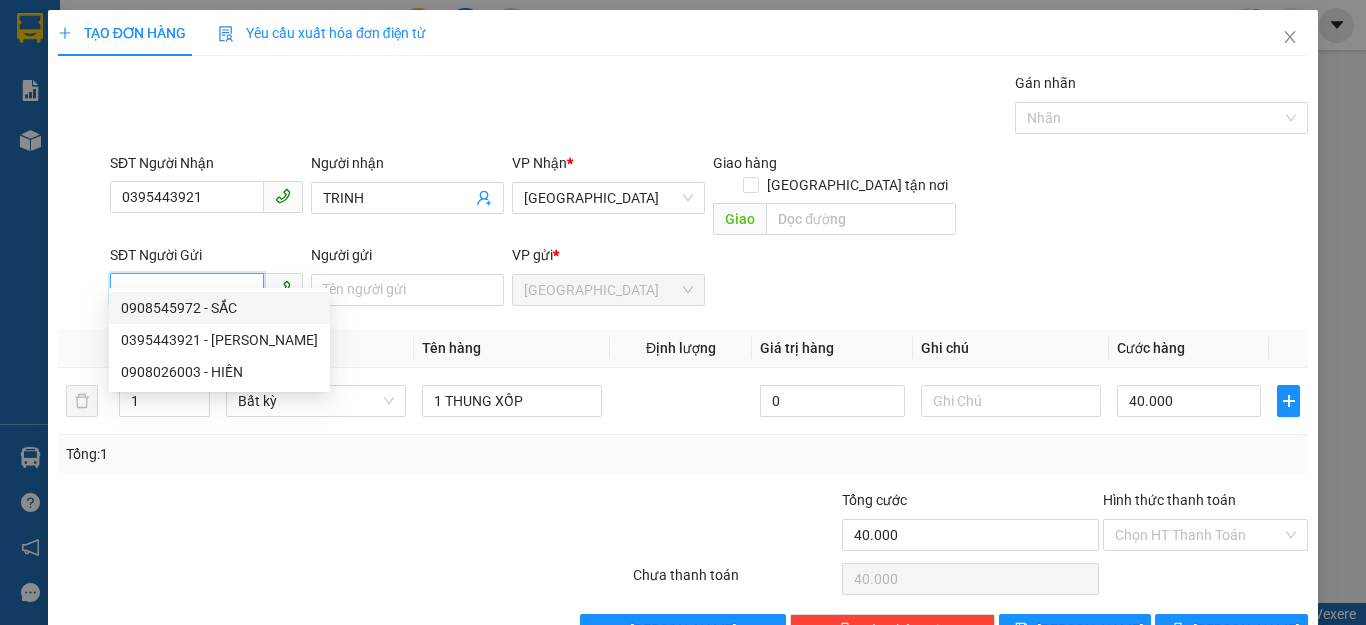 click on "0908545972 - SẮC" at bounding box center [219, 308] 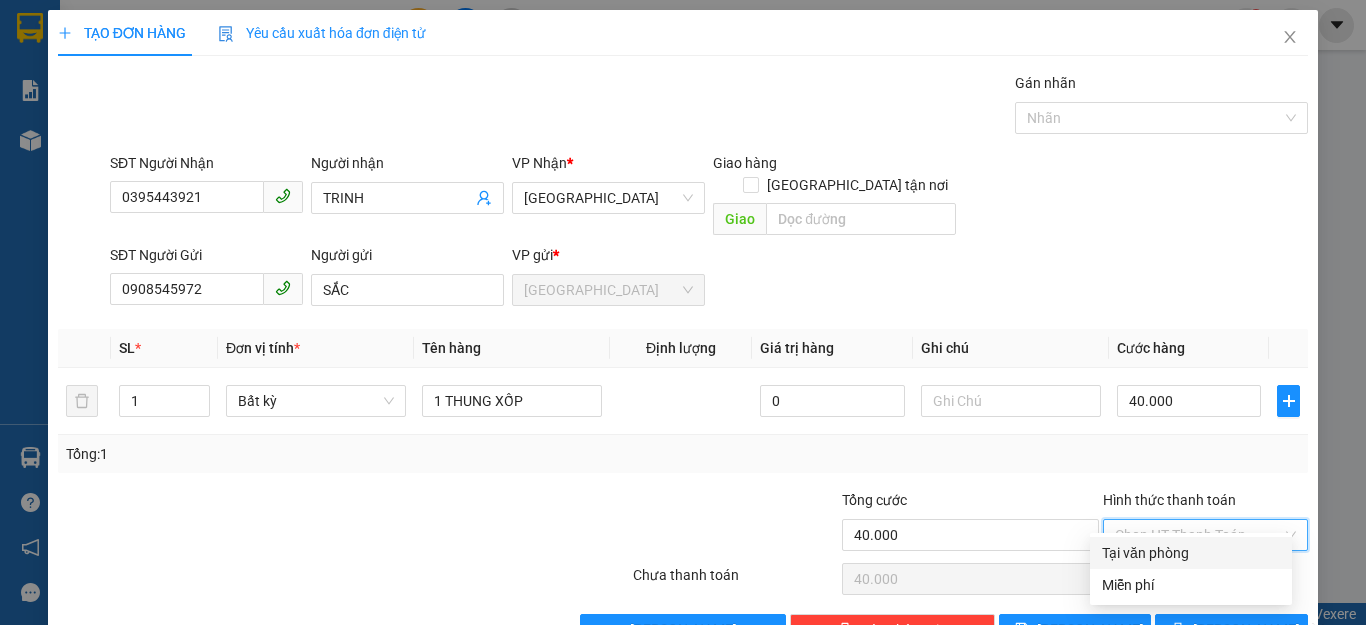 click on "Hình thức thanh toán" at bounding box center (1198, 535) 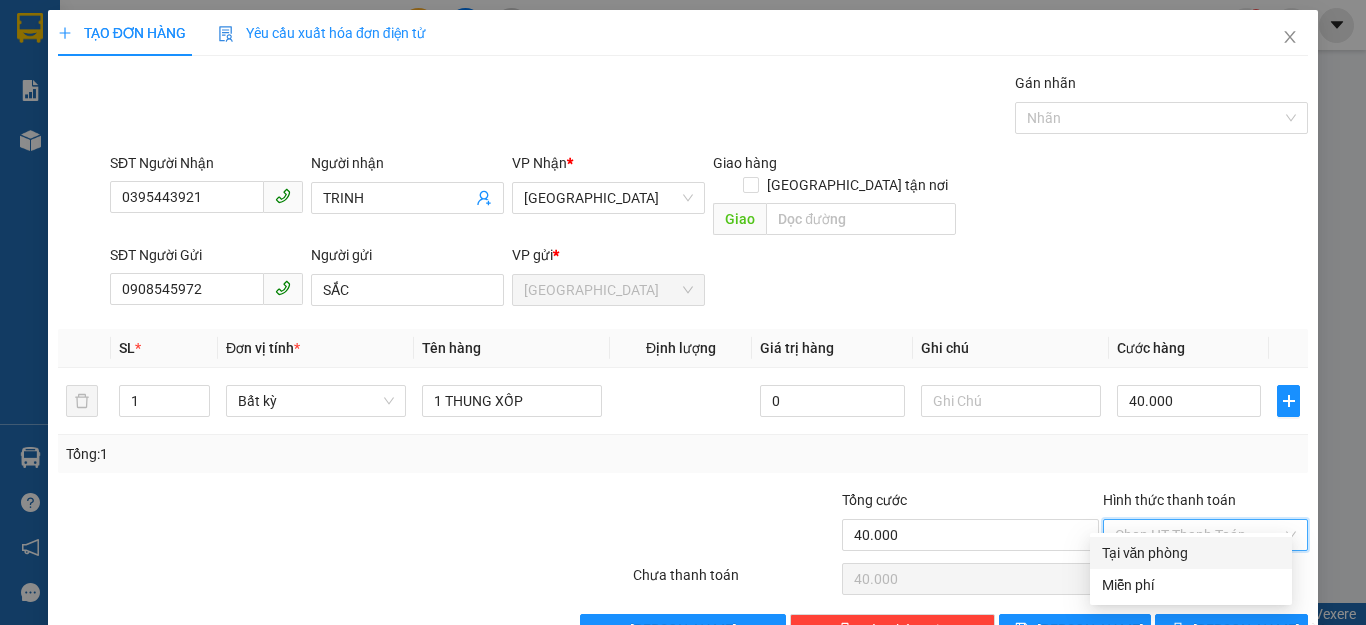 click on "Tại văn phòng" at bounding box center (1191, 553) 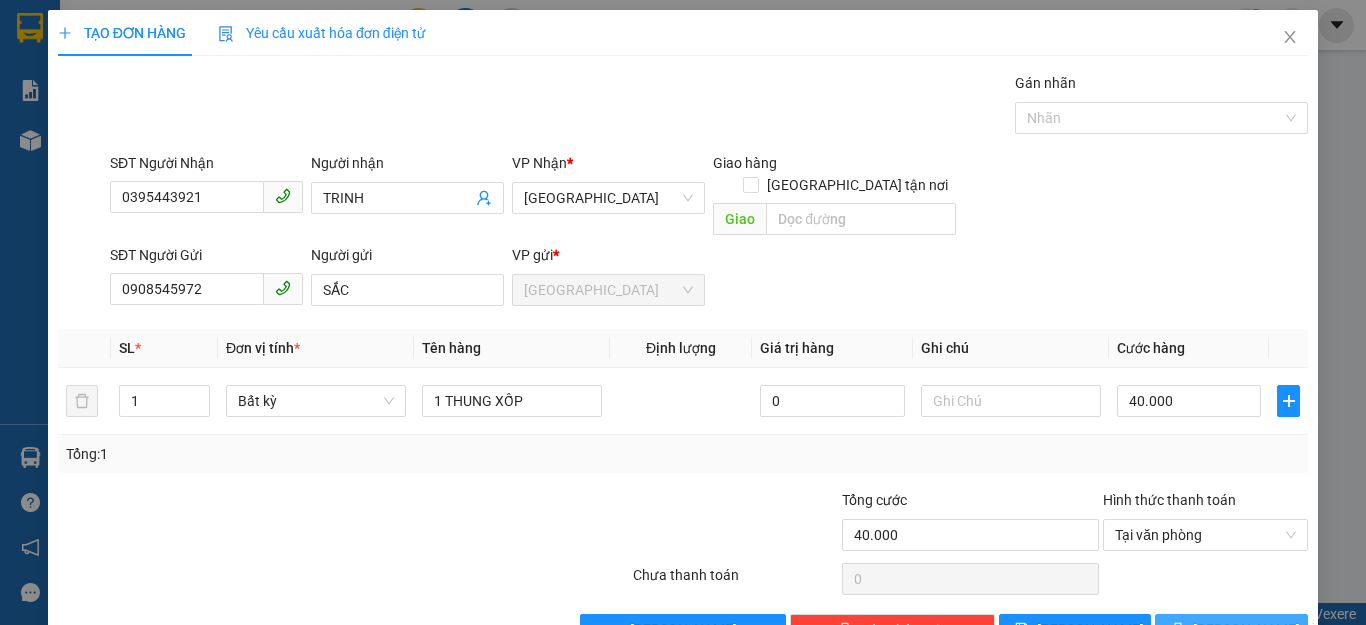 click on "[PERSON_NAME] và In" at bounding box center [1231, 630] 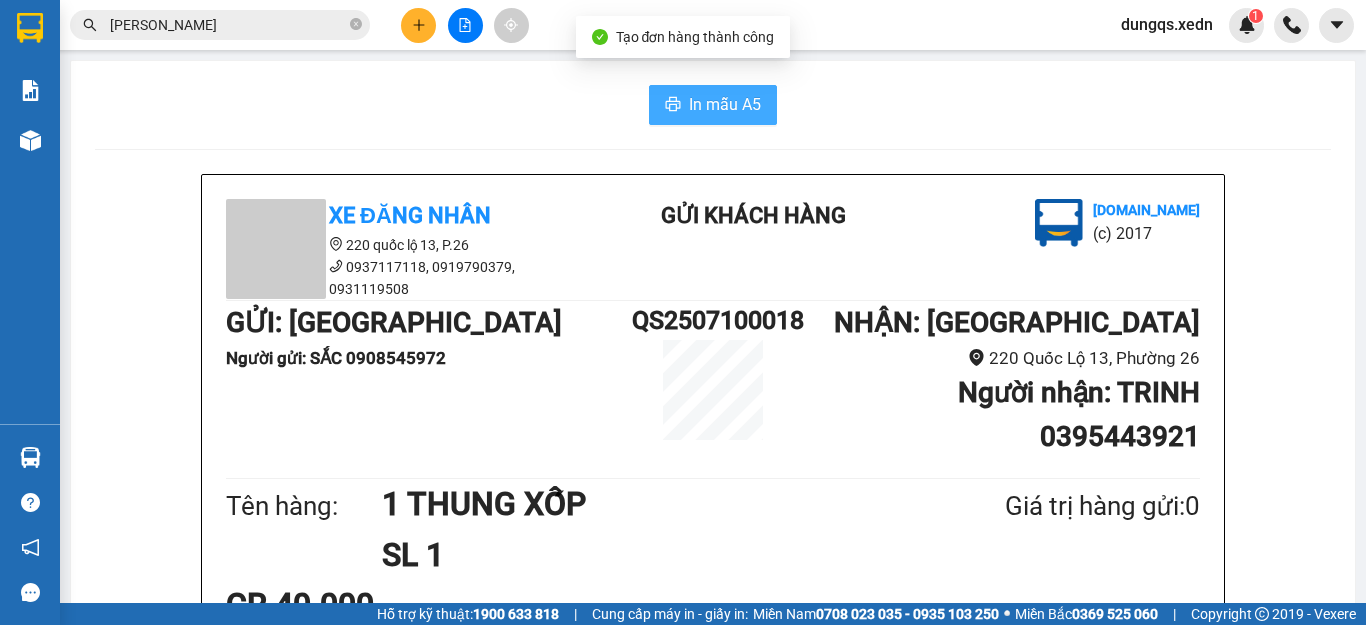 click on "In mẫu A5" at bounding box center (713, 105) 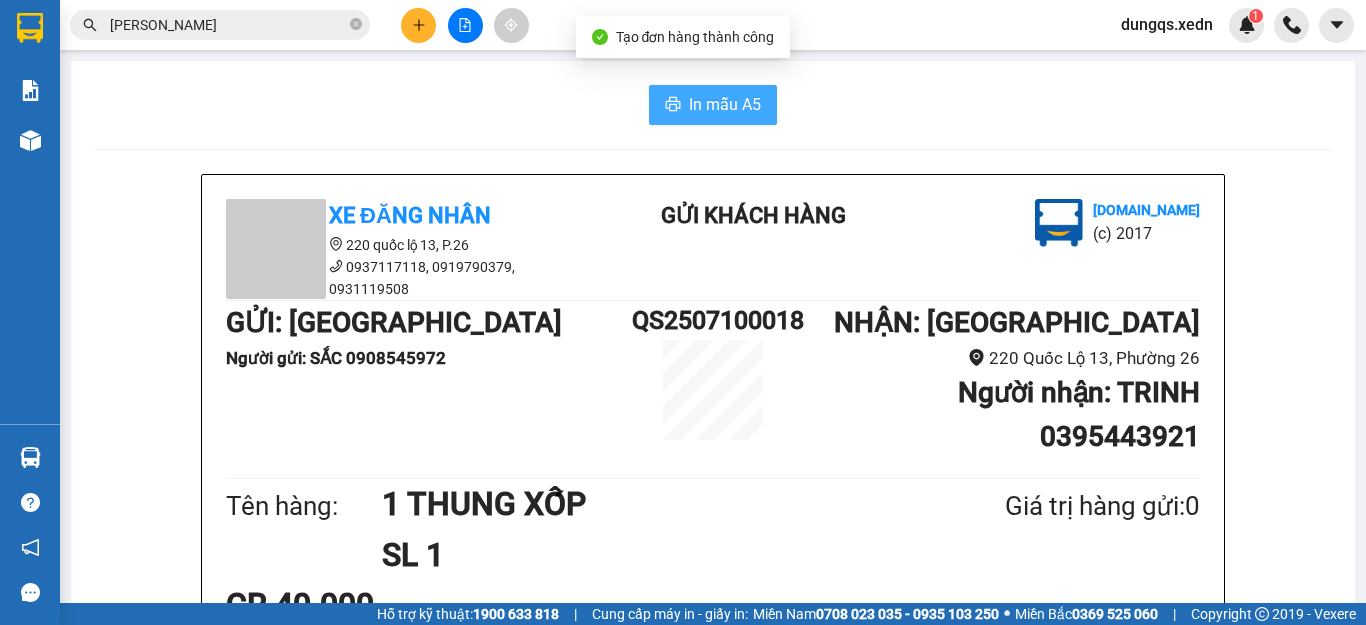 scroll, scrollTop: 0, scrollLeft: 0, axis: both 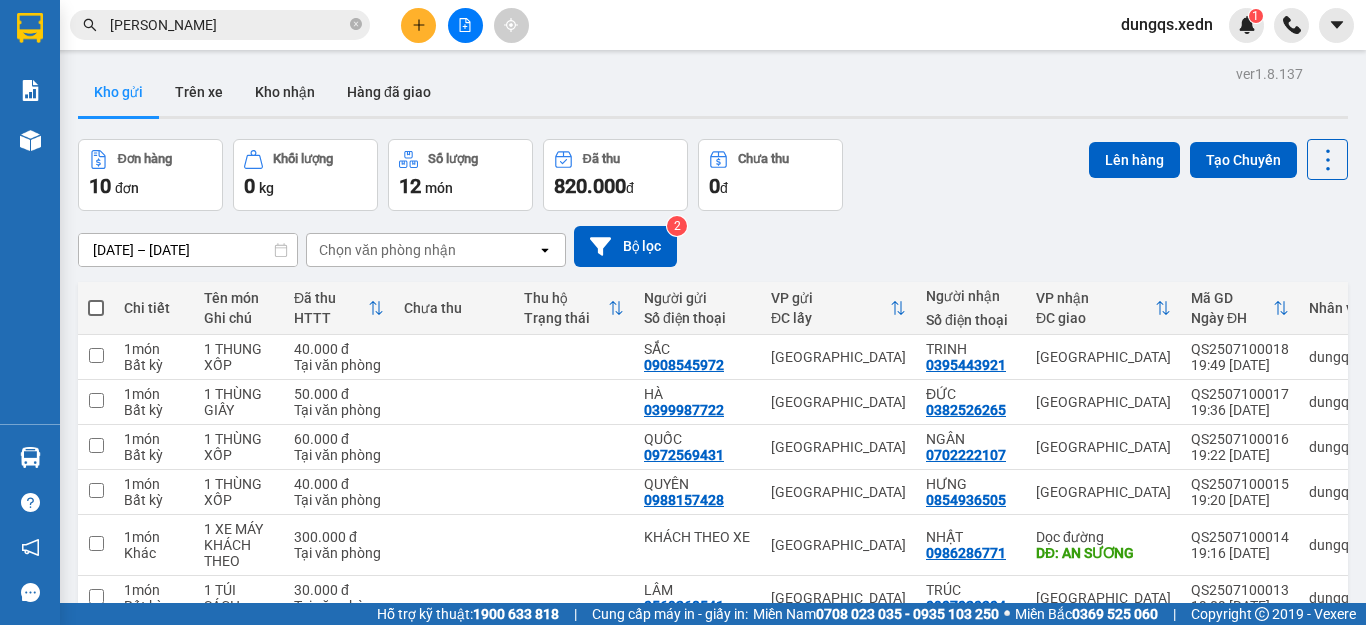 click at bounding box center (96, 308) 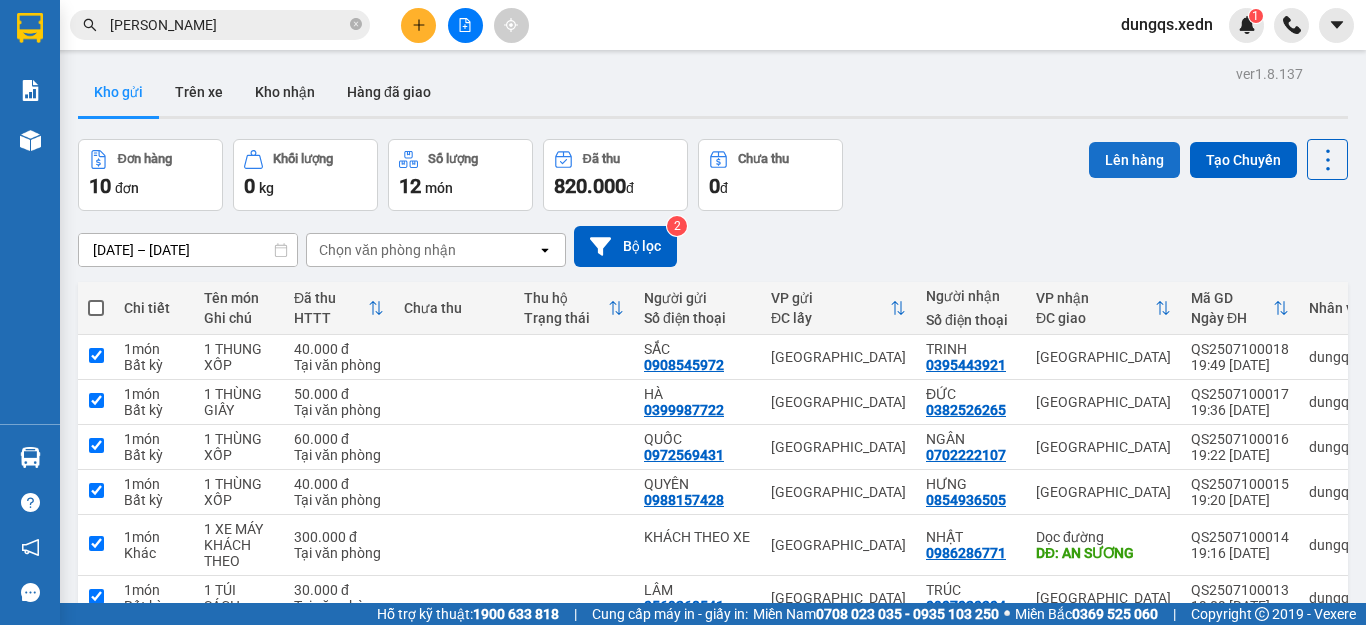 checkbox on "true" 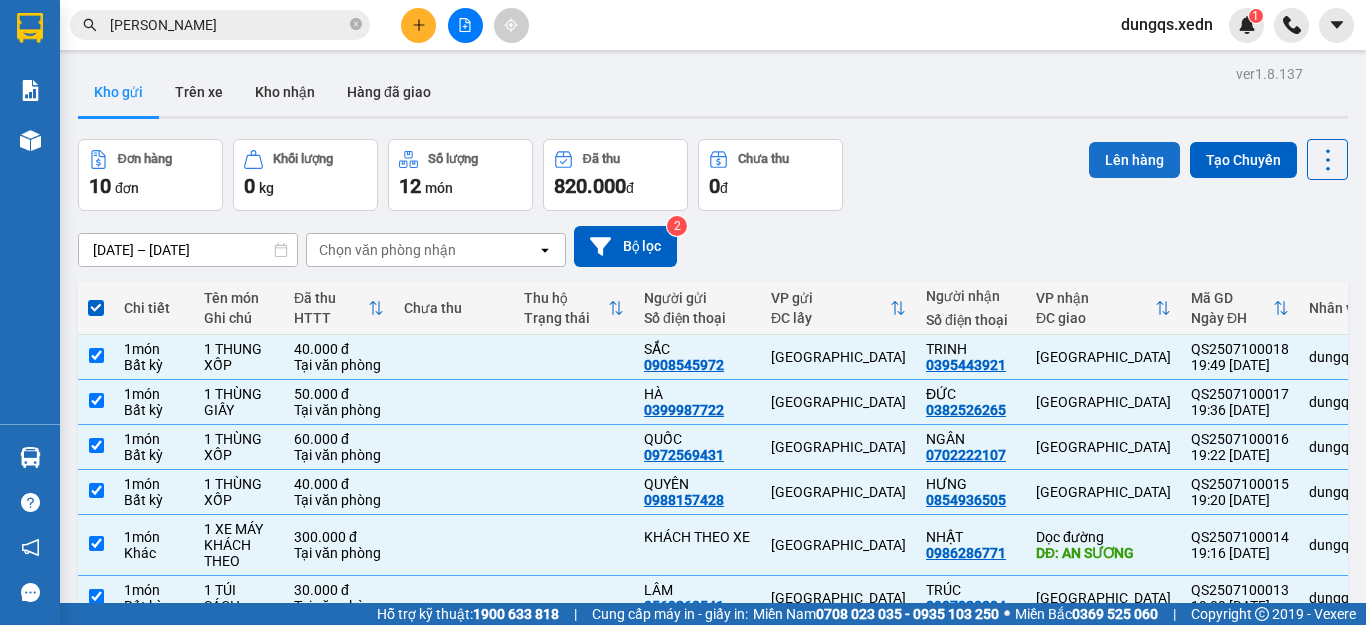 click on "Lên hàng" at bounding box center (1134, 160) 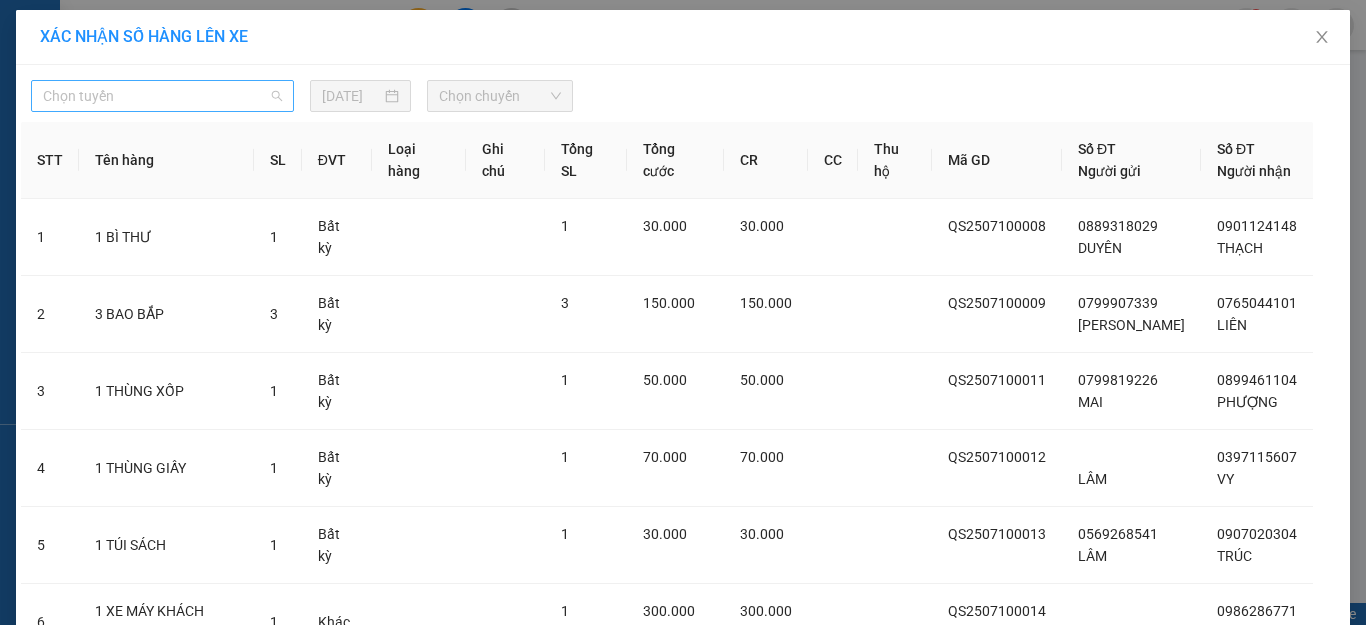 click on "Chọn tuyến" at bounding box center (162, 96) 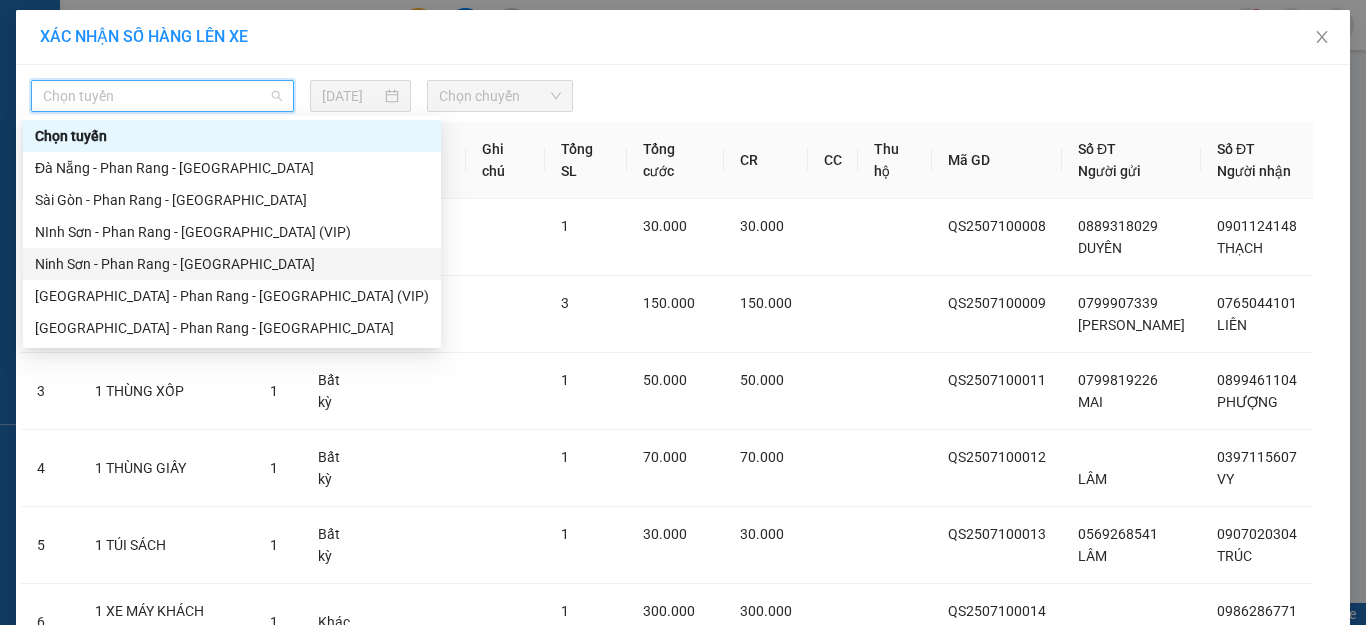 click on "Ninh Sơn - Phan Rang - [GEOGRAPHIC_DATA]" at bounding box center [232, 264] 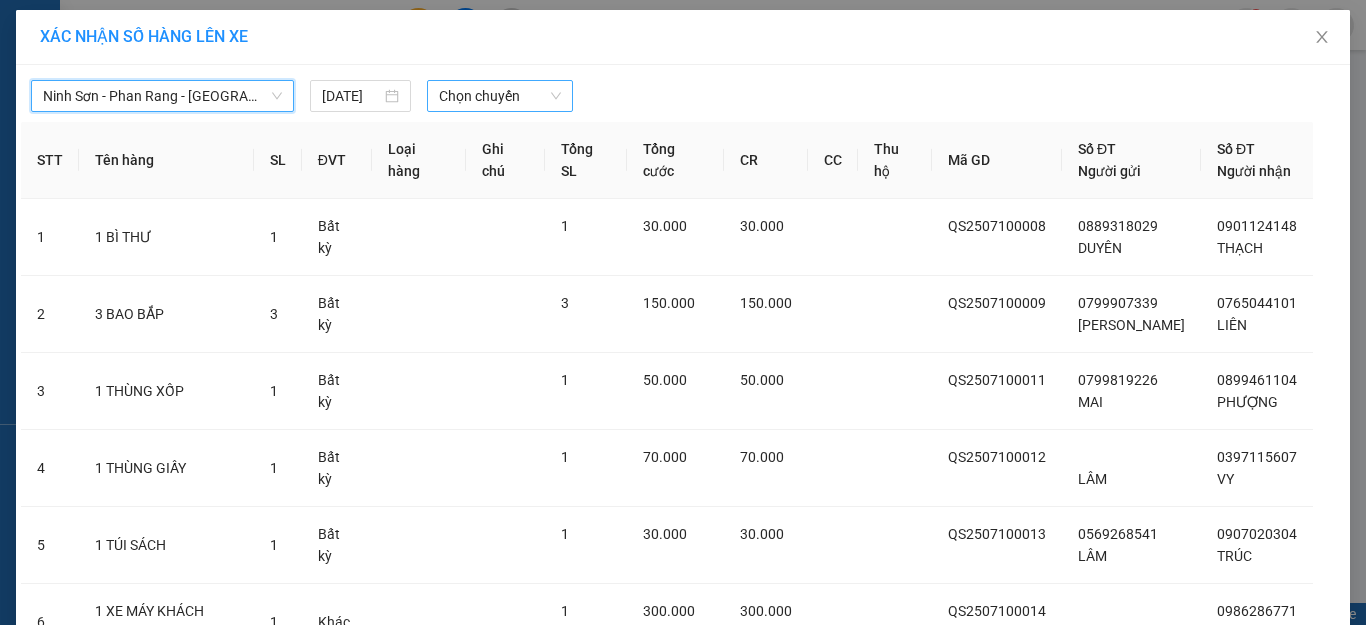 click on "Chọn chuyến" at bounding box center (500, 96) 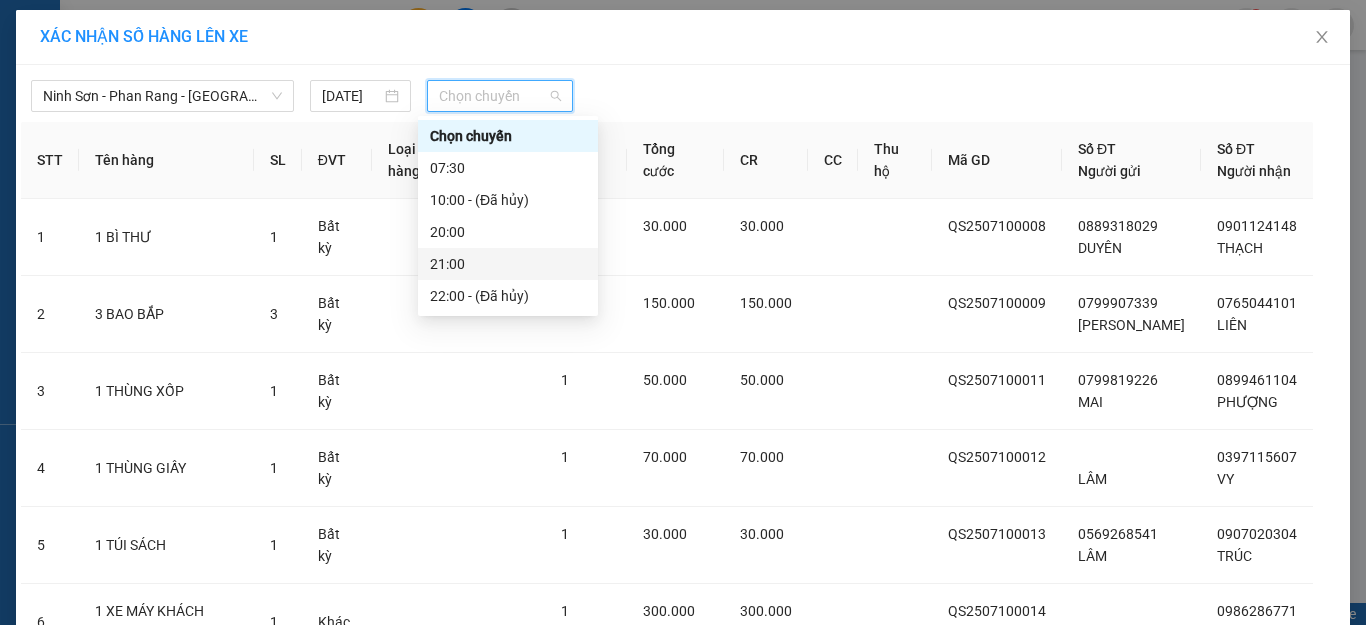 click on "21:00" at bounding box center (508, 264) 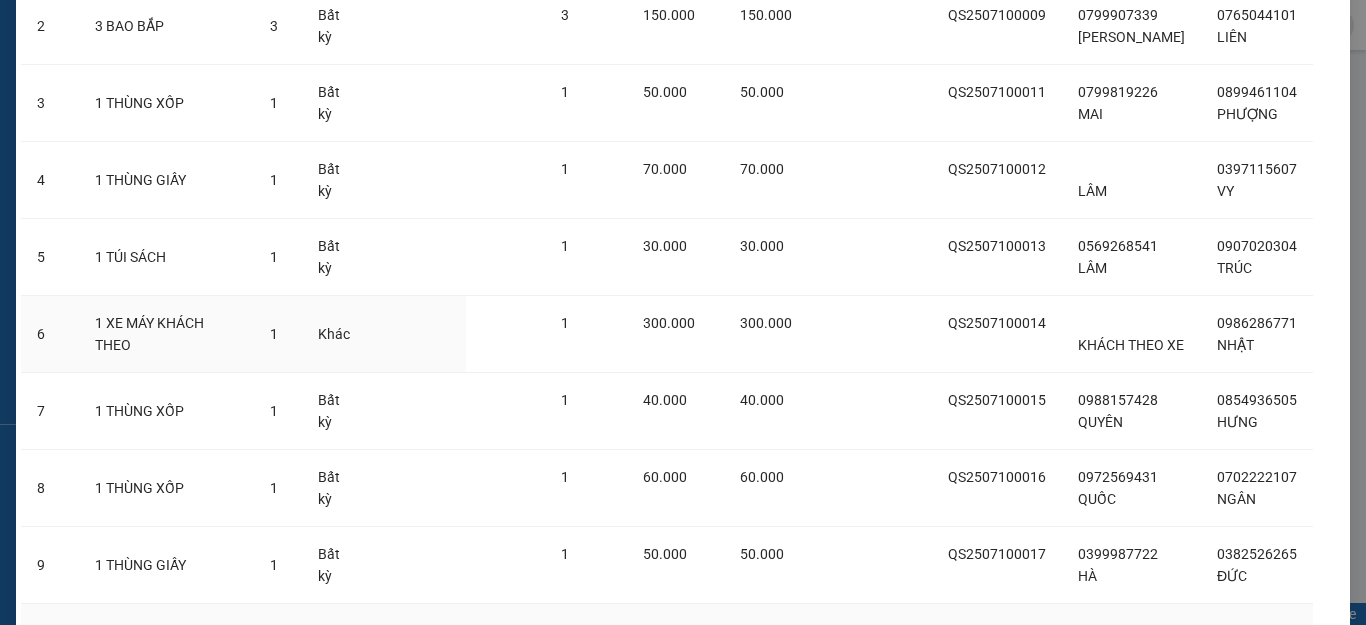 scroll, scrollTop: 502, scrollLeft: 0, axis: vertical 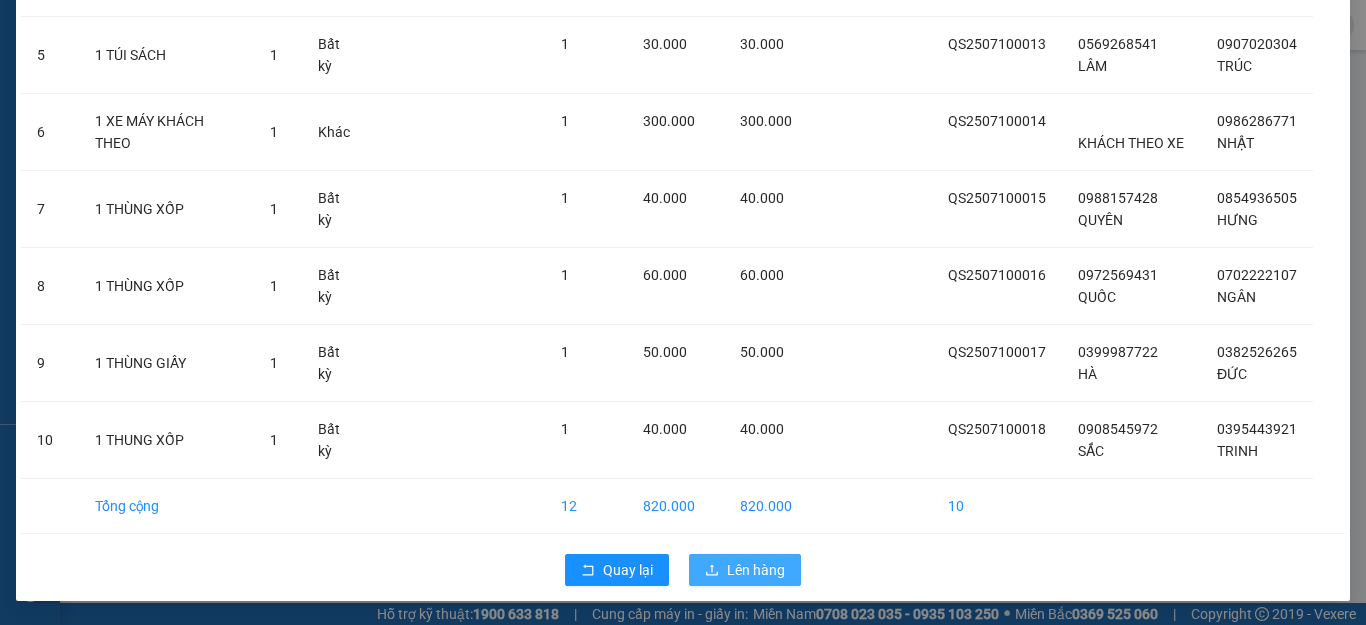 click on "Lên hàng" at bounding box center (756, 570) 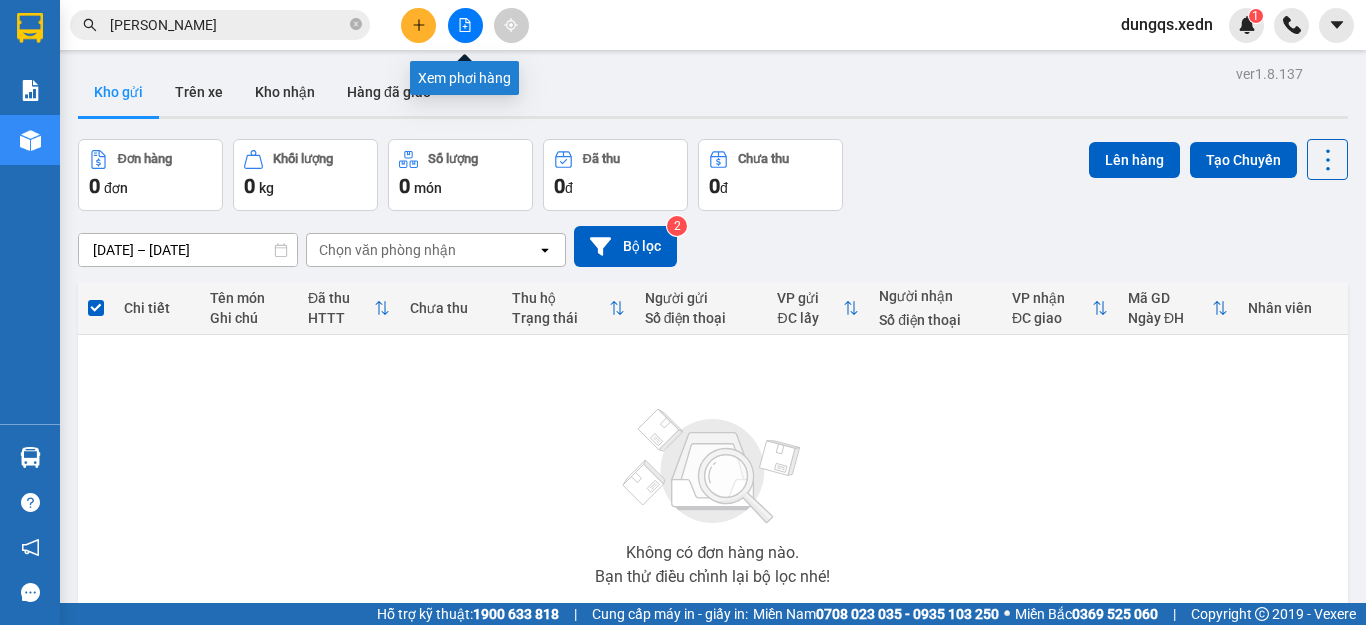 click 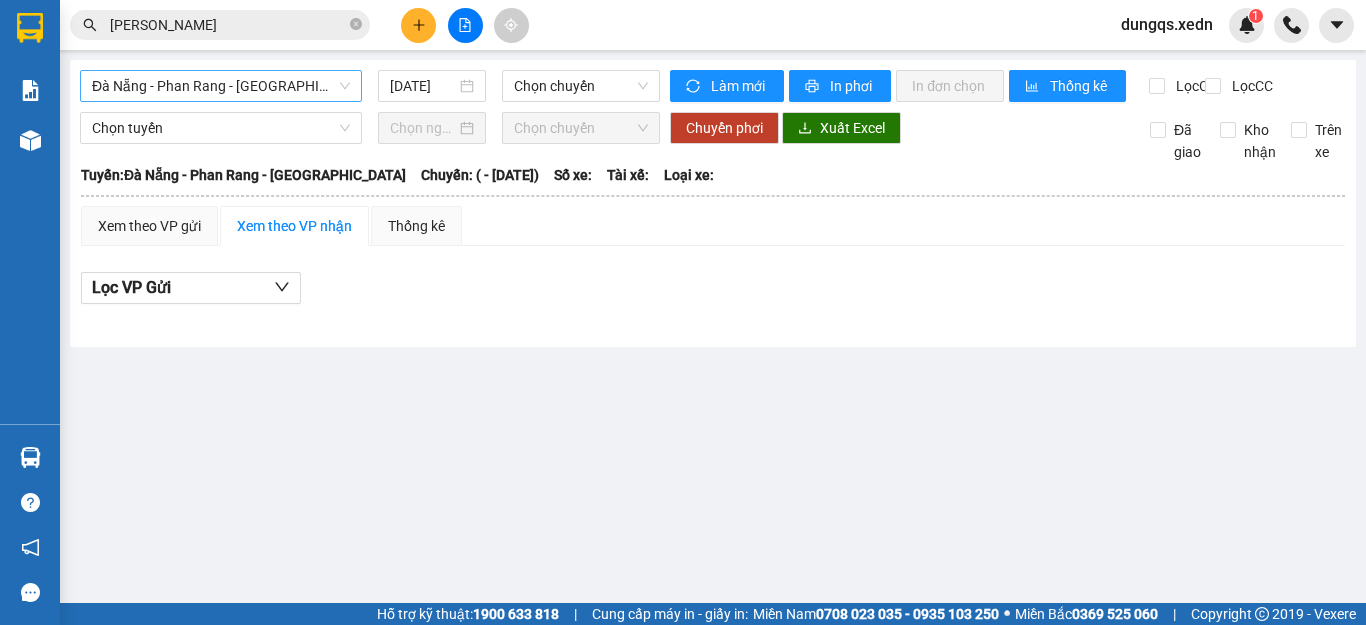 click on "Đà Nẵng - Phan Rang - [GEOGRAPHIC_DATA]" at bounding box center (221, 86) 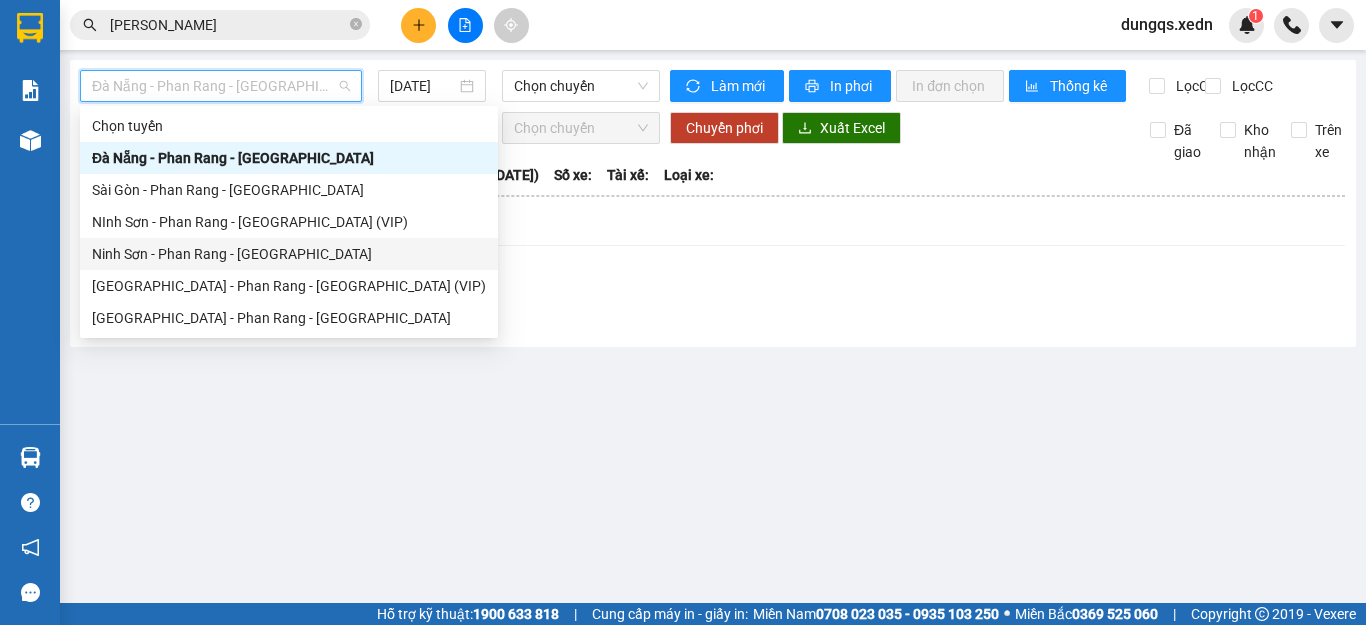 click on "Ninh Sơn - Phan Rang - [GEOGRAPHIC_DATA]" at bounding box center (289, 254) 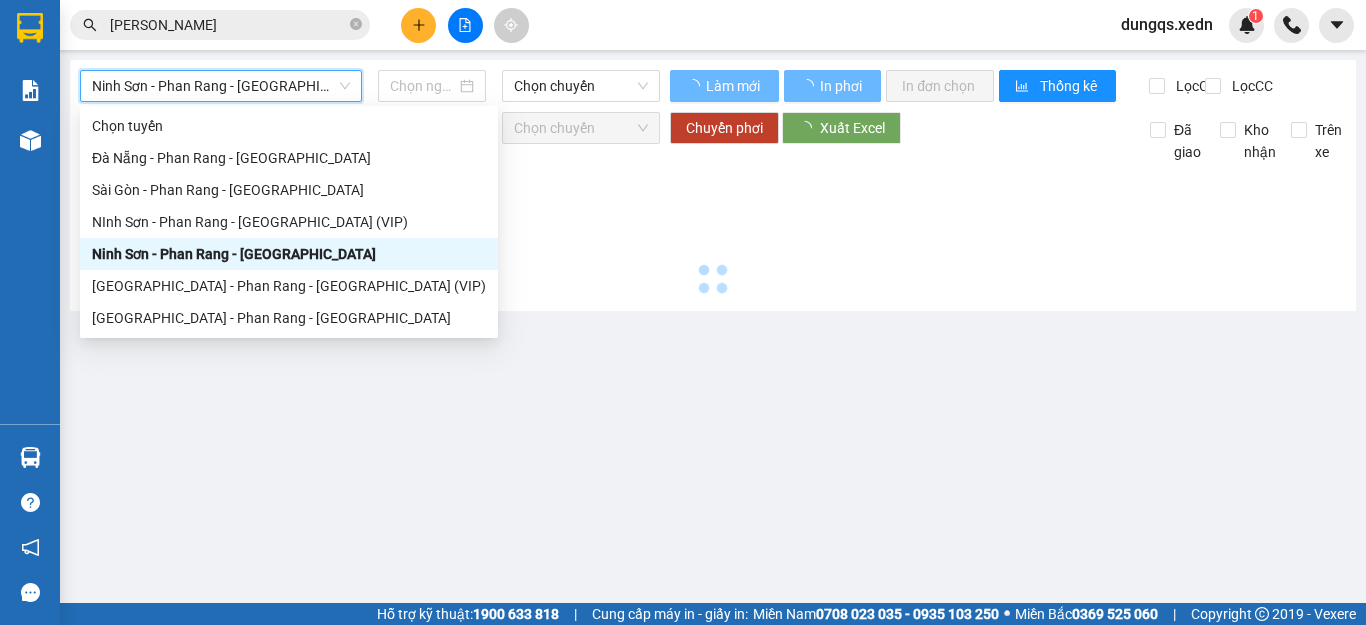 type on "[DATE]" 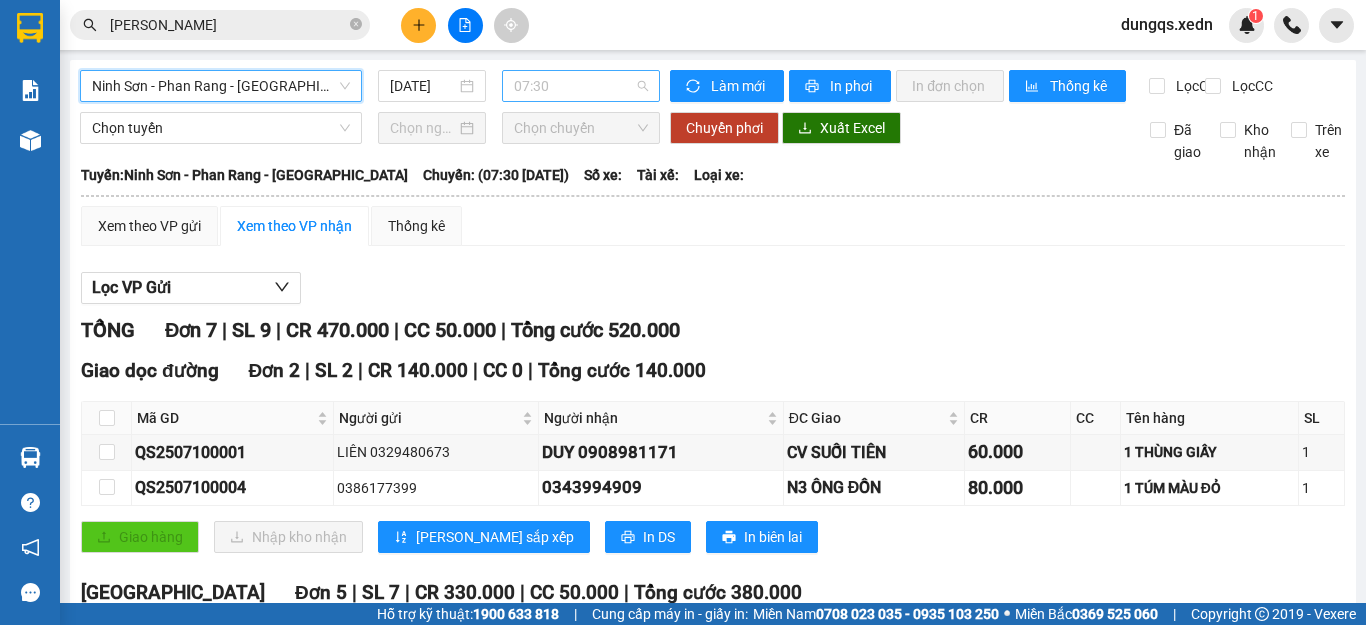 click on "07:30" at bounding box center [581, 86] 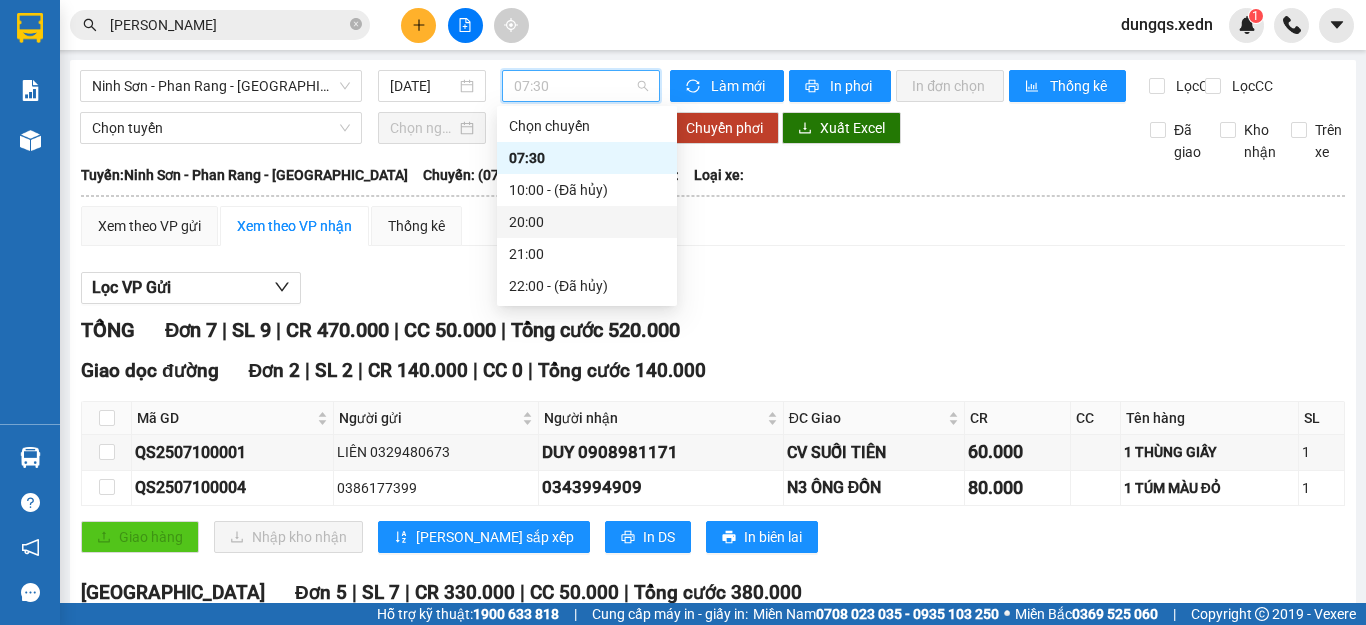 click on "20:00" at bounding box center (587, 222) 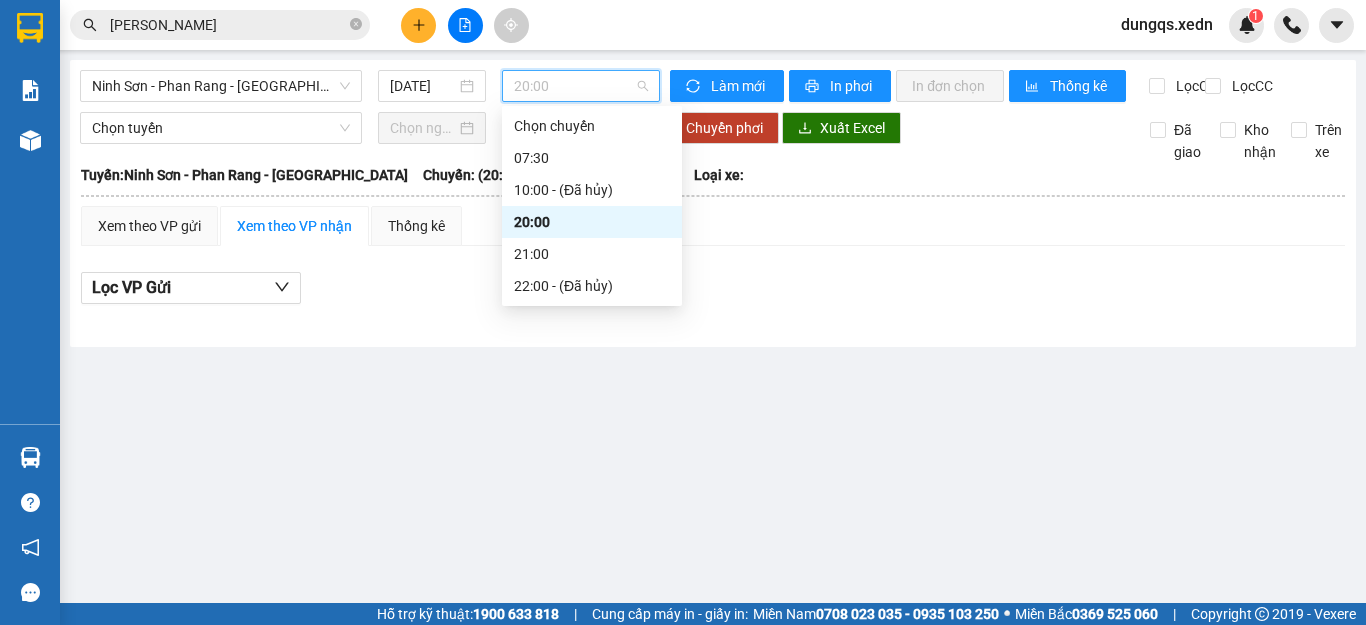 click on "20:00" at bounding box center (581, 86) 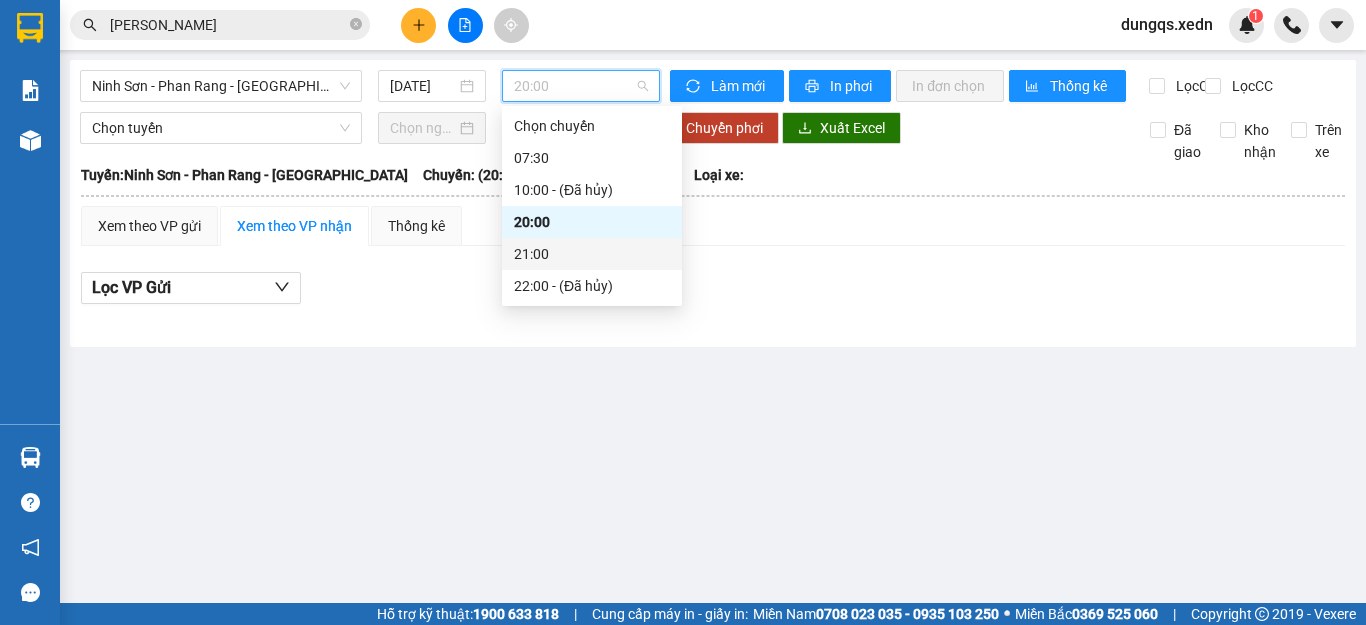 click on "21:00" at bounding box center (592, 254) 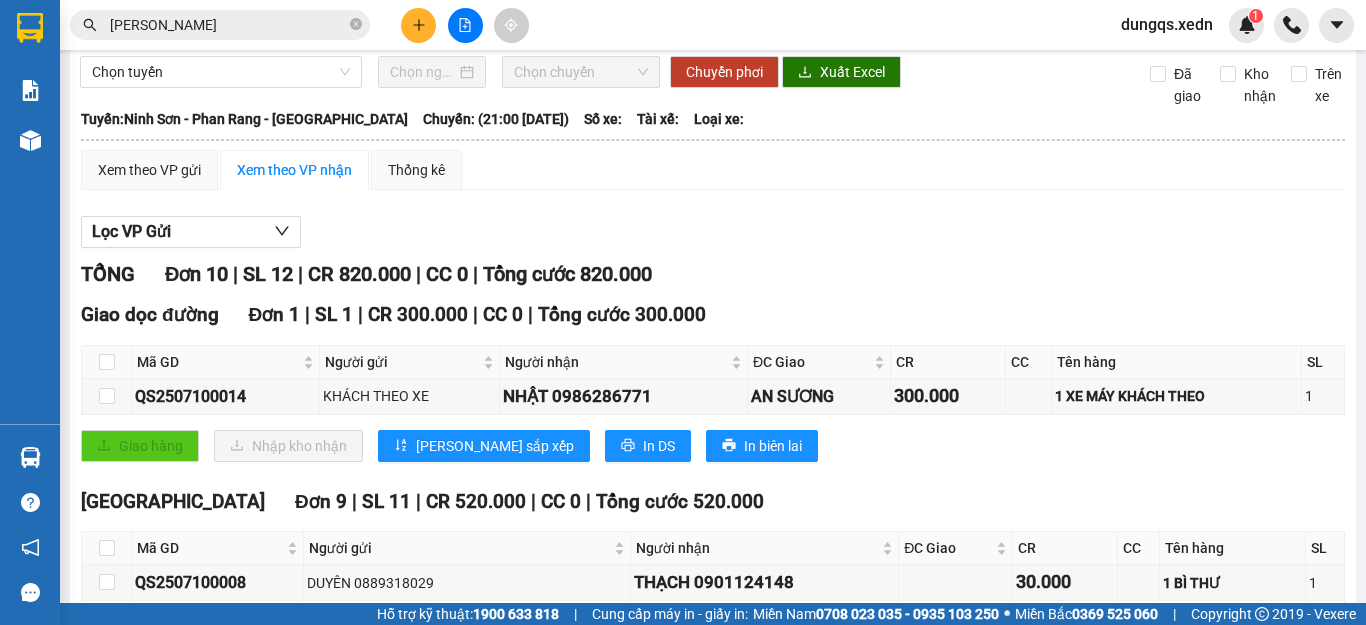 scroll, scrollTop: 0, scrollLeft: 0, axis: both 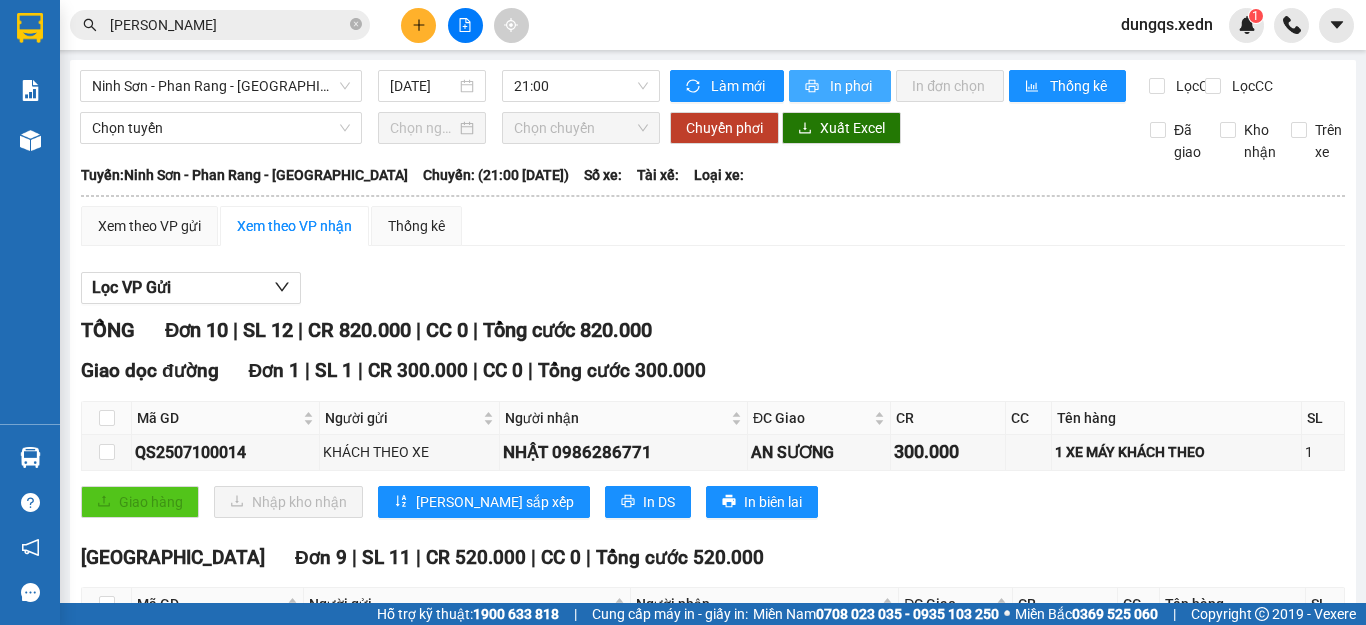 click on "In phơi" at bounding box center (840, 86) 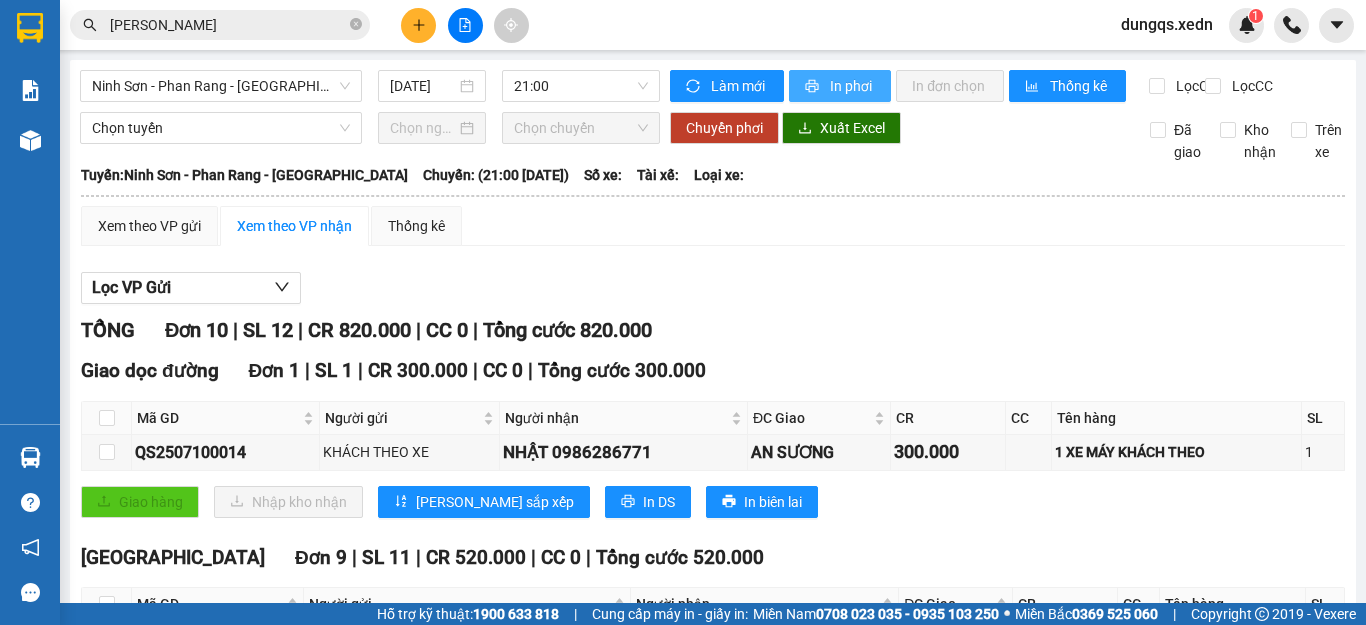 scroll, scrollTop: 0, scrollLeft: 0, axis: both 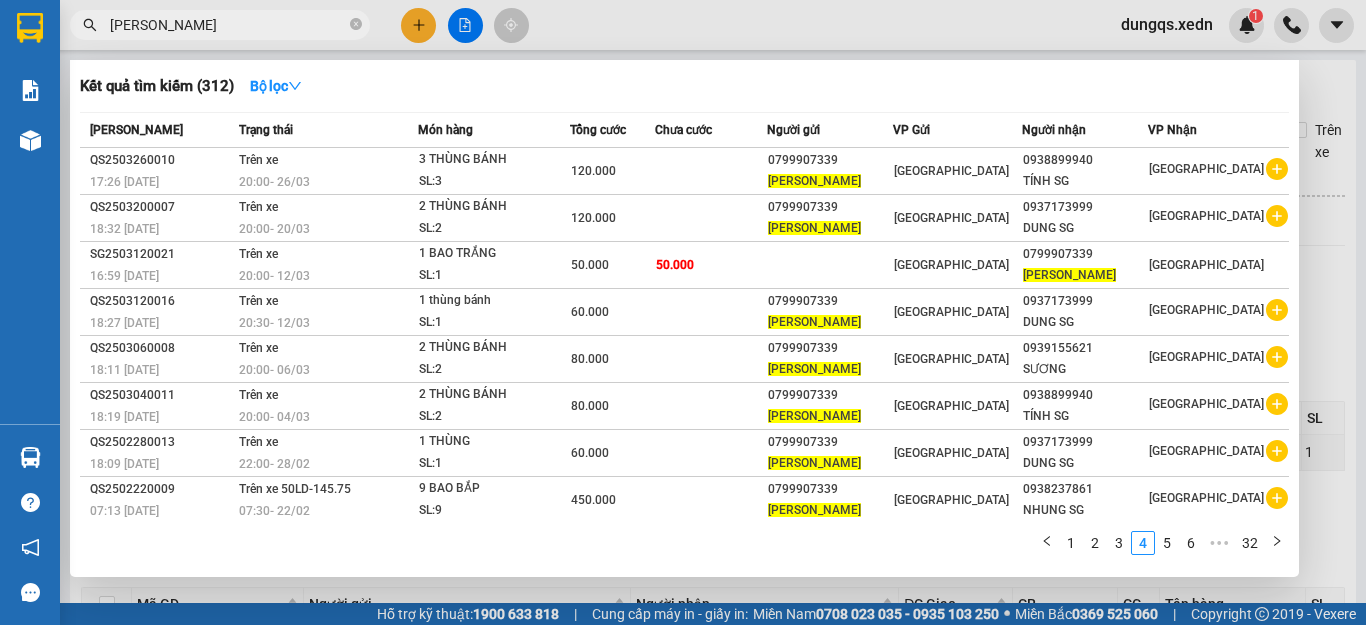 click on "[PERSON_NAME]" at bounding box center (228, 25) 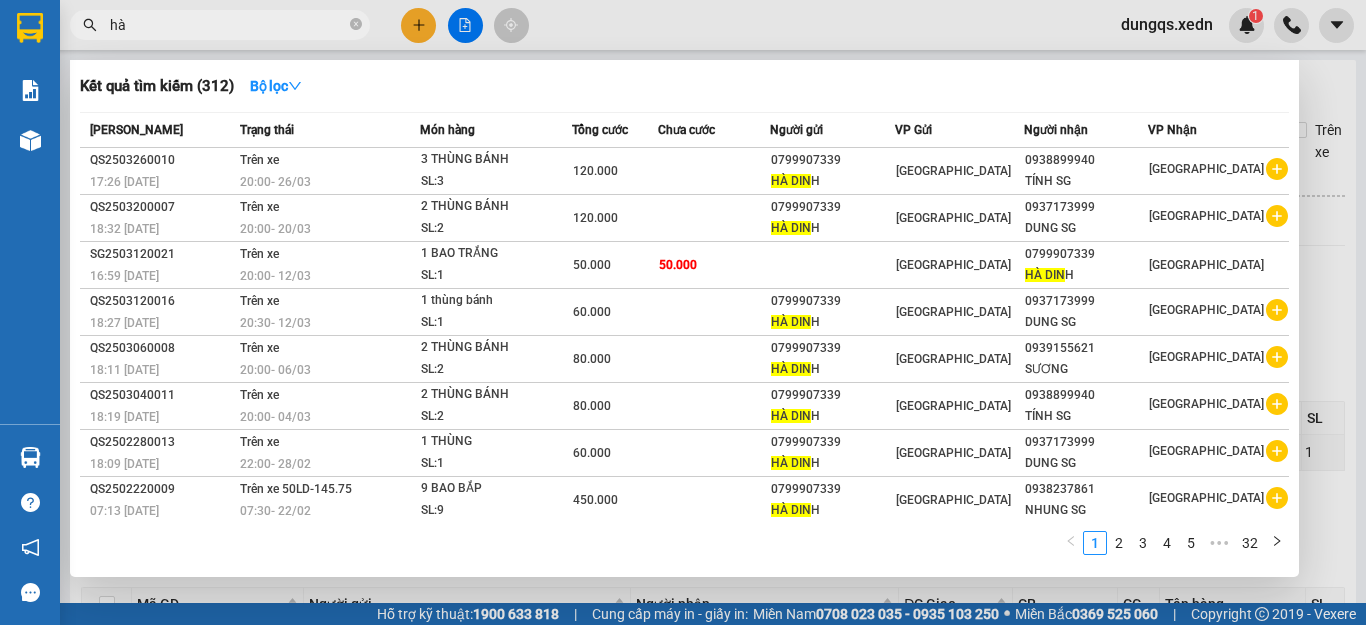 type on "h" 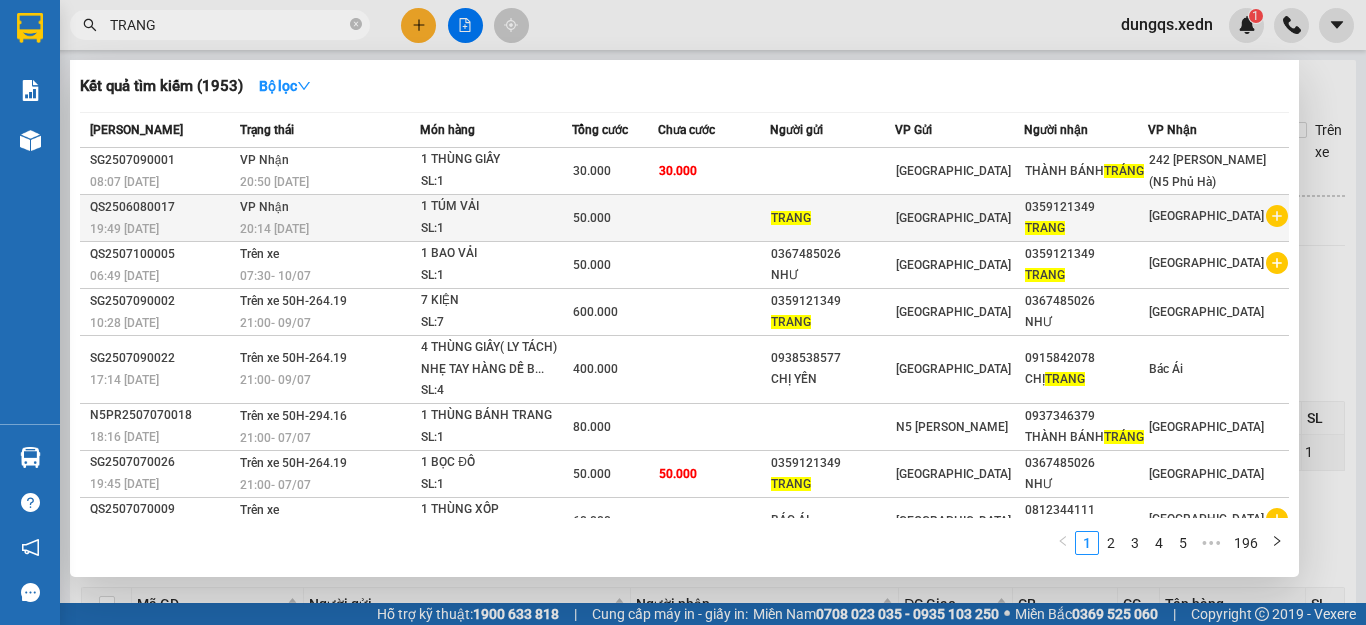 type 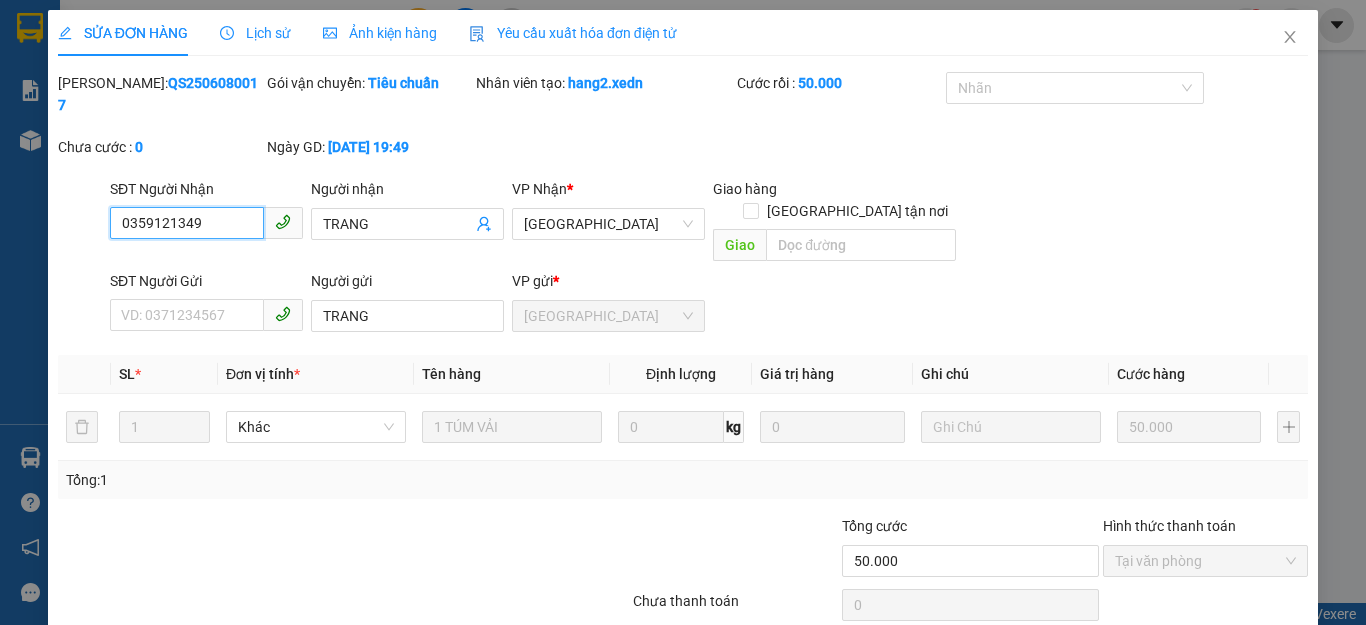 scroll, scrollTop: 42, scrollLeft: 0, axis: vertical 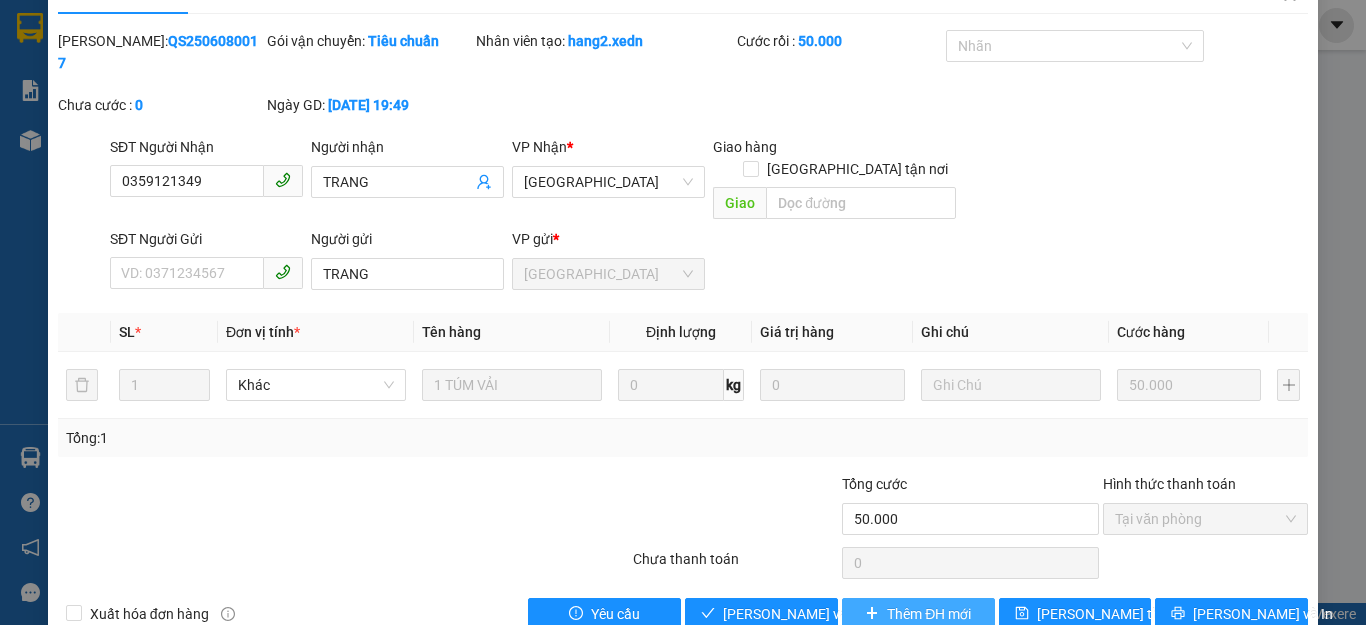 click on "Thêm ĐH mới" at bounding box center (929, 614) 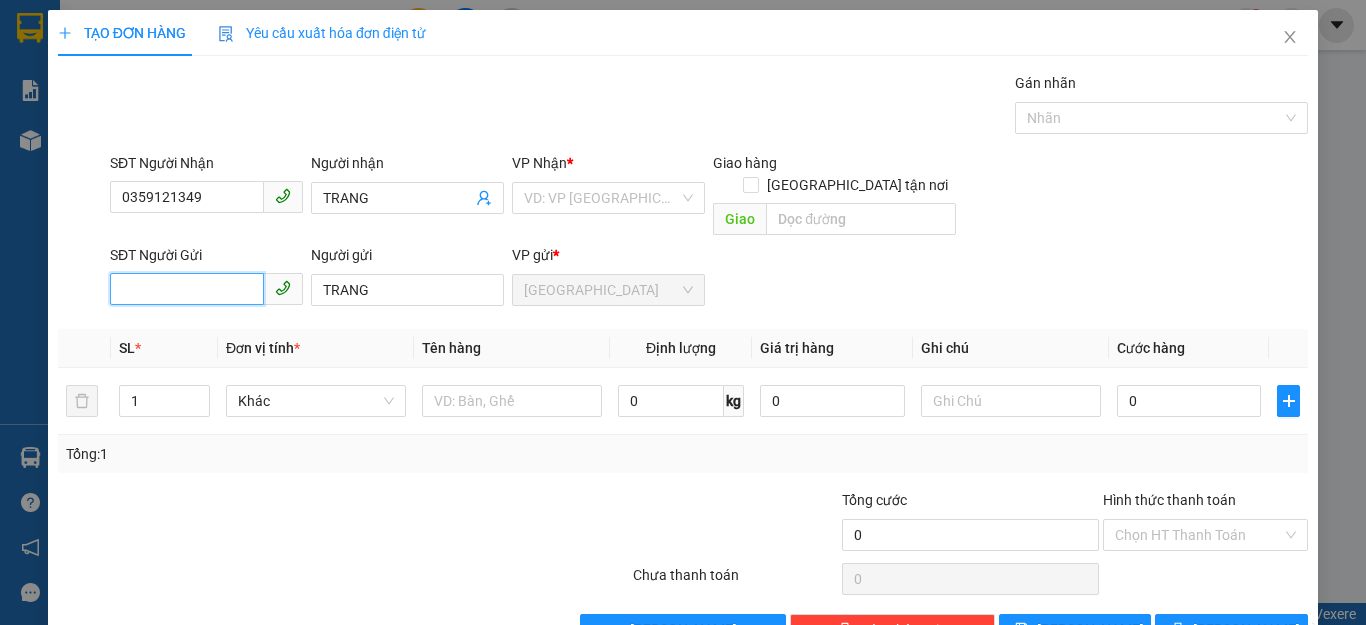 click on "SĐT Người Gửi" at bounding box center [187, 289] 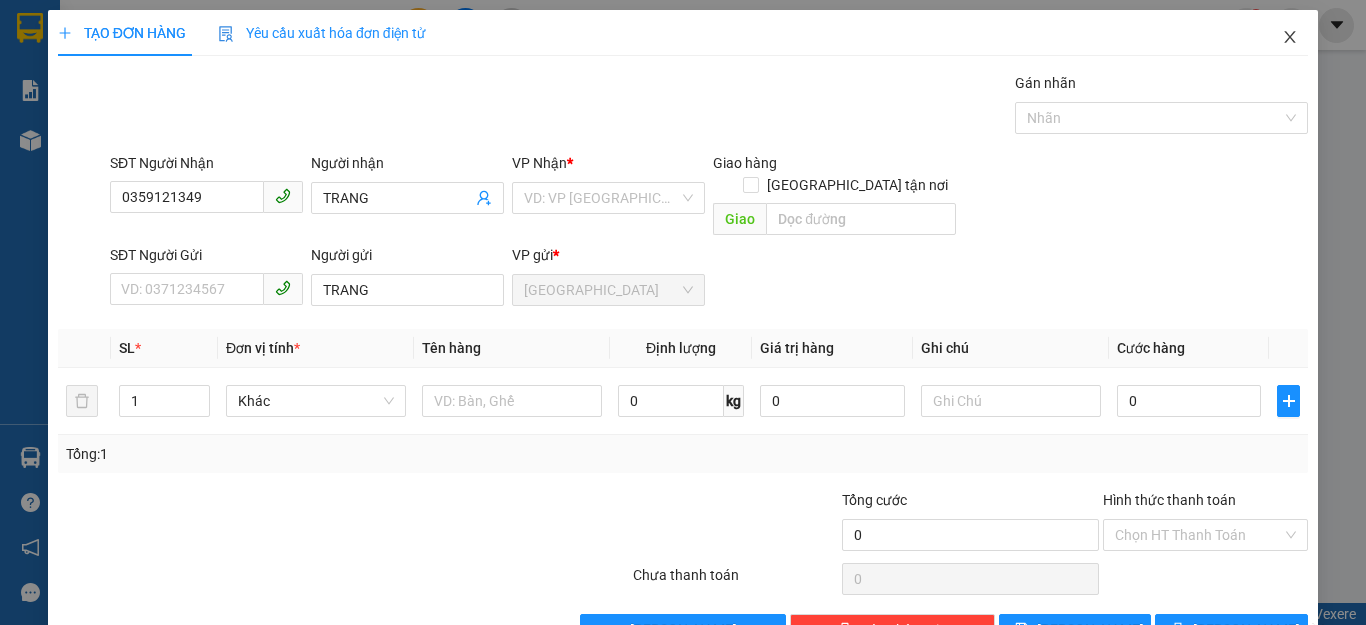 click 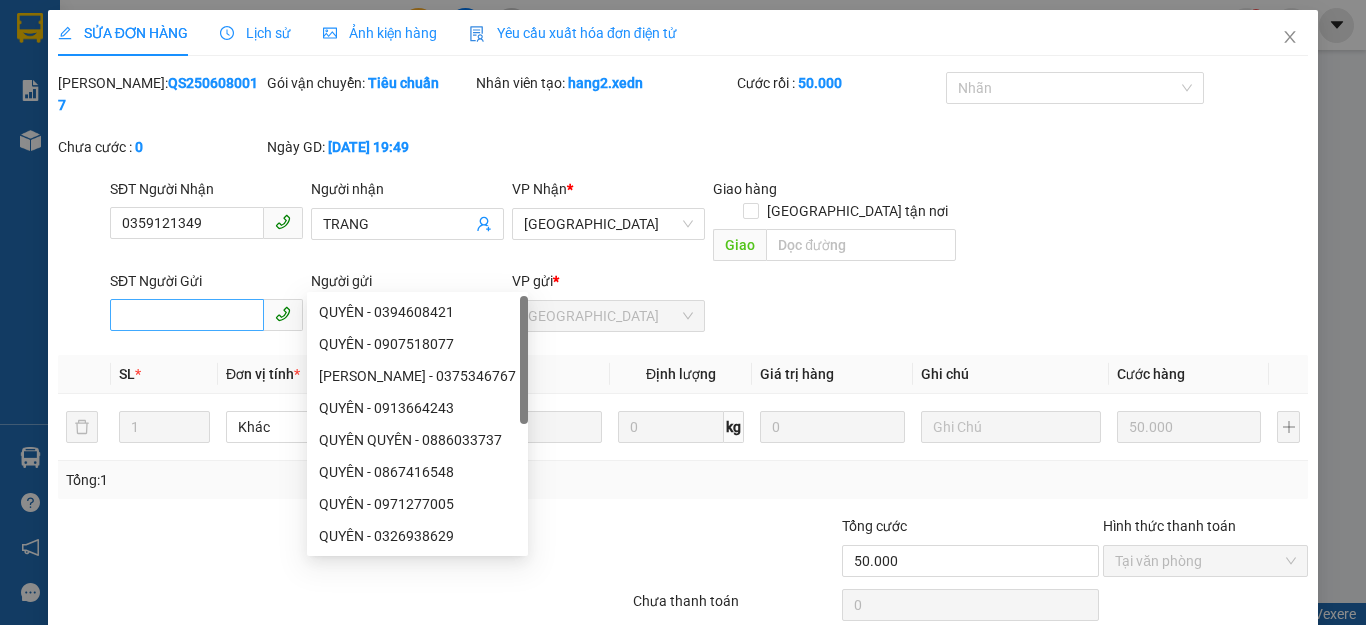 drag, startPoint x: 378, startPoint y: 280, endPoint x: 239, endPoint y: 281, distance: 139.0036 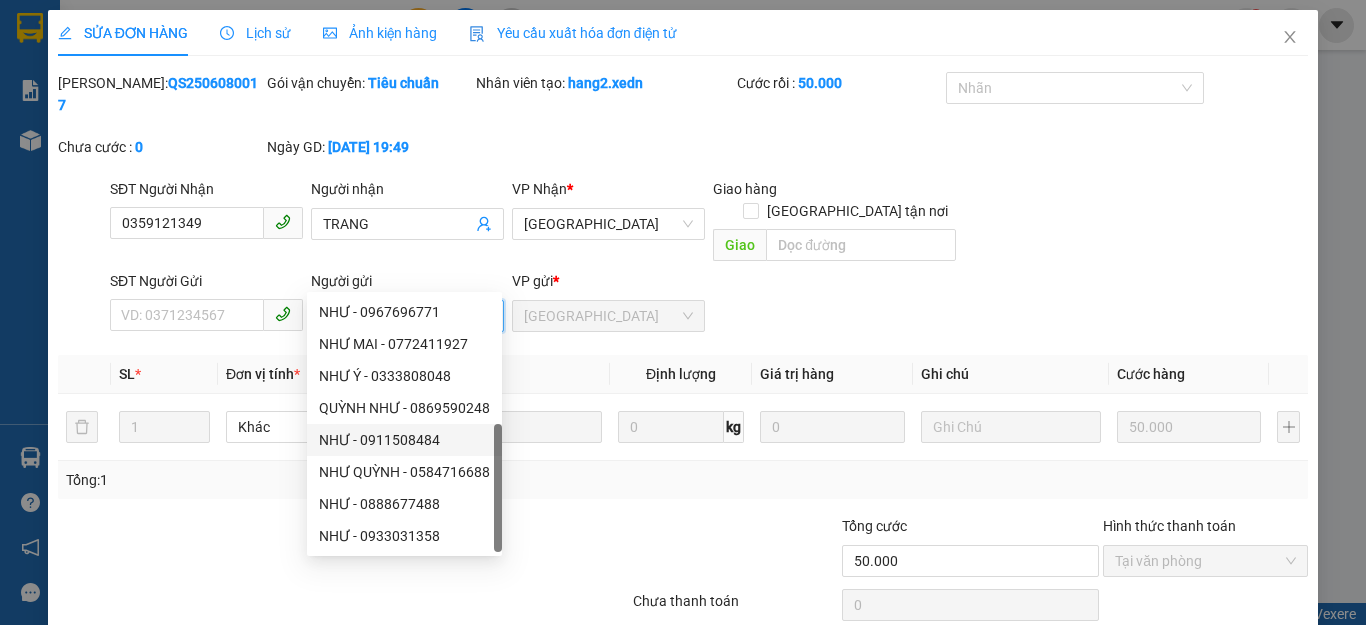 scroll, scrollTop: 64, scrollLeft: 0, axis: vertical 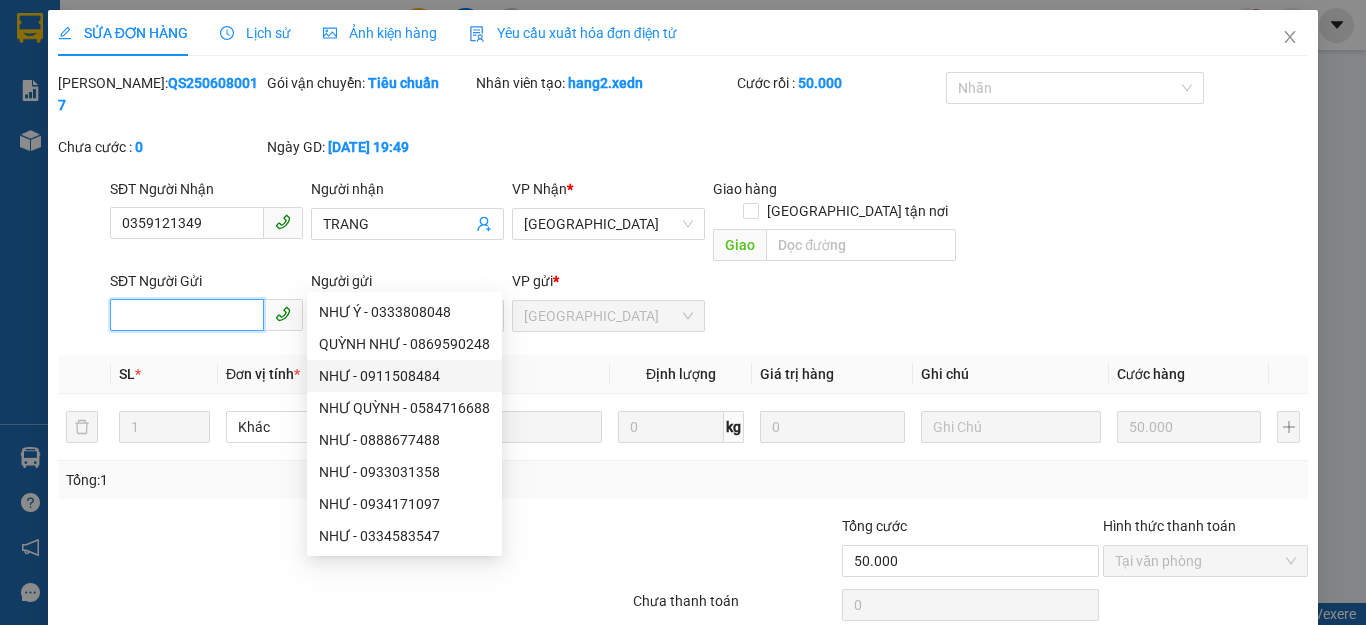 click on "SĐT Người Gửi" at bounding box center [187, 315] 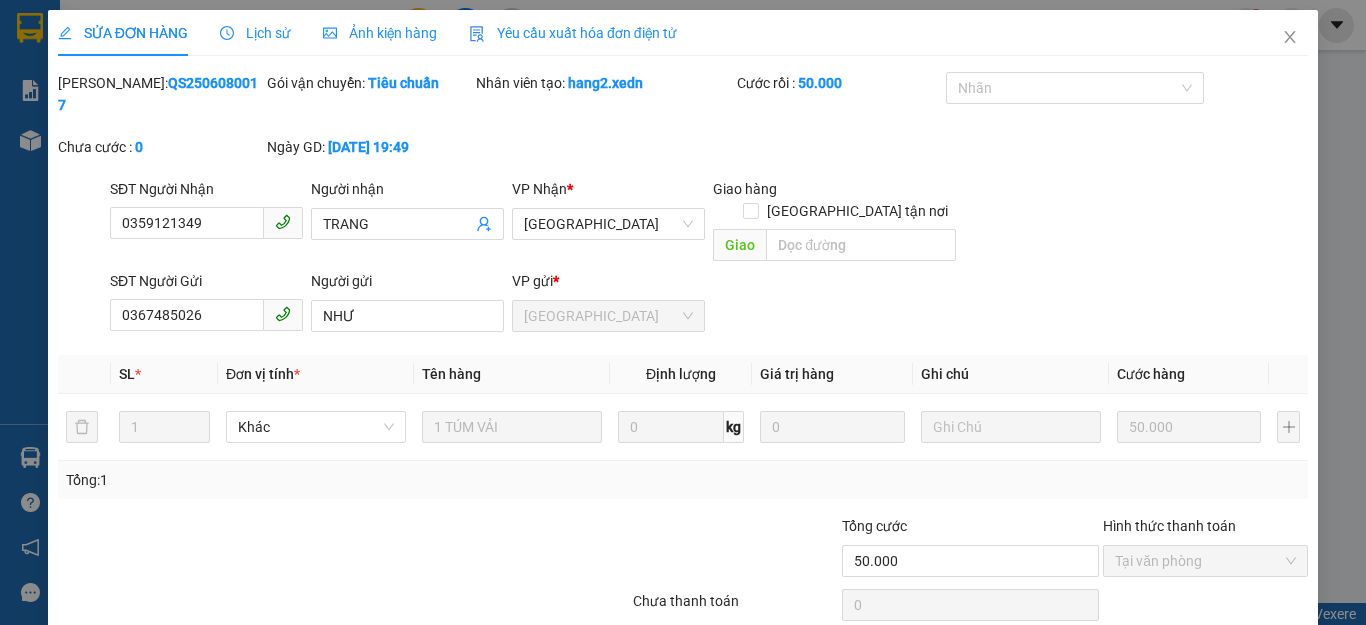 click on "Total Paid Fee 50.000 Total UnPaid Fee 0 Cash Collection Total Fee Mã ĐH:  QS2506080017 Gói vận chuyển:   Tiêu chuẩn Nhân viên tạo:   hang2.xedn Cước rồi :   50.000   Nhãn Chưa cước :   0 Ngày GD:   [DATE] 19:49 SĐT Người Nhận 0359121349 Người nhận TRANG VP Nhận  * [GEOGRAPHIC_DATA] hàng [GEOGRAPHIC_DATA] tận nơi Giao SĐT Người Gửi 0367485026 Người gửi NHƯ VP gửi  * [GEOGRAPHIC_DATA] SL  * Đơn vị tính  * Tên hàng  Định lượng Giá trị hàng Ghi chú Cước hàng                   1 Khác 1 TÚM VẢI 0 kg 0 50.000 Tổng:  1 Tổng cước 50.000 Hình thức thanh toán Tại văn phòng Số tiền thu trước 50.000 Chọn HT Thanh Toán Chưa thanh toán 0 Chọn HT Thanh Toán Xuất hóa đơn hàng Yêu cầu [PERSON_NAME] và Giao hàng Thêm ĐH mới [PERSON_NAME] thay đổi [PERSON_NAME] và In" at bounding box center (683, 372) 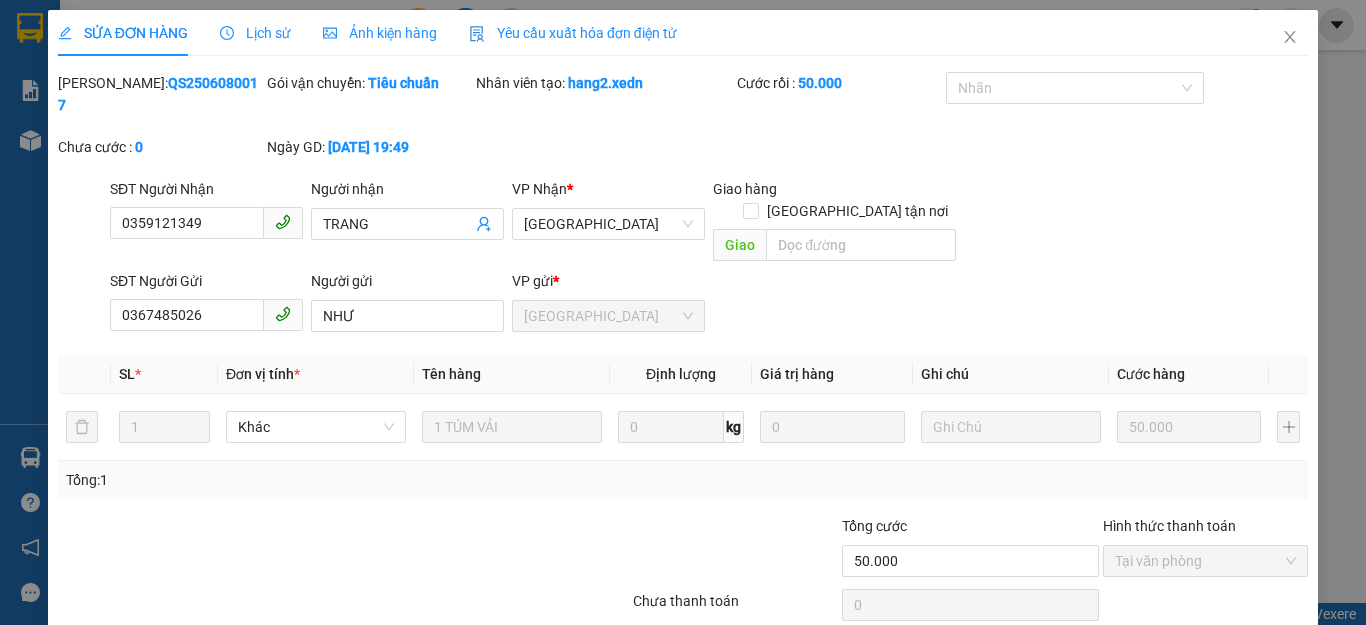 scroll, scrollTop: 42, scrollLeft: 0, axis: vertical 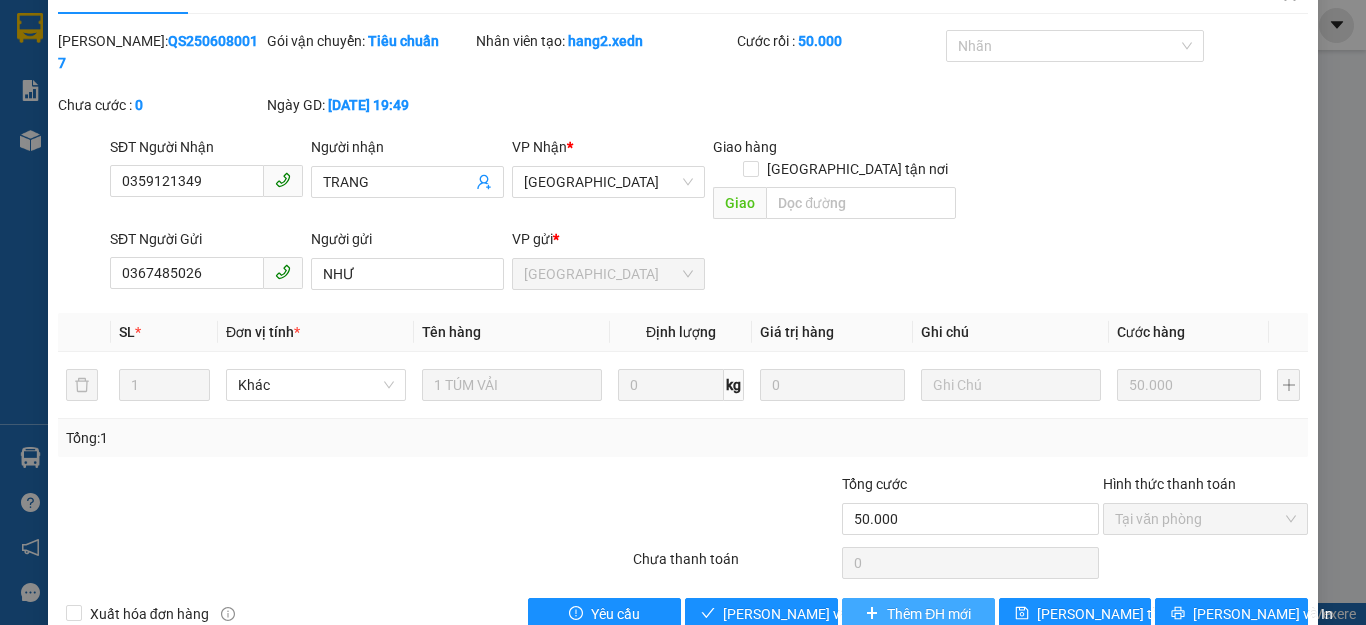 drag, startPoint x: 872, startPoint y: 572, endPoint x: 0, endPoint y: 582, distance: 872.0573 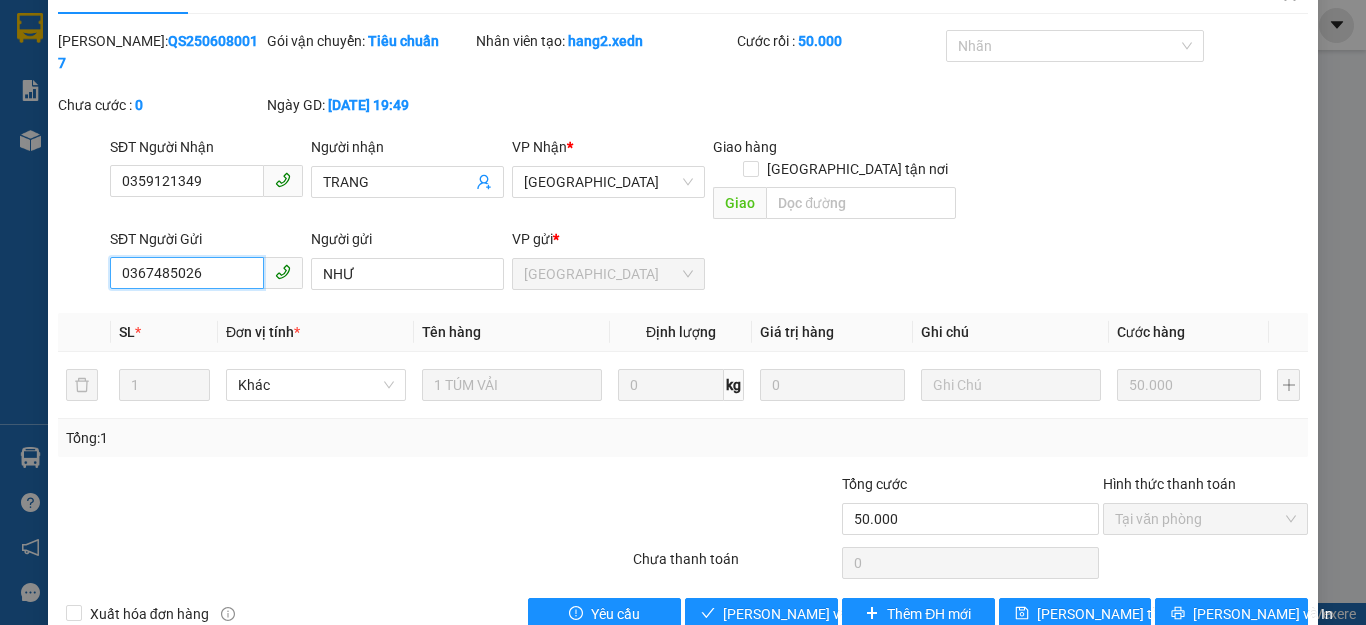 drag, startPoint x: 207, startPoint y: 228, endPoint x: 102, endPoint y: 225, distance: 105.04285 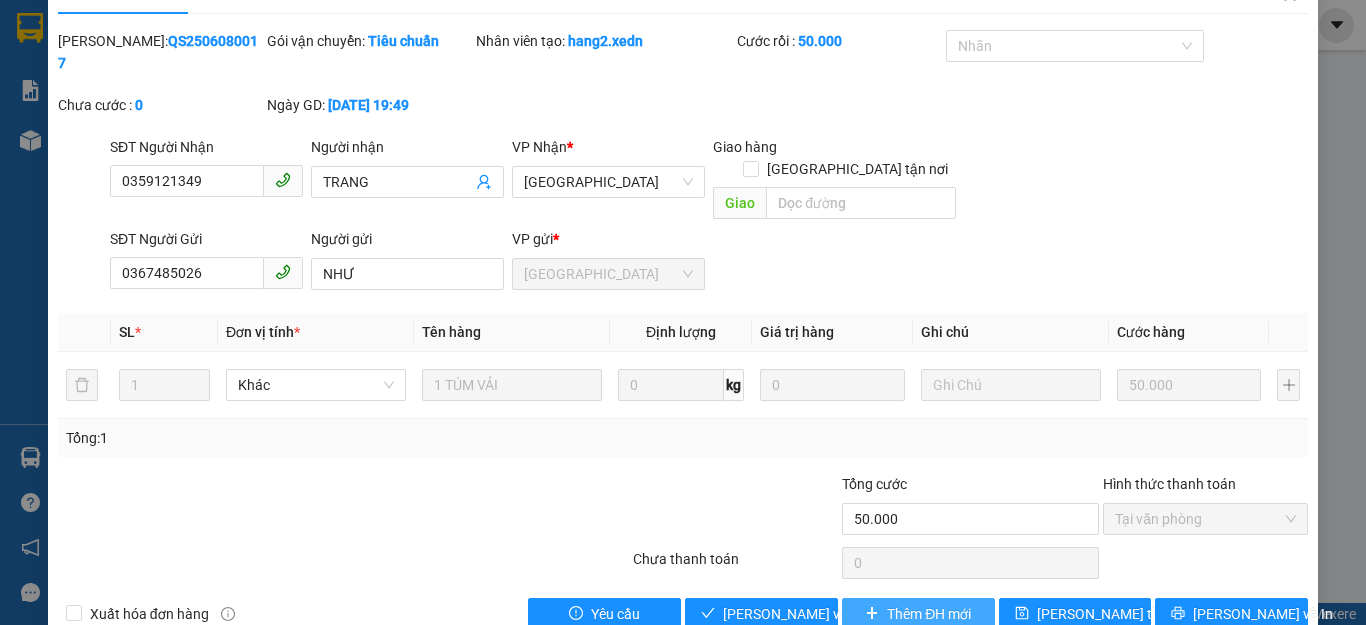 click on "Thêm ĐH mới" at bounding box center [929, 614] 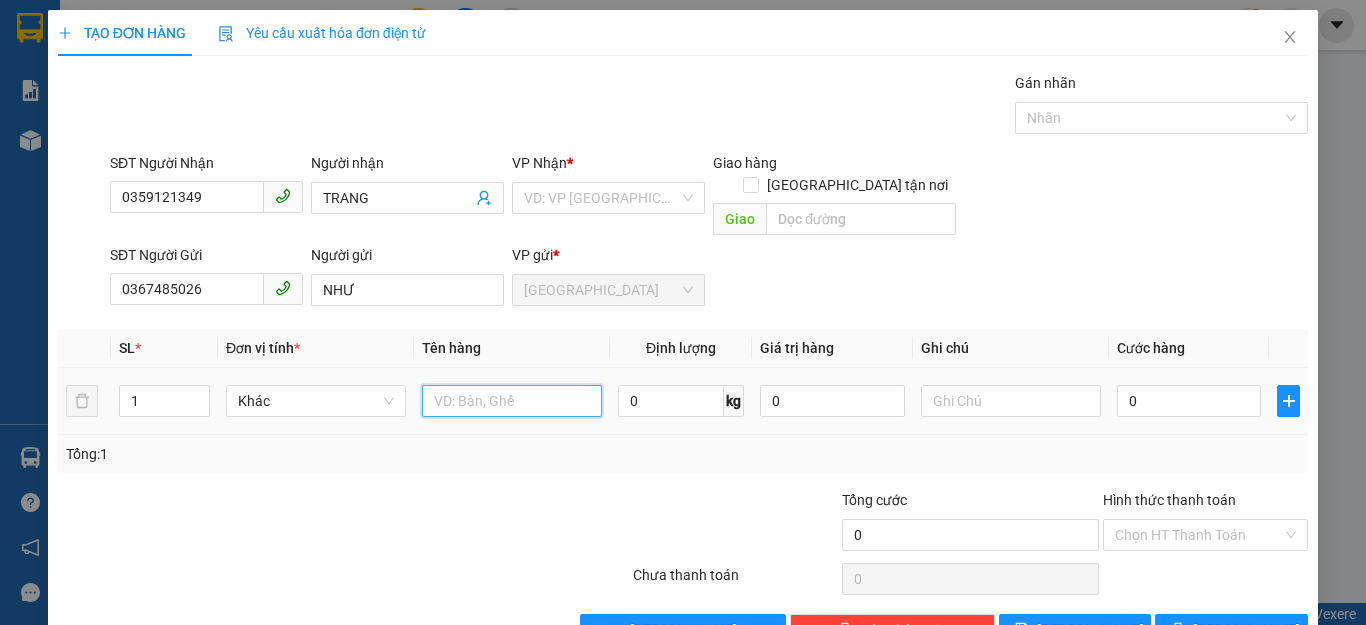 click at bounding box center (512, 401) 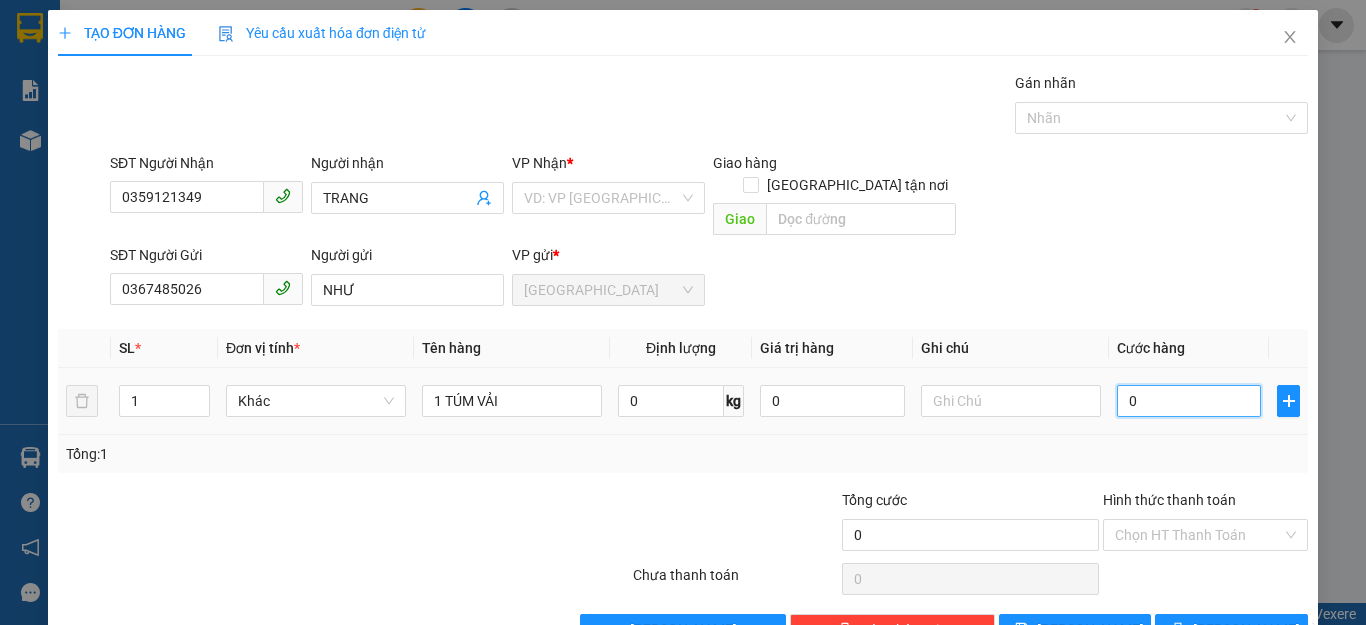 click on "0" at bounding box center (1189, 401) 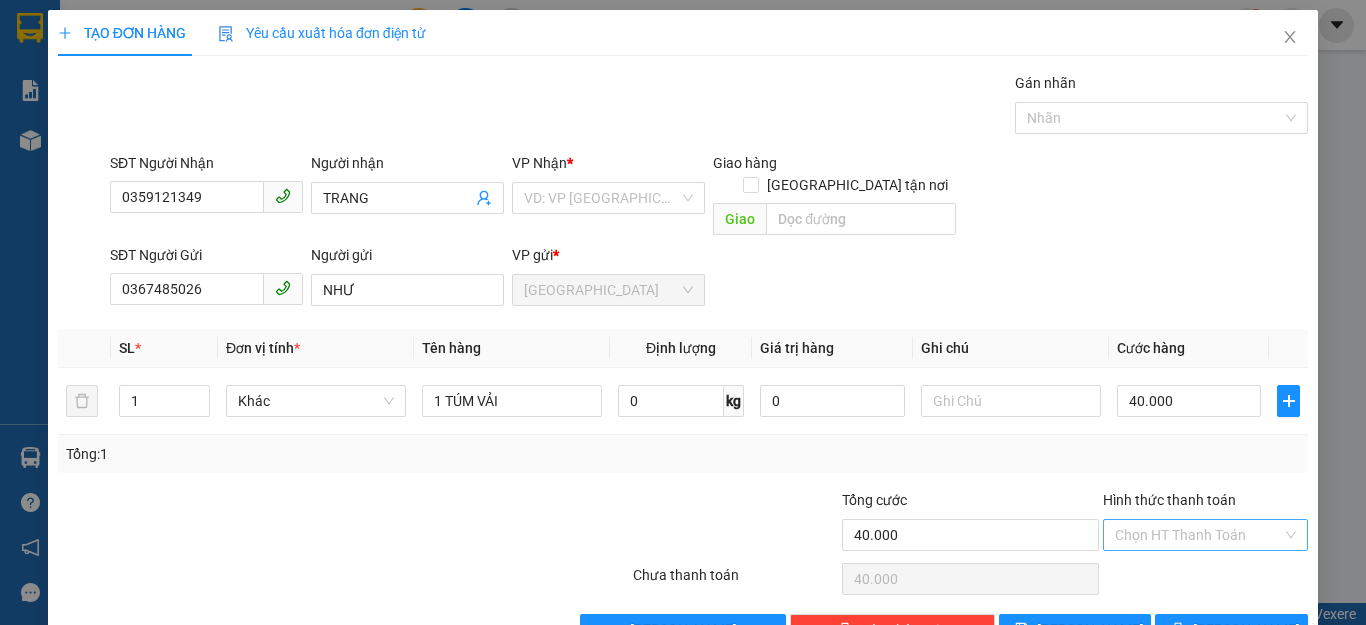 drag, startPoint x: 1188, startPoint y: 433, endPoint x: 1234, endPoint y: 497, distance: 78.81624 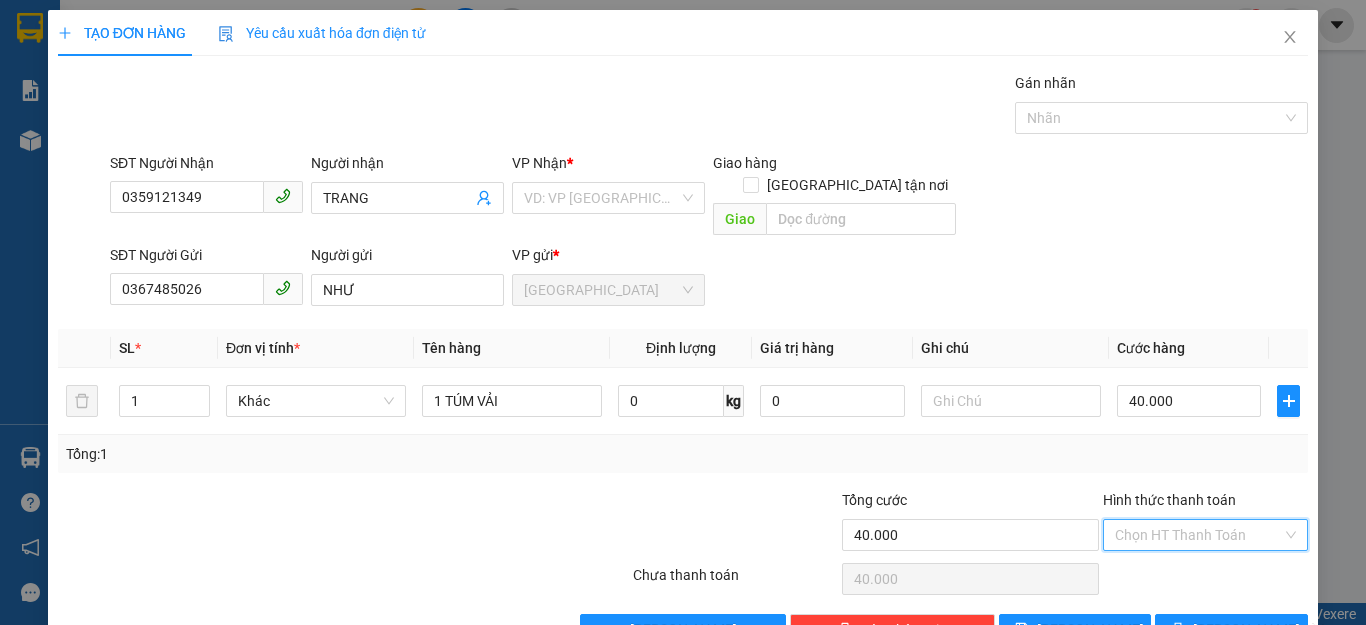 click on "Hình thức thanh toán" at bounding box center [1198, 535] 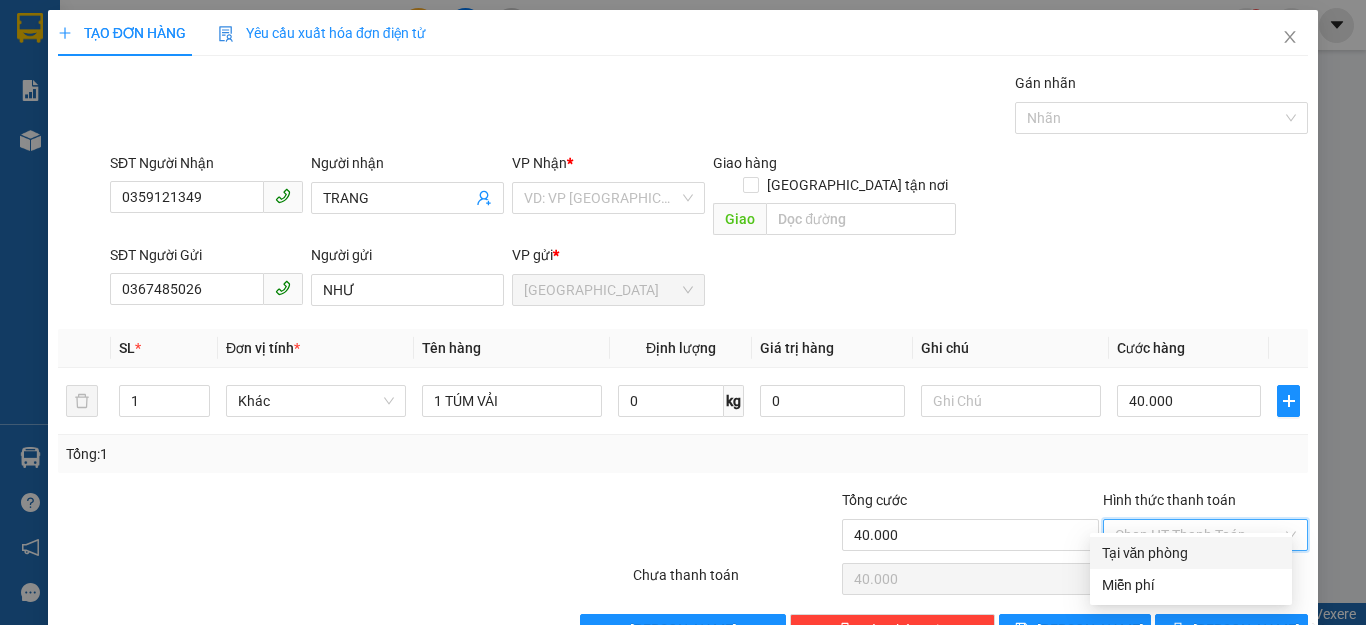 click on "Tại văn phòng" at bounding box center [1191, 553] 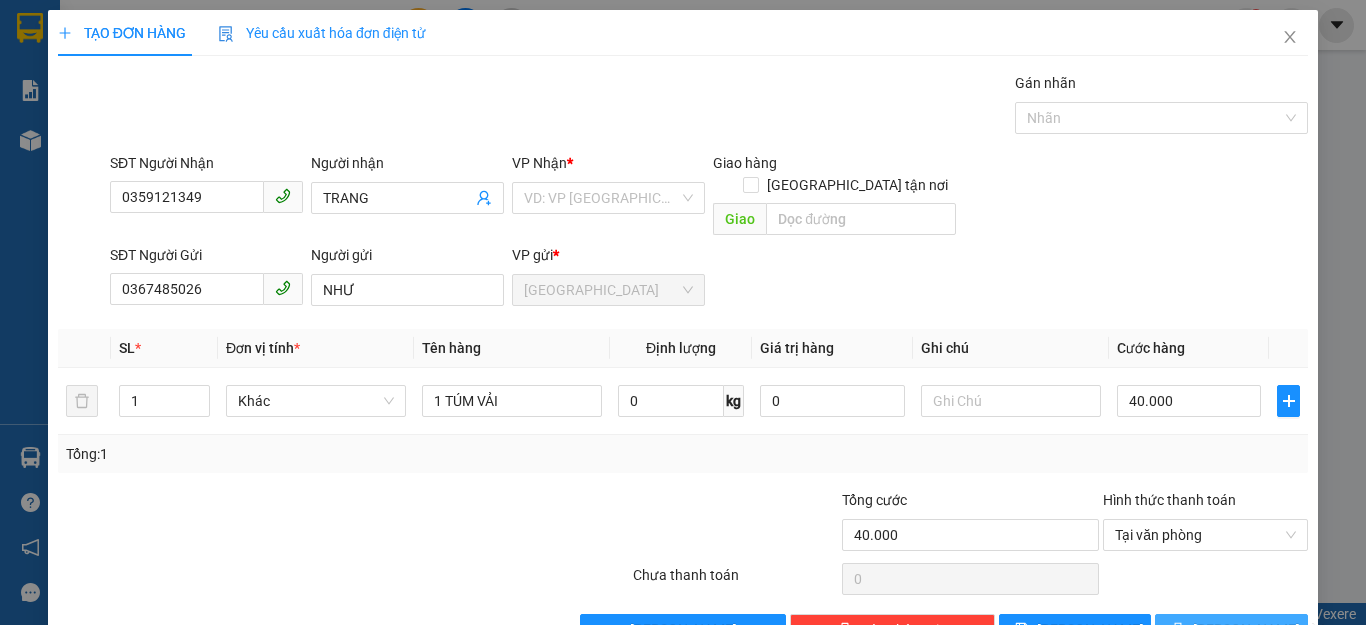 click on "[PERSON_NAME] và In" at bounding box center [1231, 630] 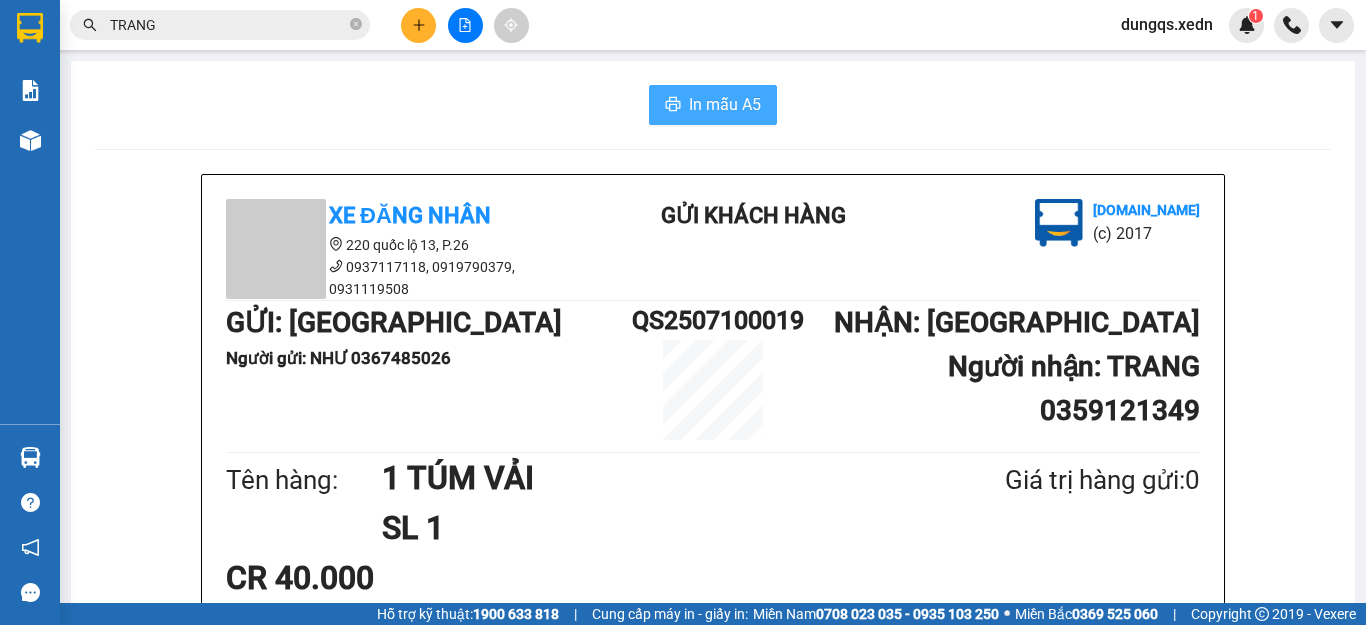 click on "In mẫu A5" at bounding box center (725, 104) 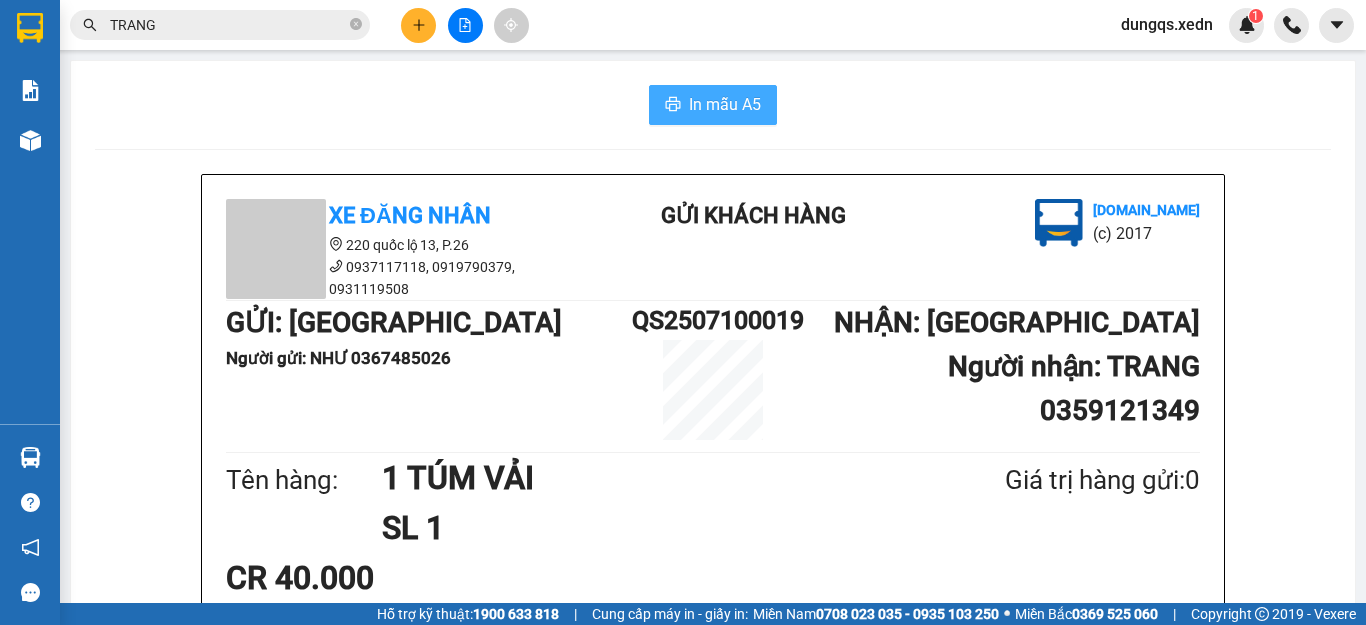 scroll, scrollTop: 0, scrollLeft: 0, axis: both 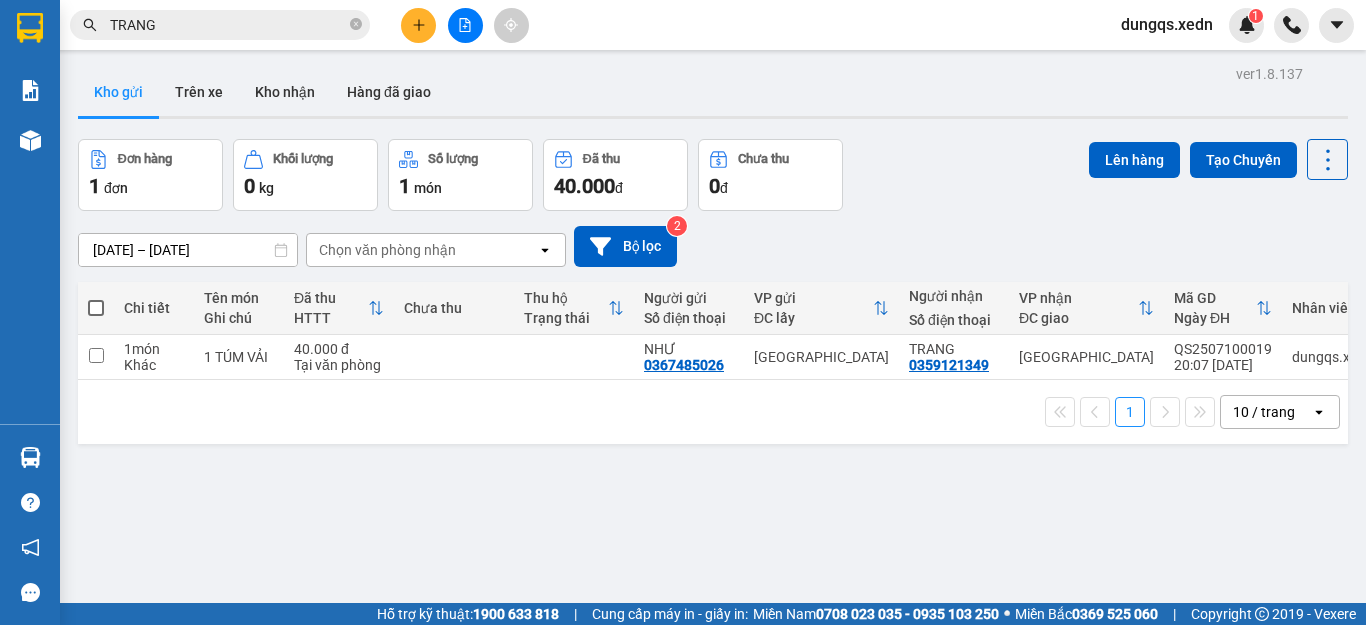 click at bounding box center (96, 308) 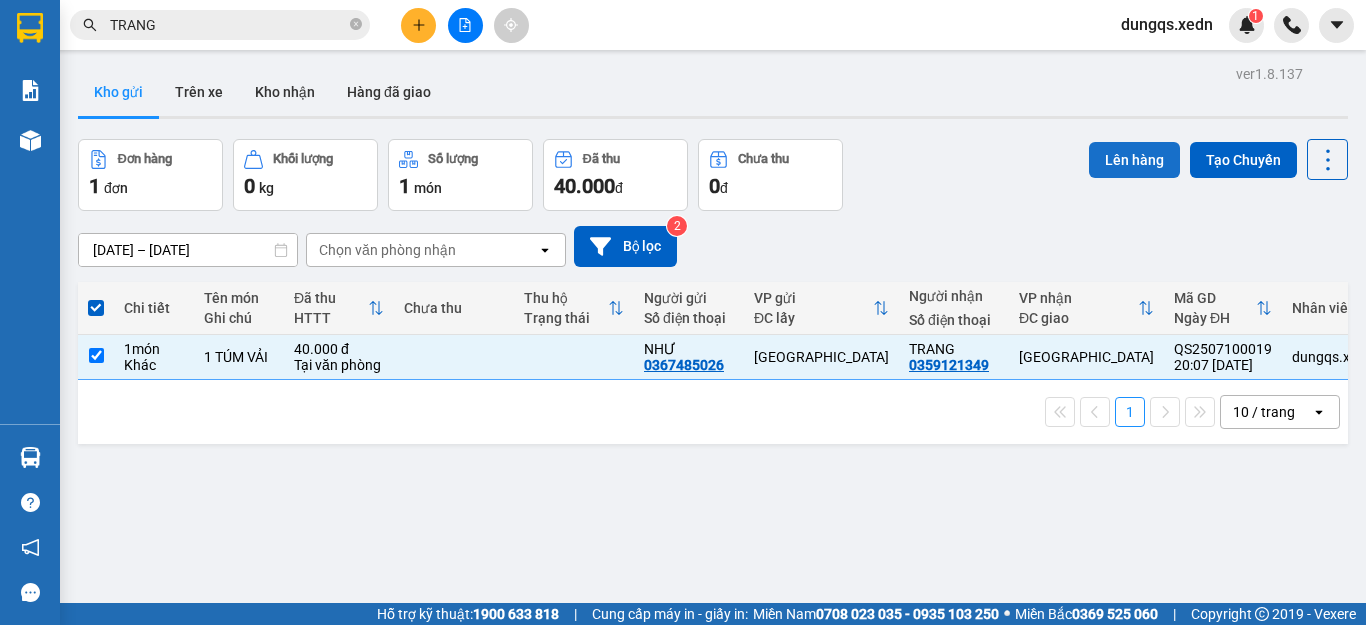 click on "Lên hàng" at bounding box center (1134, 160) 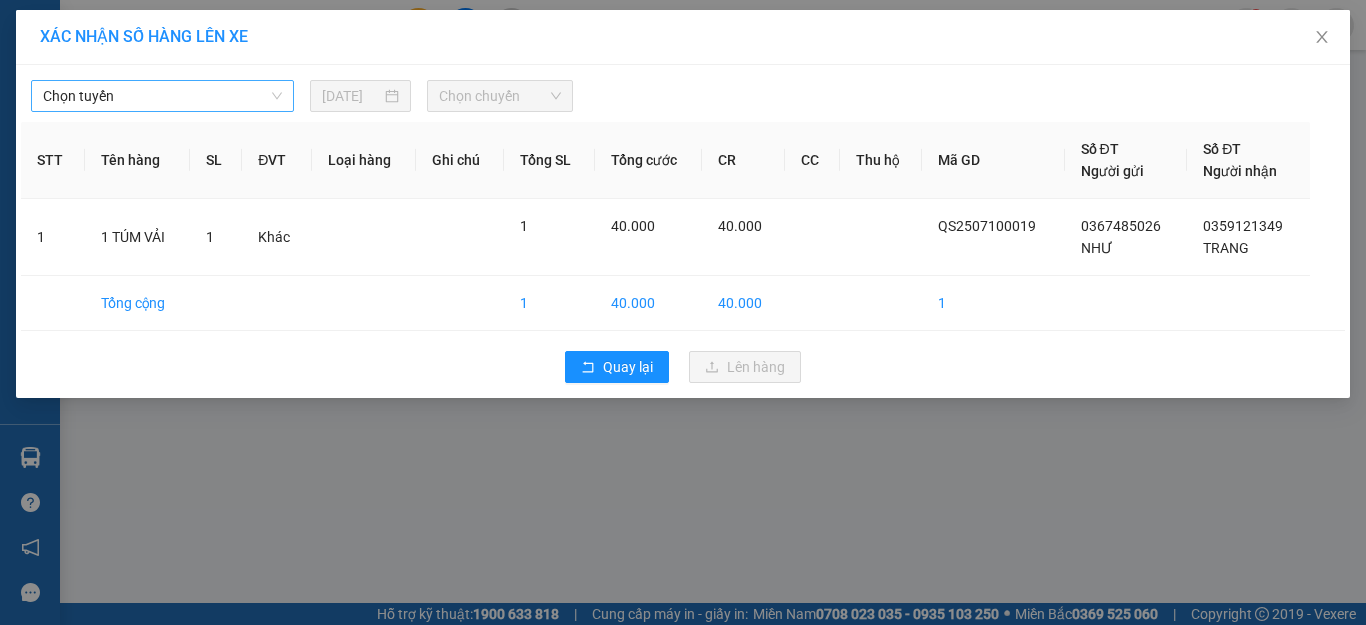click on "Chọn tuyến" at bounding box center [162, 96] 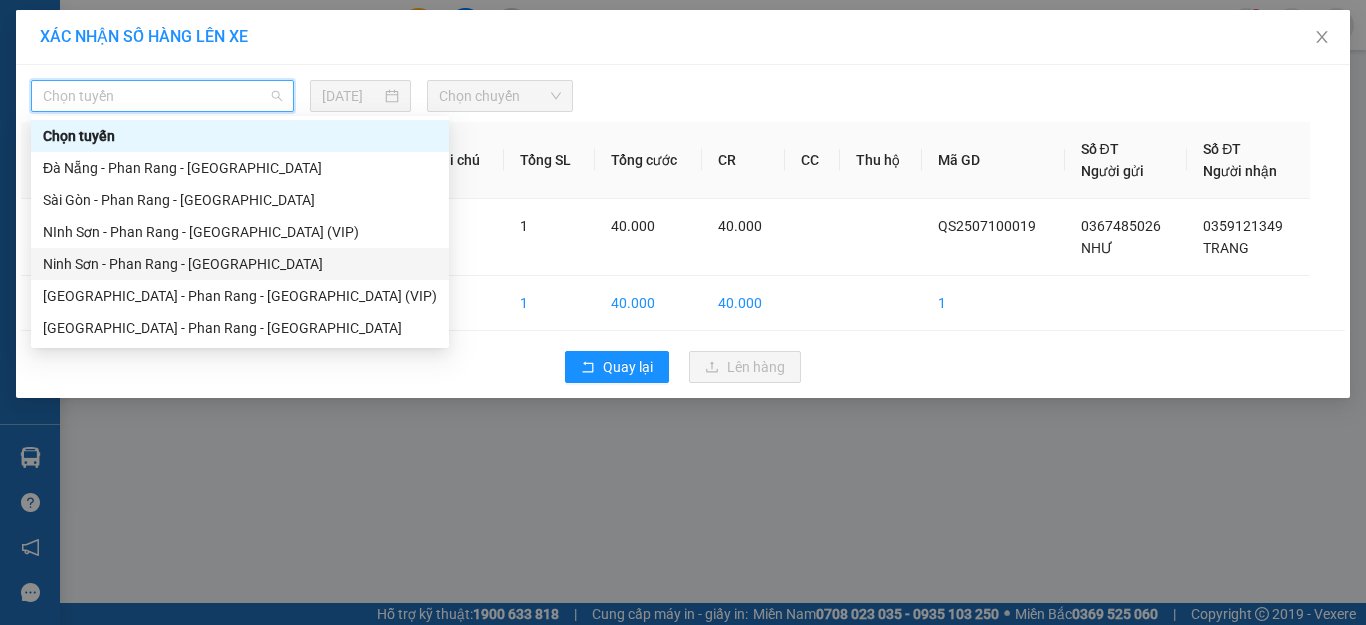 click on "Ninh Sơn - Phan Rang - [GEOGRAPHIC_DATA]" at bounding box center [240, 264] 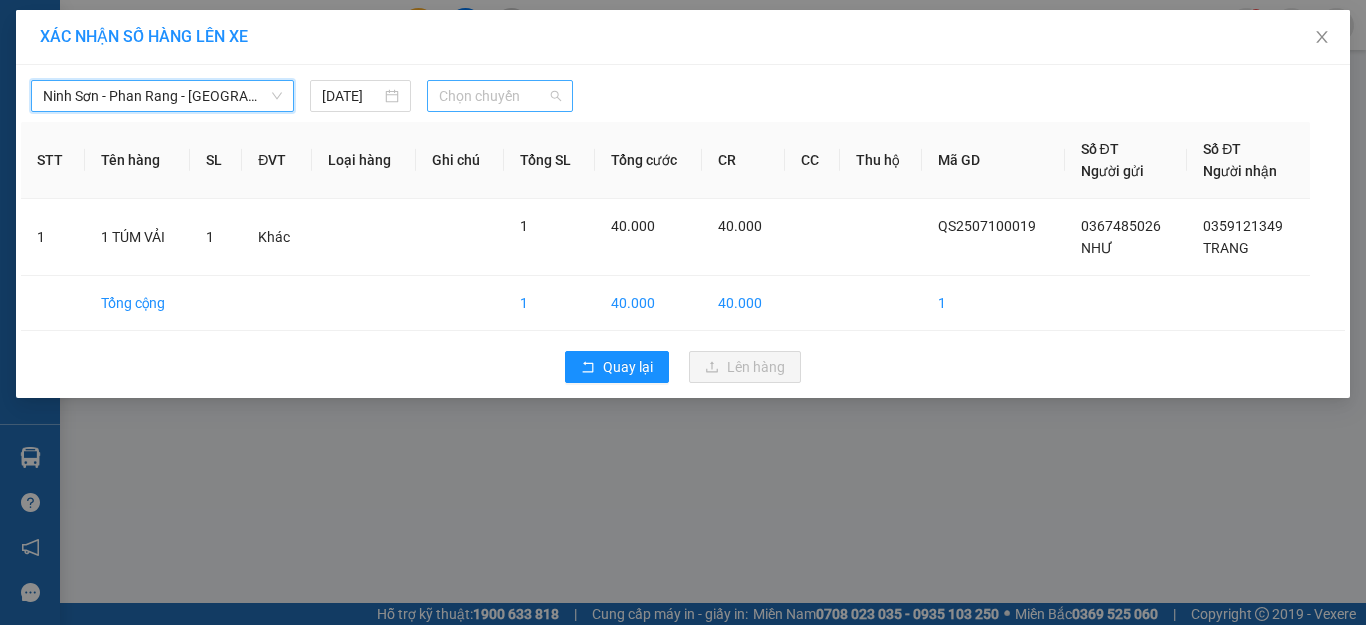 click on "Chọn chuyến" at bounding box center [500, 96] 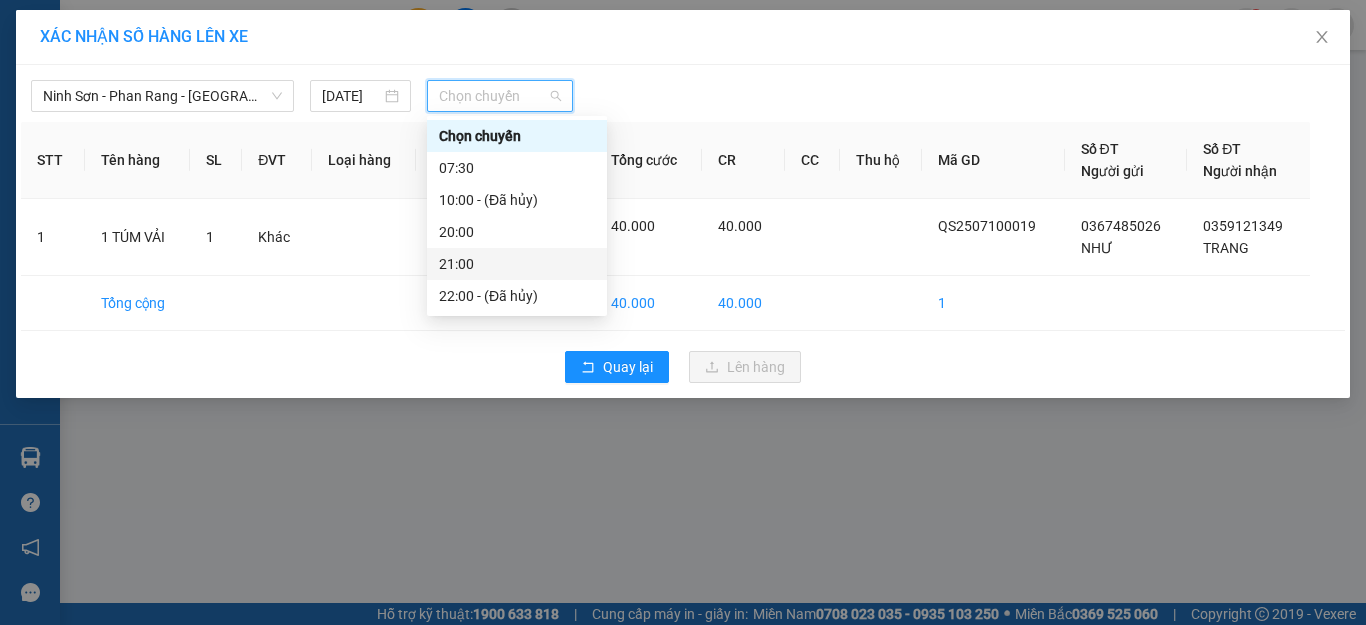 click on "21:00" at bounding box center [517, 264] 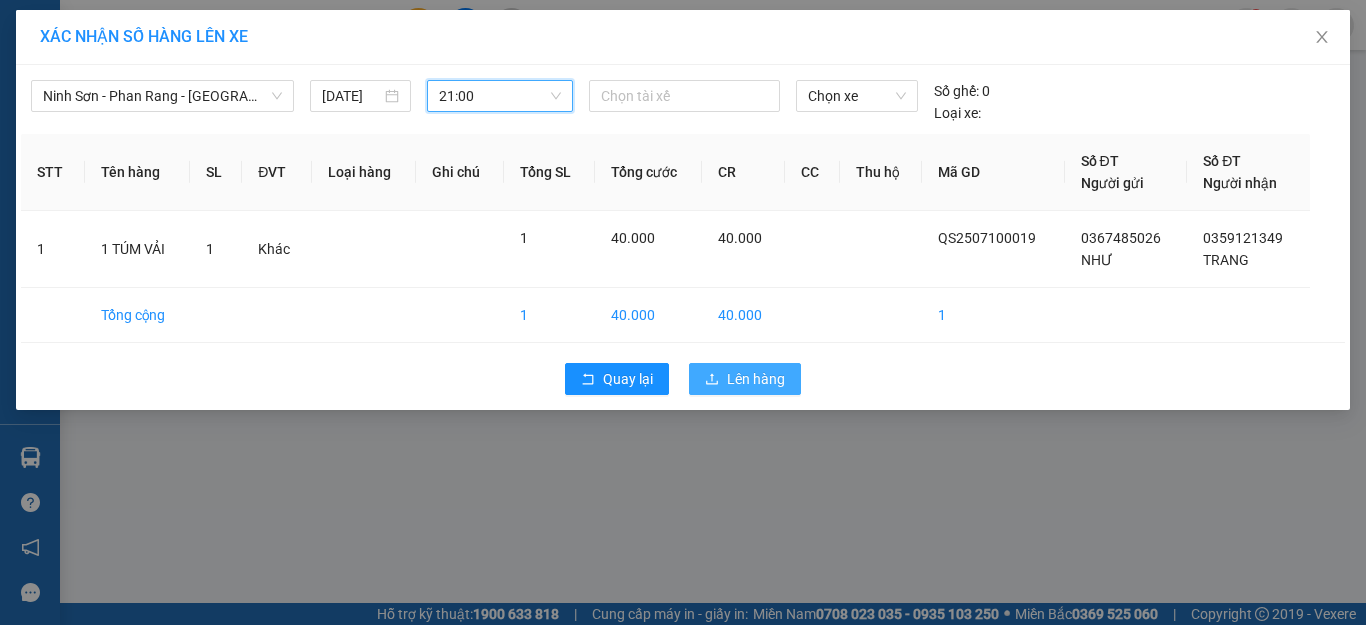 click on "Lên hàng" at bounding box center [745, 379] 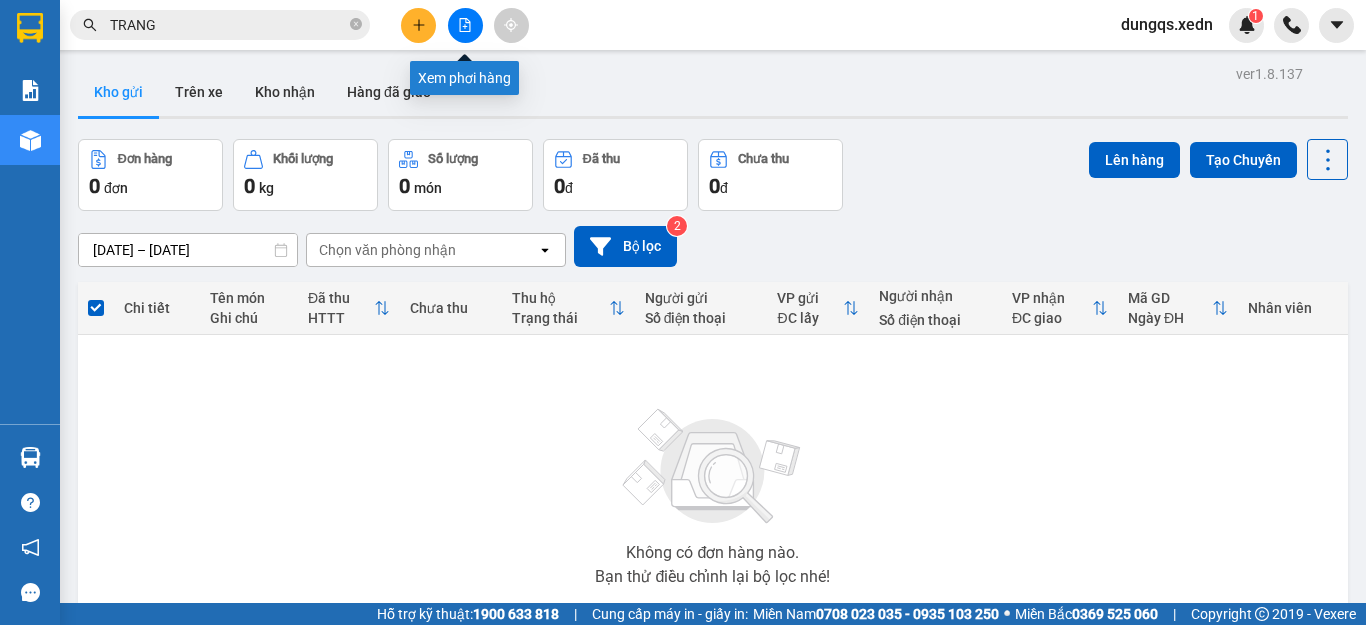 click 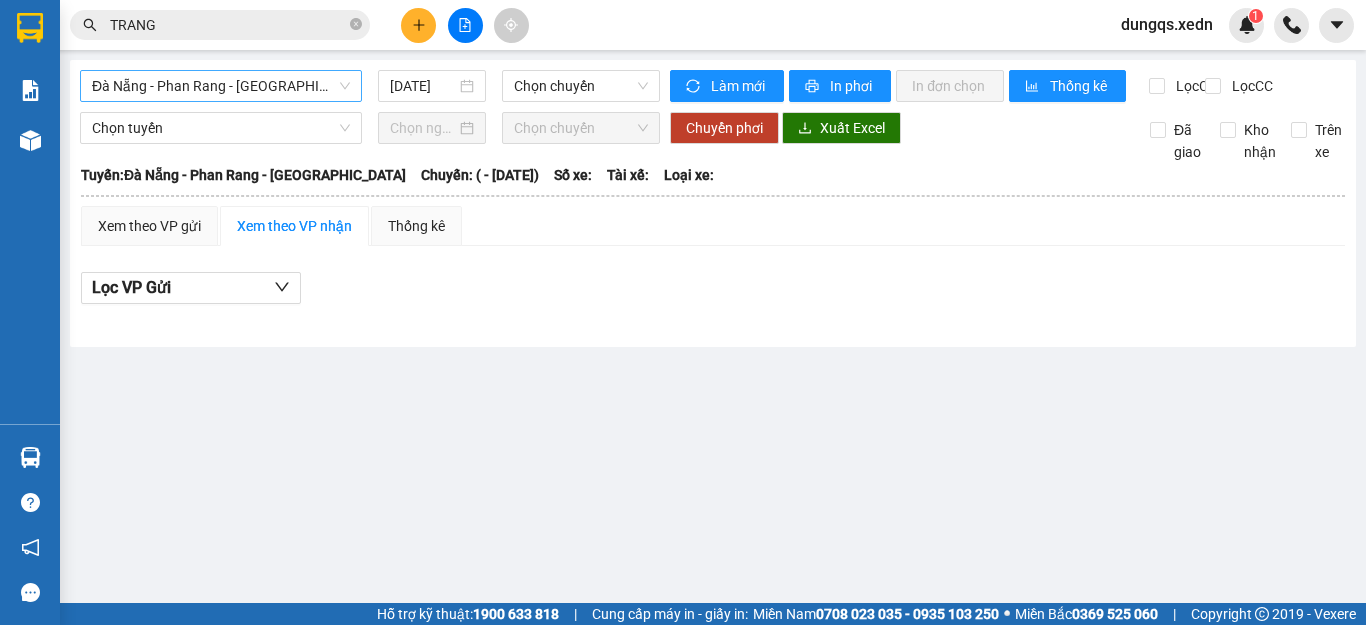 click on "Đà Nẵng - Phan Rang - [GEOGRAPHIC_DATA]" at bounding box center [221, 86] 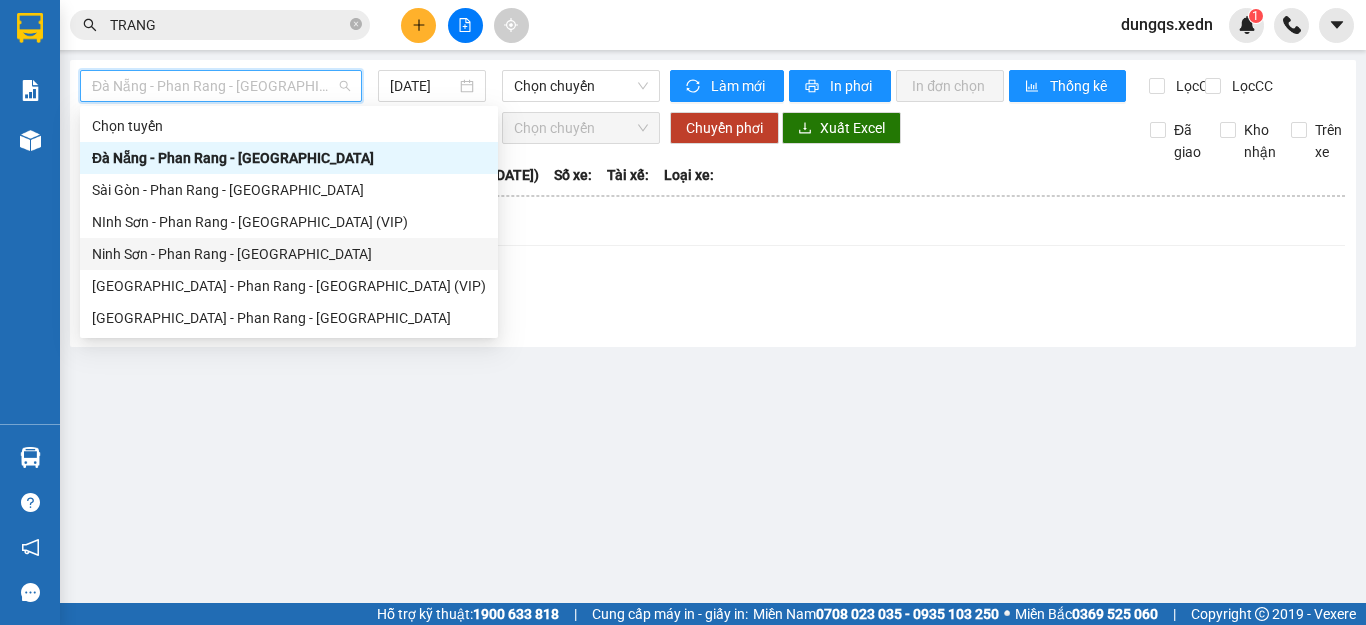 click on "Ninh Sơn - Phan Rang - [GEOGRAPHIC_DATA]" at bounding box center (289, 254) 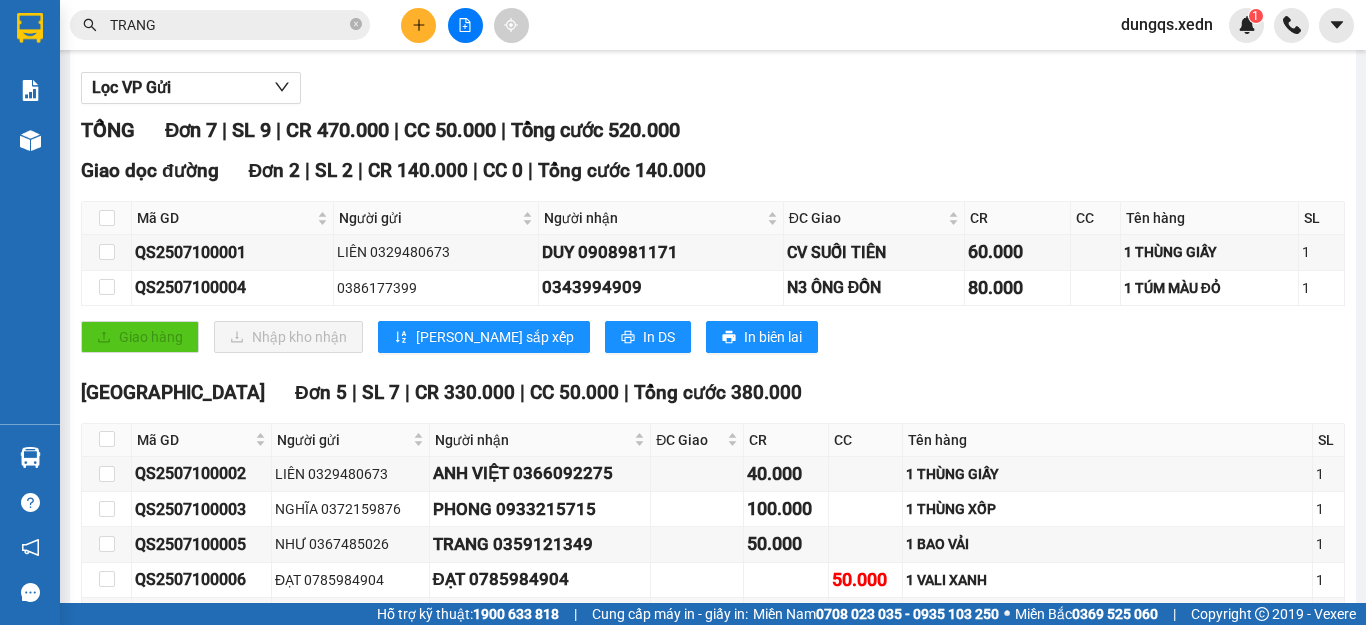 scroll, scrollTop: 0, scrollLeft: 0, axis: both 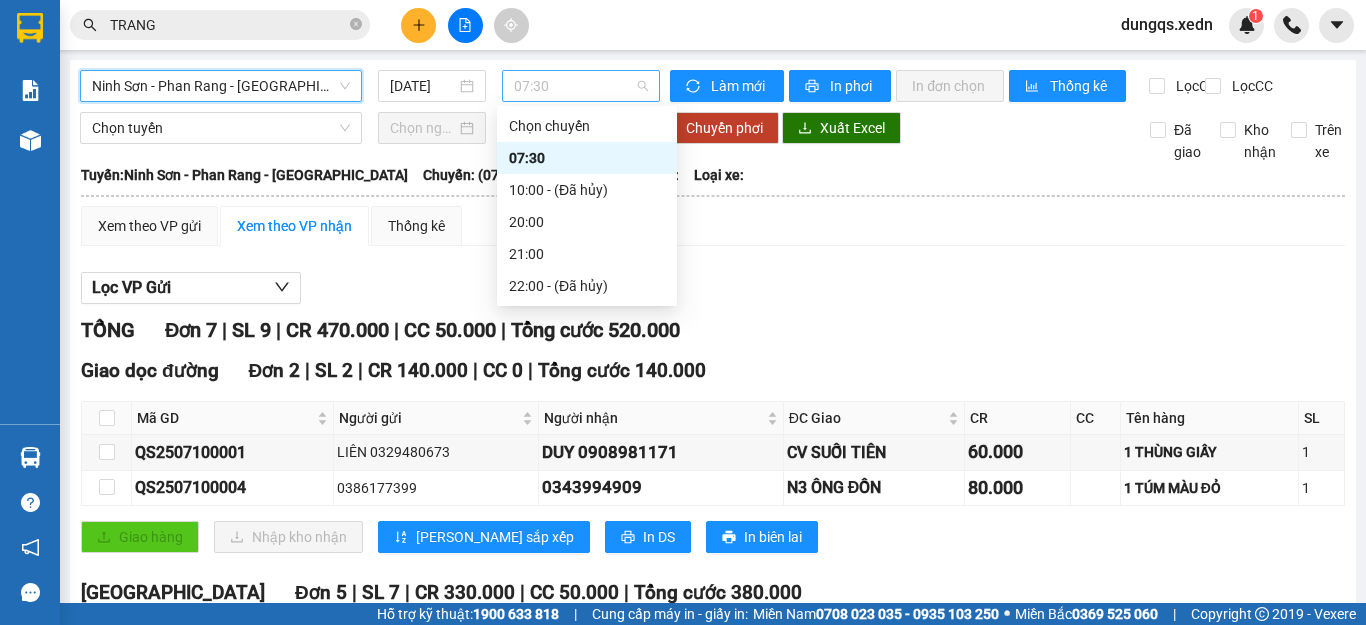 click on "07:30" at bounding box center (581, 86) 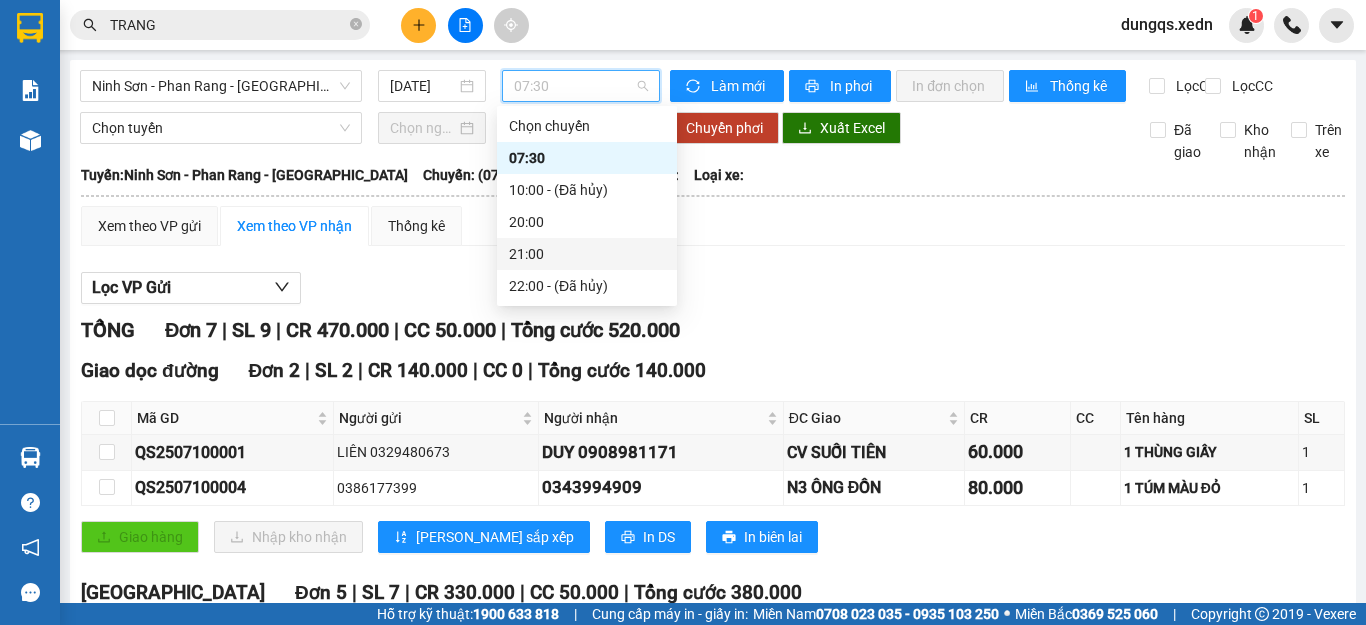 click on "21:00" at bounding box center [587, 254] 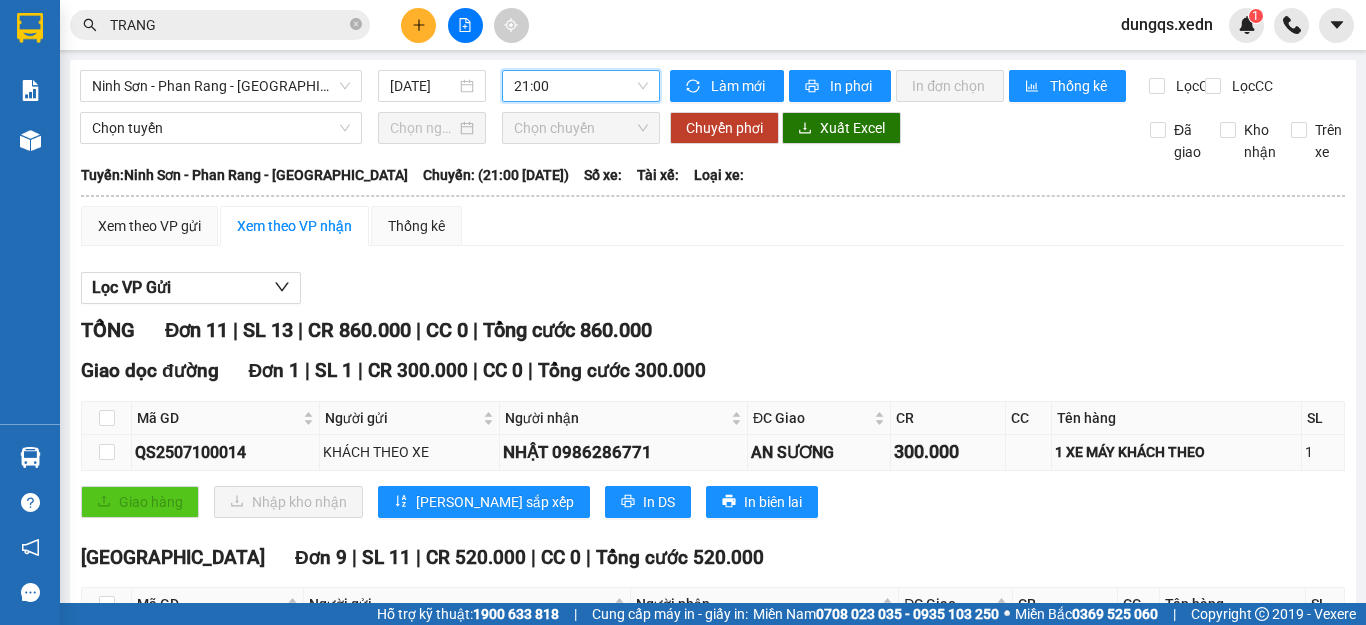 scroll, scrollTop: 200, scrollLeft: 0, axis: vertical 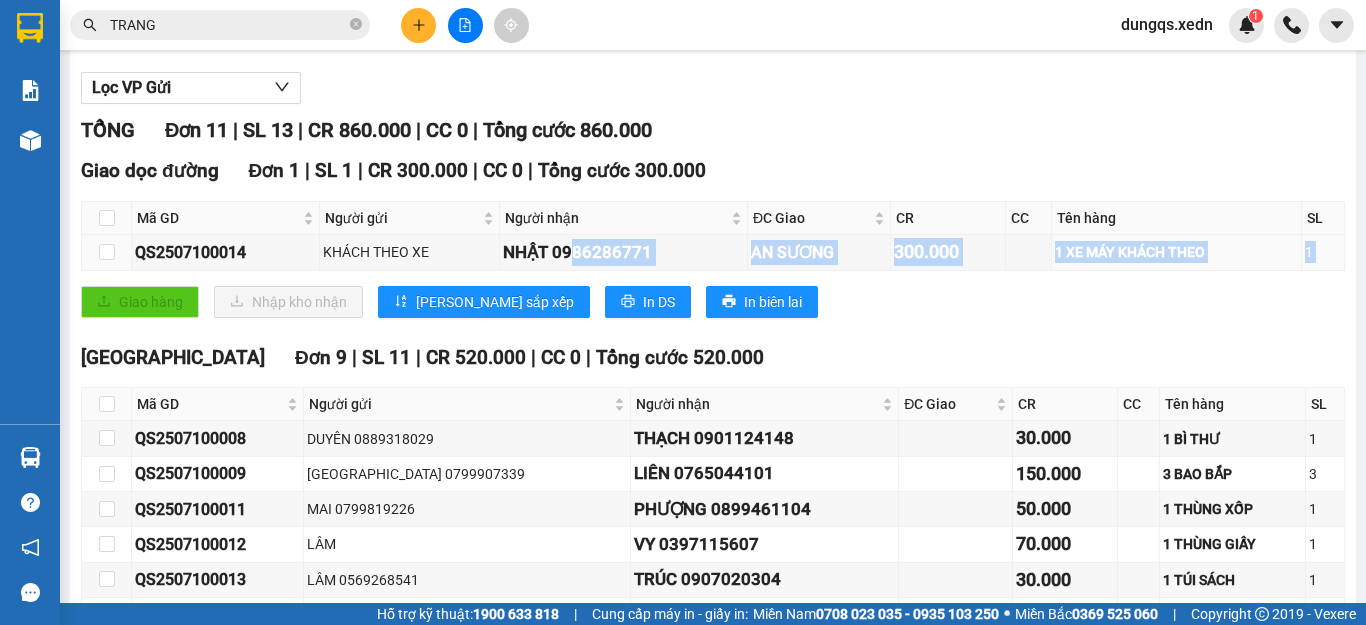 click on "Giao dọc đường Đơn   1 | SL   1 | CR   300.000 | CC   0 | Tổng cước   300.000 Mã GD Người gửi Người nhận ĐC Giao CR CC Tên hàng SL Ký nhận                     QS2507100014 KHÁCH  THEO XE  NHẬT 0986286771 AN SƯƠNG 300.000 1 XE MÁY KHÁCH THEO 1 Giao hàng Nhập kho nhận Lưu sắp xếp In DS In biên lai Xe Đăng Nhân   0937117118, 0919790379, 0931119508   220 quốc lộ 13, P.26 PHƠI HÀNG [GEOGRAPHIC_DATA]  -  20:08 [DATE] [GEOGRAPHIC_DATA]:  [GEOGRAPHIC_DATA] - [GEOGRAPHIC_DATA] - [GEOGRAPHIC_DATA] Chuyến:   (21:00 [DATE]) Mã GD Người gửi Người nhận ĐC Giao CR CC Tên hàng SL Ký nhận Giao dọc đường Đơn   1 | SL   1 | CR   300.000 | CC   0 | Tổng cước   300.000 QS2507100014 KHÁCH  THEO XE  NHẬT 0986286771 AN SƯƠNG 300.000 1 XE MÁY KHÁCH THEO 1 1 300.000 0 1 Cước rồi :   300.000  VNĐ Chưa cước :   0  VNĐ Thu hộ:  0  VNĐ VP Gửi (Ký & ghi rõ họ tên) Tài xế (Ký & ghi rõ họ tên) VP Nhận ([PERSON_NAME] & ghi rõ họ tên)" at bounding box center [713, 244] 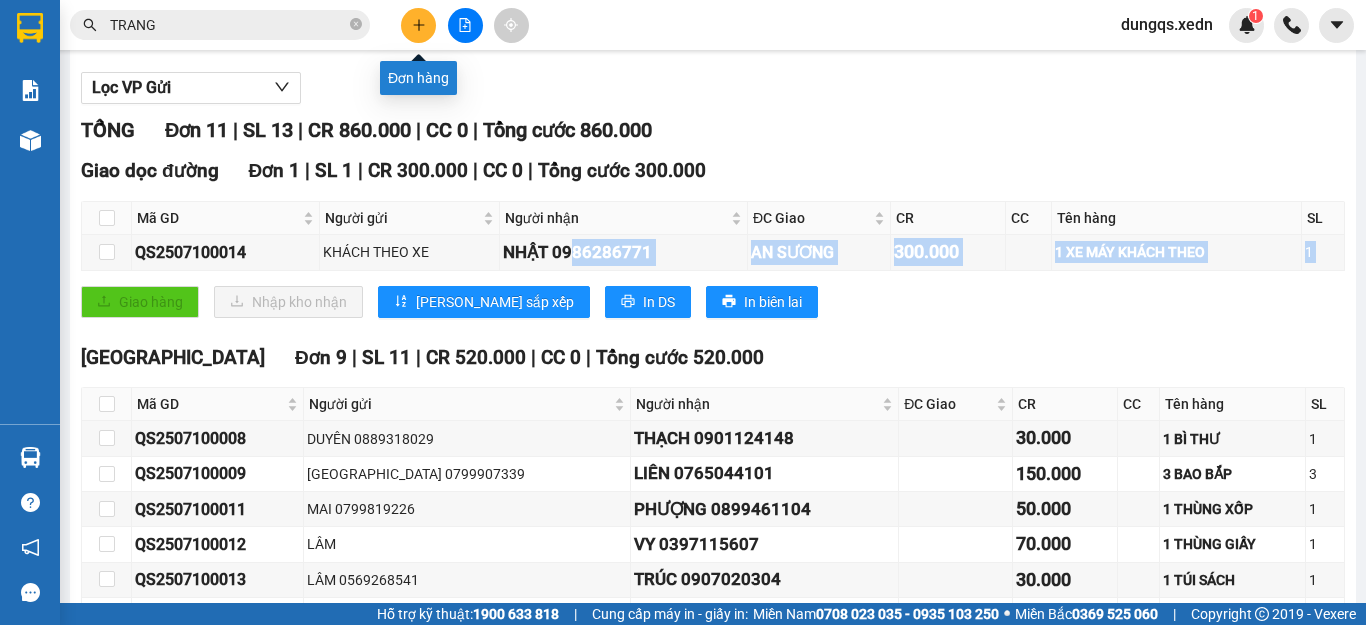 click 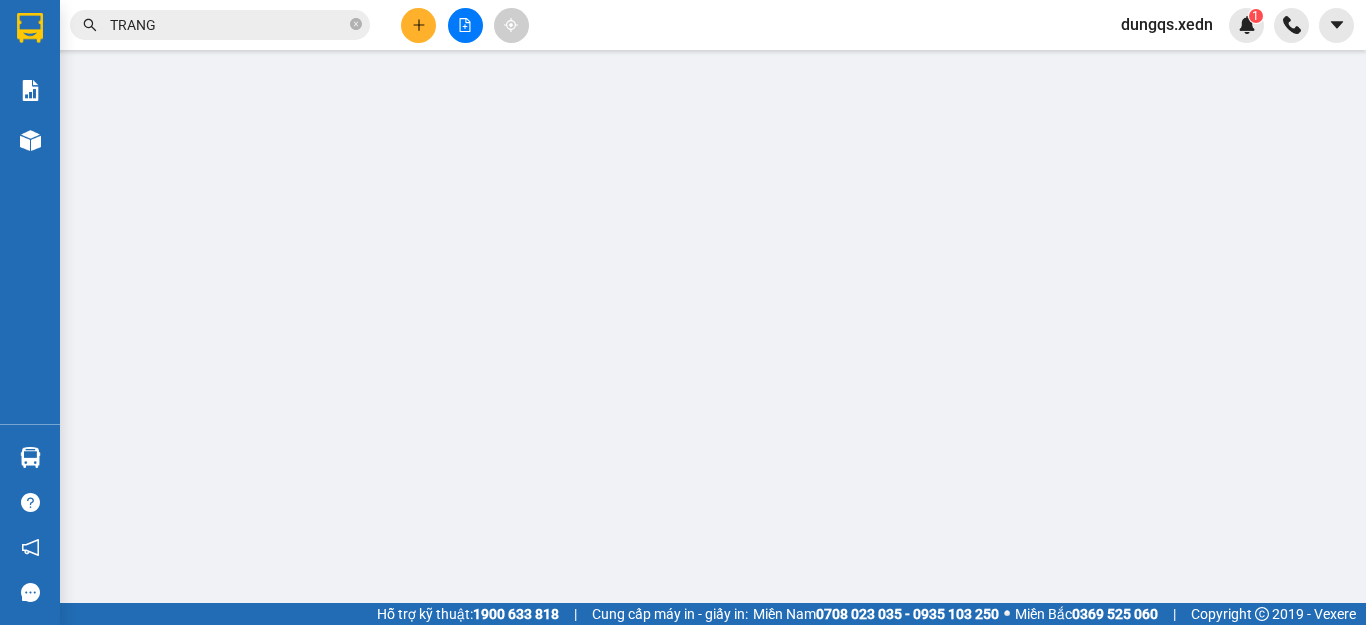 scroll, scrollTop: 0, scrollLeft: 0, axis: both 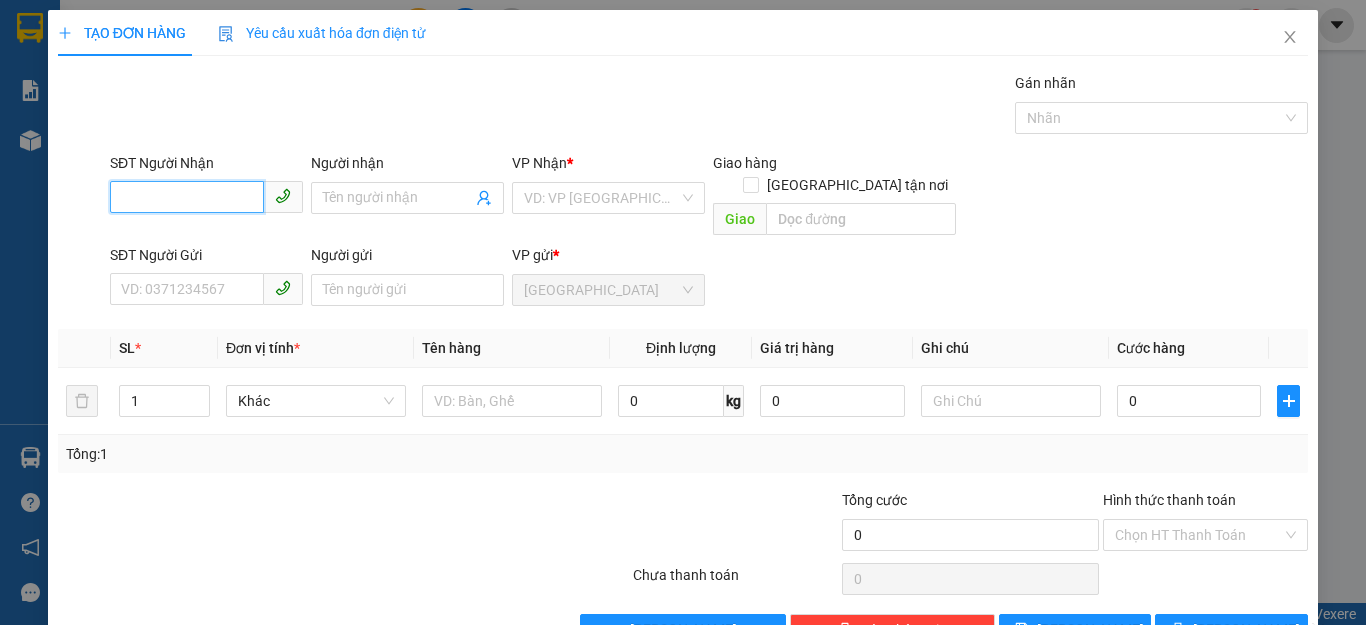 click on "SĐT Người Nhận" at bounding box center (187, 197) 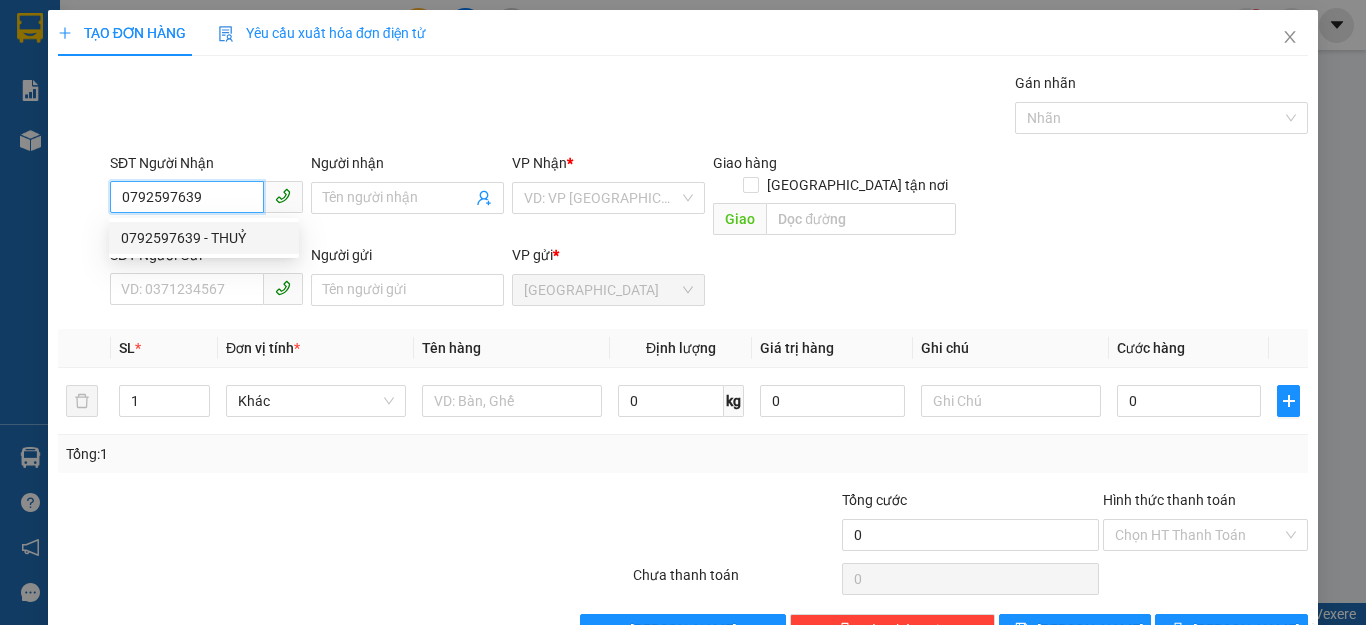 click on "0792597639 - THUỶ" at bounding box center [204, 238] 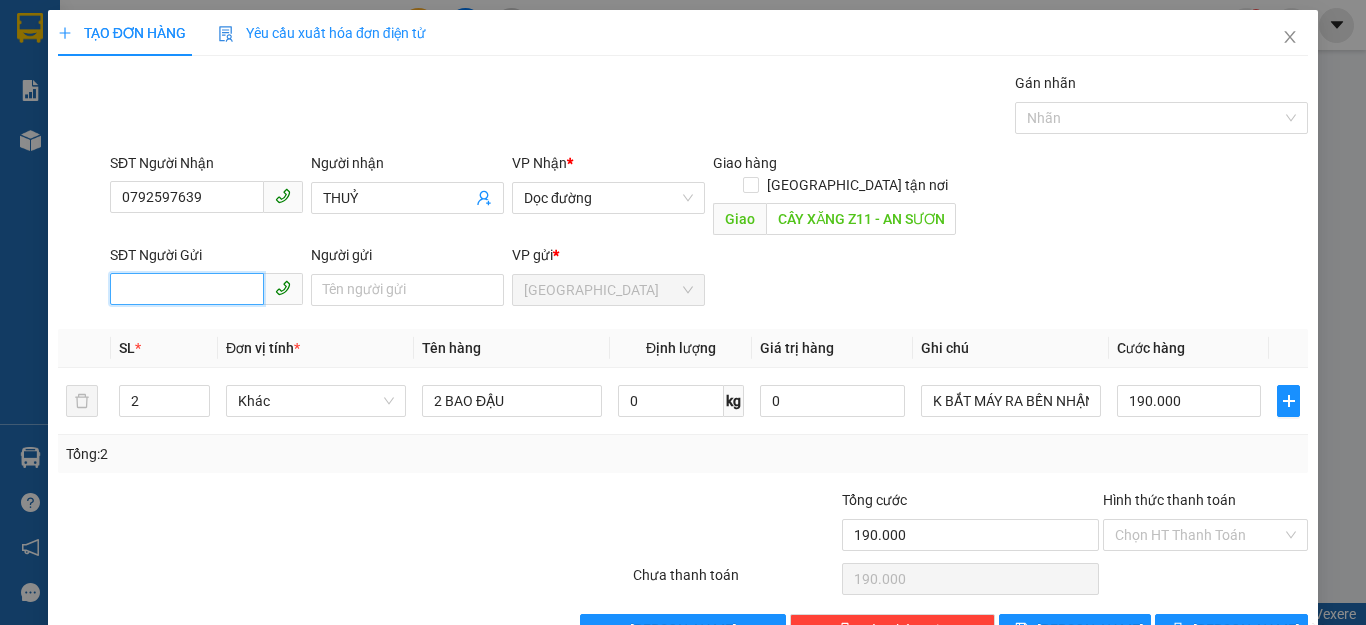 click on "SĐT Người Gửi" at bounding box center (187, 289) 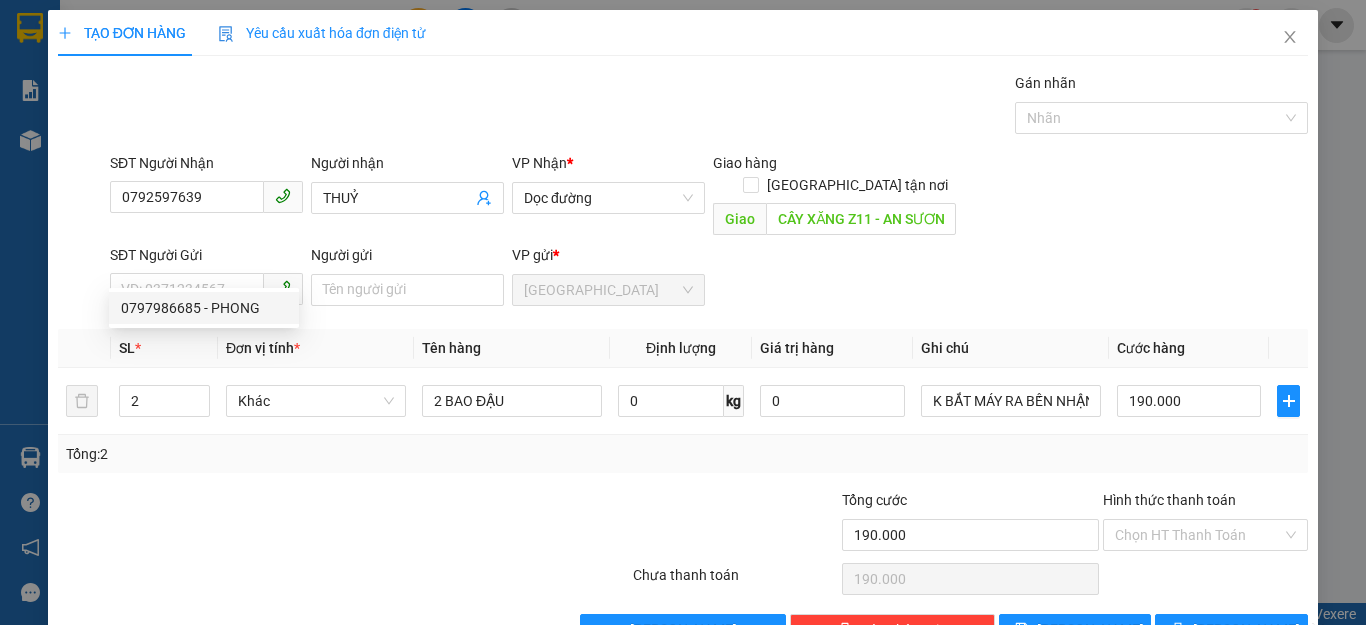 click on "Tổng:  2" at bounding box center (297, 454) 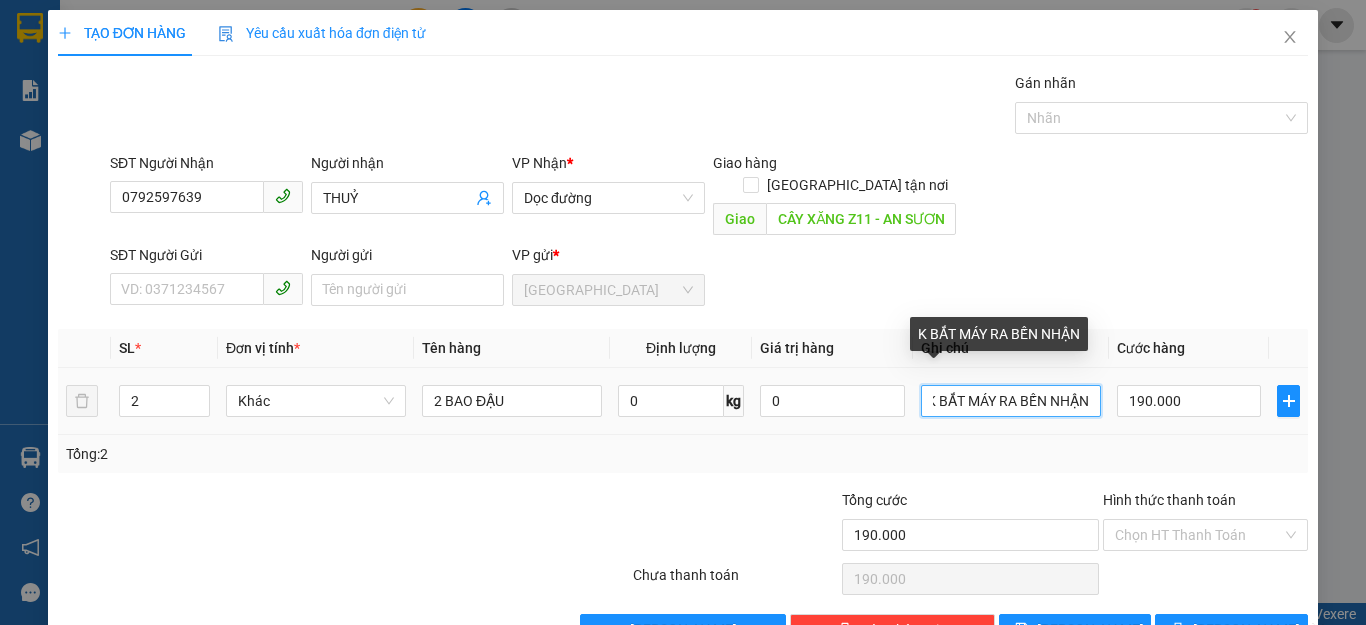 scroll, scrollTop: 0, scrollLeft: 0, axis: both 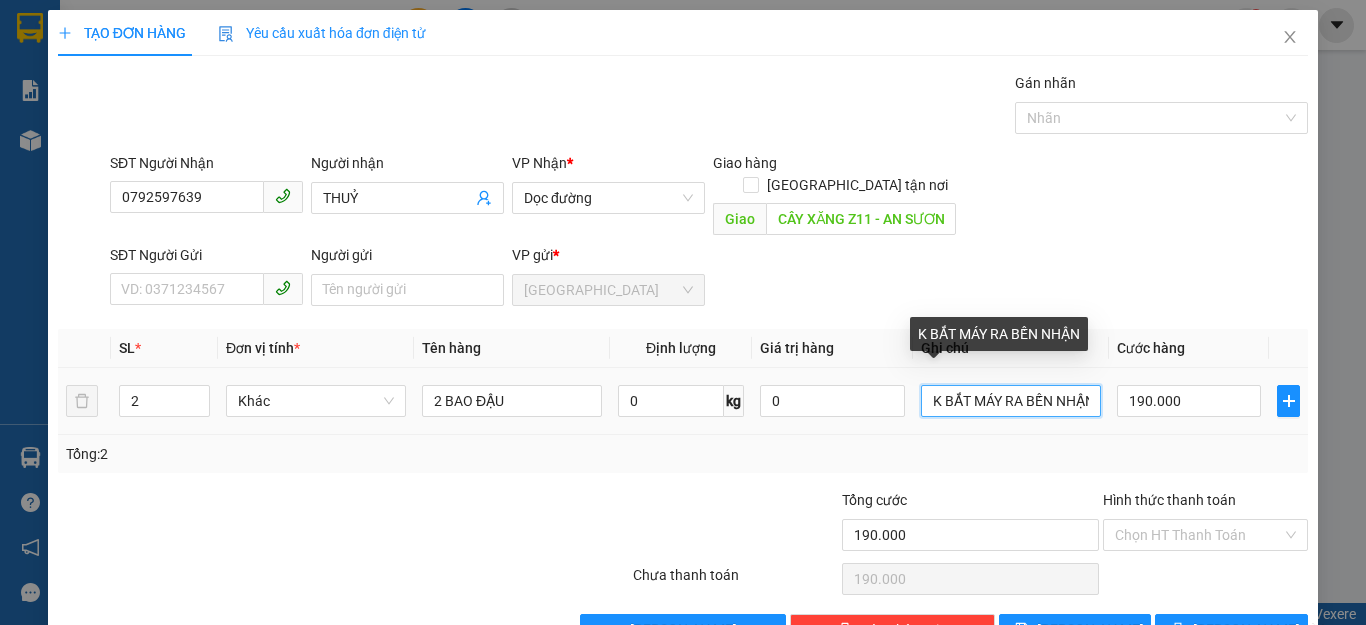 drag, startPoint x: 1081, startPoint y: 377, endPoint x: 923, endPoint y: 378, distance: 158.00316 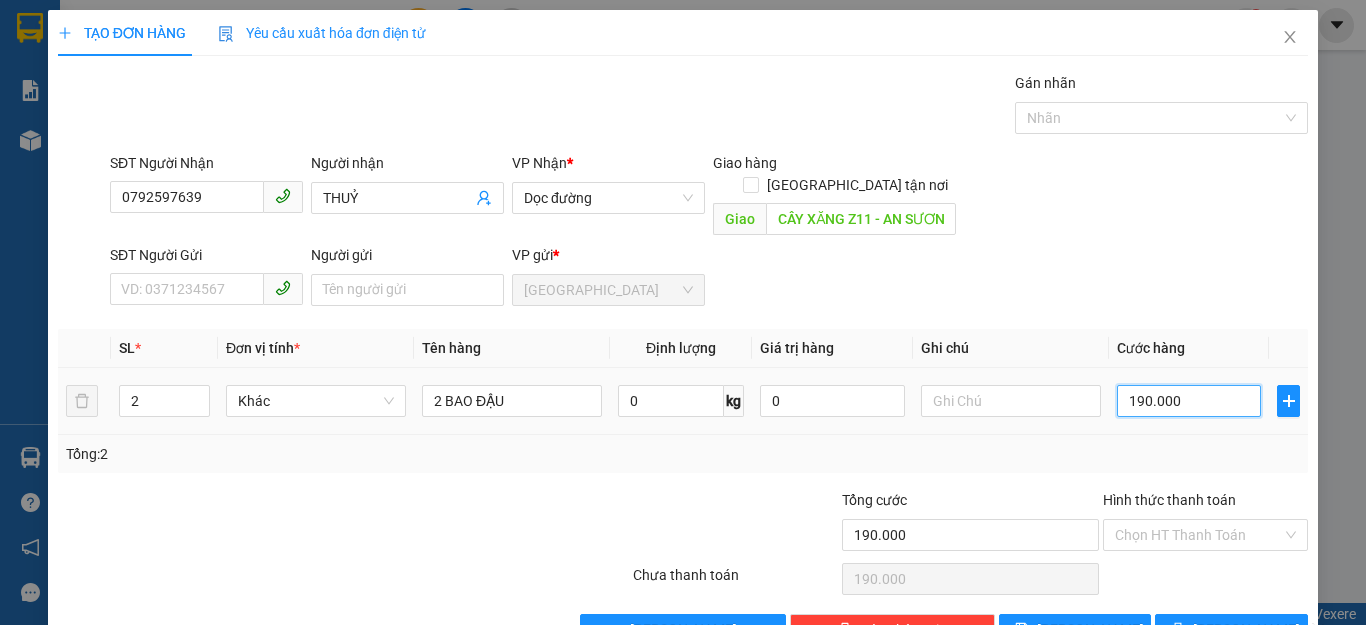 click on "190.000" at bounding box center (1189, 401) 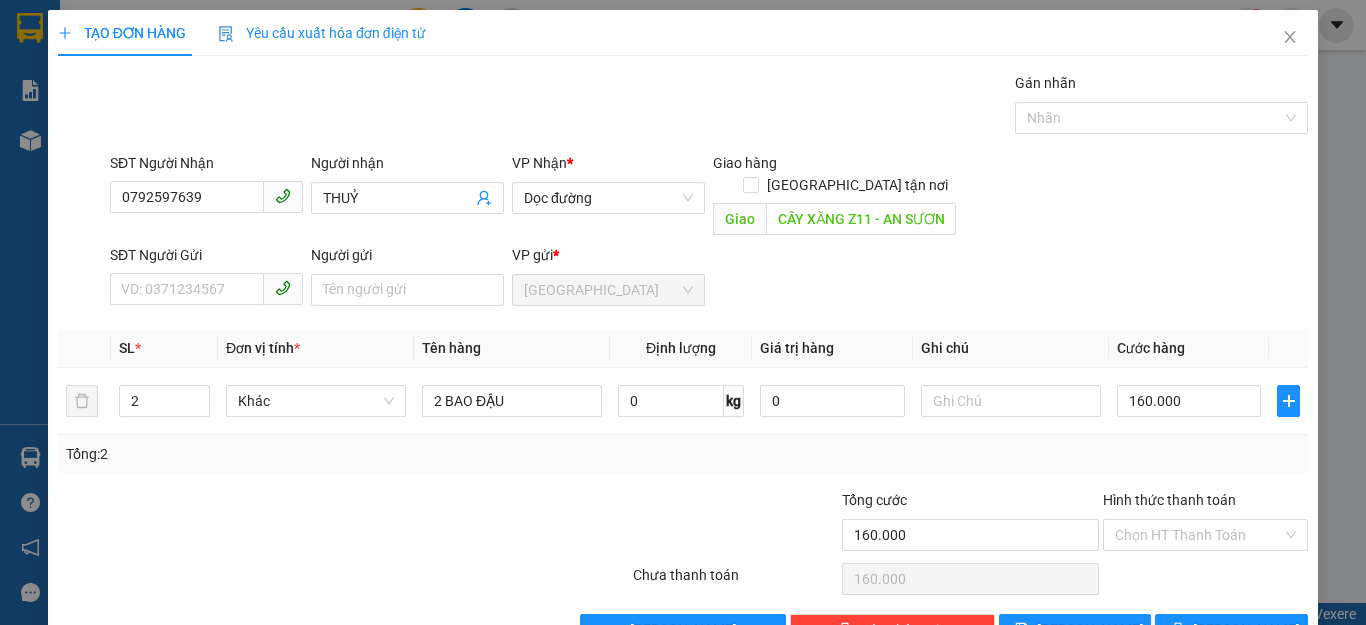 click on "Tổng:  2" at bounding box center (683, 454) 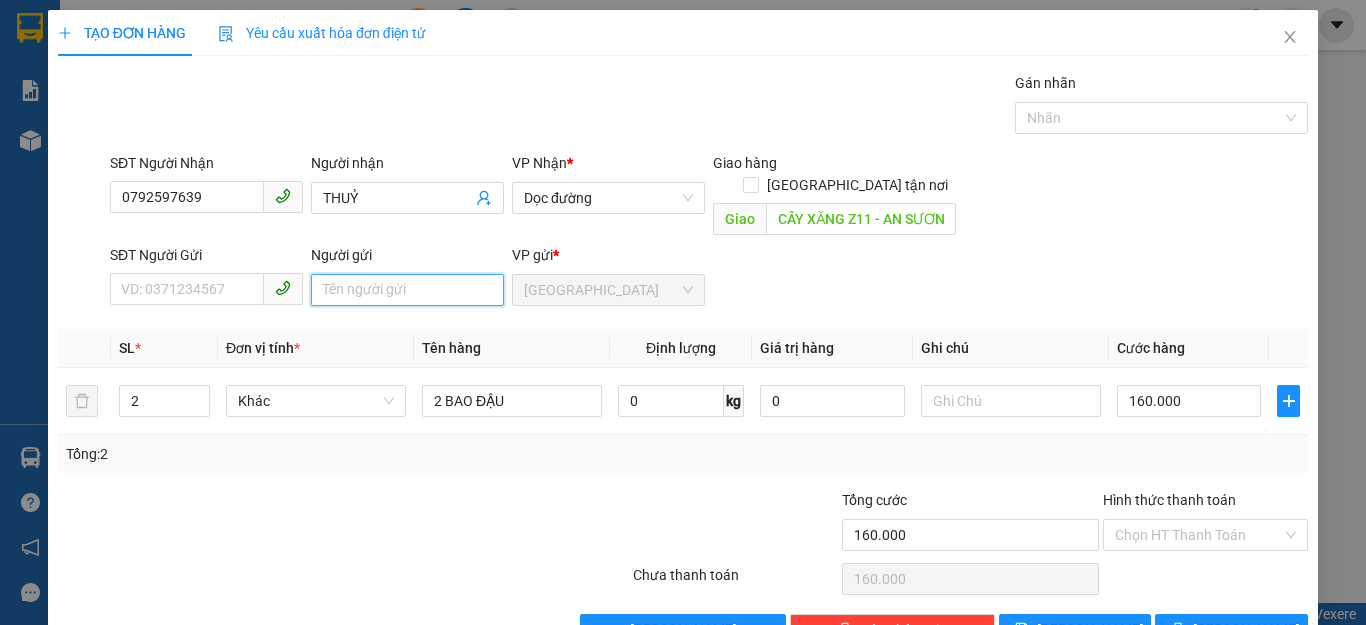 click on "Người gửi" at bounding box center (407, 290) 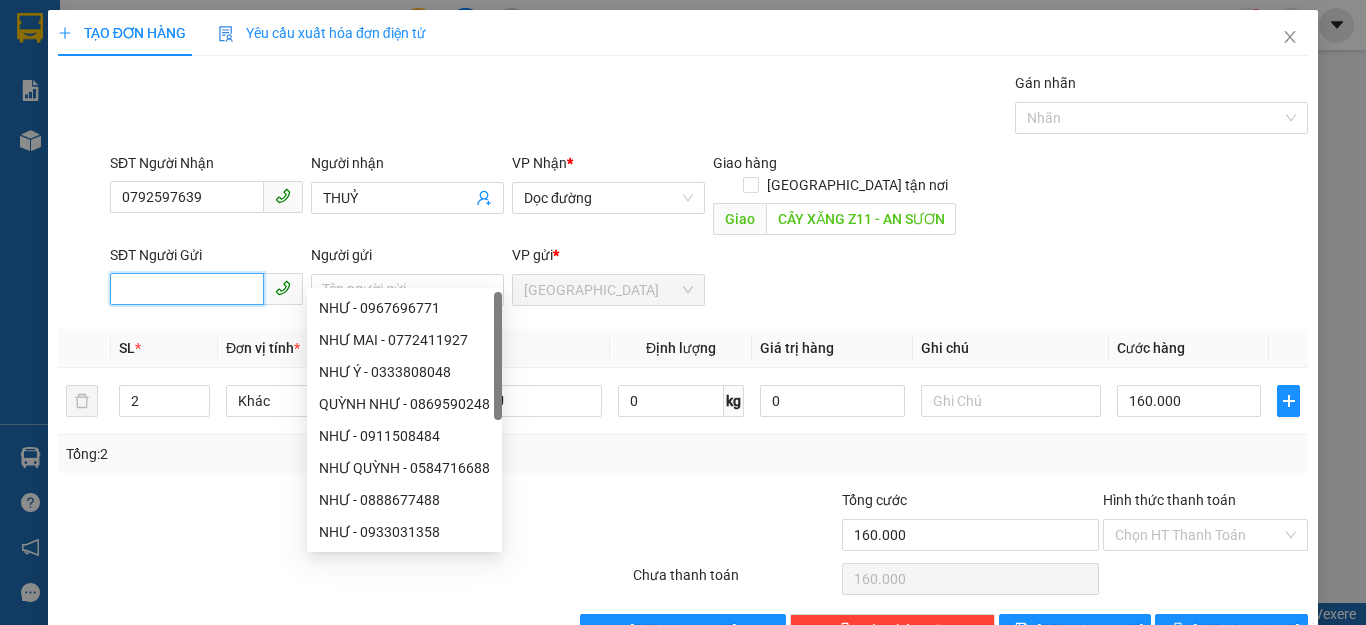 click on "SĐT Người Gửi" at bounding box center (187, 289) 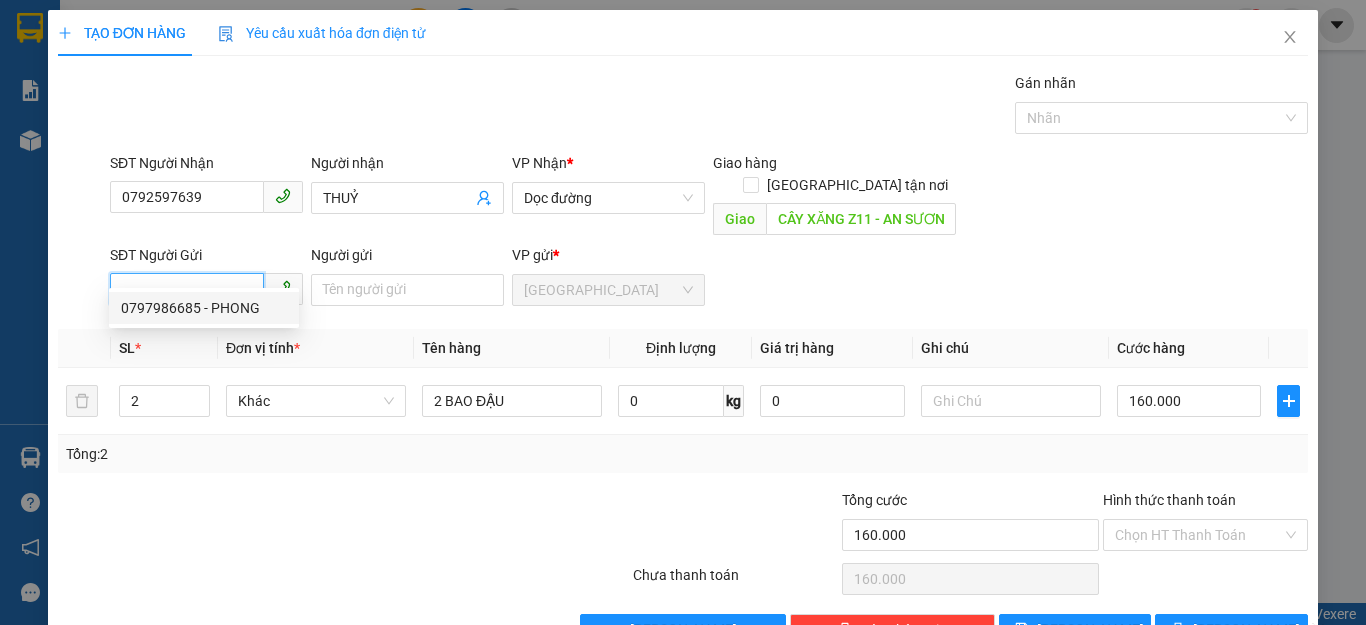 click on "0797986685 - PHONG" at bounding box center [204, 308] 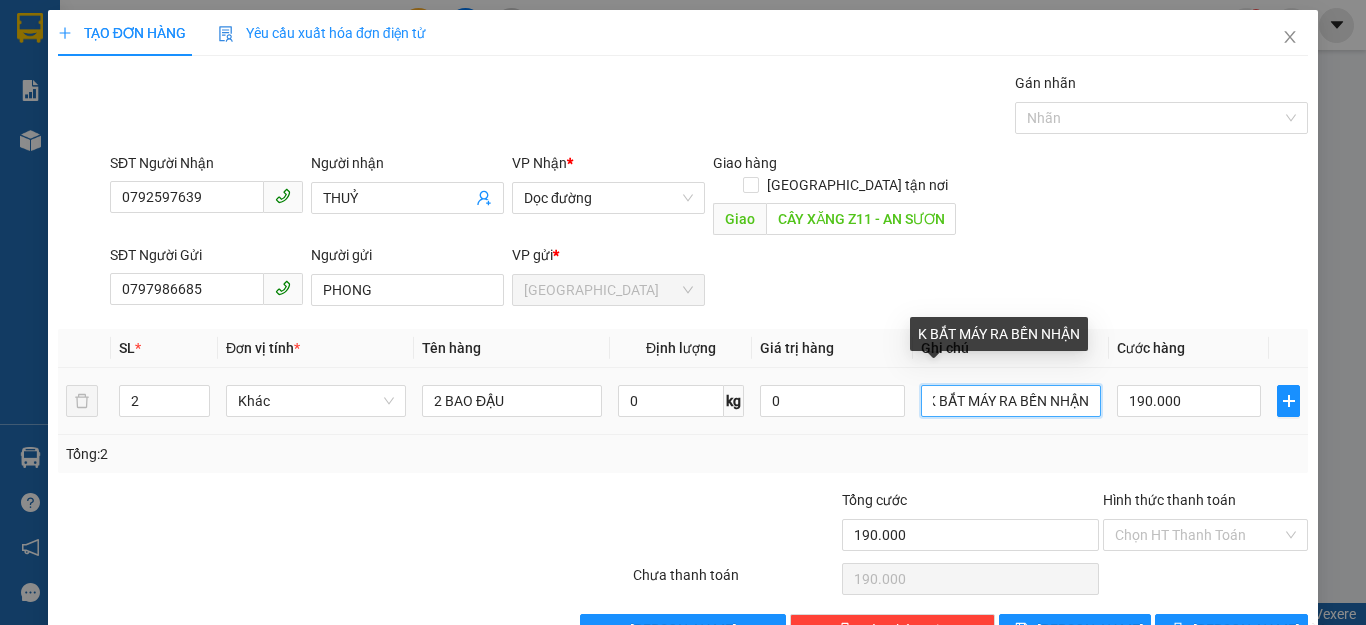scroll, scrollTop: 0, scrollLeft: 0, axis: both 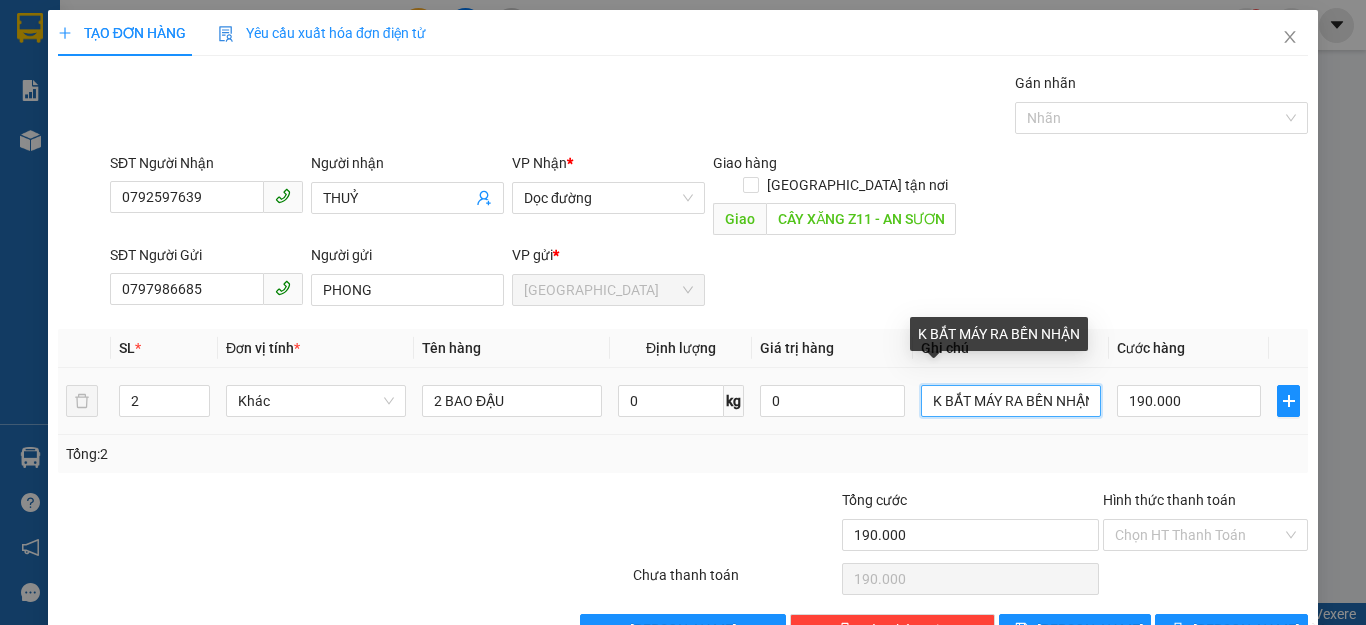 drag, startPoint x: 1079, startPoint y: 380, endPoint x: 916, endPoint y: 389, distance: 163.24828 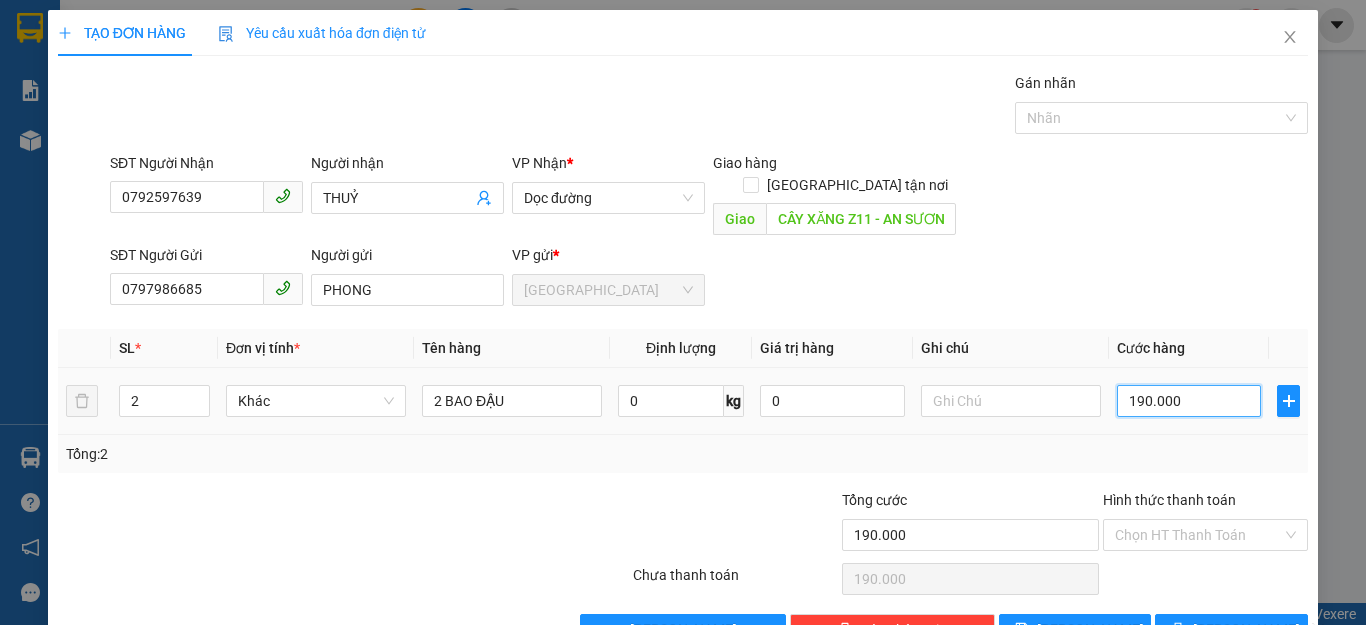 click on "190.000" at bounding box center (1189, 401) 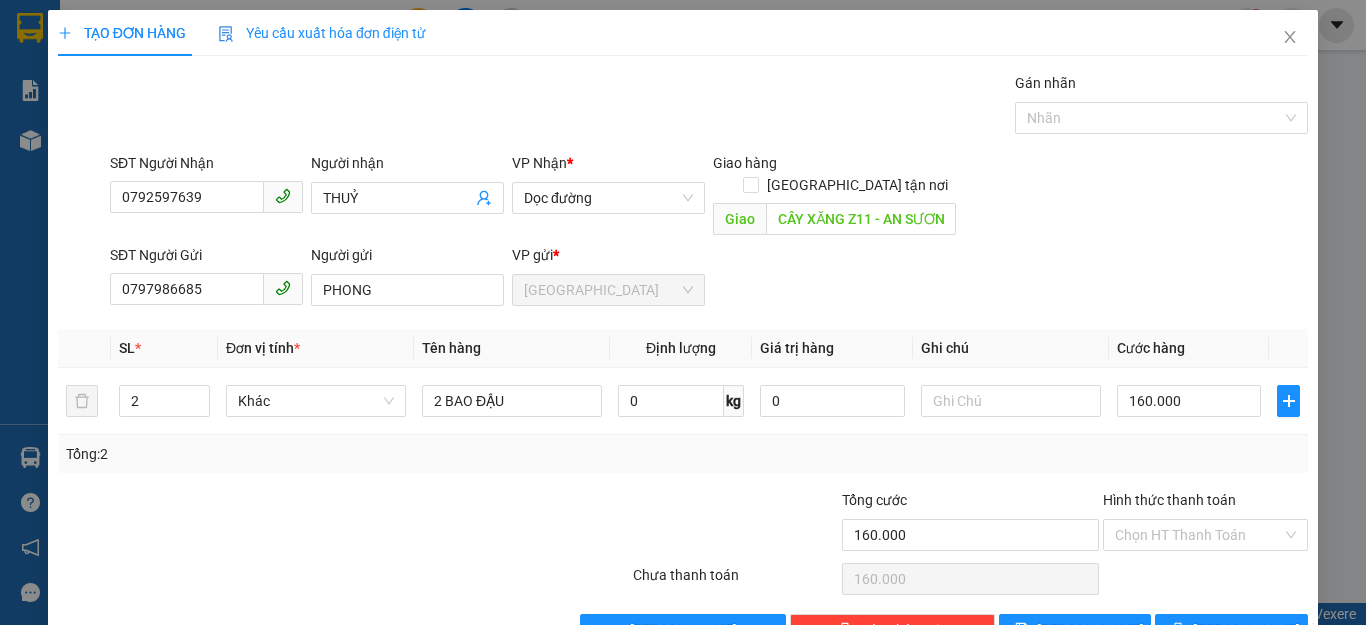 click on "Tổng:  2" at bounding box center [683, 454] 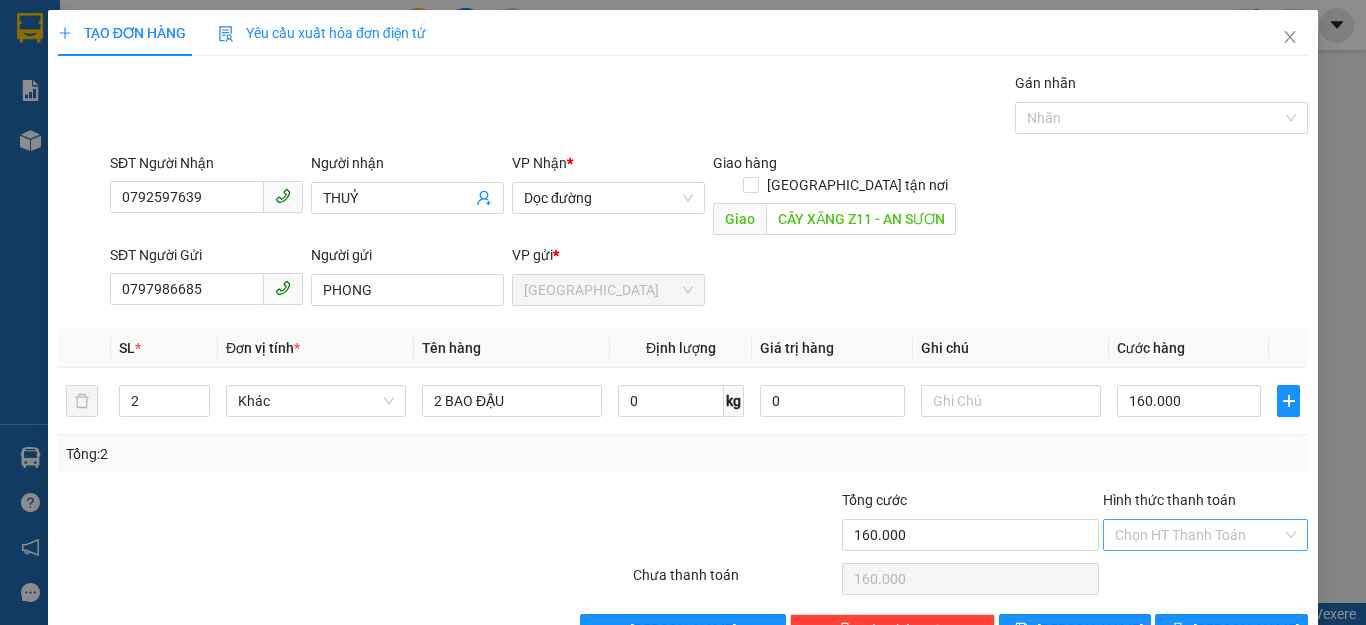 scroll, scrollTop: 38, scrollLeft: 0, axis: vertical 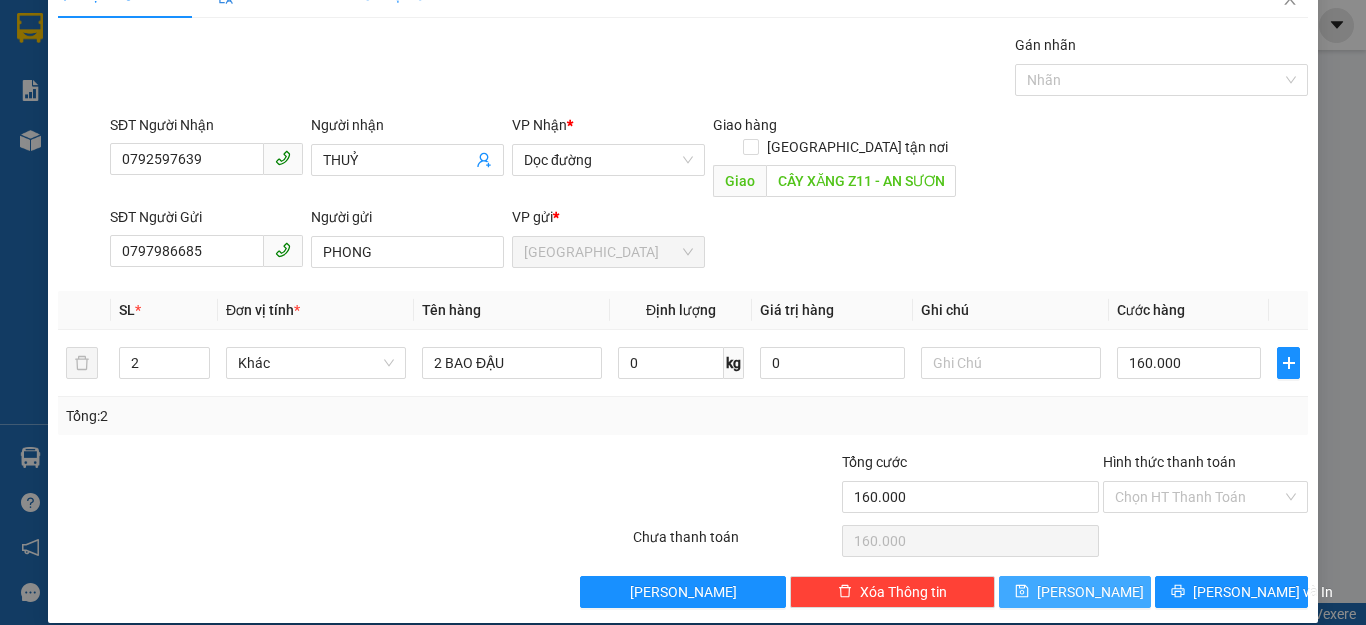 click on "[PERSON_NAME]" at bounding box center [1090, 592] 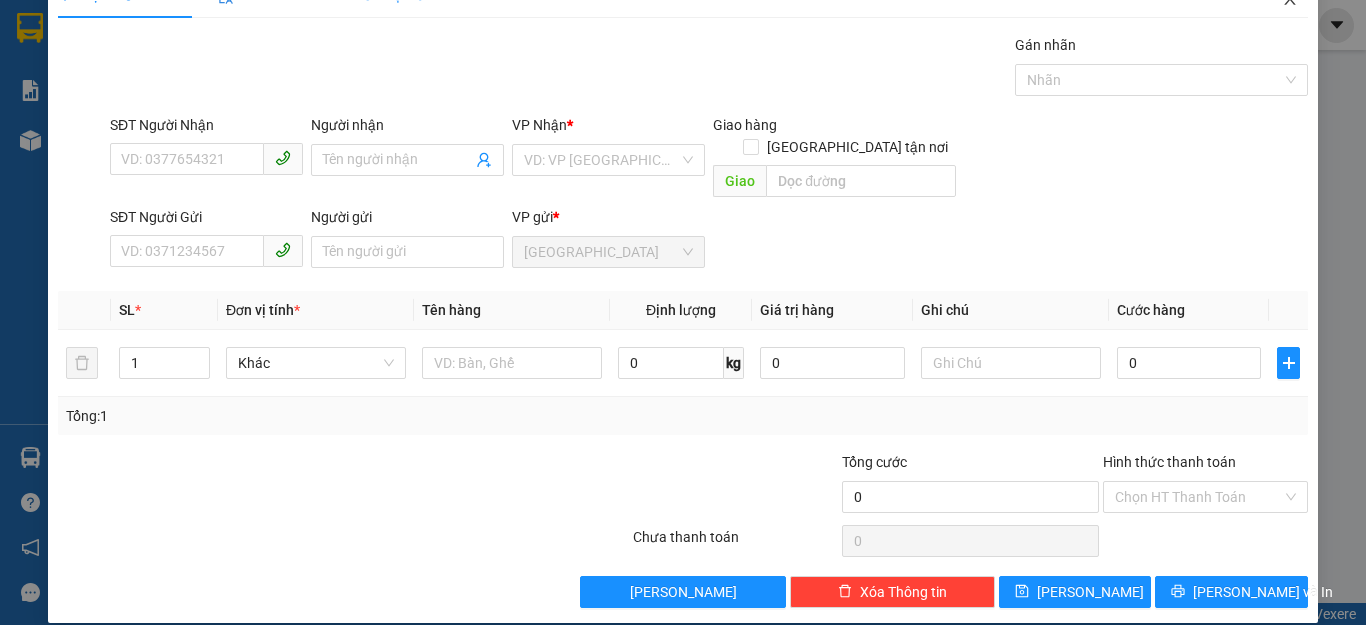 click at bounding box center [1290, 0] 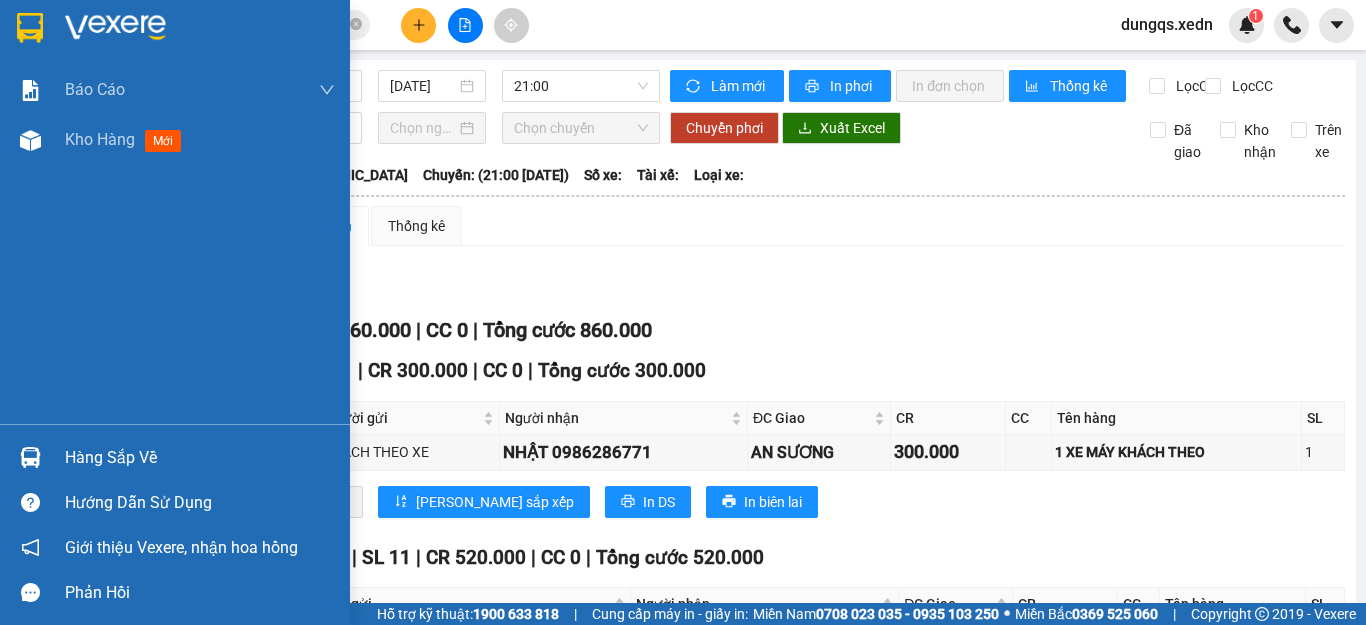 click at bounding box center [30, 28] 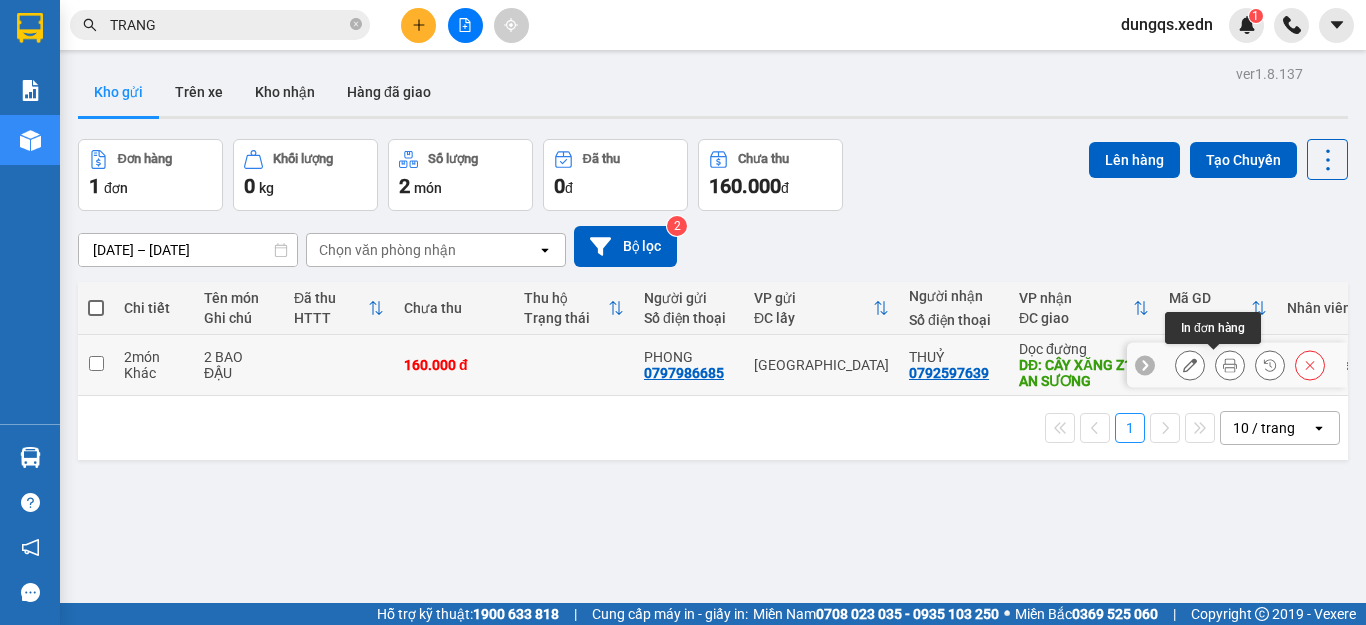 click 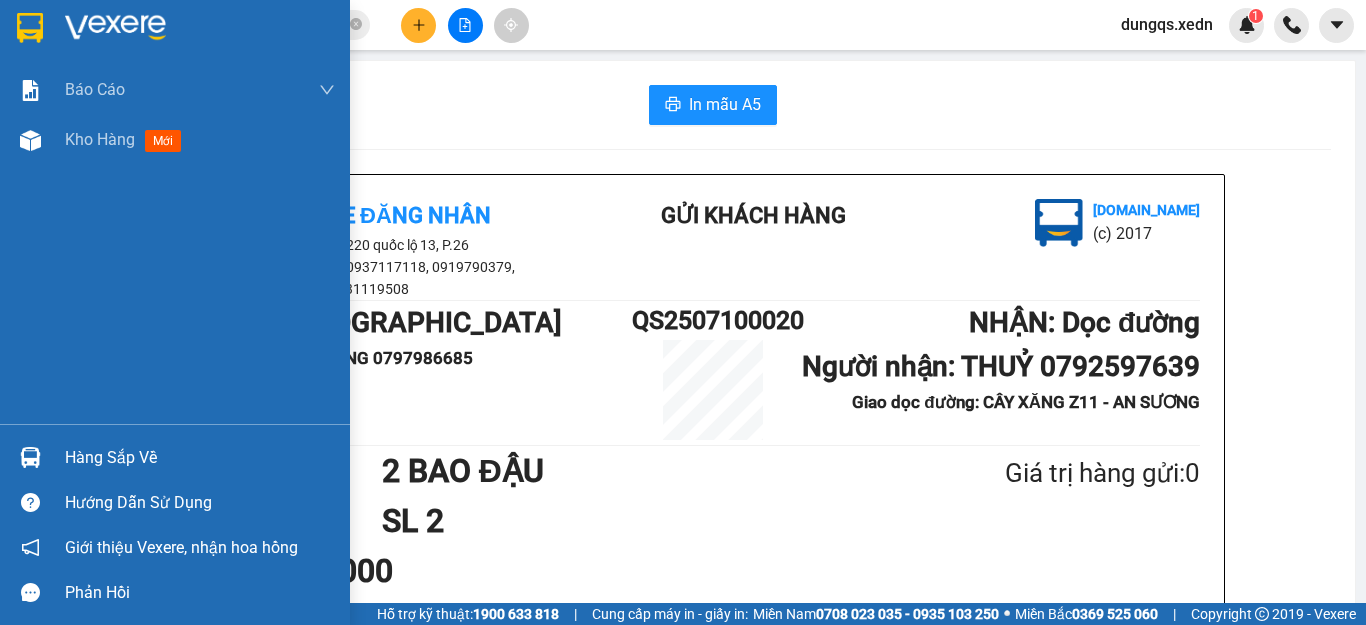 click at bounding box center (30, 28) 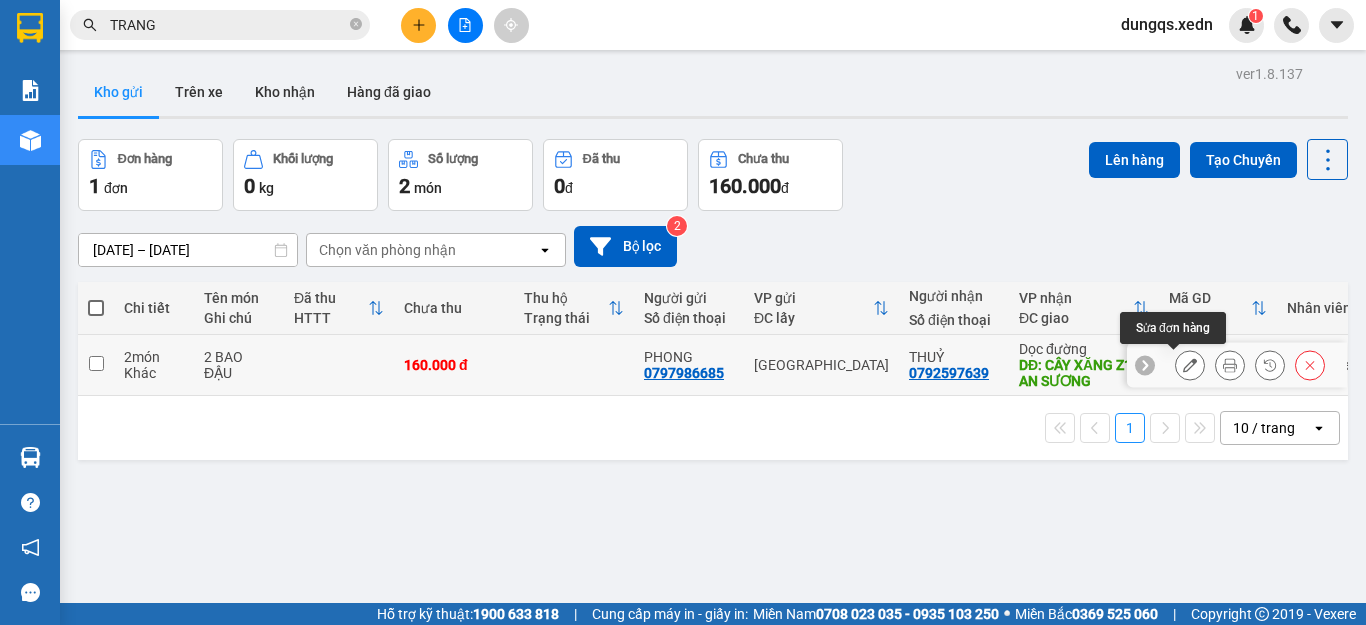 click 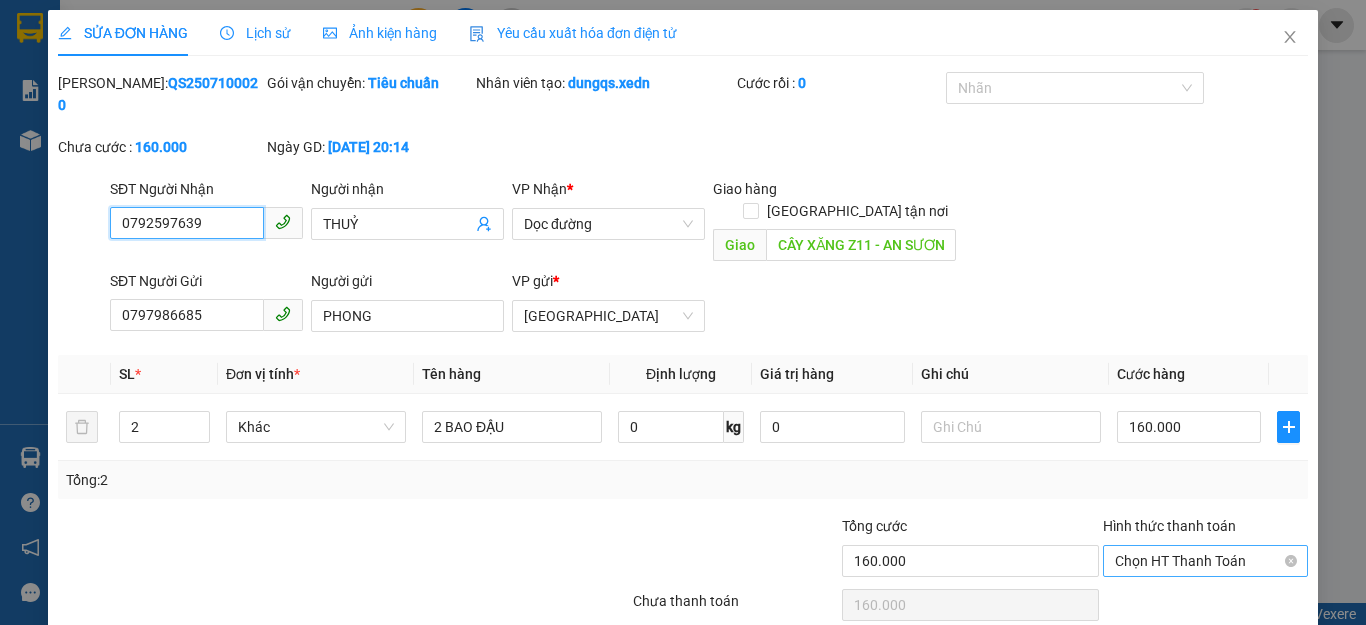 click on "Chọn HT Thanh Toán" at bounding box center (1205, 561) 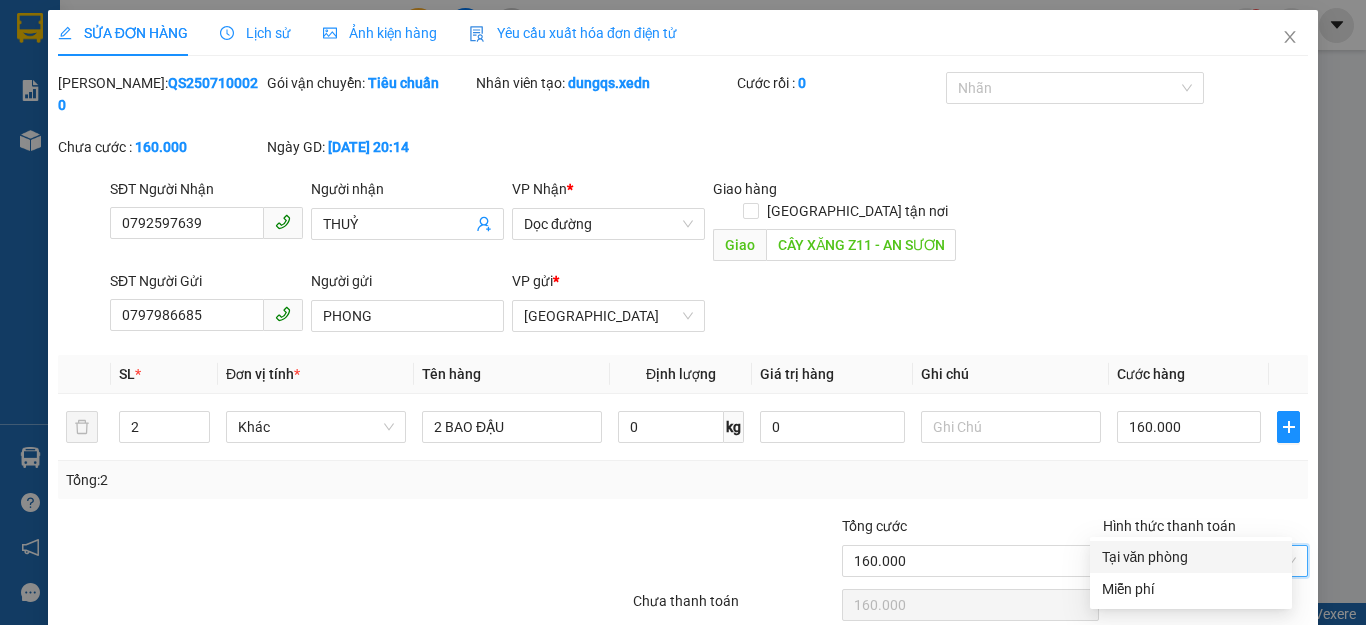click on "Tại văn phòng" at bounding box center [1191, 557] 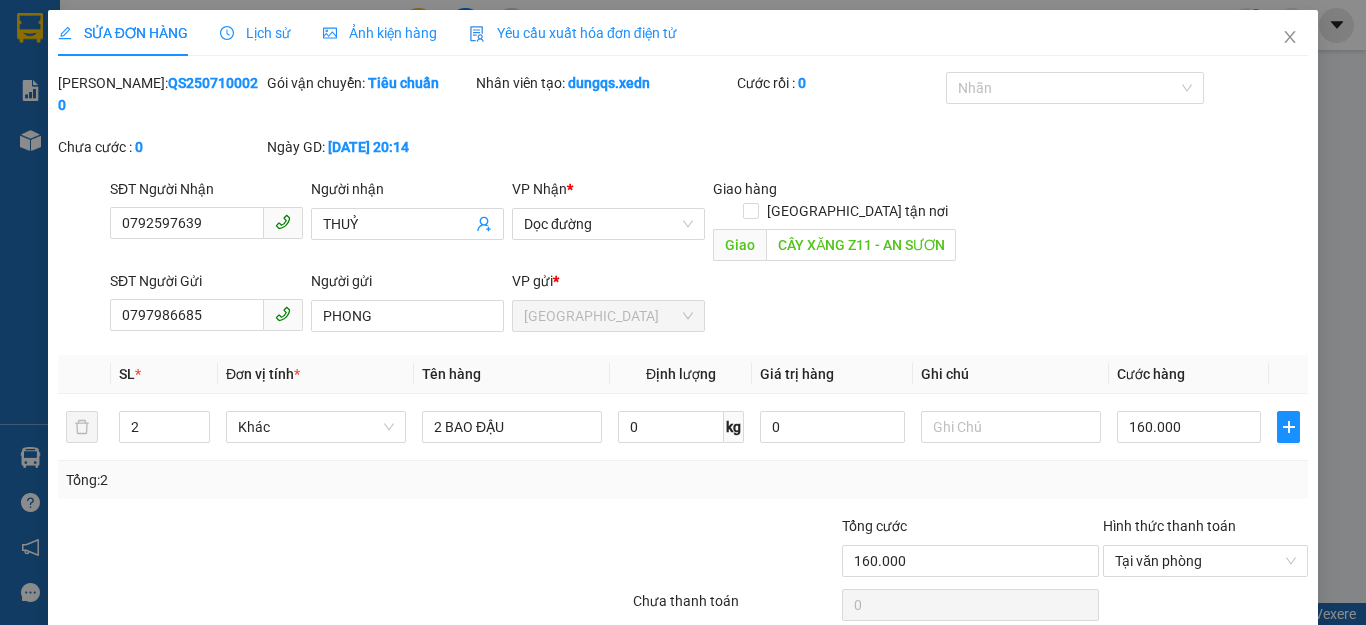 click on "[PERSON_NAME] thay đổi" at bounding box center (1117, 656) 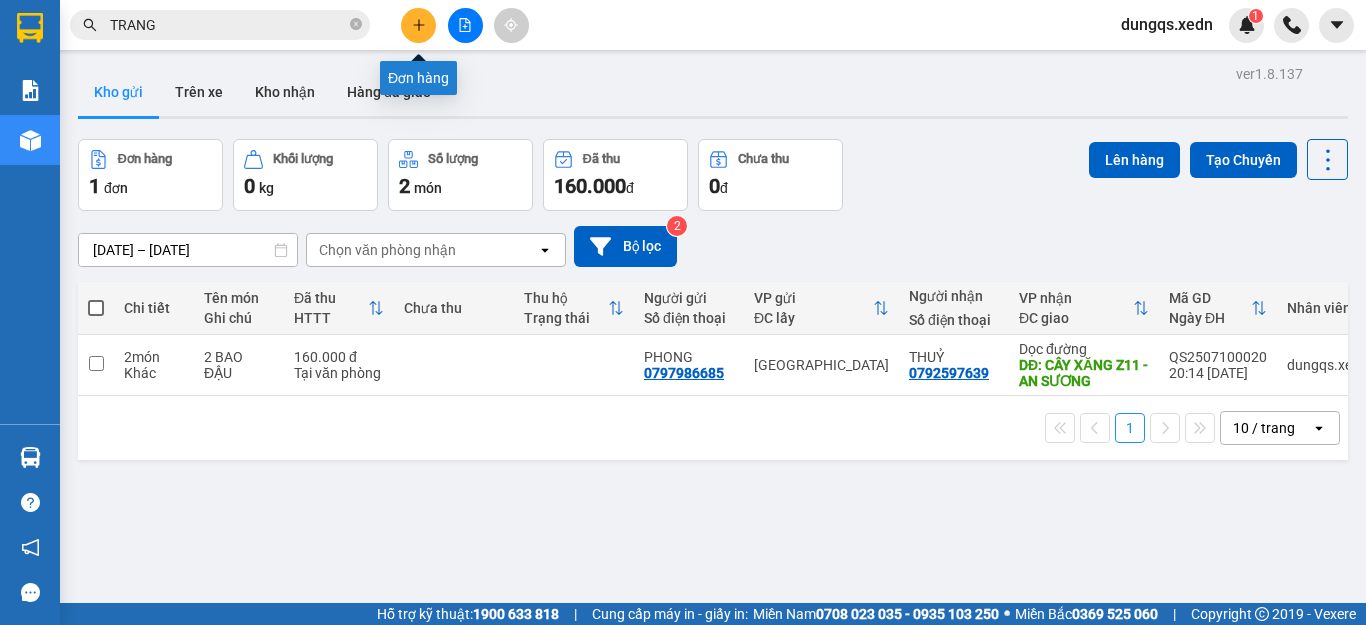 click 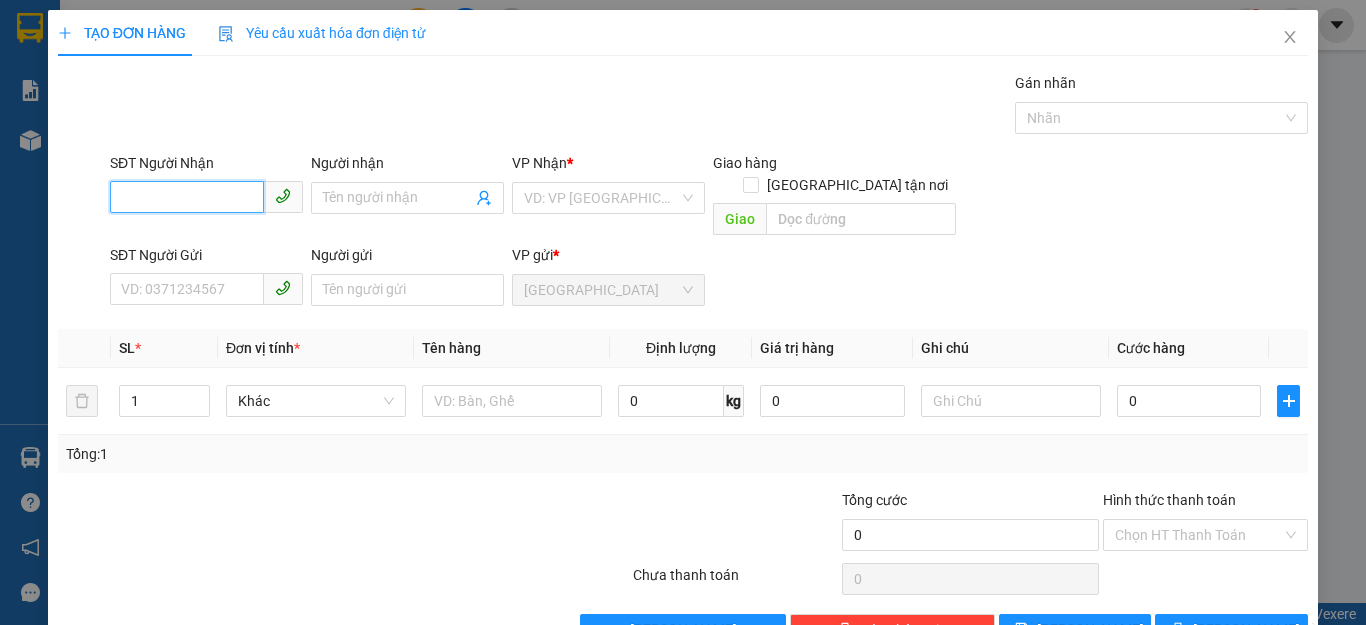 click on "SĐT Người Nhận" at bounding box center (187, 197) 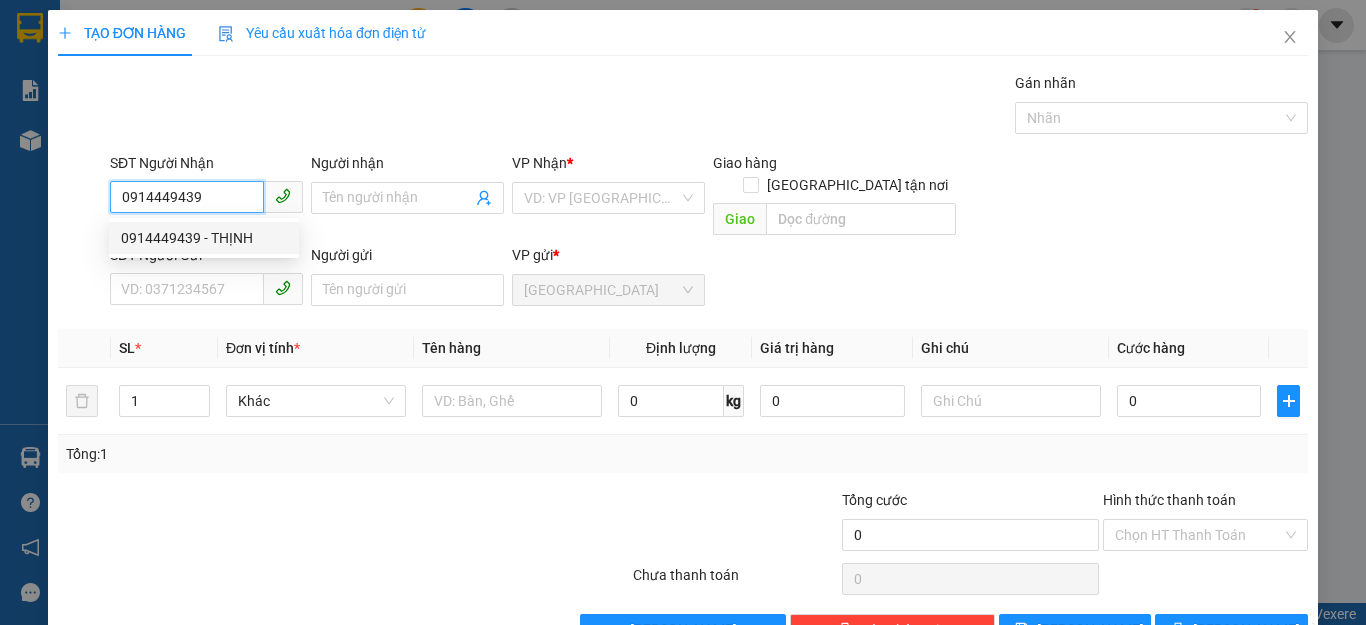 click on "0914449439 - THỊNH" at bounding box center (204, 238) 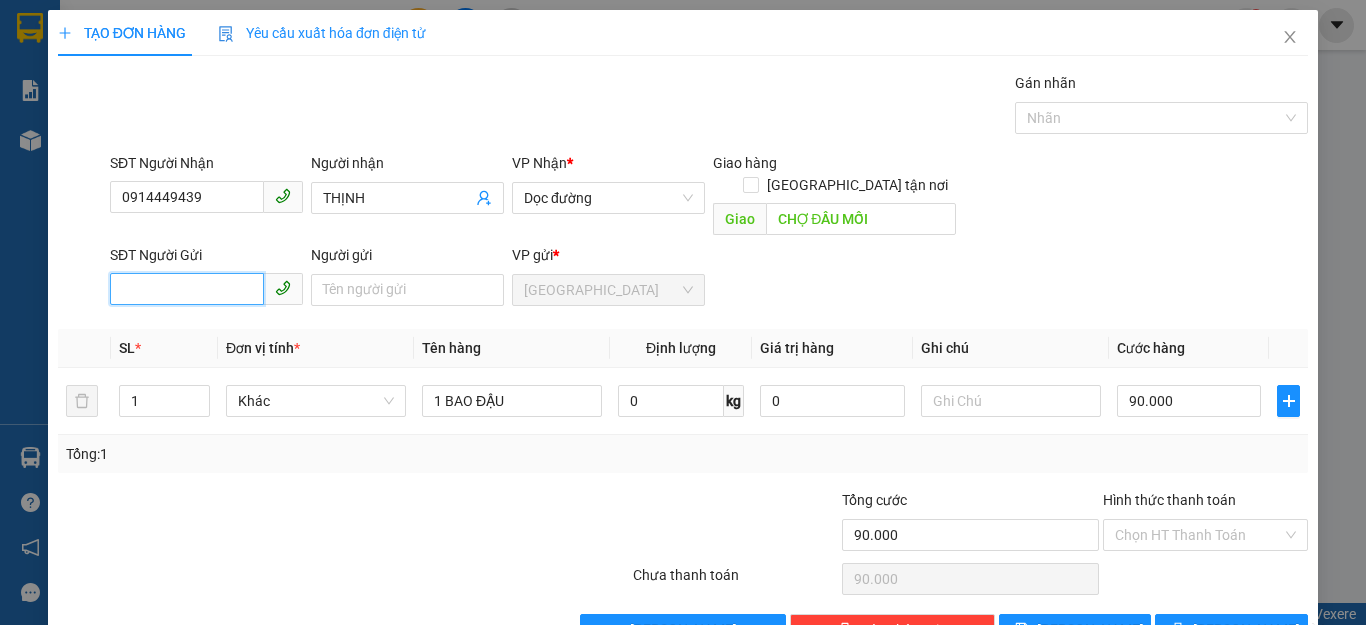 click on "SĐT Người Gửi" at bounding box center [187, 289] 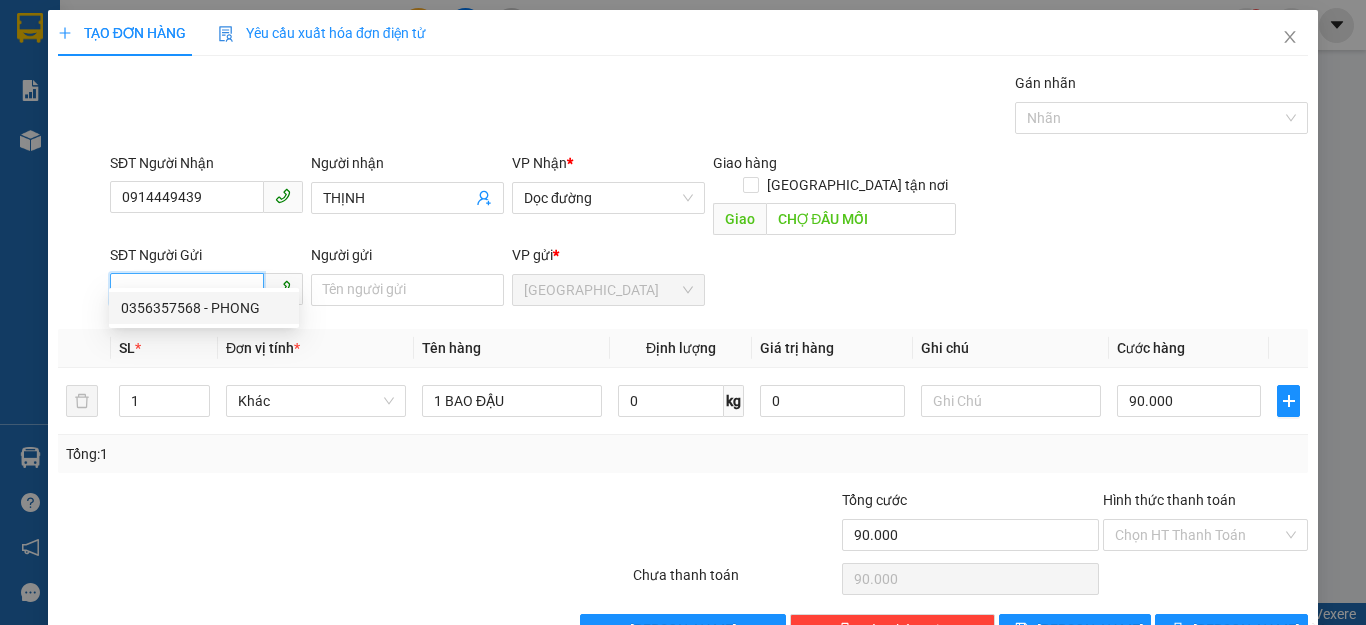 click on "0356357568 - PHONG" at bounding box center (204, 308) 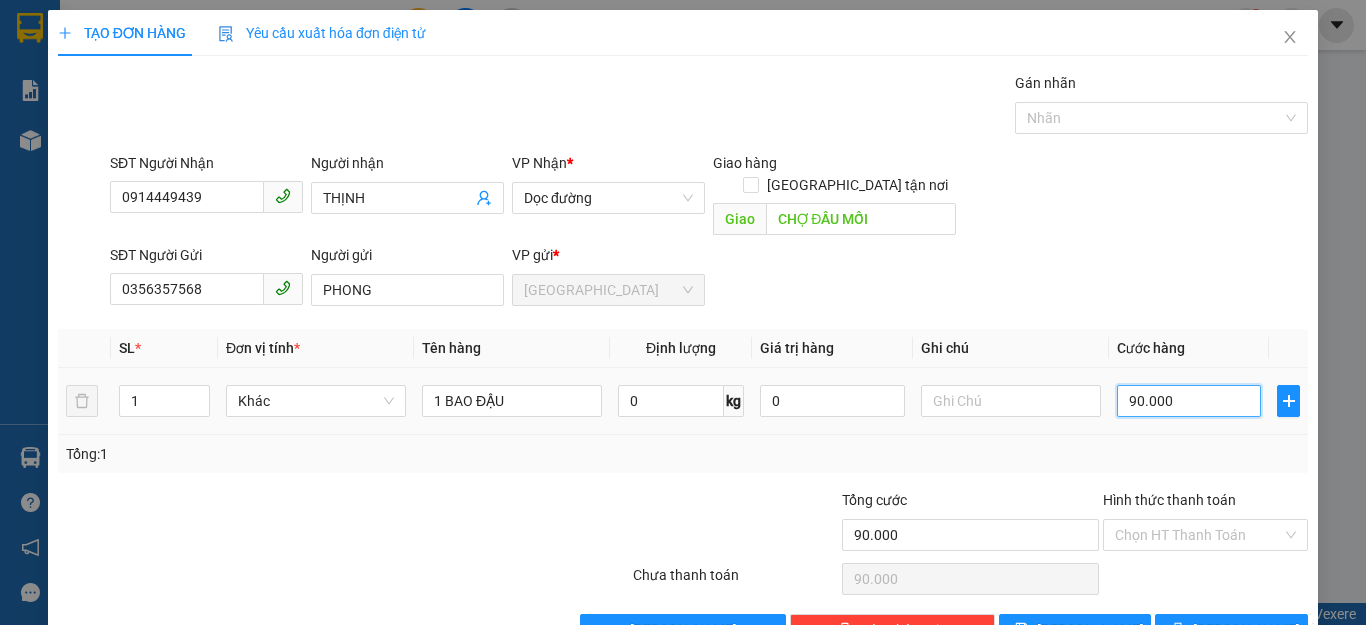 click on "90.000" at bounding box center (1189, 401) 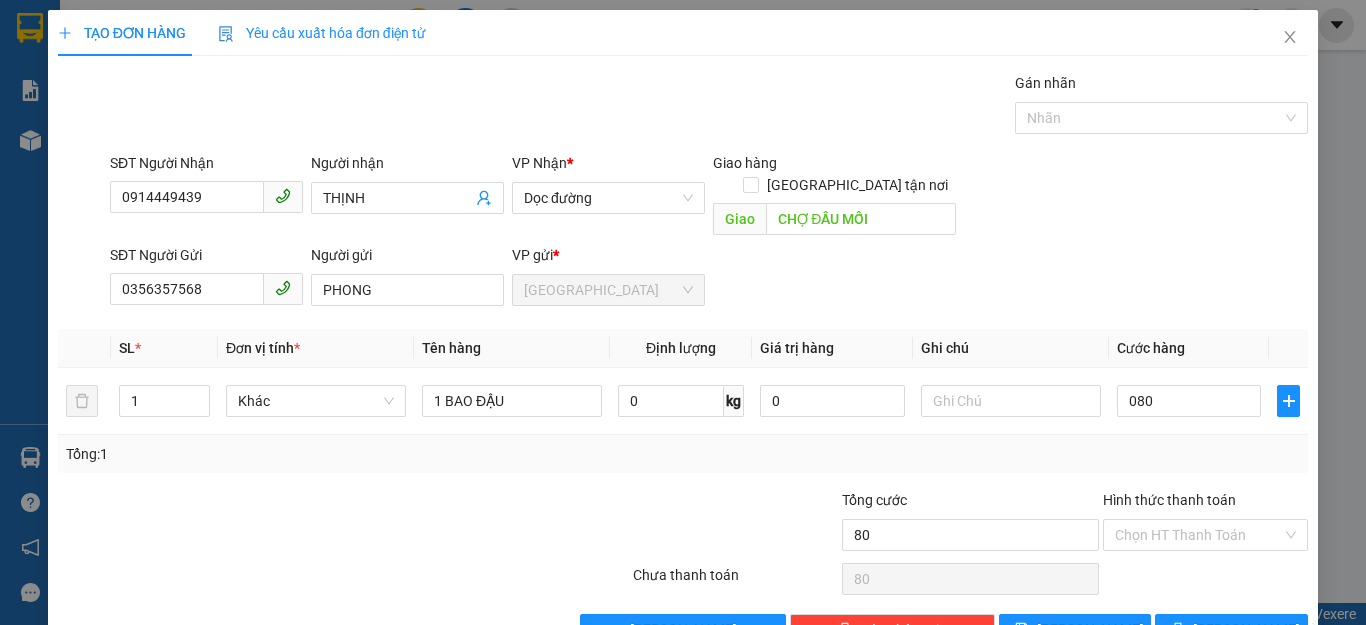 click on "Tổng:  1" at bounding box center [683, 454] 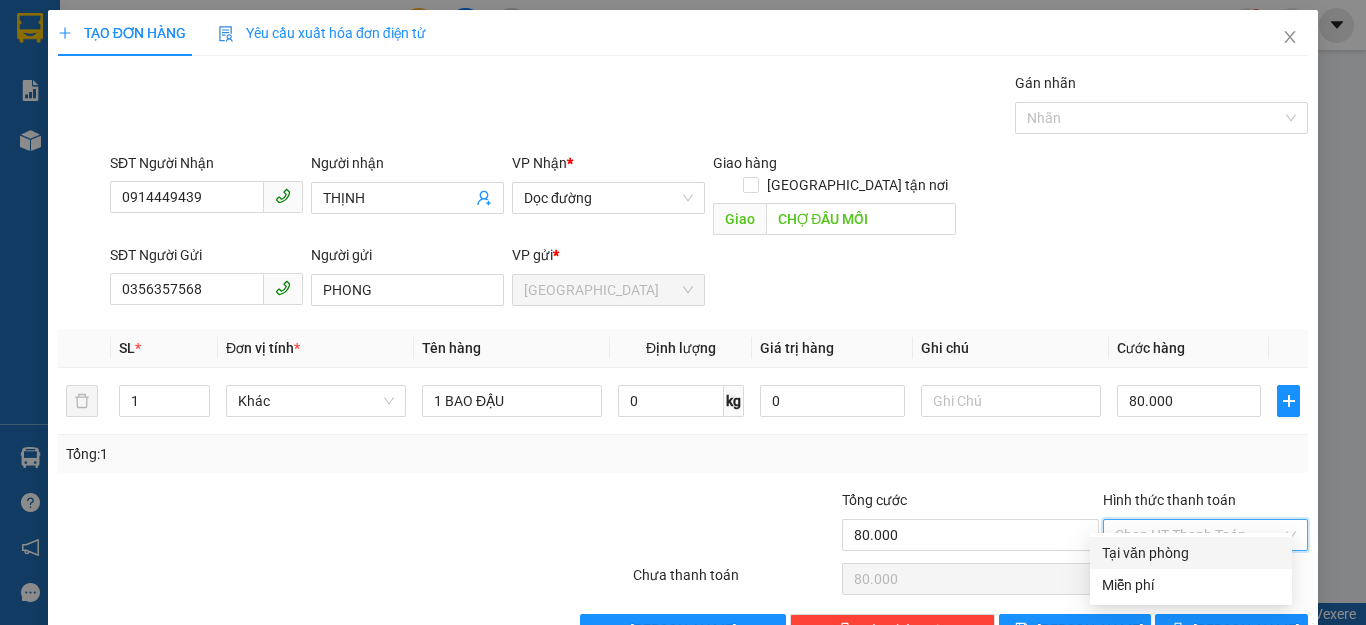 click on "Hình thức thanh toán" at bounding box center [1198, 535] 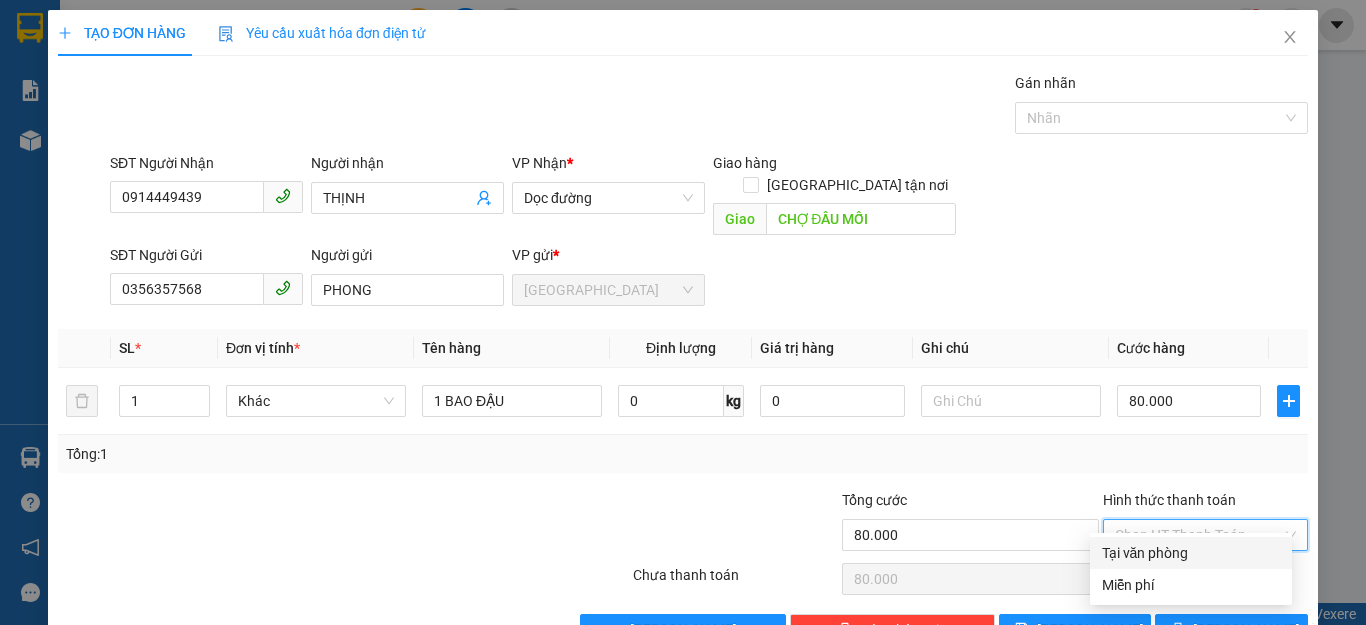 click on "Tại văn phòng" at bounding box center [1191, 553] 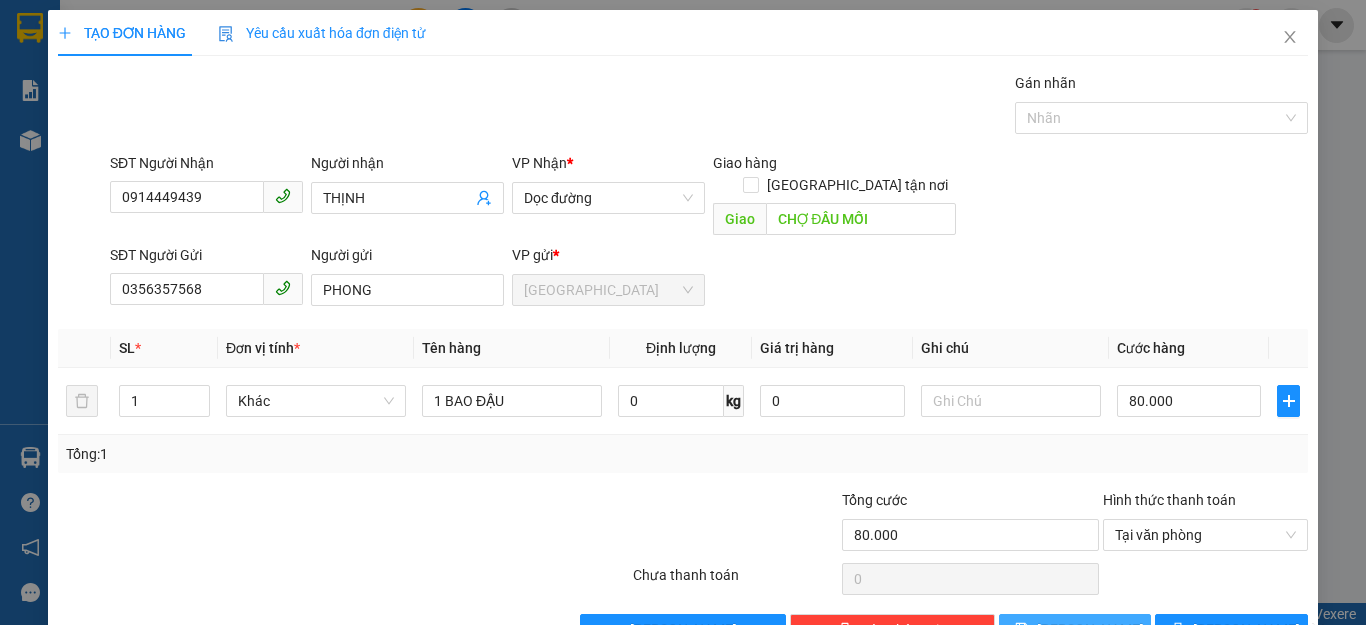 click on "[PERSON_NAME]" at bounding box center [1075, 630] 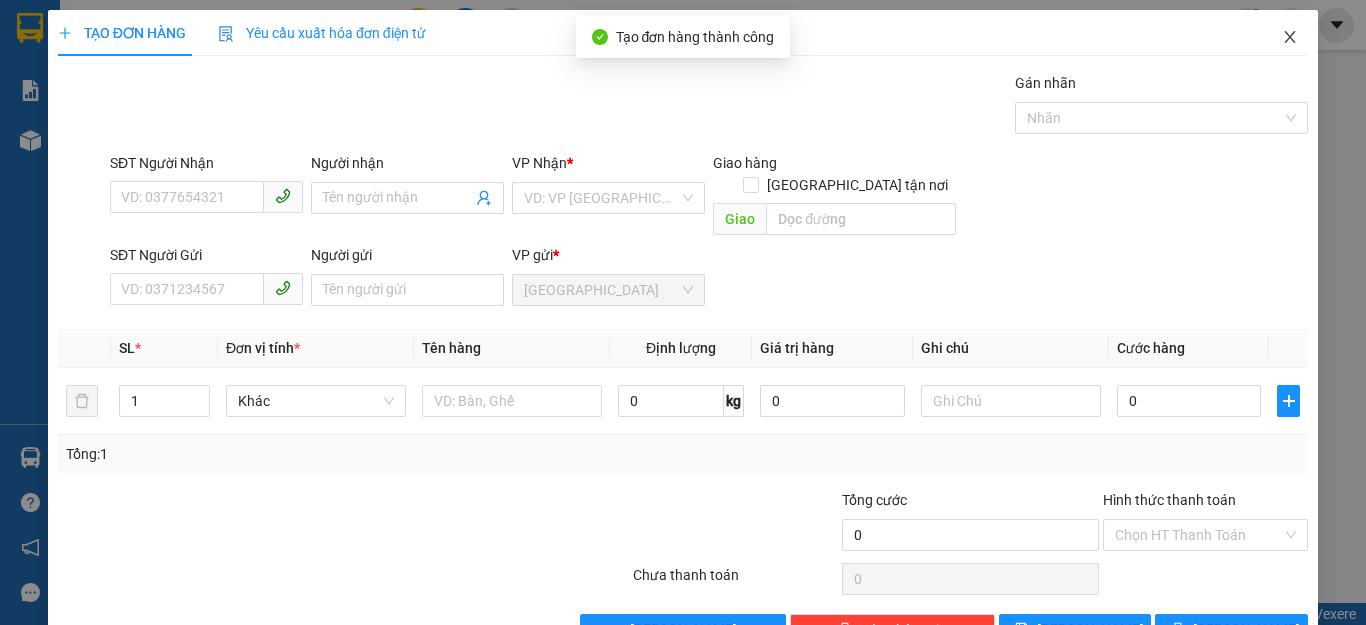 click 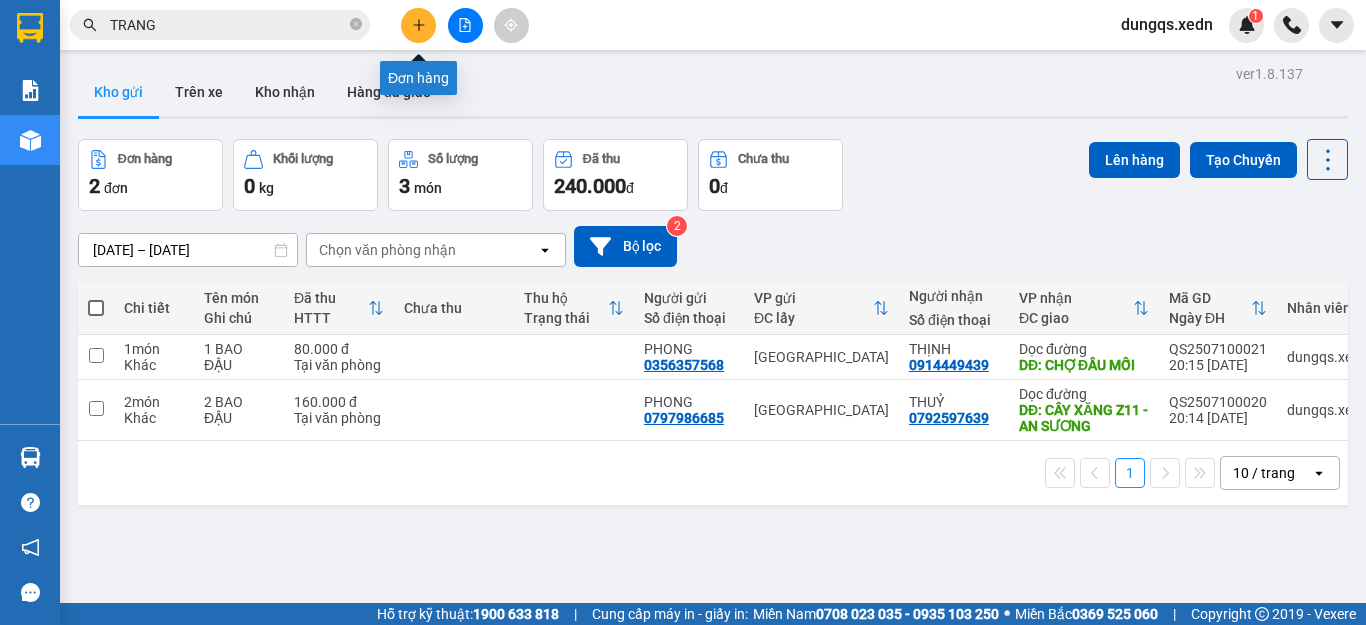 click 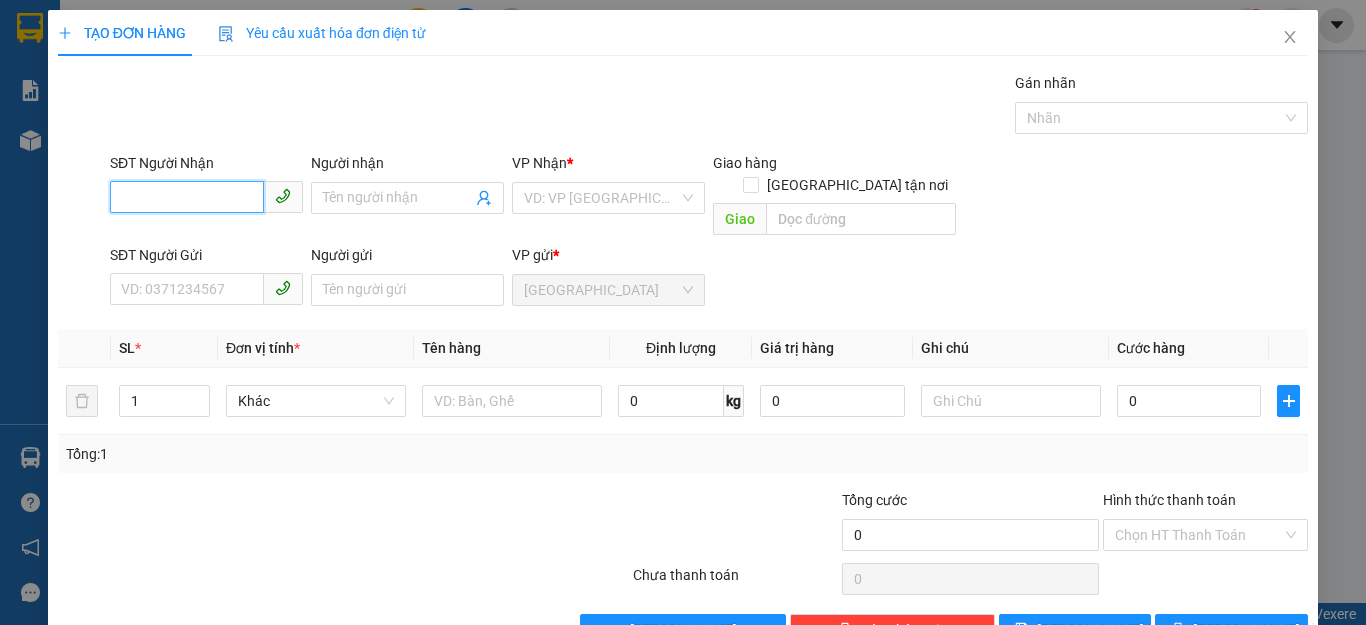 click on "SĐT Người Nhận" at bounding box center [187, 197] 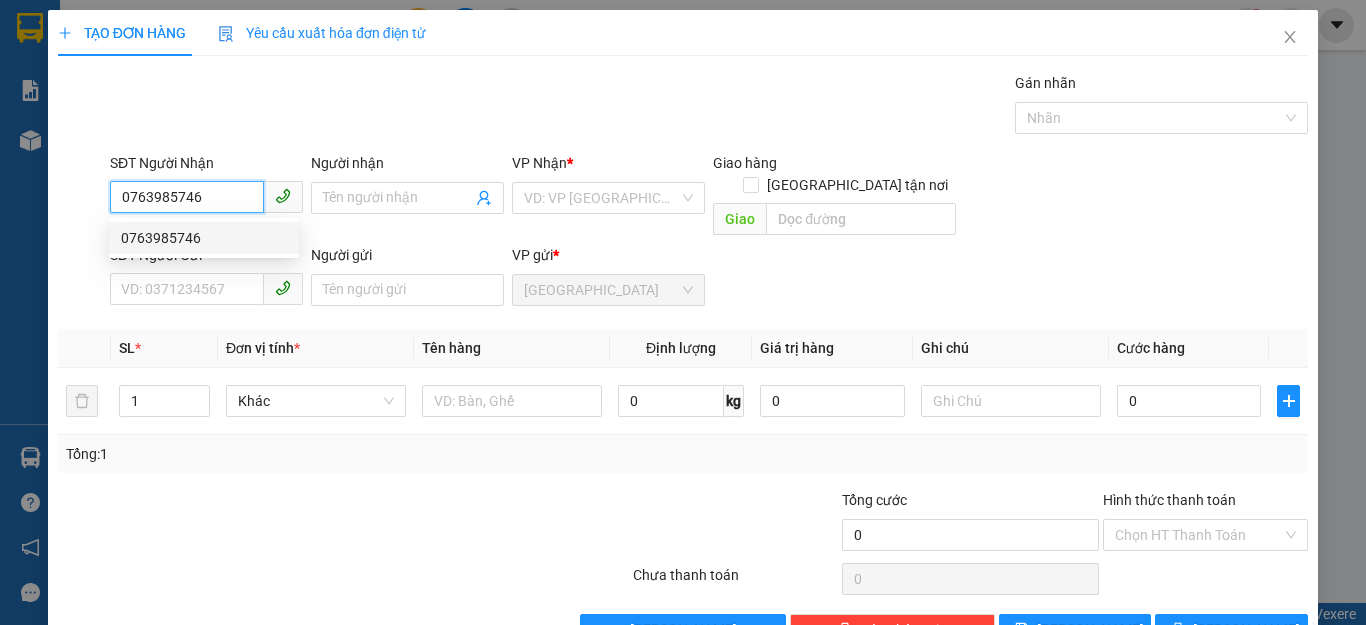 click on "0763985746" at bounding box center [204, 238] 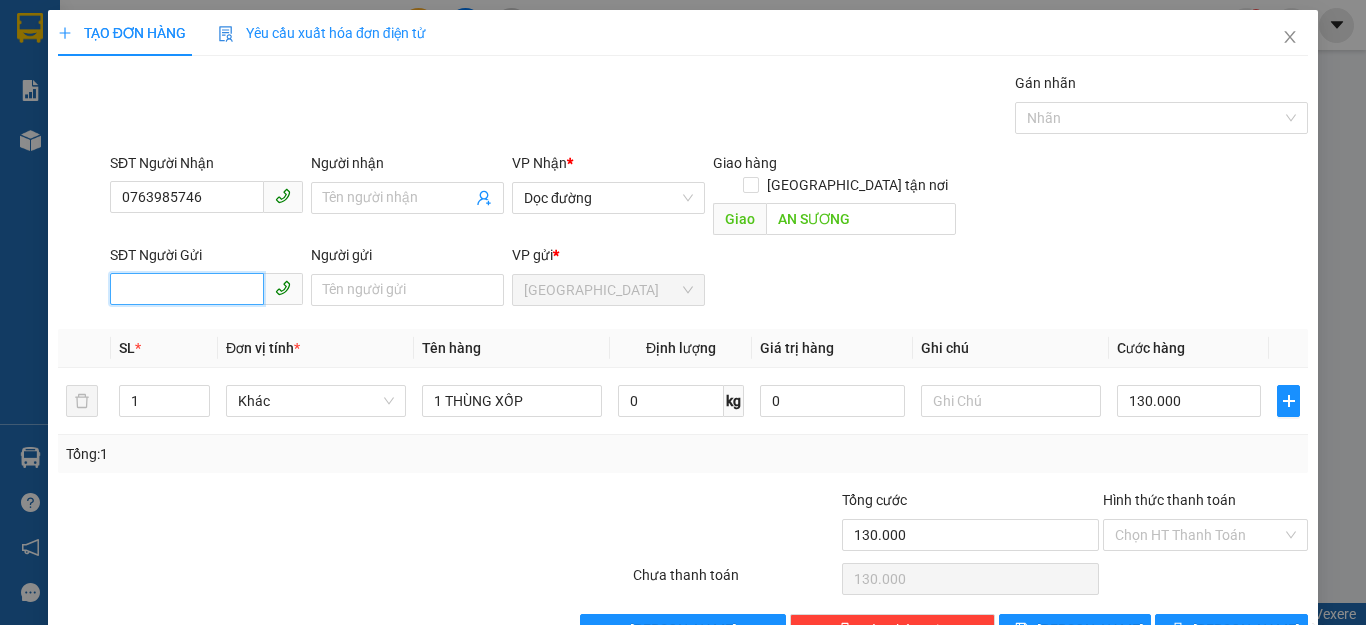 click on "SĐT Người Gửi" at bounding box center [187, 289] 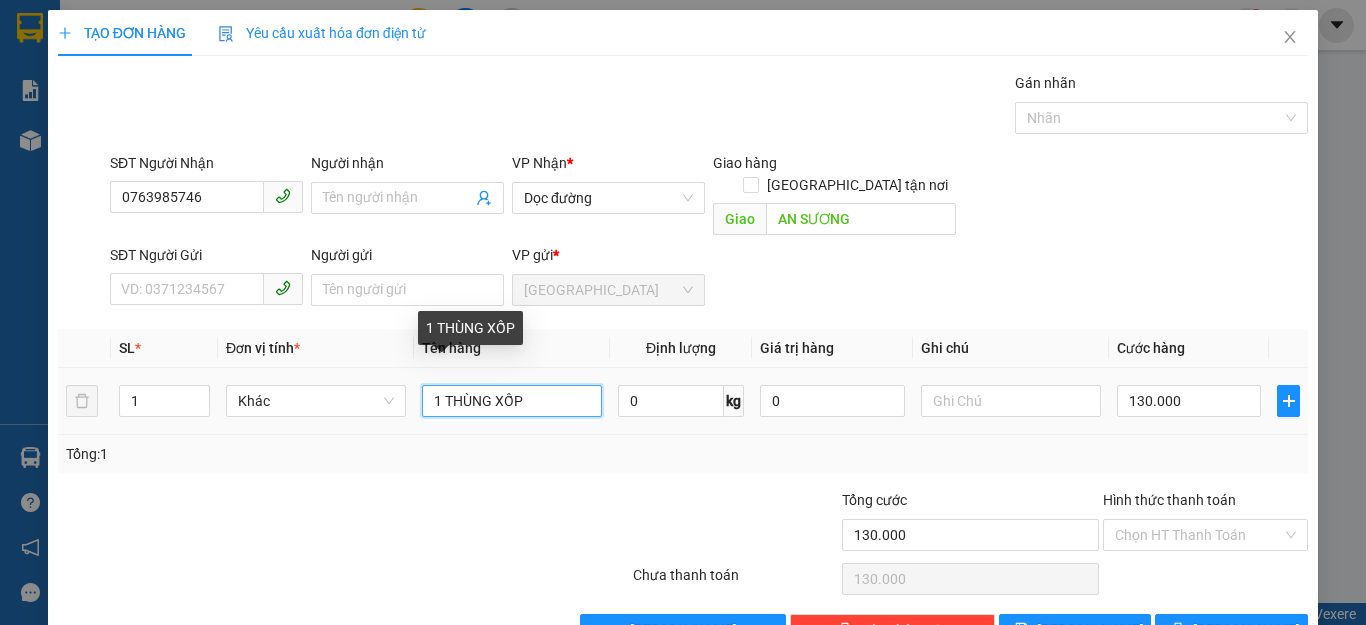 drag, startPoint x: 524, startPoint y: 375, endPoint x: 492, endPoint y: 379, distance: 32.24903 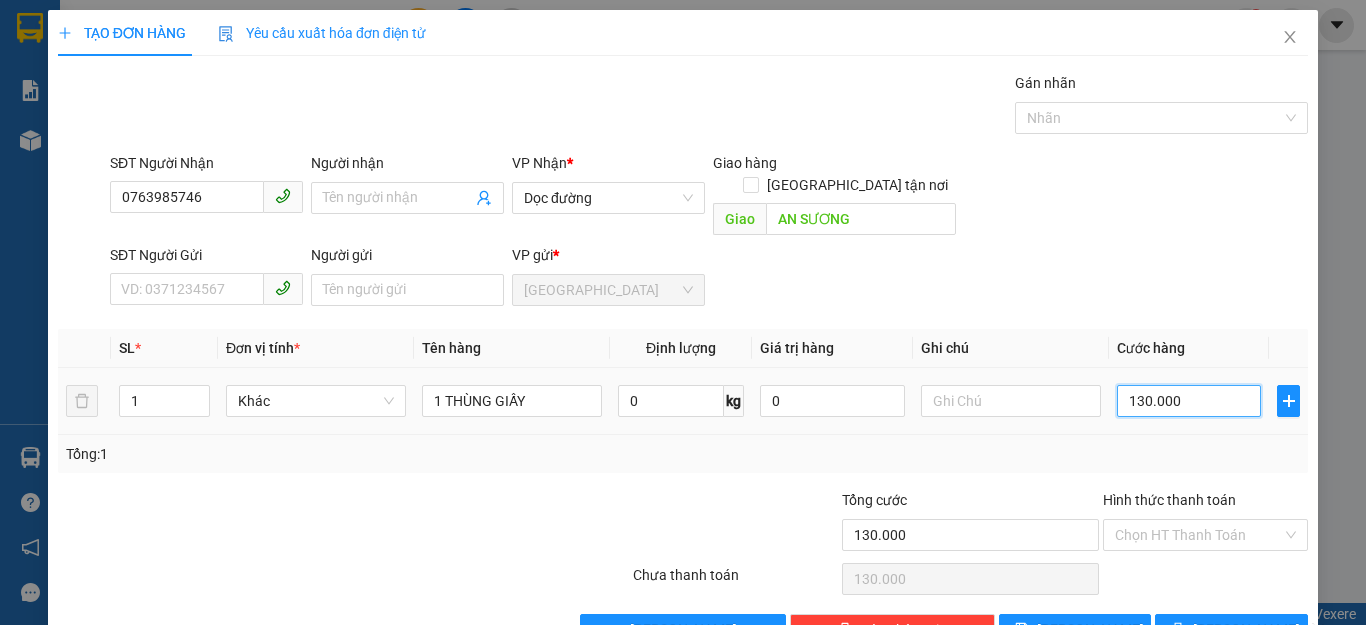 click on "130.000" at bounding box center [1189, 401] 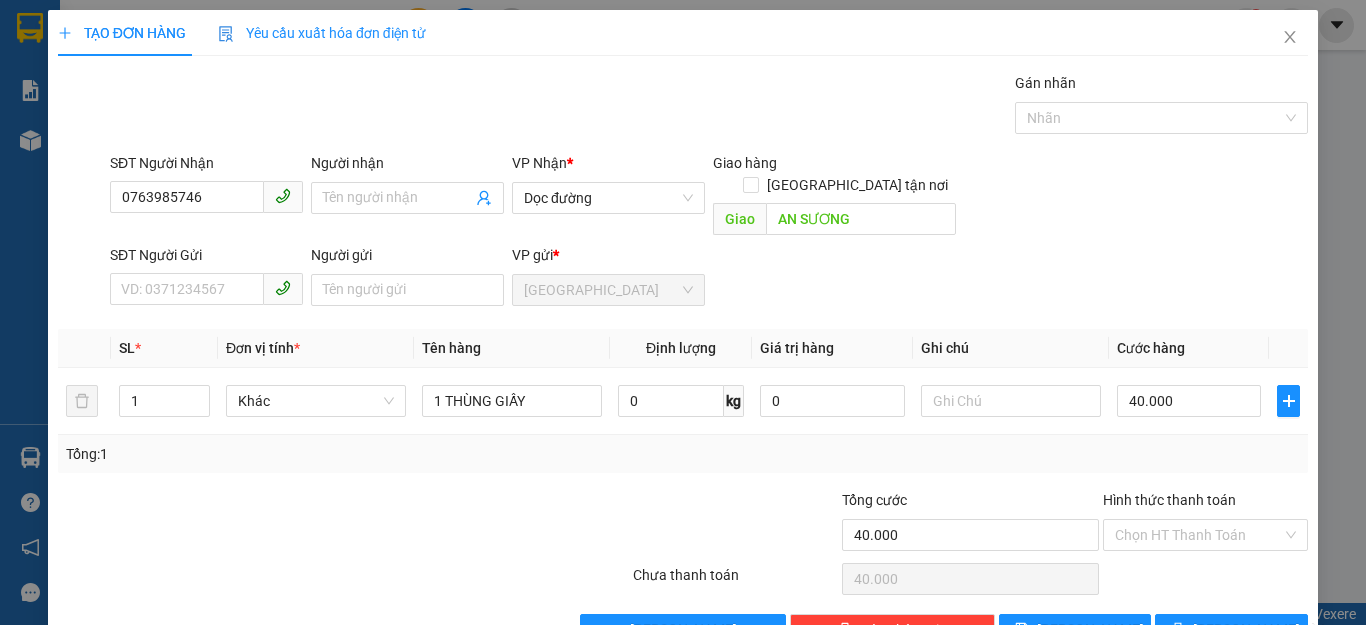 click on "Tổng:  1" at bounding box center (683, 454) 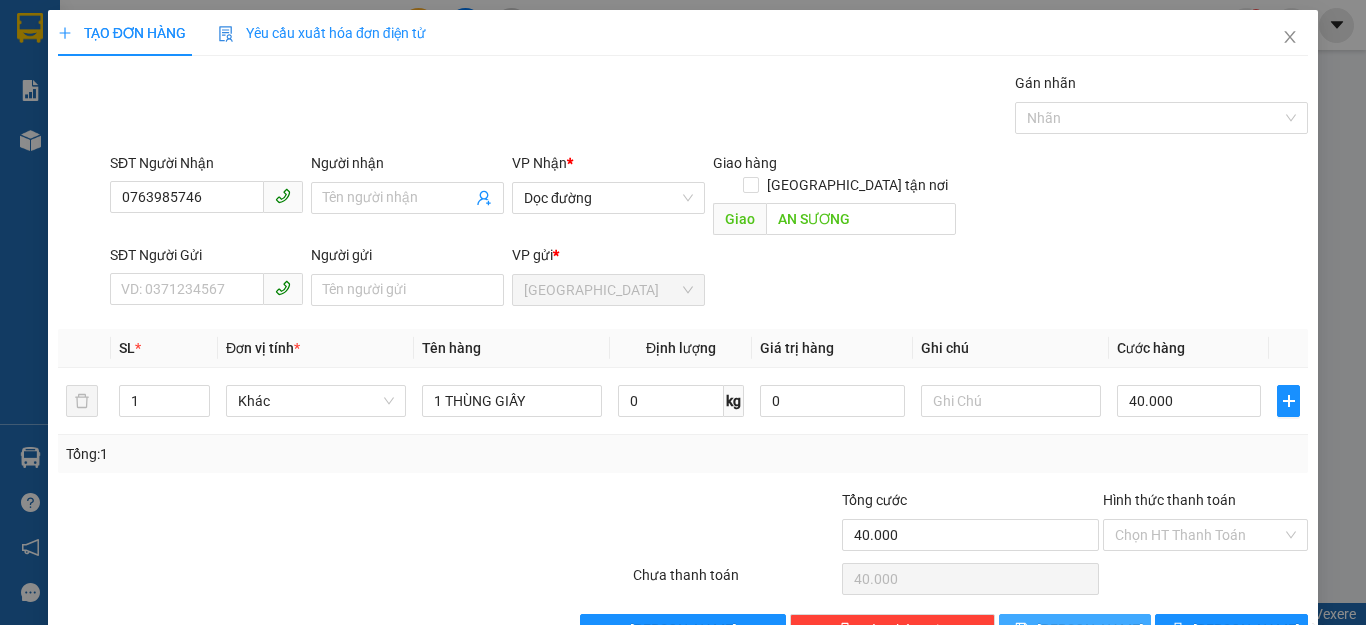 click on "[PERSON_NAME]" at bounding box center [1090, 630] 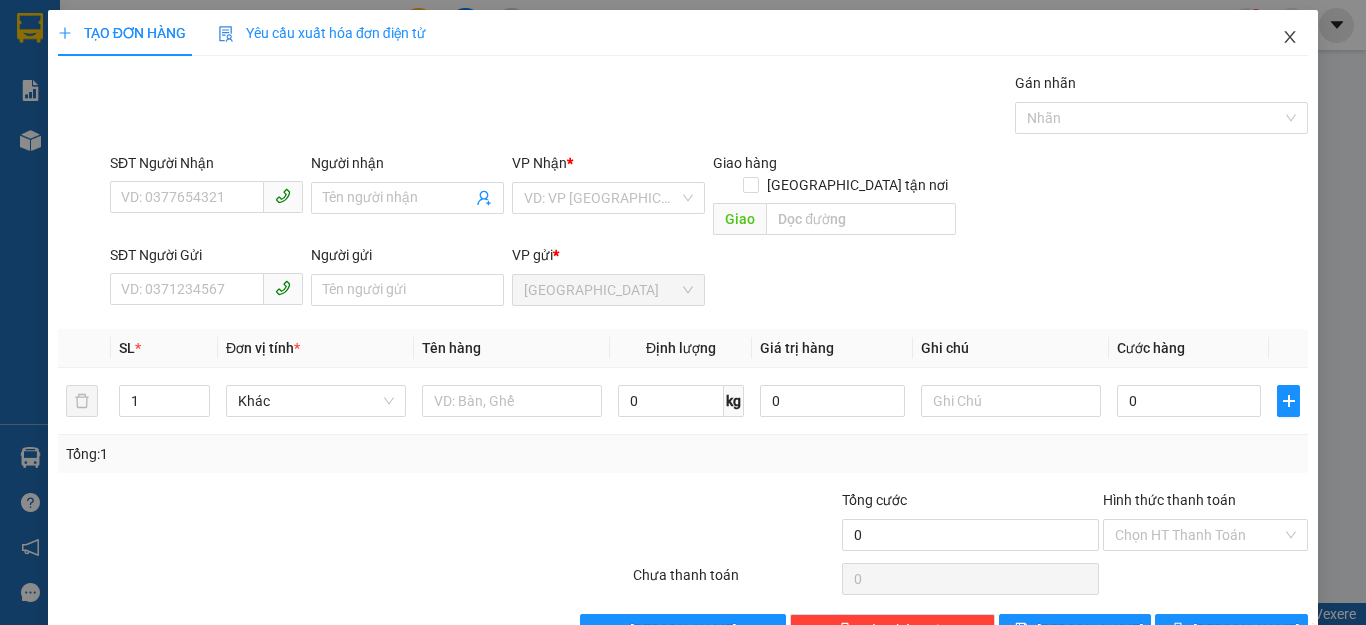 click 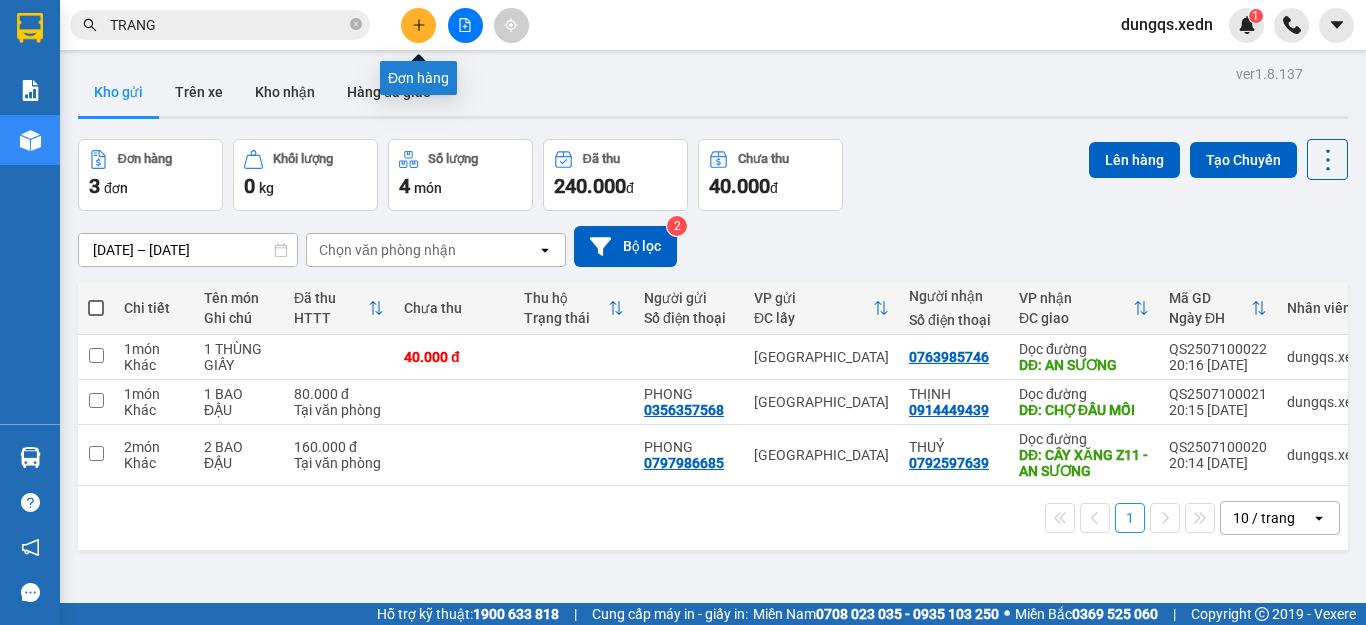 click 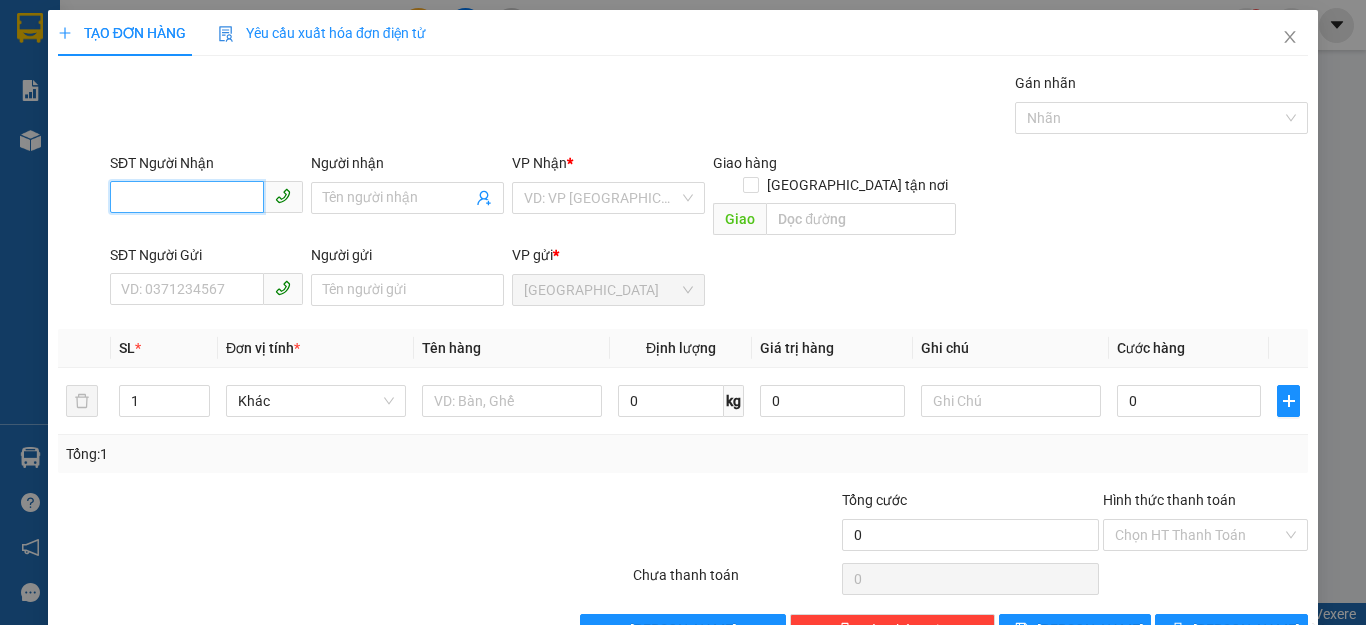 click on "SĐT Người Nhận" at bounding box center [187, 197] 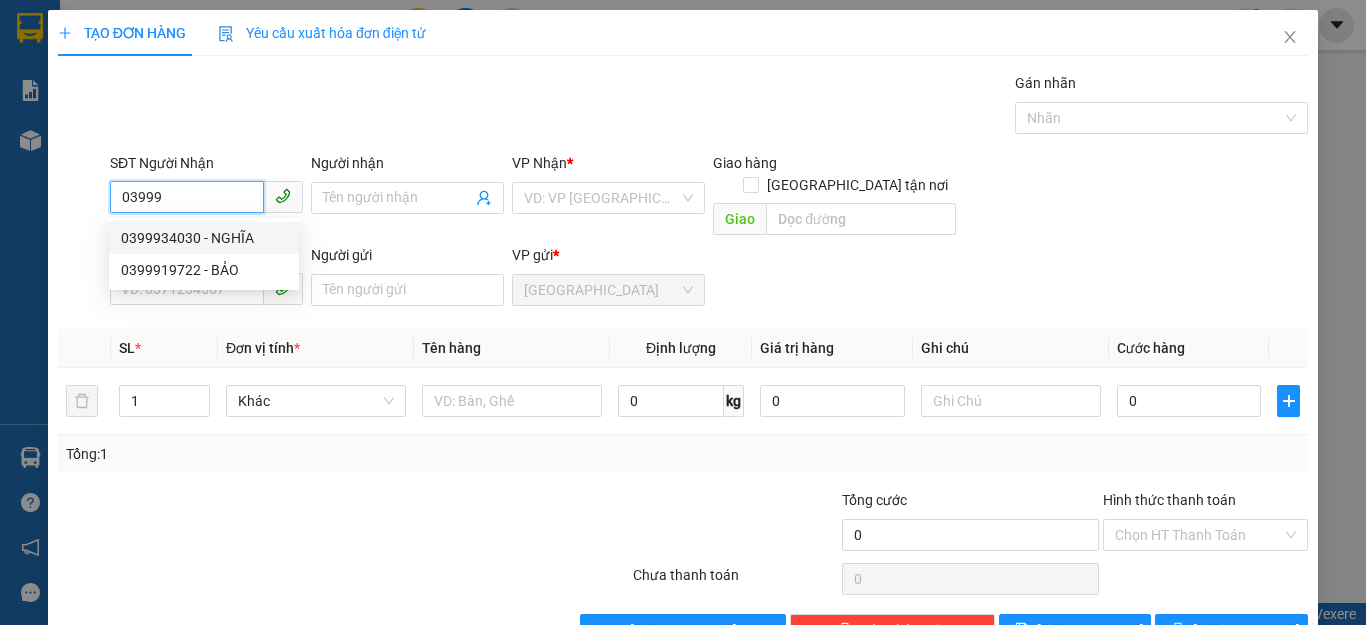 click on "0399934030 - NGHĨA" at bounding box center [204, 238] 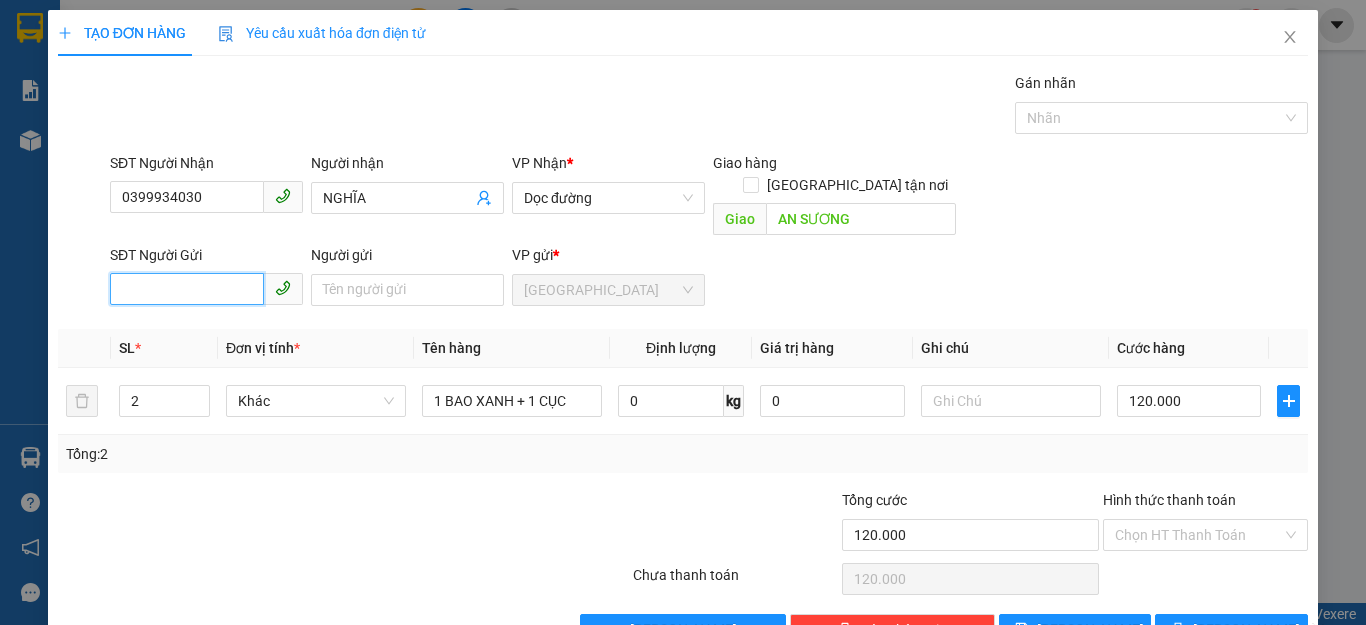 click on "SĐT Người Gửi" at bounding box center [187, 289] 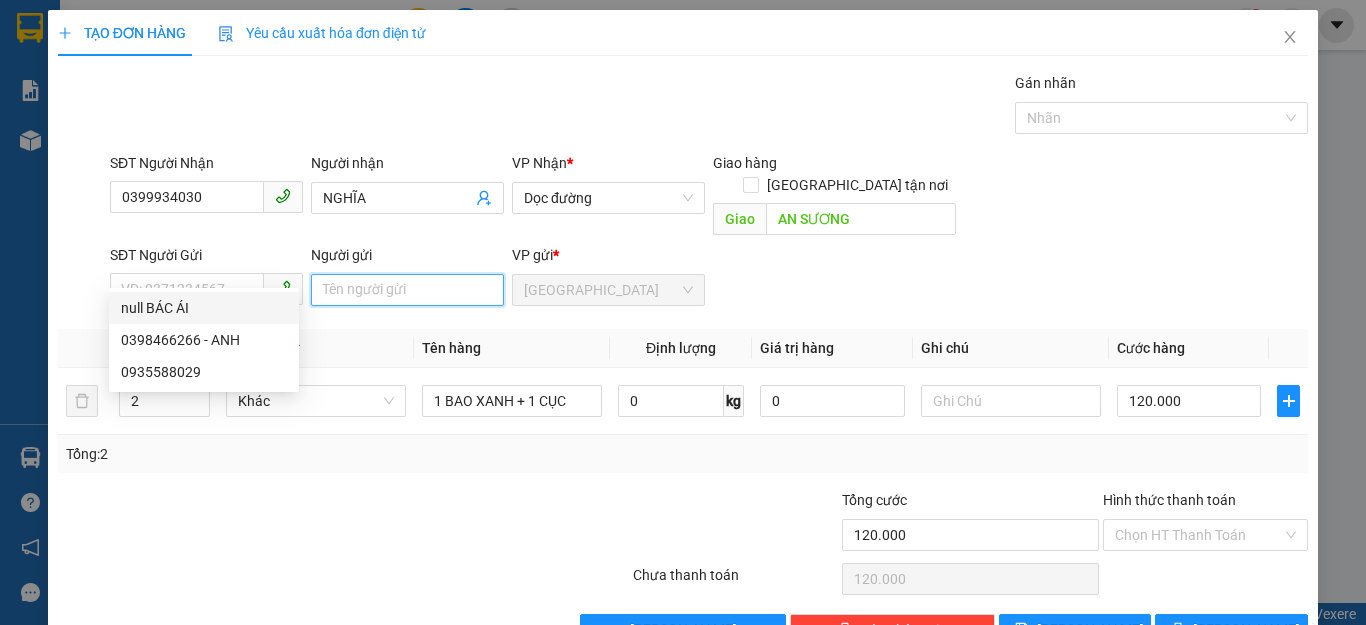 click on "Người gửi" at bounding box center (407, 290) 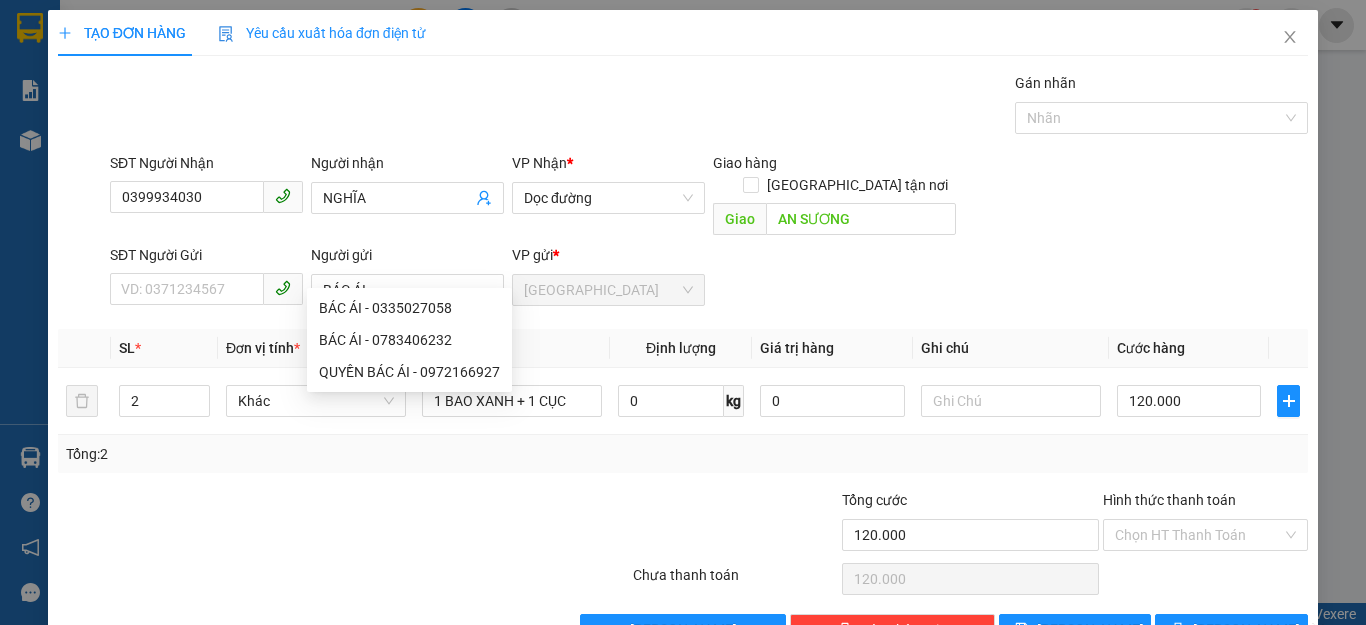 click on "SĐT Người Gửi VD: 0371234567 Người gửi BÁC ÁI VP gửi  * [GEOGRAPHIC_DATA]" at bounding box center (709, 279) 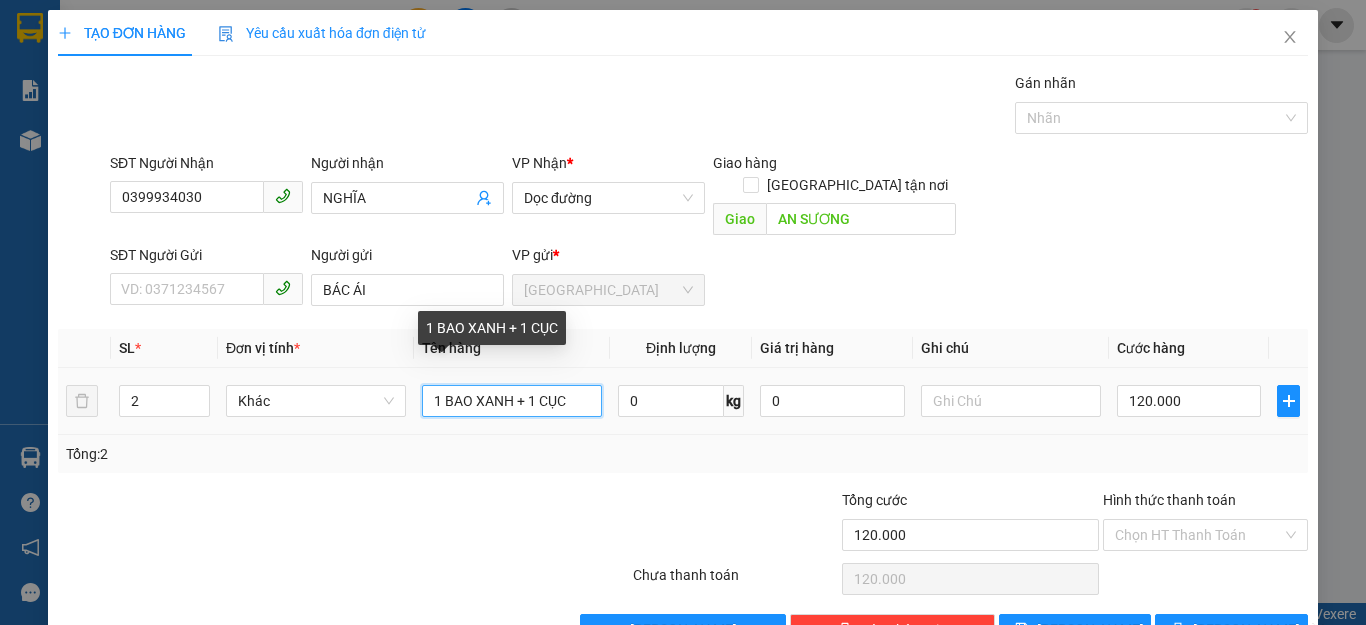 click on "1 BAO XANH + 1 CỤC" at bounding box center (512, 401) 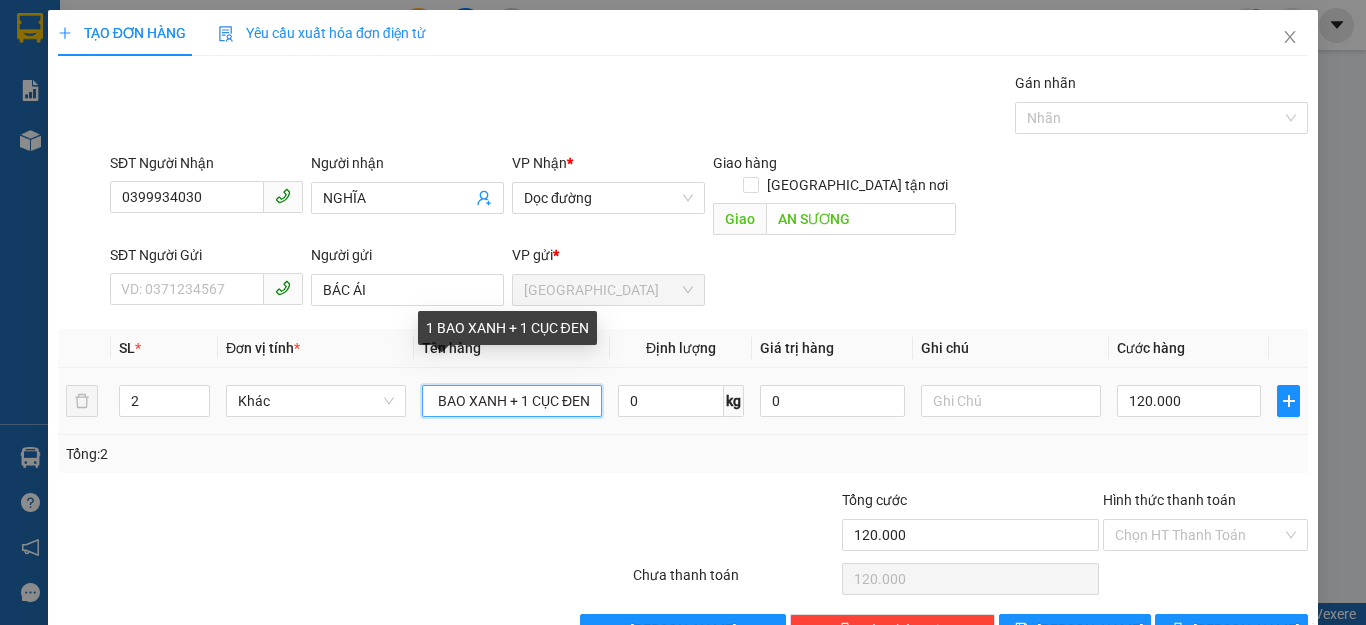scroll, scrollTop: 0, scrollLeft: 14, axis: horizontal 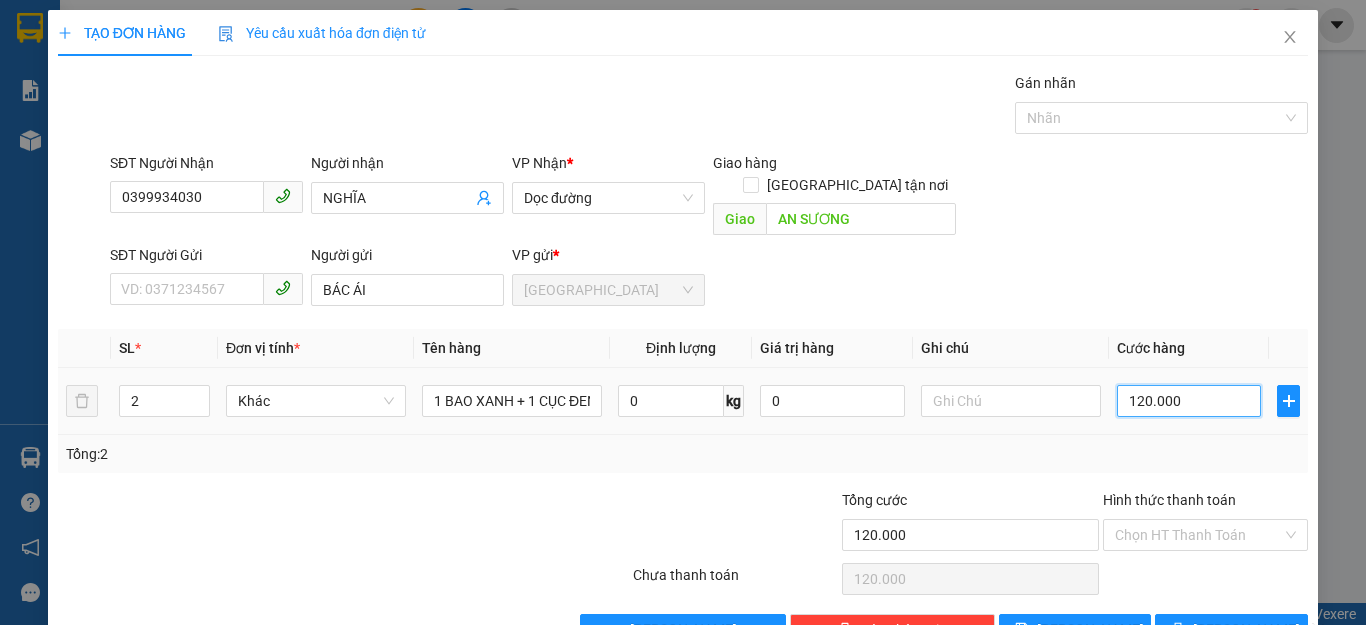 click on "120.000" at bounding box center [1189, 401] 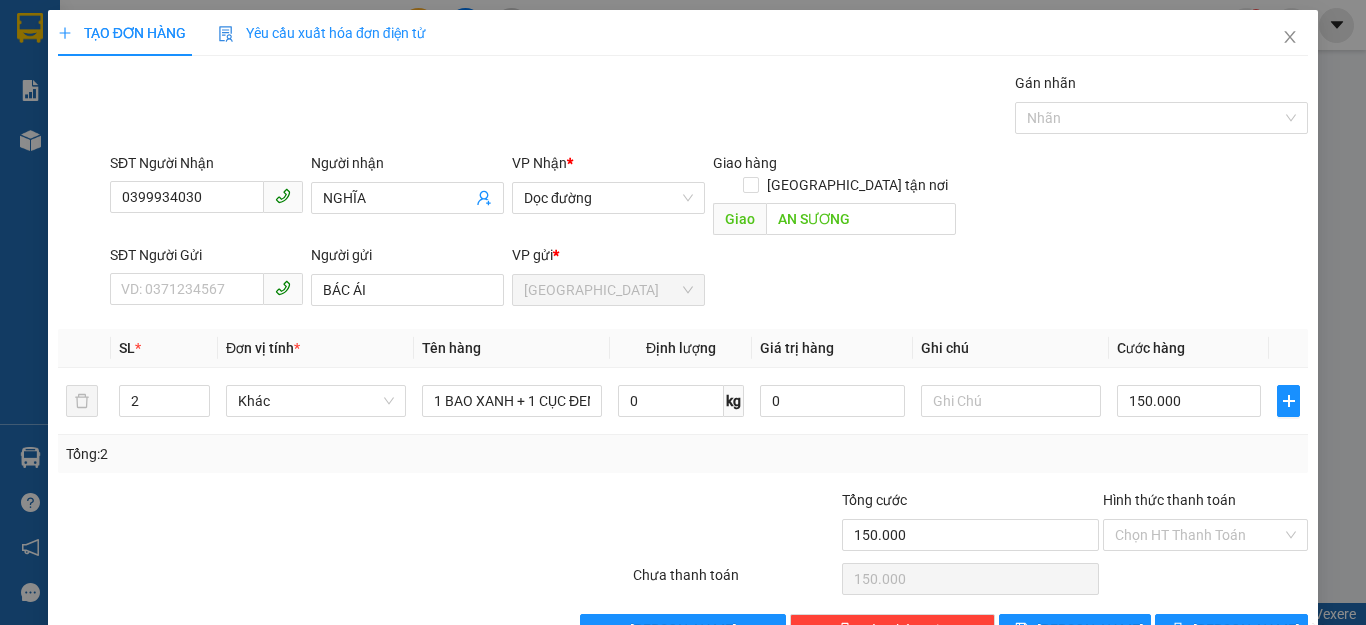 click on "Tổng:  2" at bounding box center [683, 454] 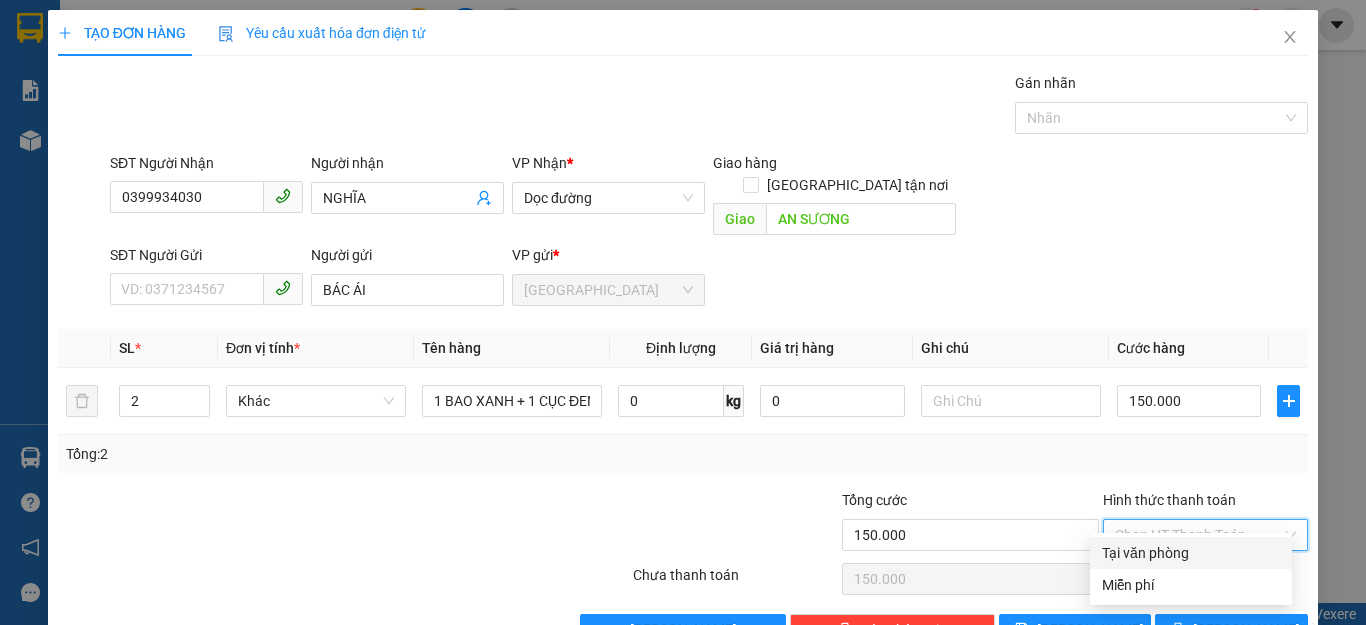 click on "Hình thức thanh toán" at bounding box center [1198, 535] 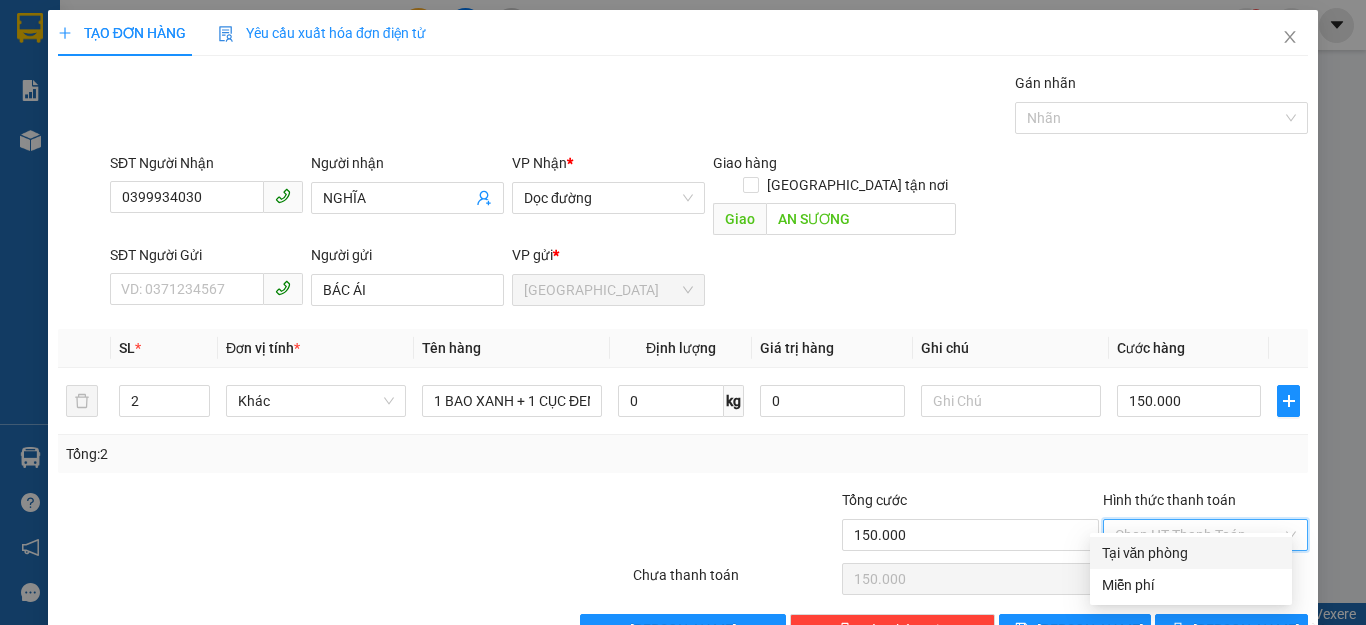 click on "Tại văn phòng" at bounding box center [1191, 553] 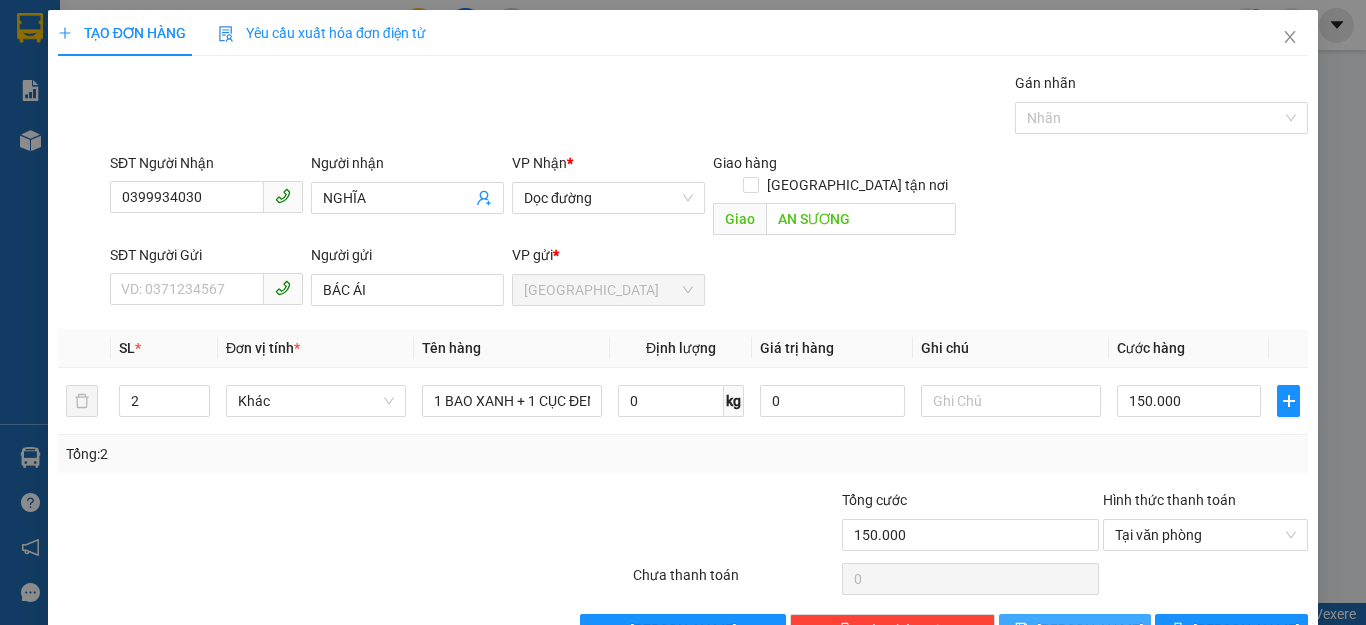 click on "[PERSON_NAME]" at bounding box center (1075, 630) 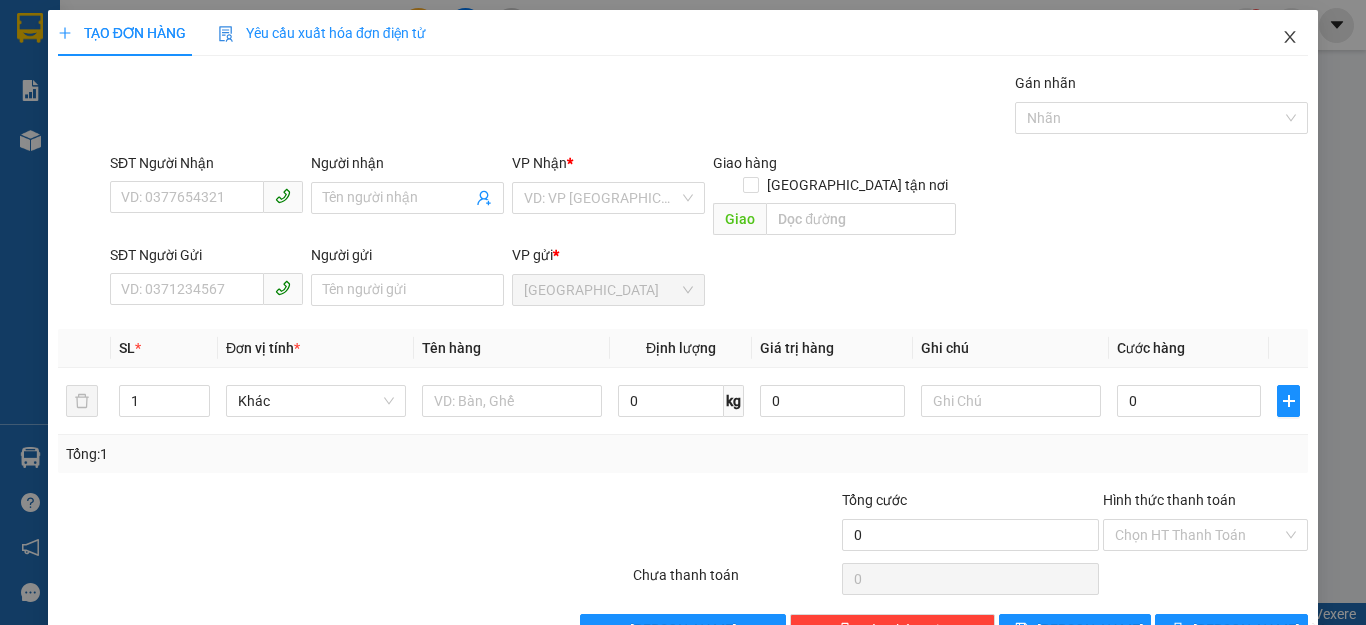 click at bounding box center [1290, 38] 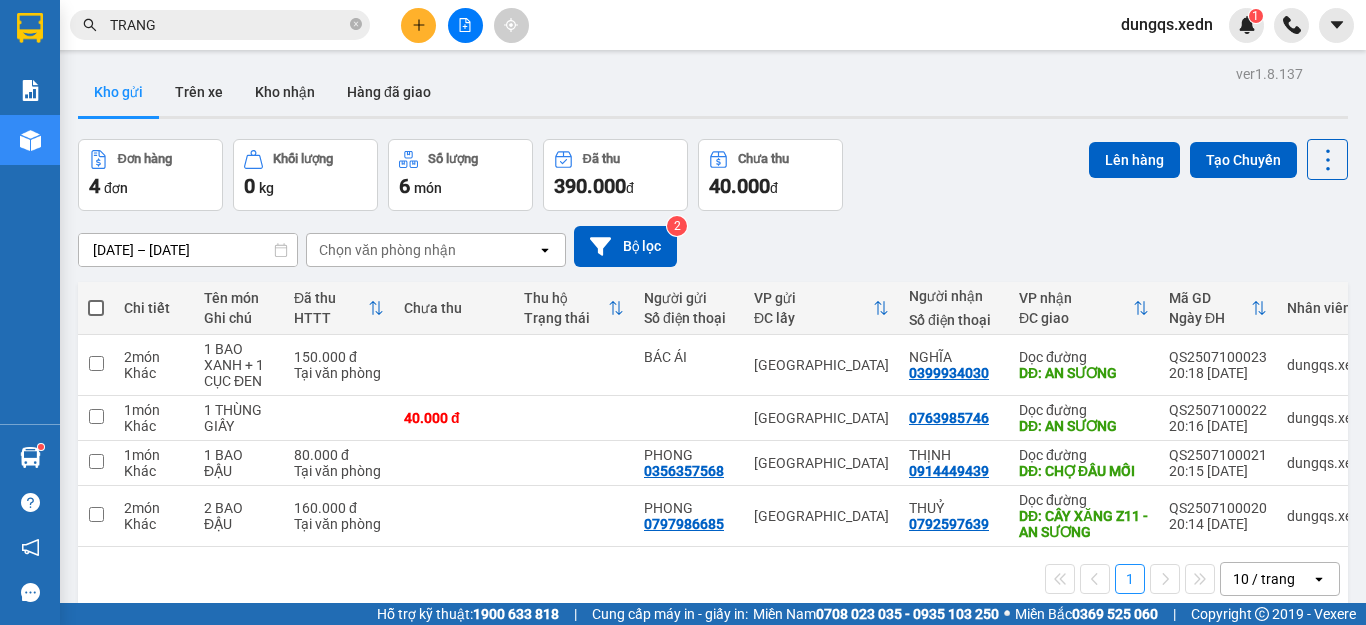 click at bounding box center (96, 308) 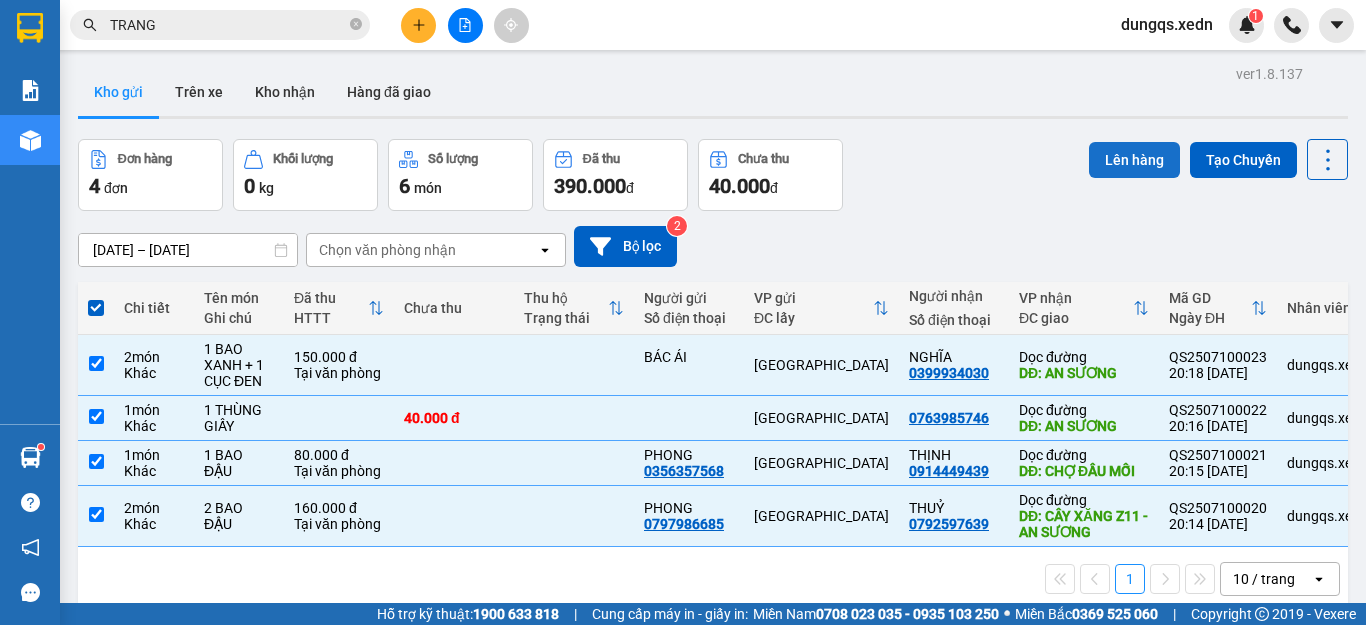 click on "Lên hàng" at bounding box center (1134, 160) 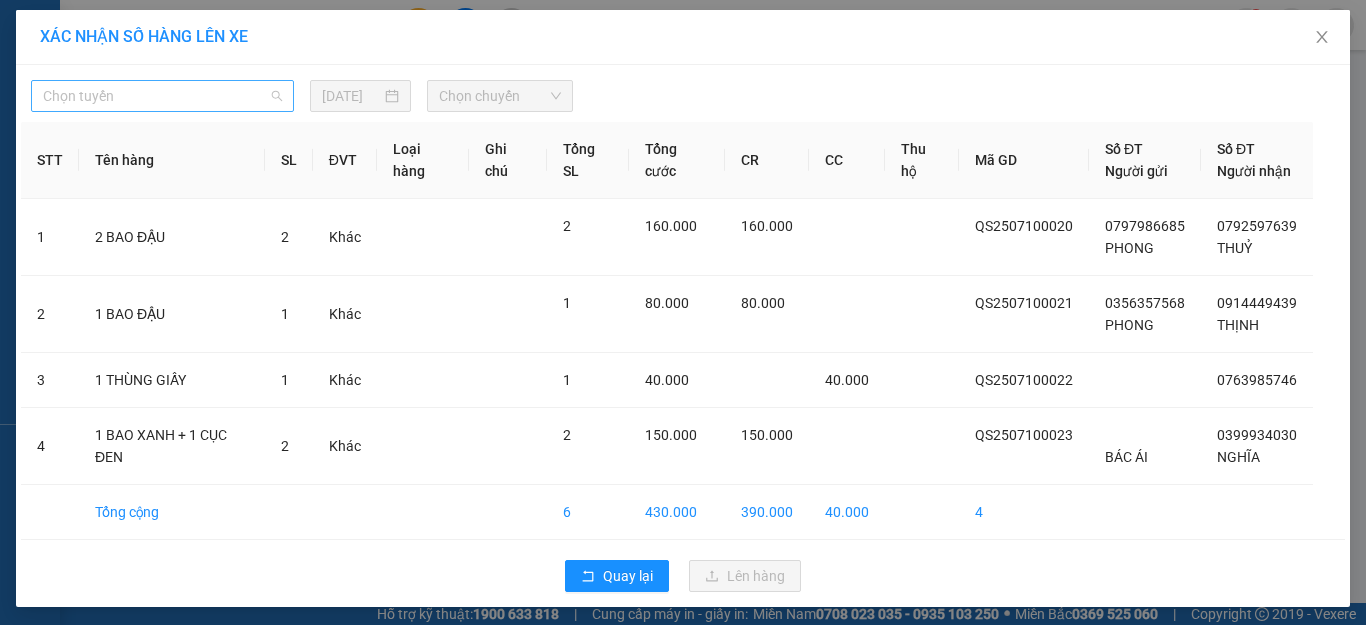 click on "Chọn tuyến" at bounding box center [162, 96] 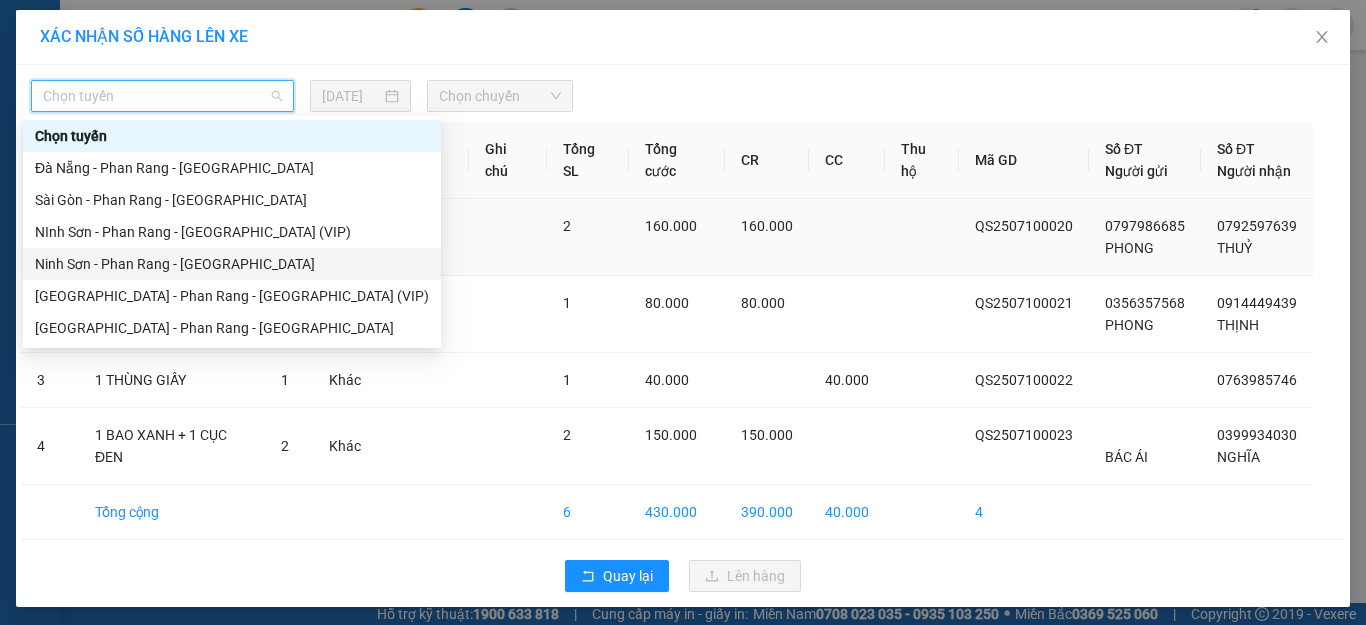 click on "Ninh Sơn - Phan Rang - [GEOGRAPHIC_DATA]" at bounding box center [232, 264] 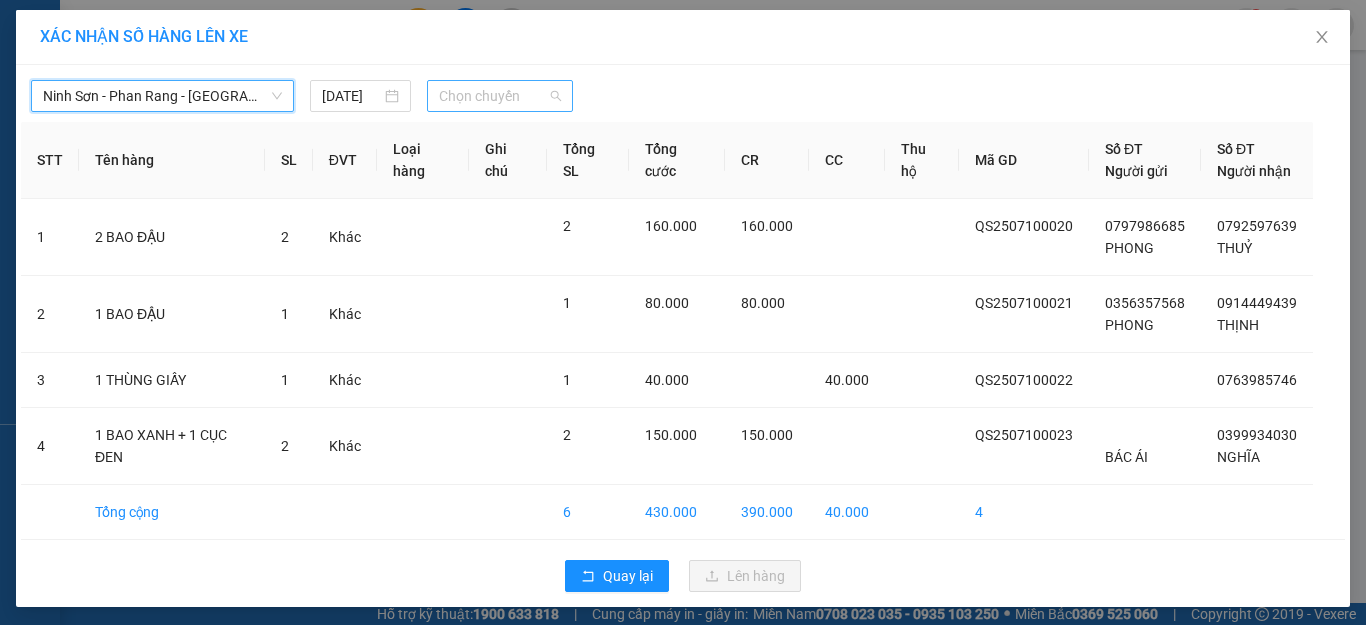 click on "Chọn chuyến" at bounding box center [500, 96] 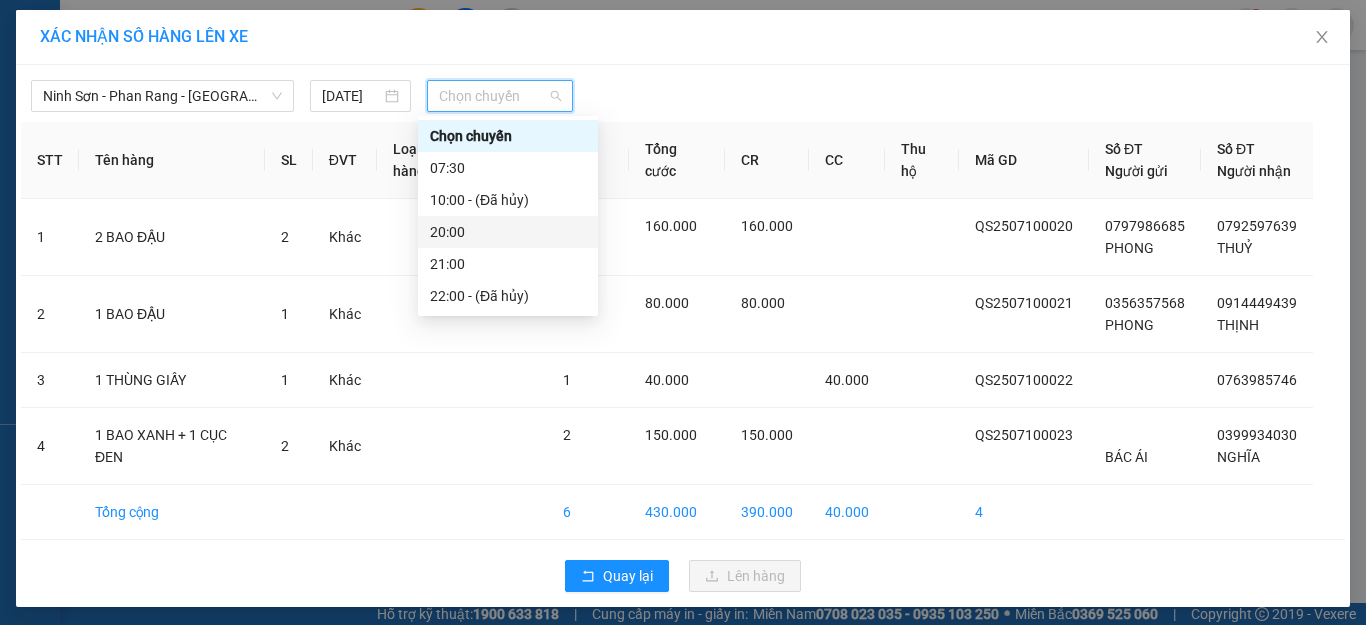 click on "20:00" at bounding box center (508, 232) 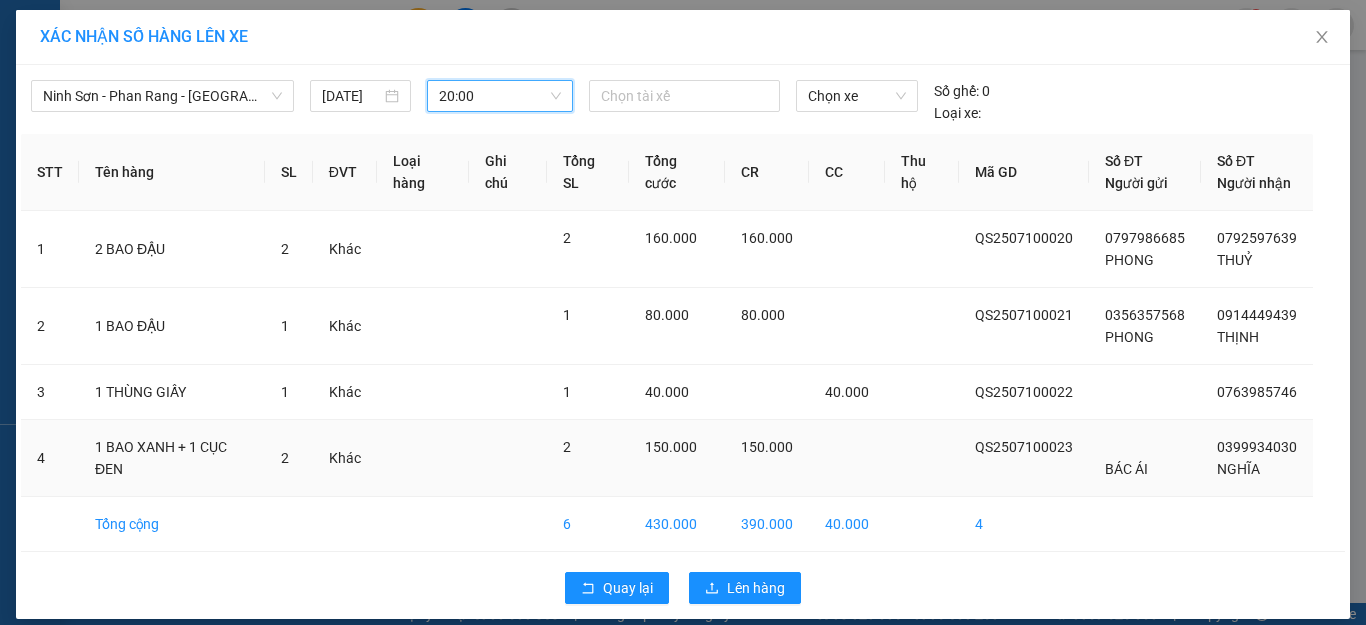 scroll, scrollTop: 18, scrollLeft: 0, axis: vertical 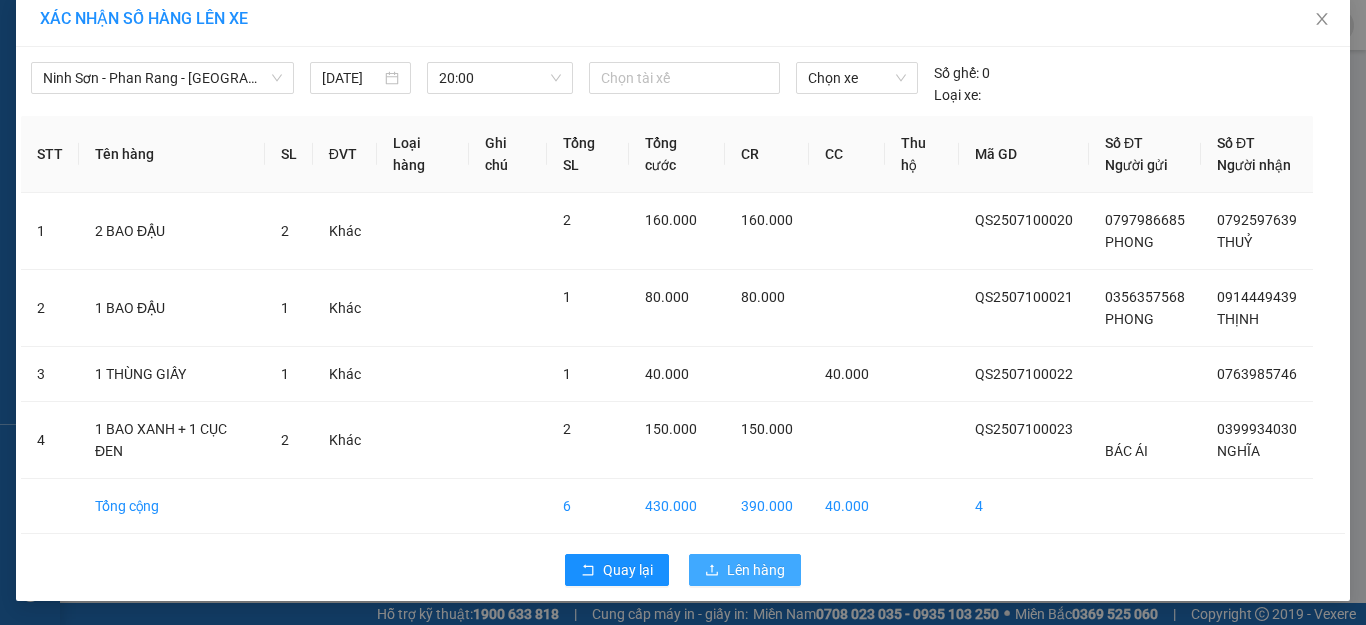 click on "Lên hàng" at bounding box center (756, 570) 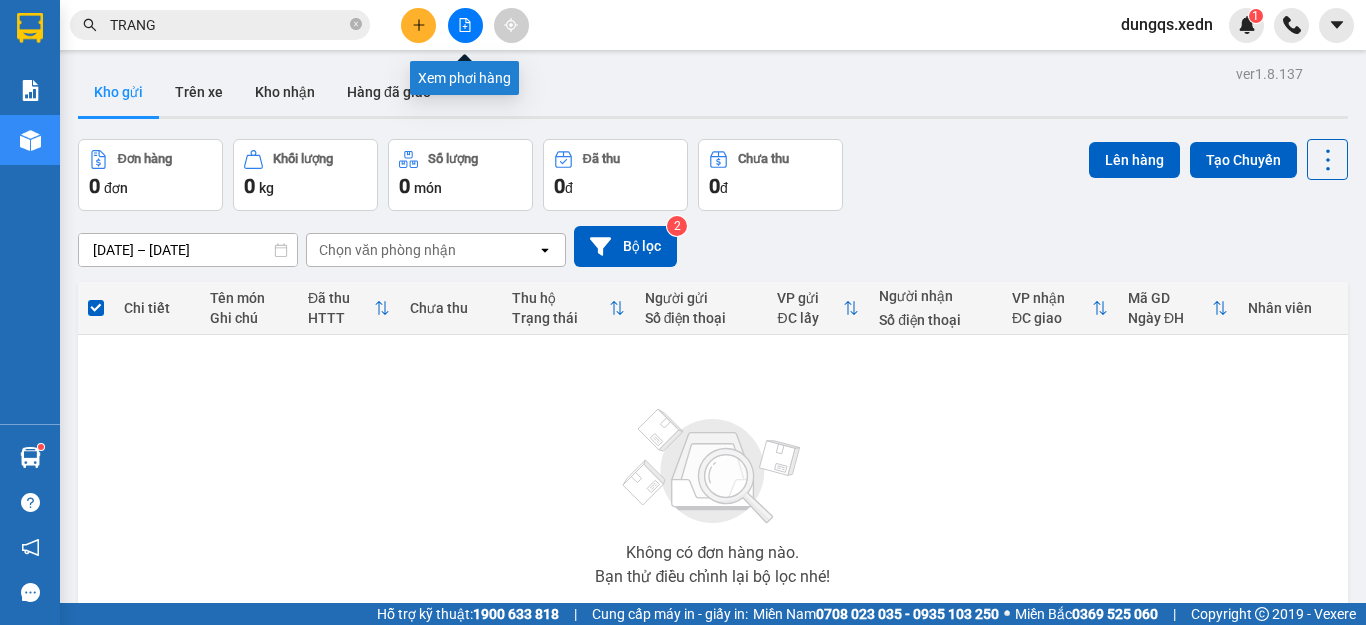 click 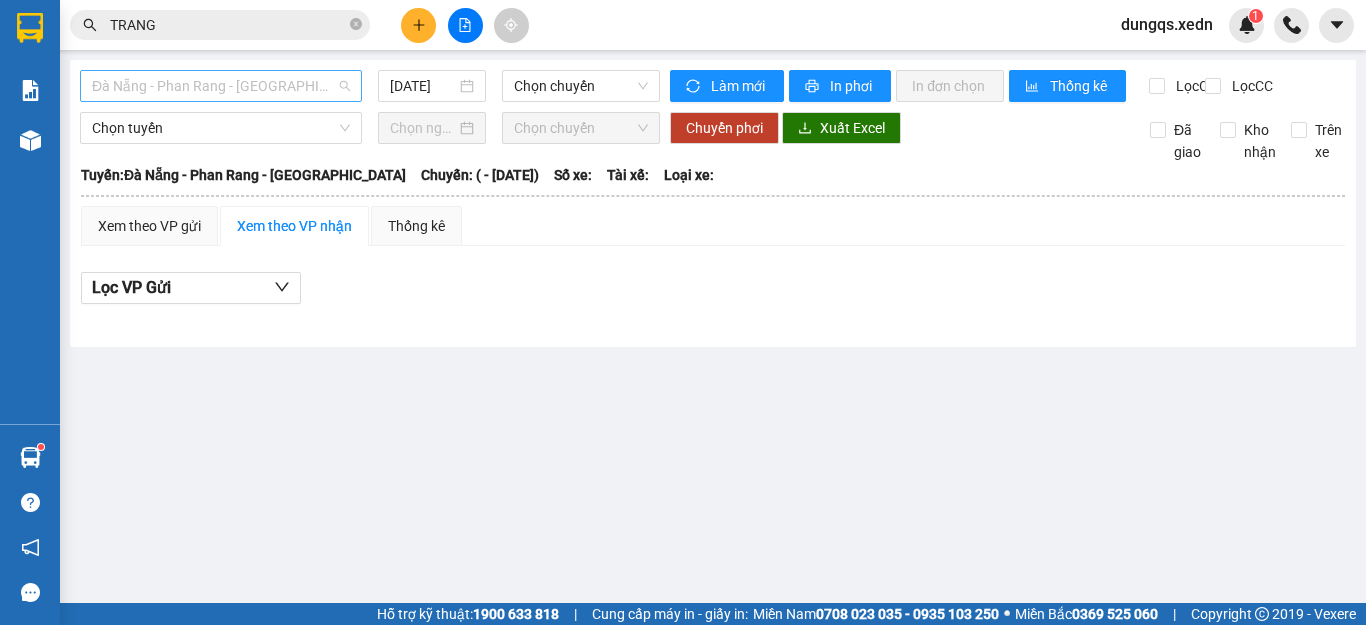 click on "Đà Nẵng - Phan Rang - [GEOGRAPHIC_DATA]" at bounding box center (221, 86) 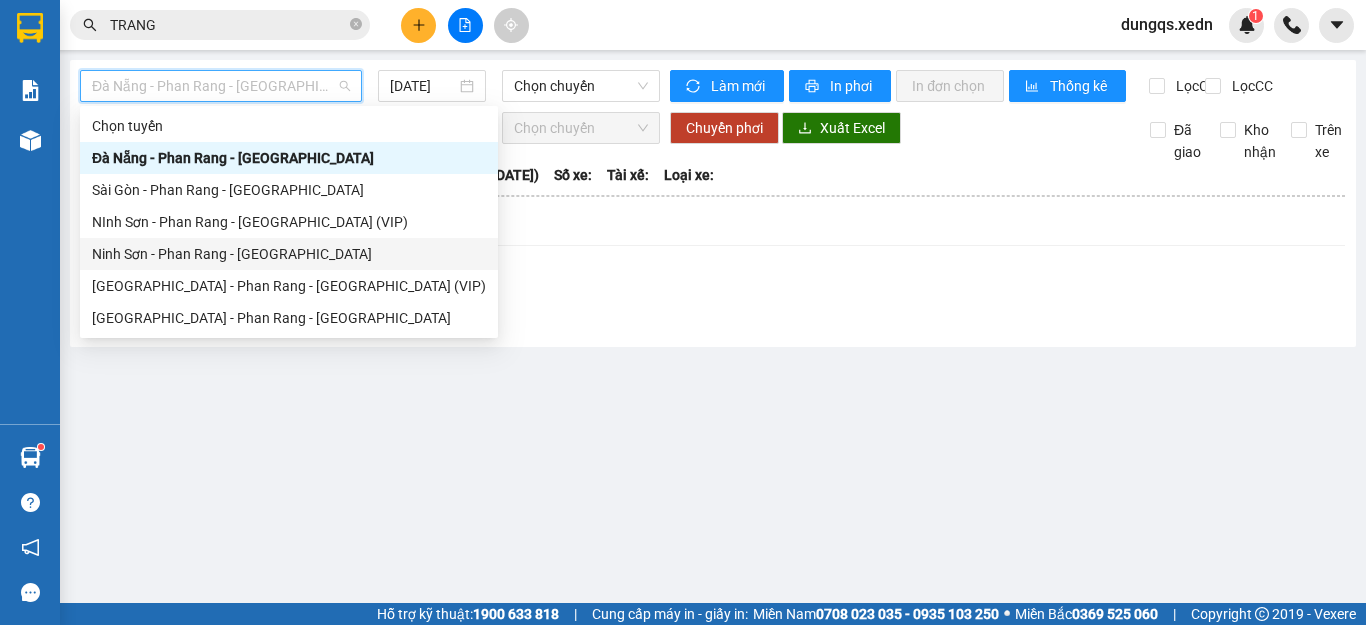 click on "Ninh Sơn - Phan Rang - [GEOGRAPHIC_DATA]" at bounding box center (289, 254) 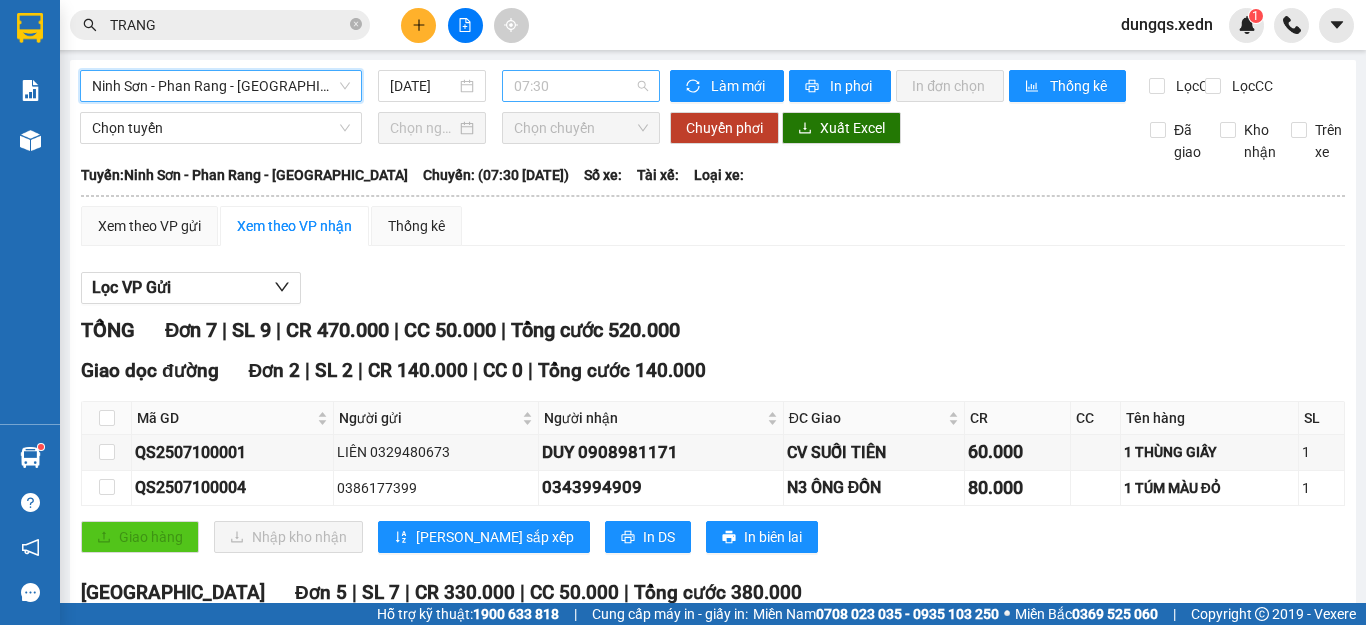 click on "07:30" at bounding box center (581, 86) 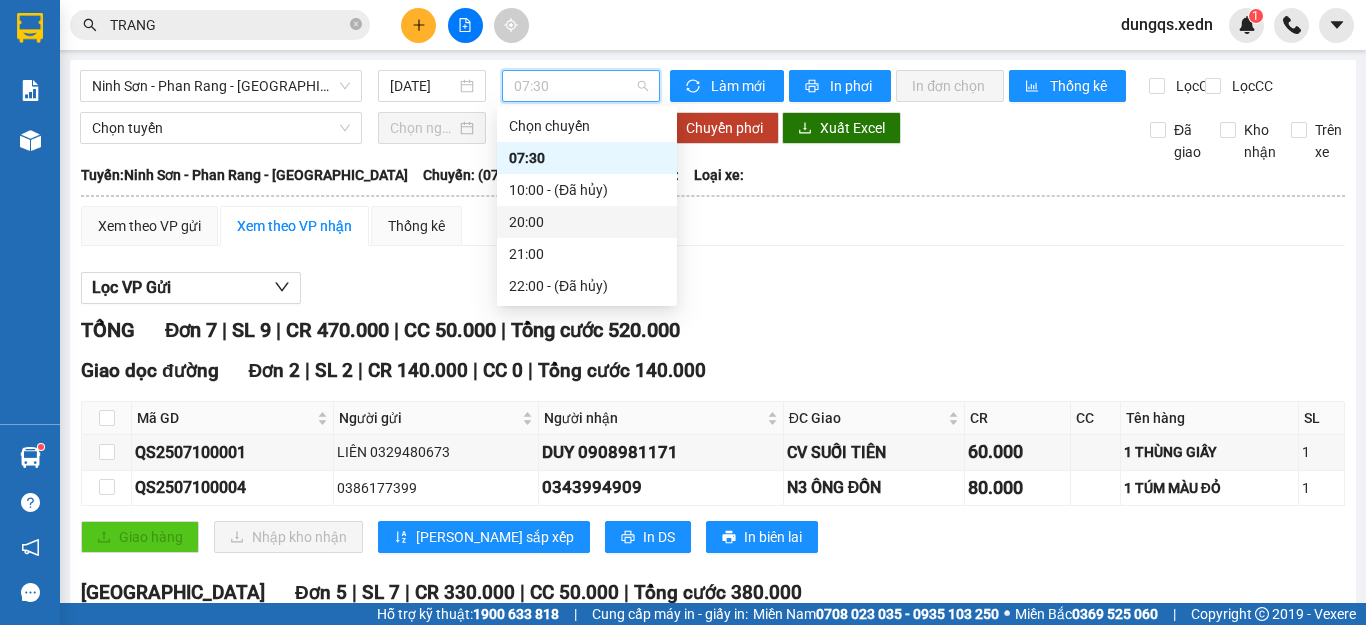 click on "20:00" at bounding box center (587, 222) 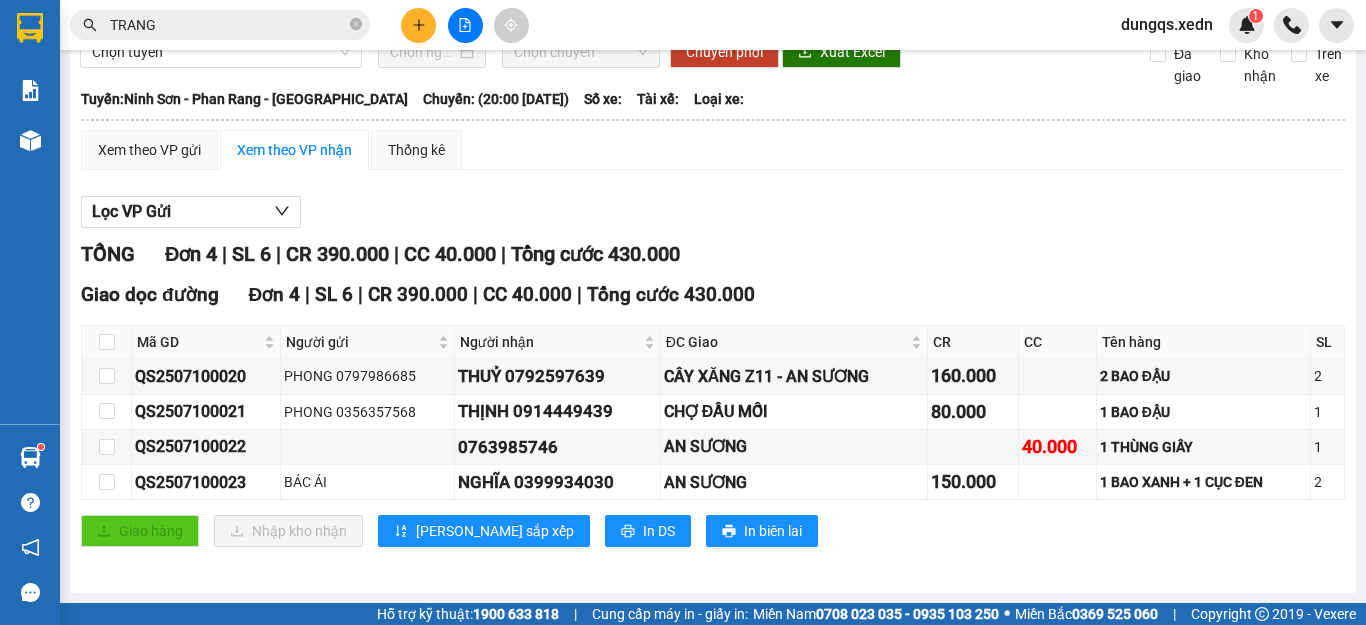 scroll, scrollTop: 0, scrollLeft: 0, axis: both 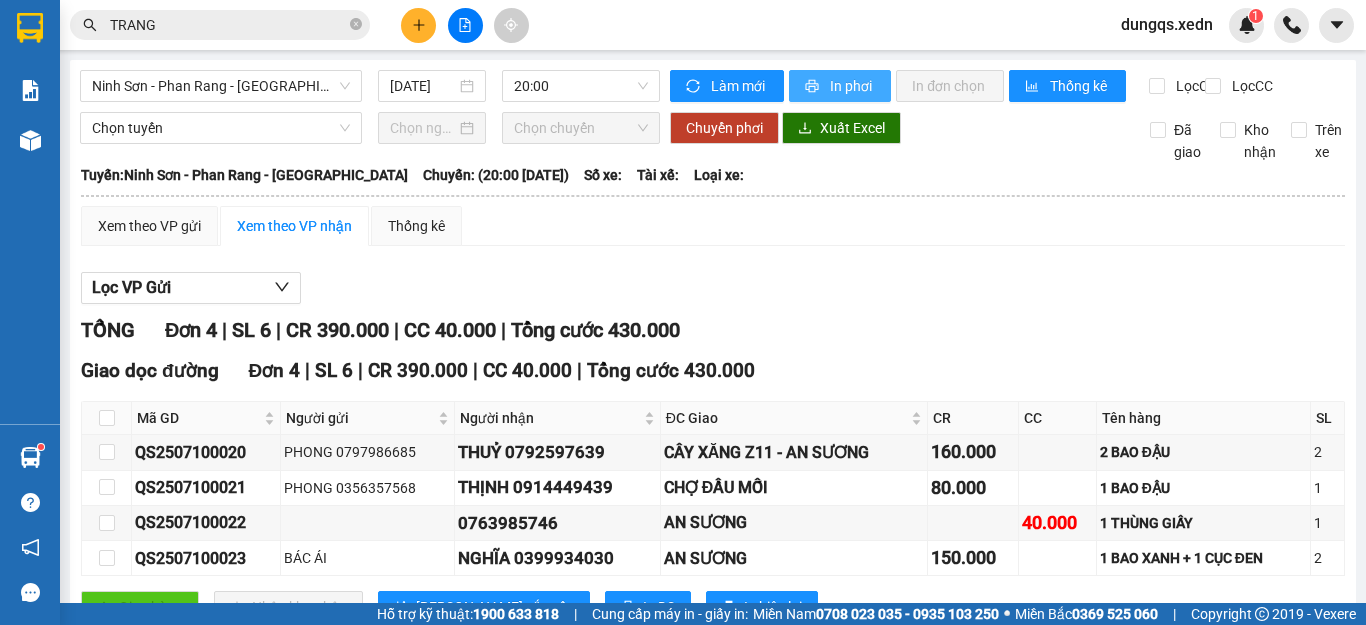 click on "In phơi" at bounding box center (852, 86) 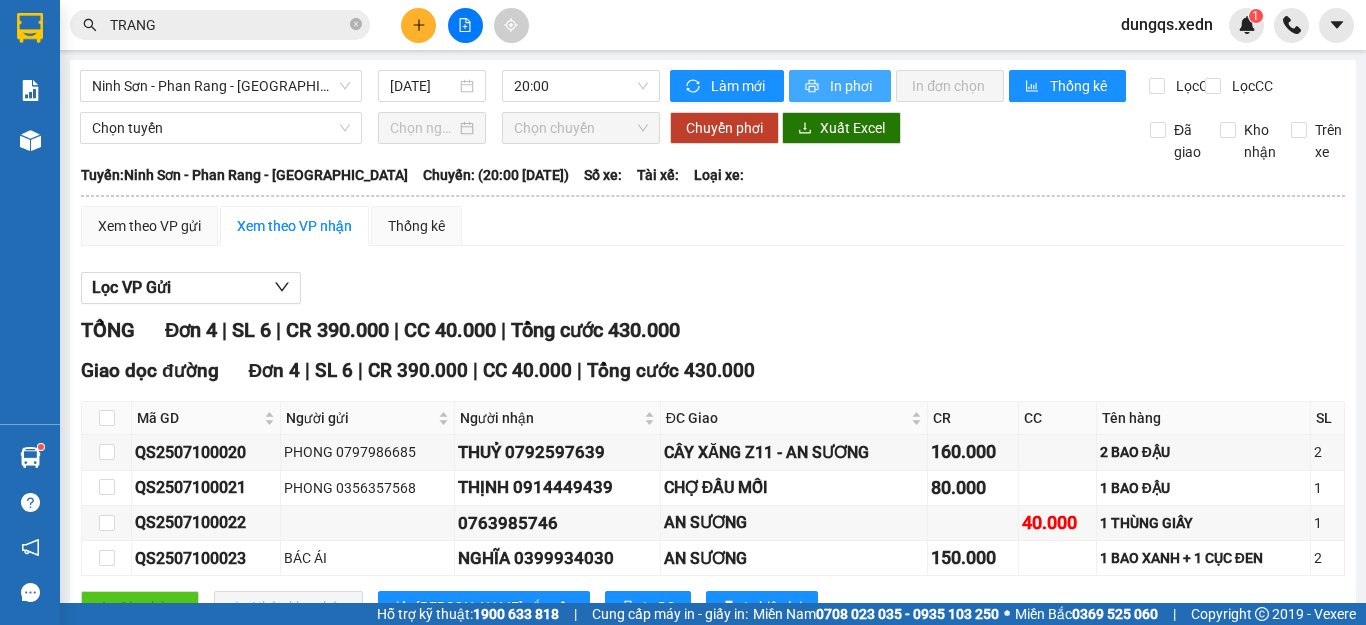 scroll, scrollTop: 0, scrollLeft: 0, axis: both 